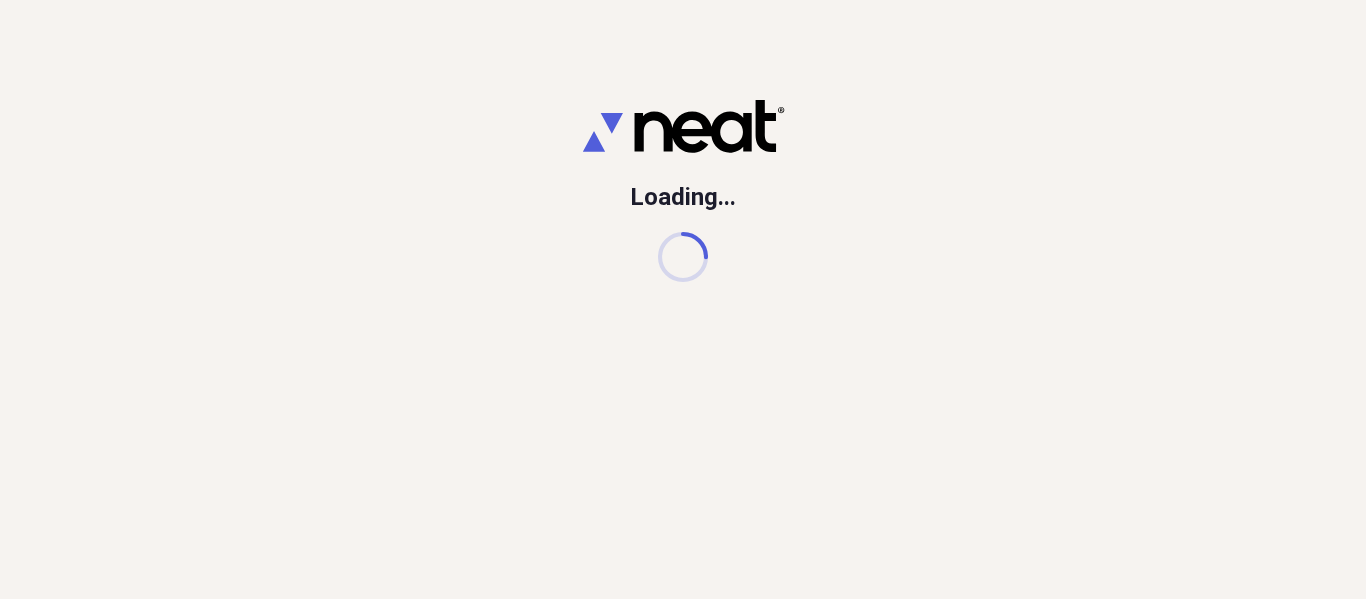 scroll, scrollTop: 0, scrollLeft: 0, axis: both 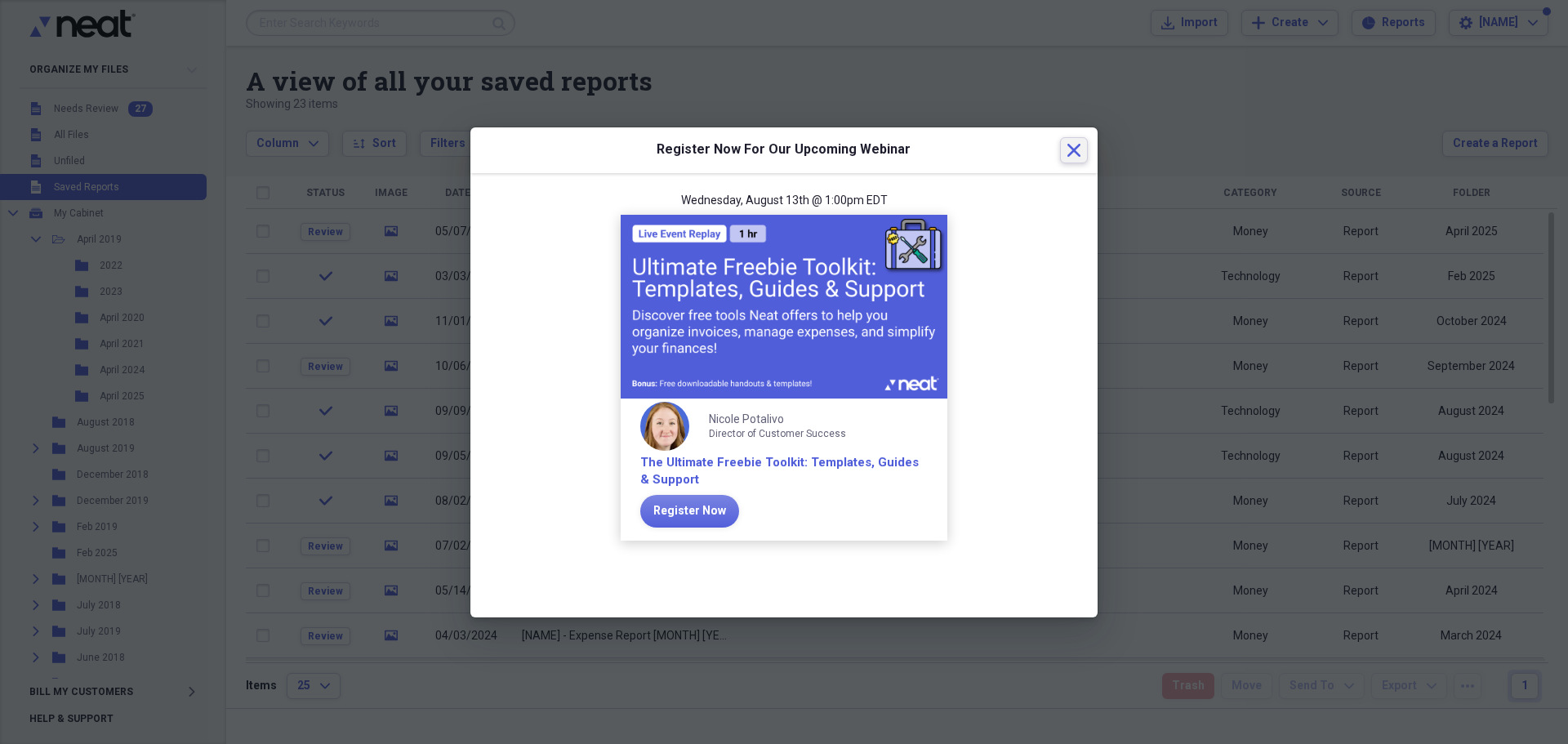 click on "Close" at bounding box center [1074, 150] 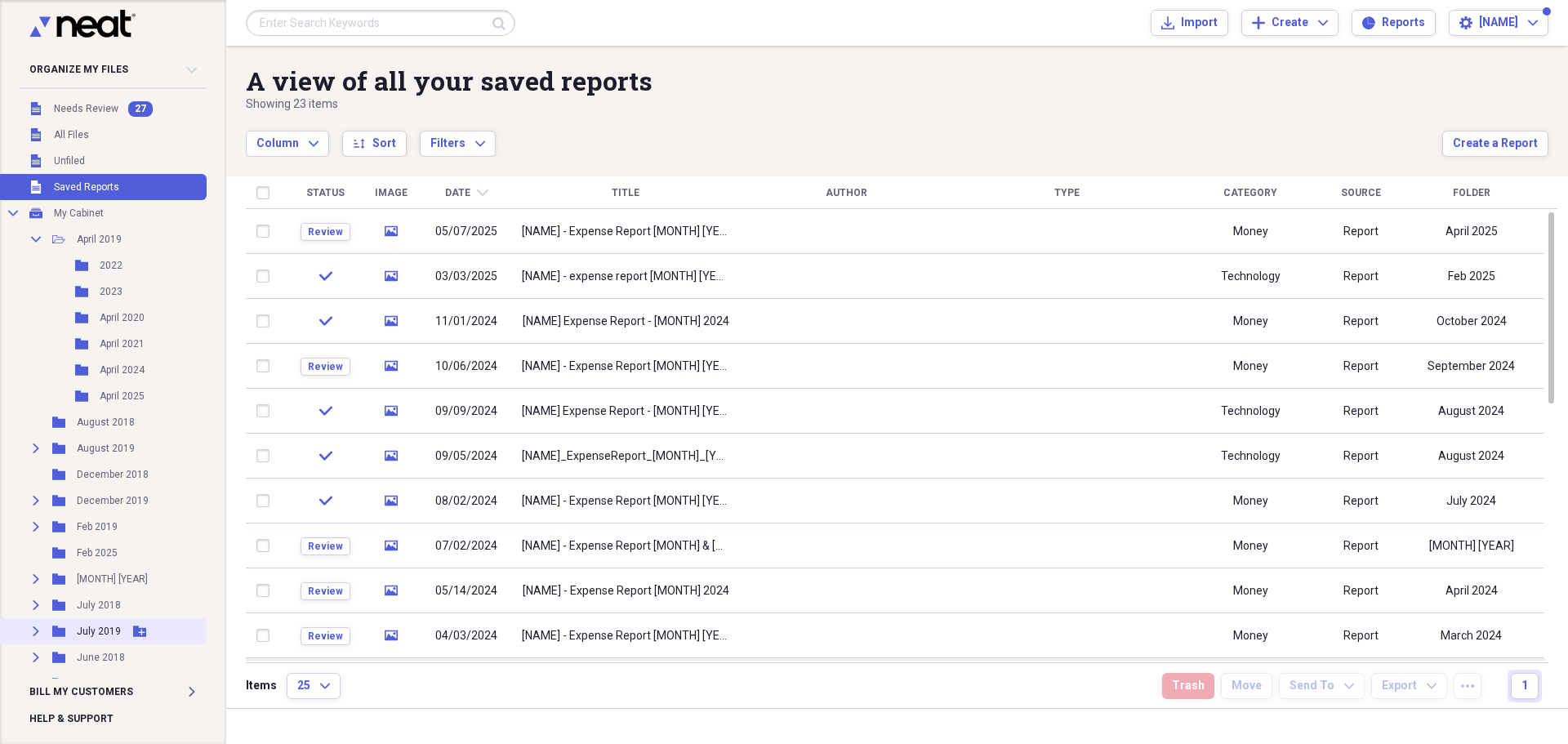 click 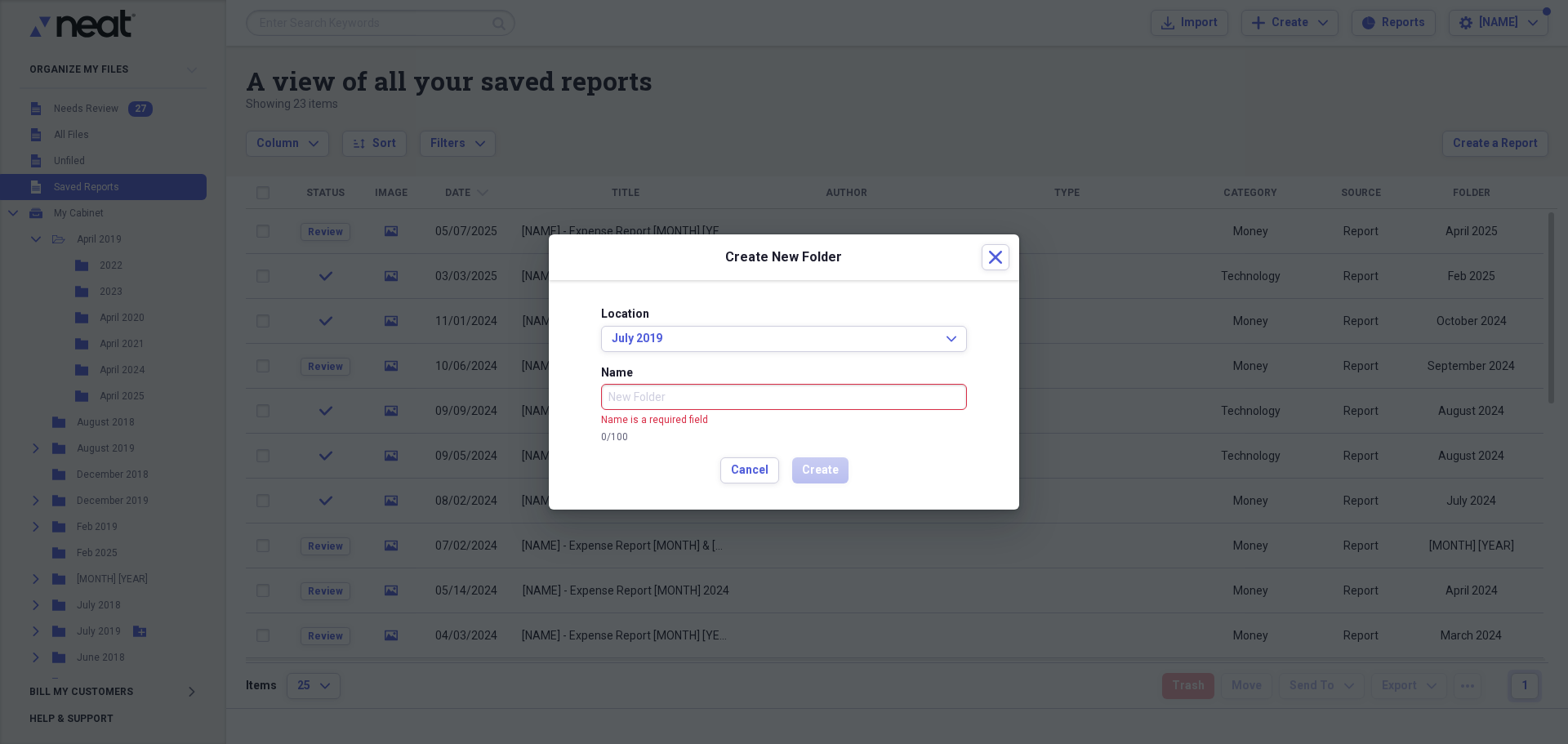 click on "Create New Folder Close" at bounding box center (784, 257) 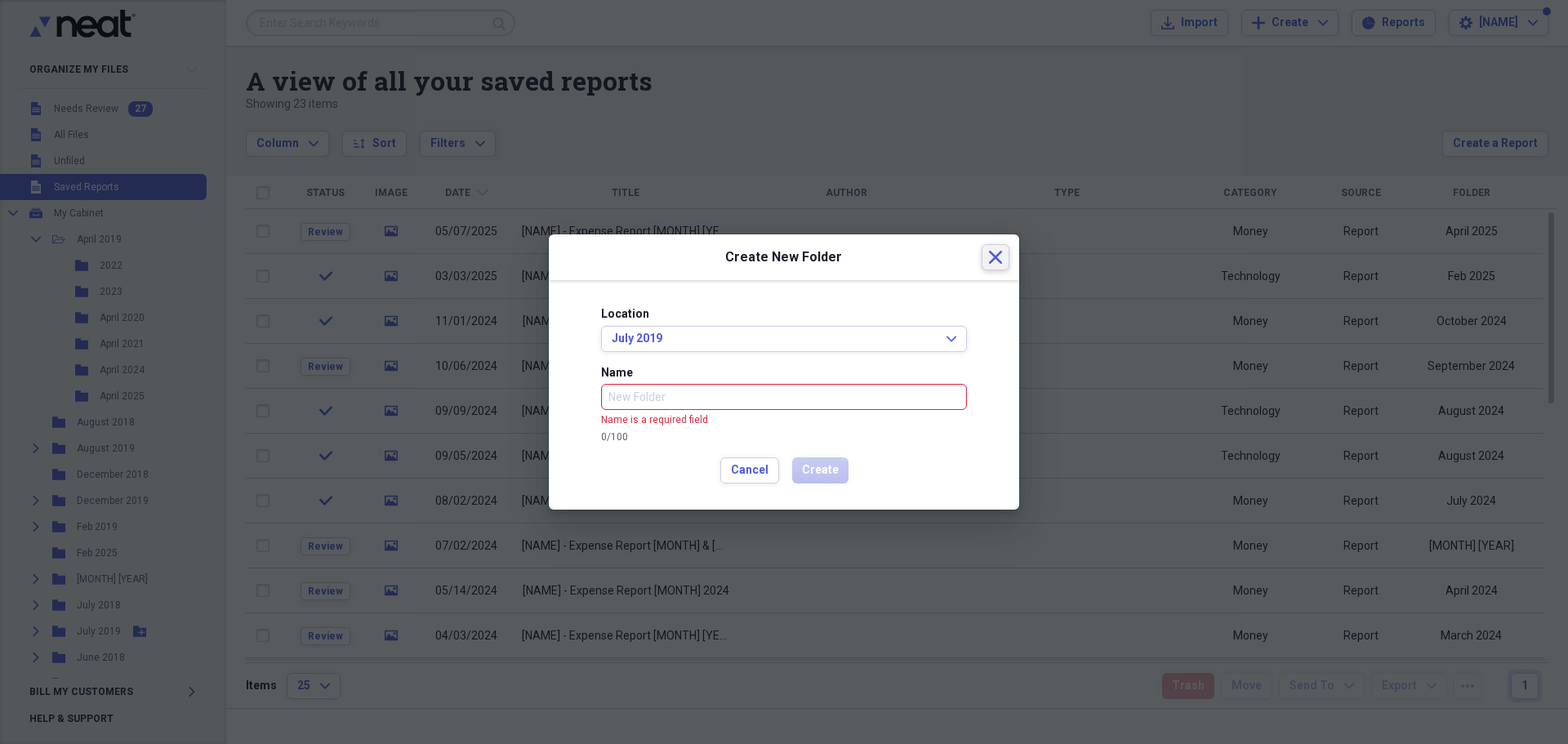click 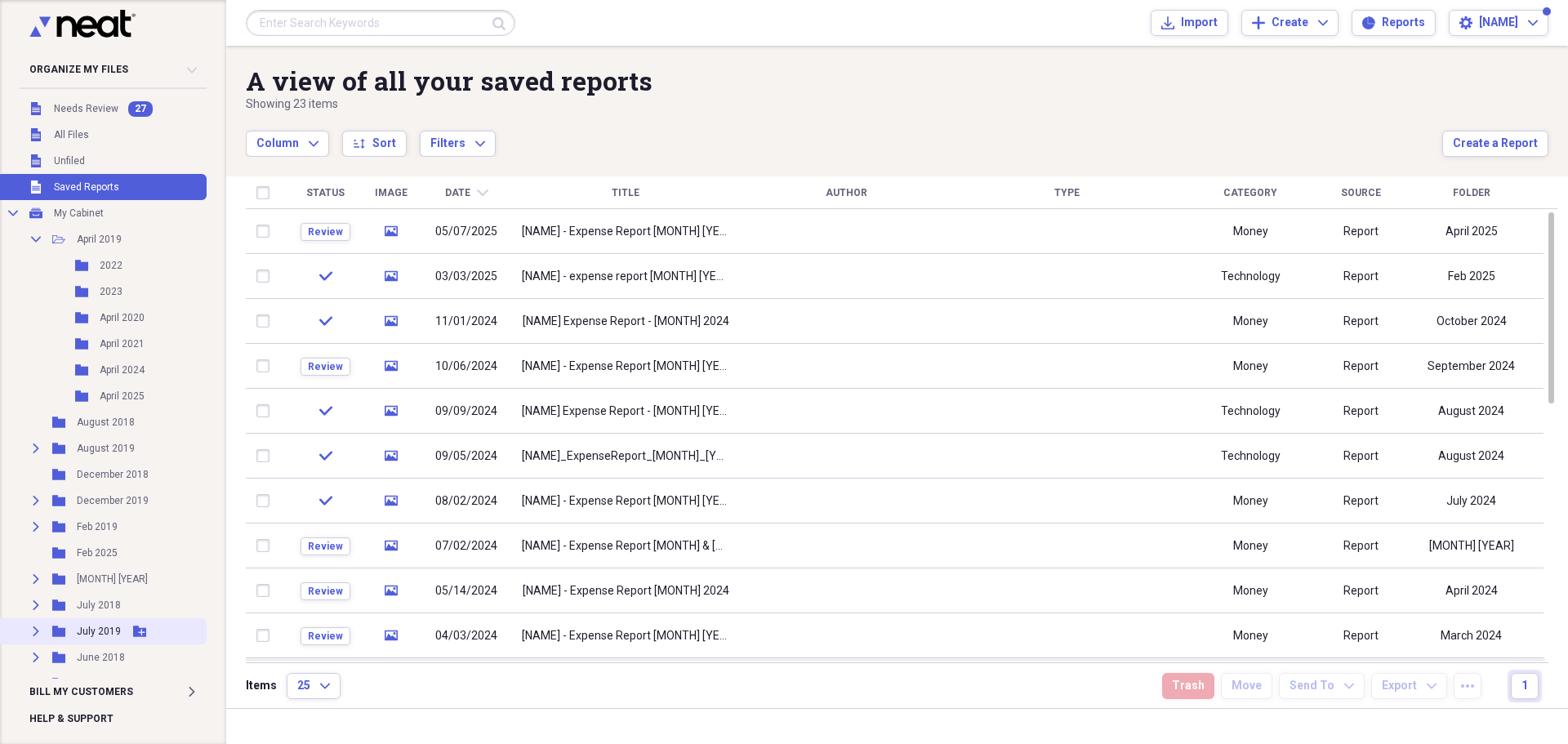 click on "Expand" 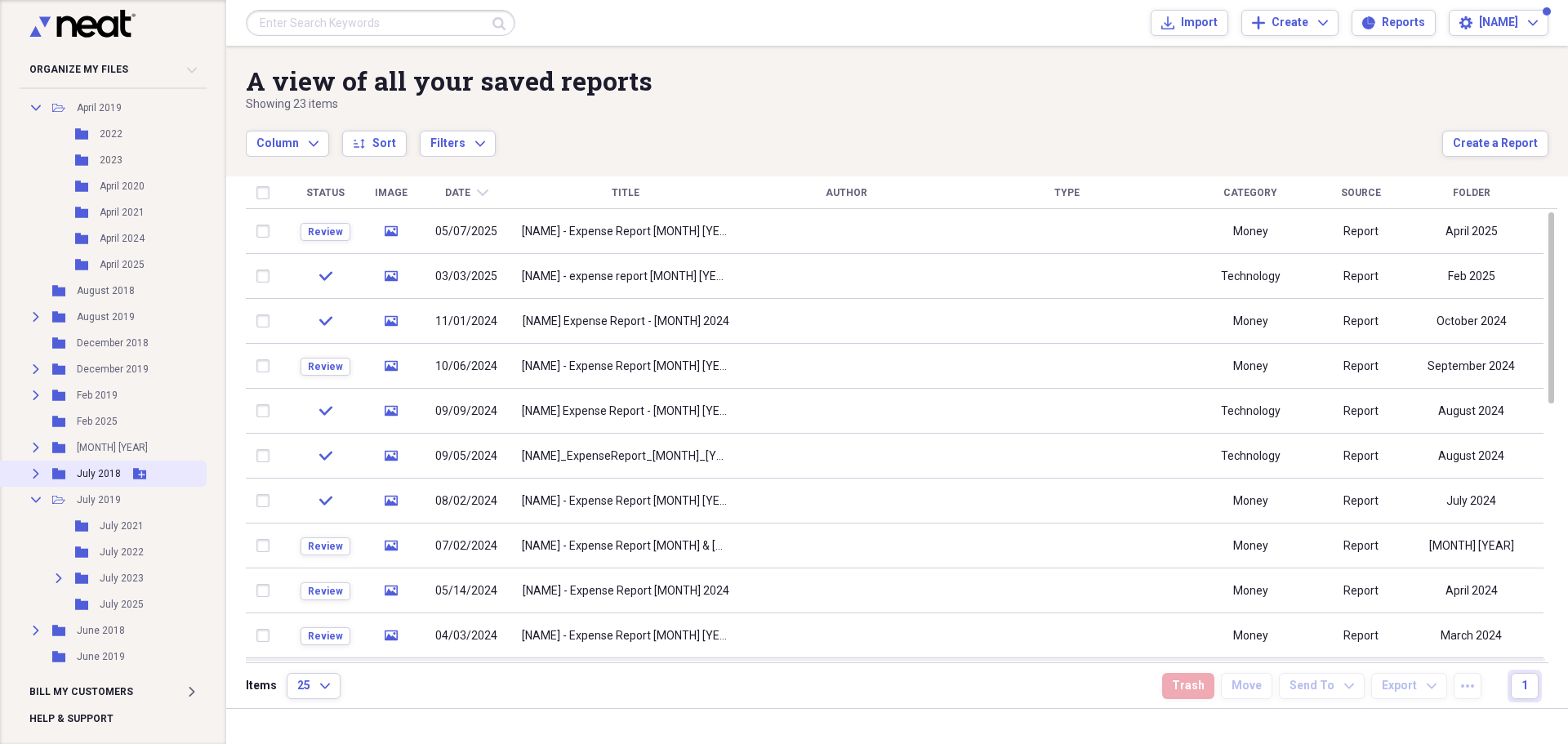 scroll, scrollTop: 163, scrollLeft: 0, axis: vertical 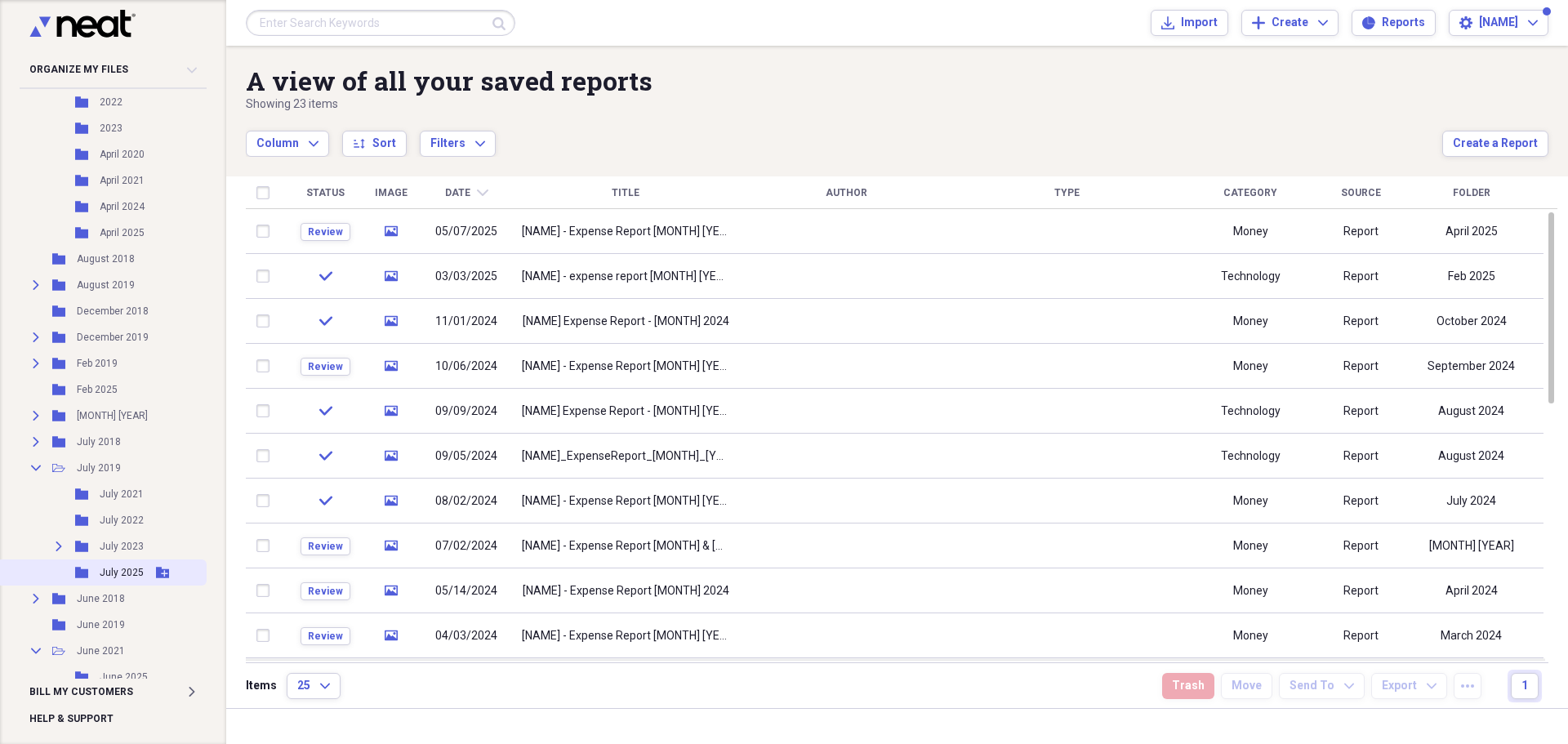 click on "July 2025" at bounding box center [122, 572] 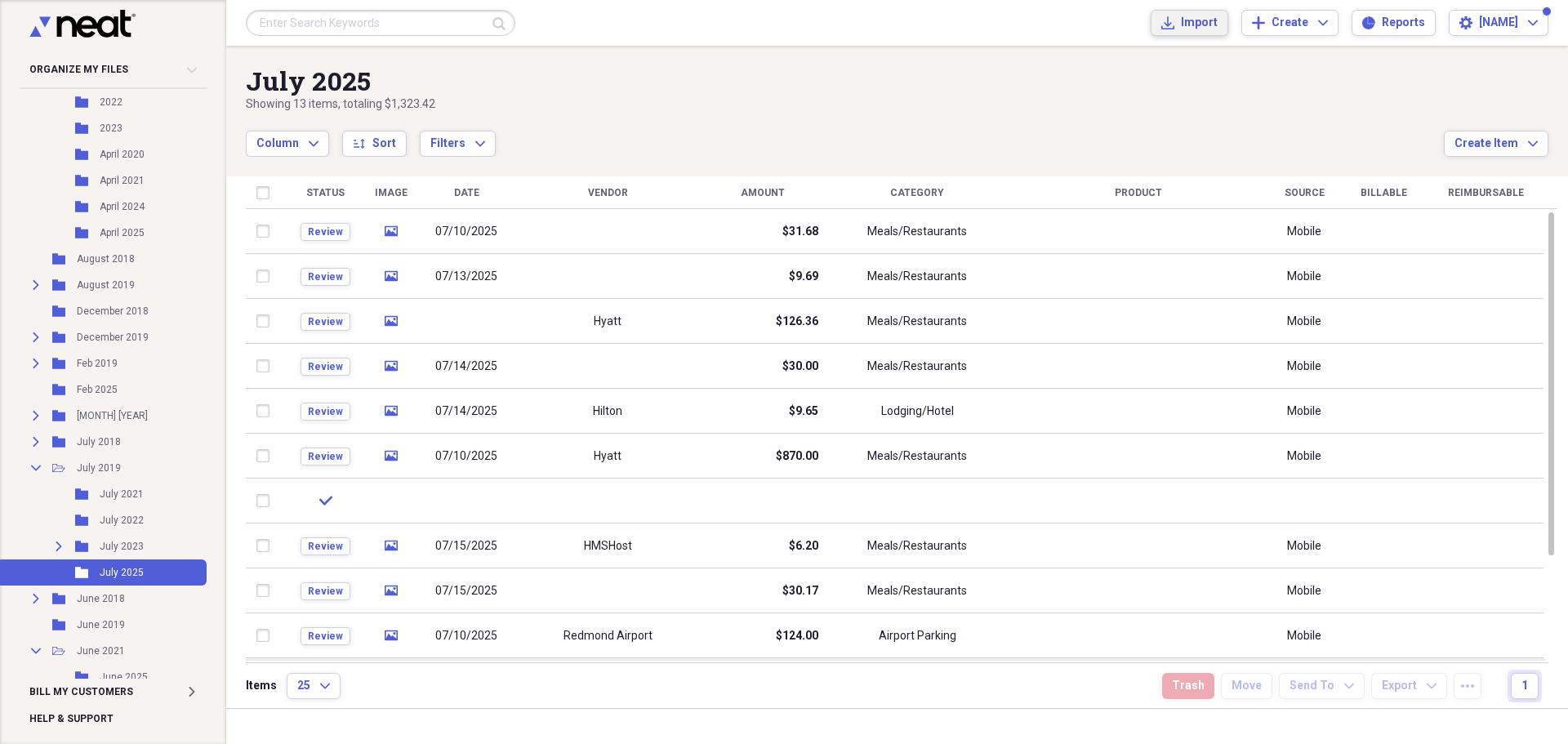 click on "Import" at bounding box center (1199, 23) 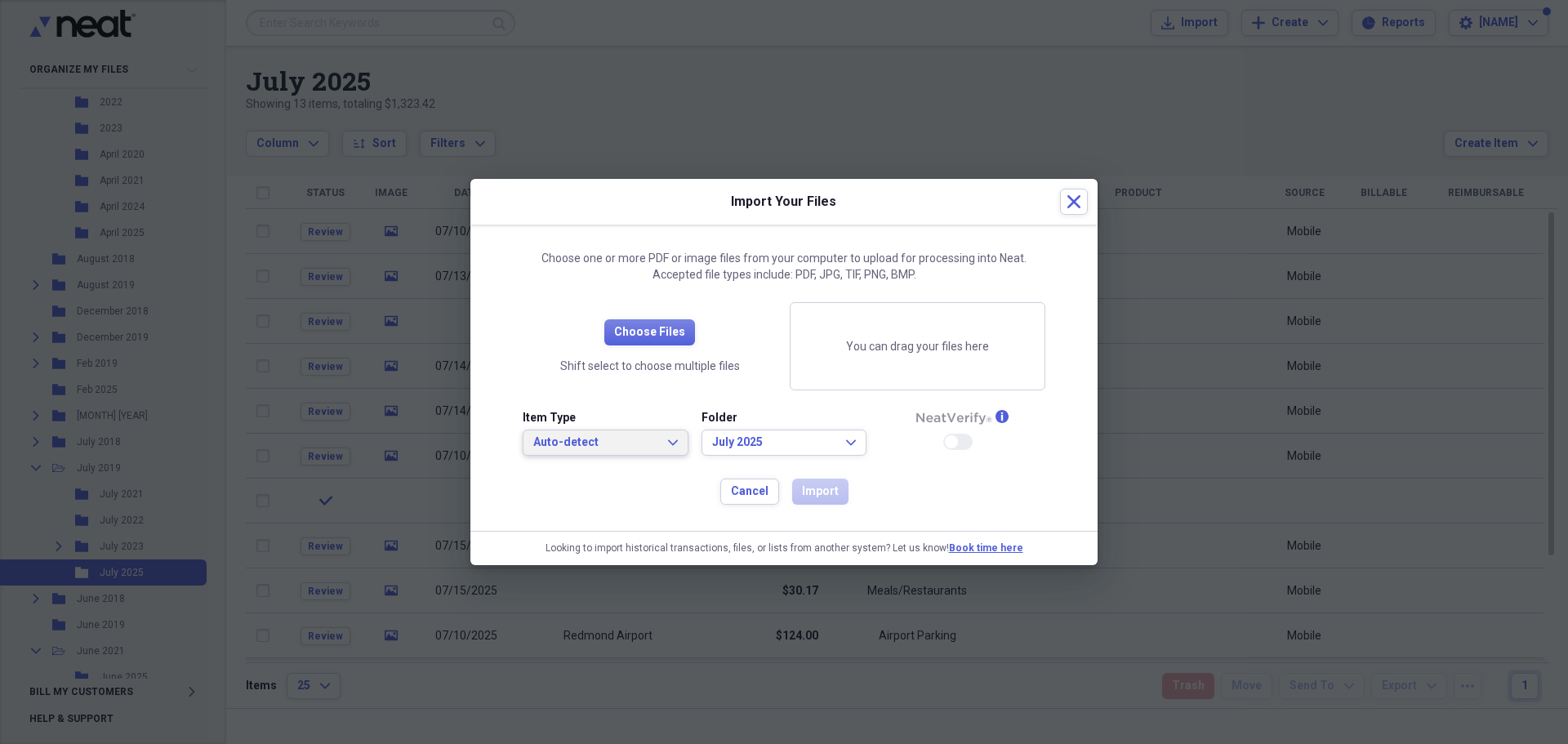 click on "Auto-detect Expand" at bounding box center (605, 443) 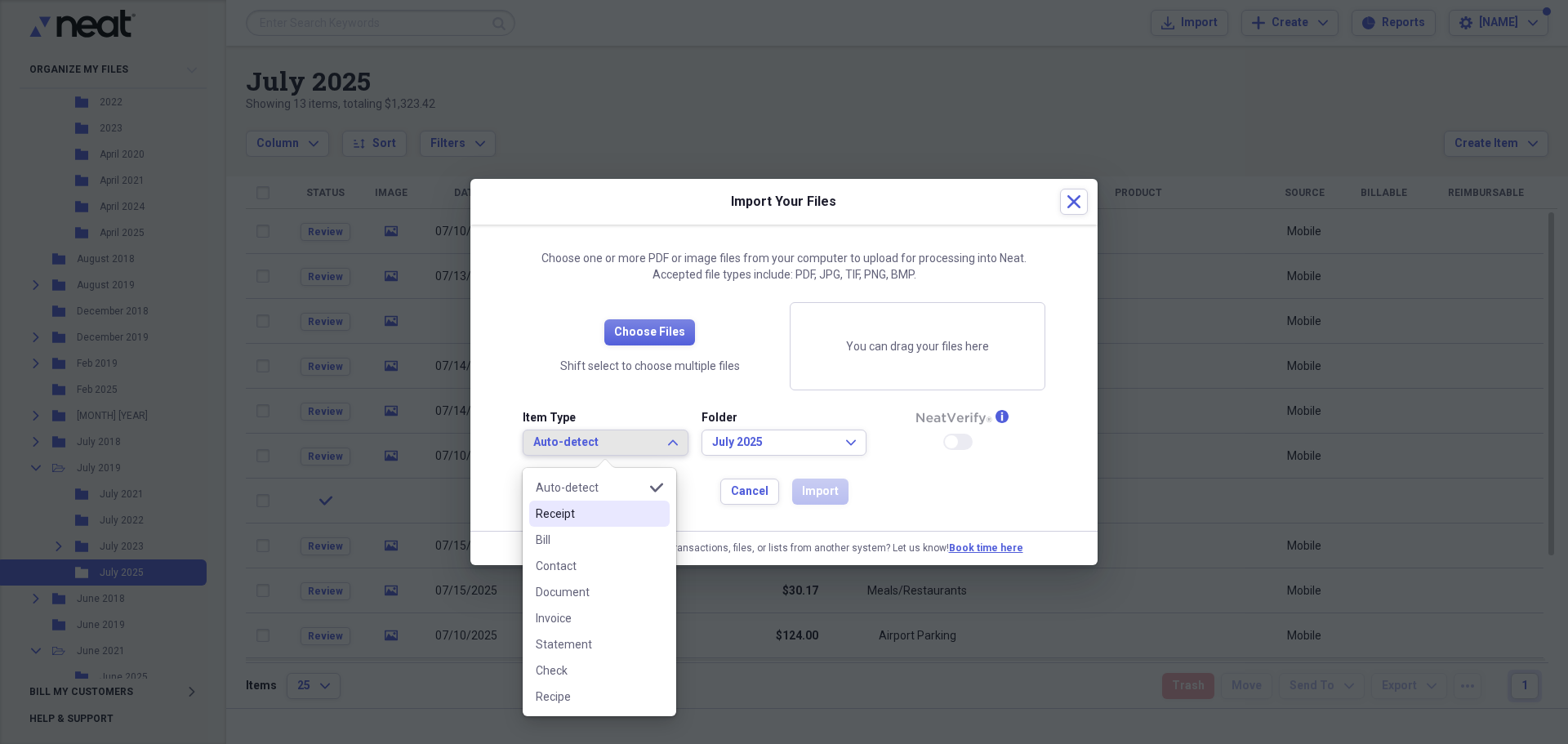 click on "Receipt" at bounding box center [599, 514] 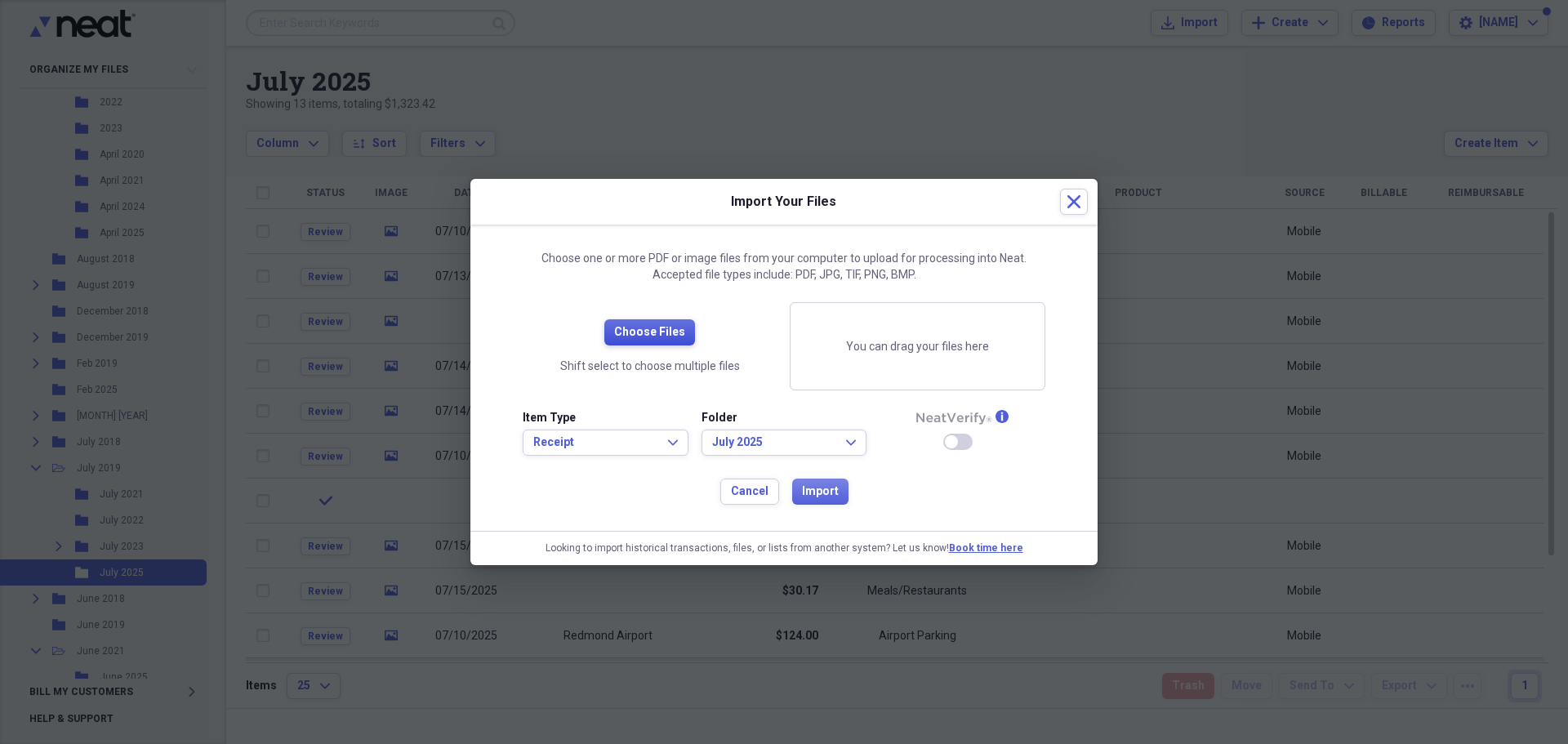 click on "Choose Files" at bounding box center (649, 332) 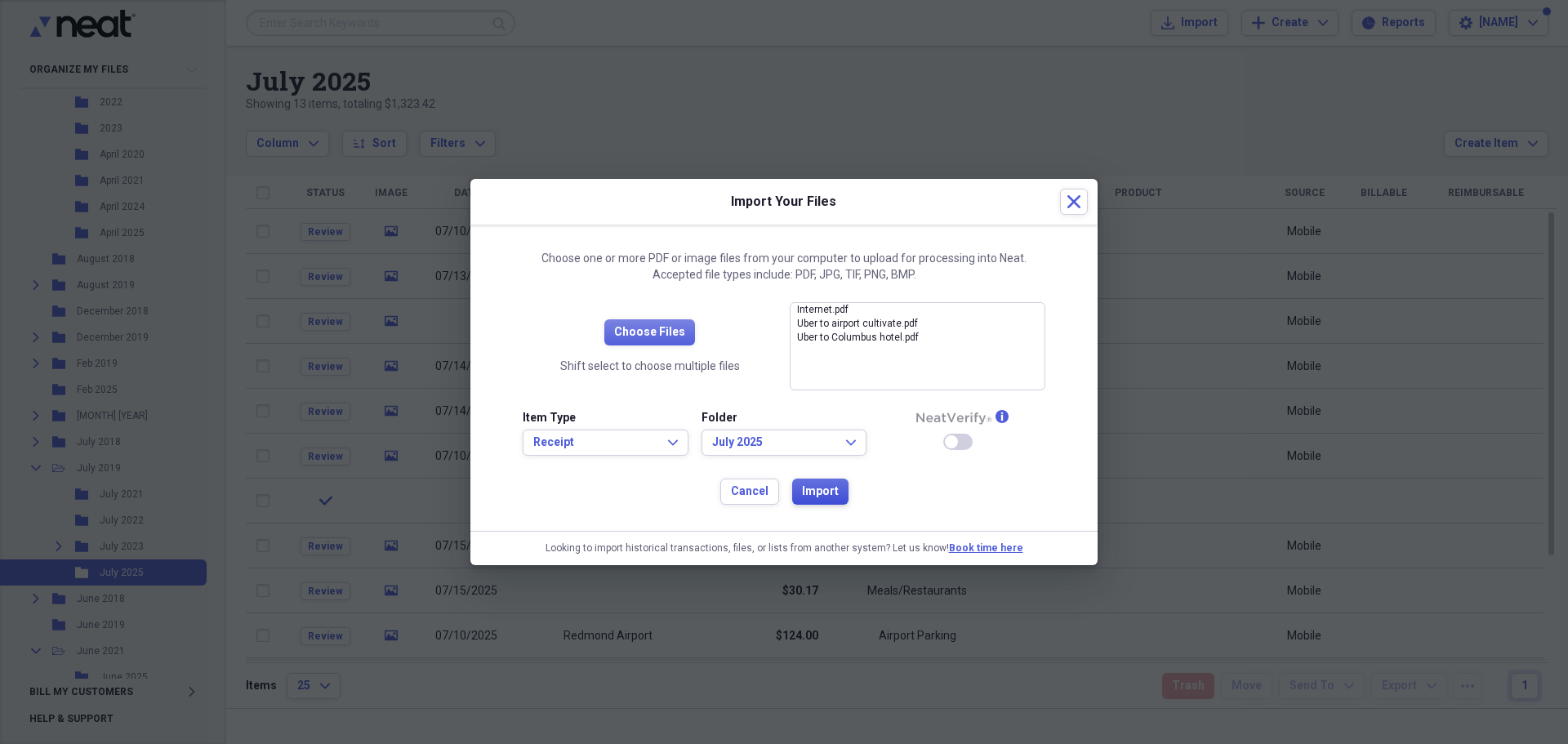 click on "Import" at bounding box center (820, 492) 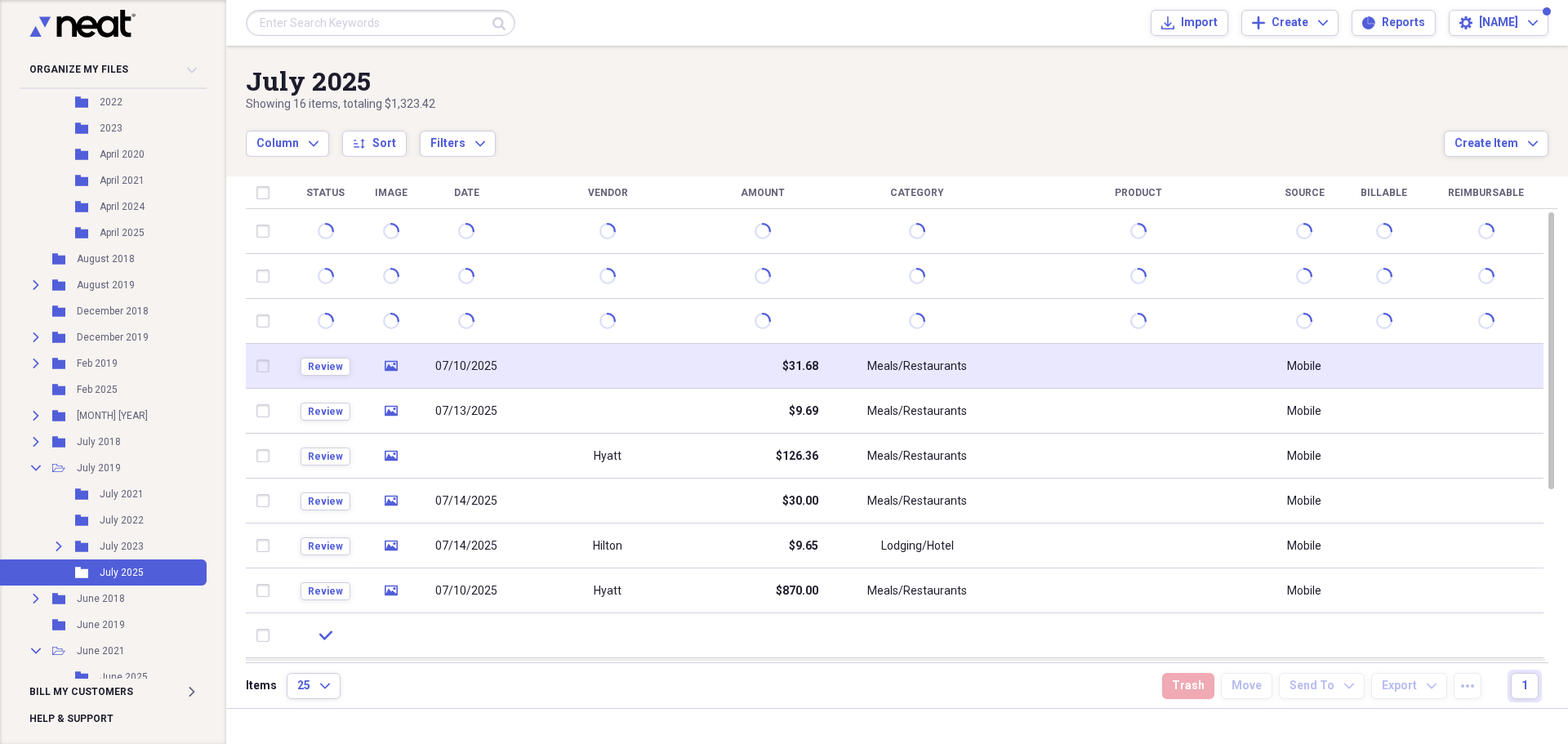 click at bounding box center (608, 366) 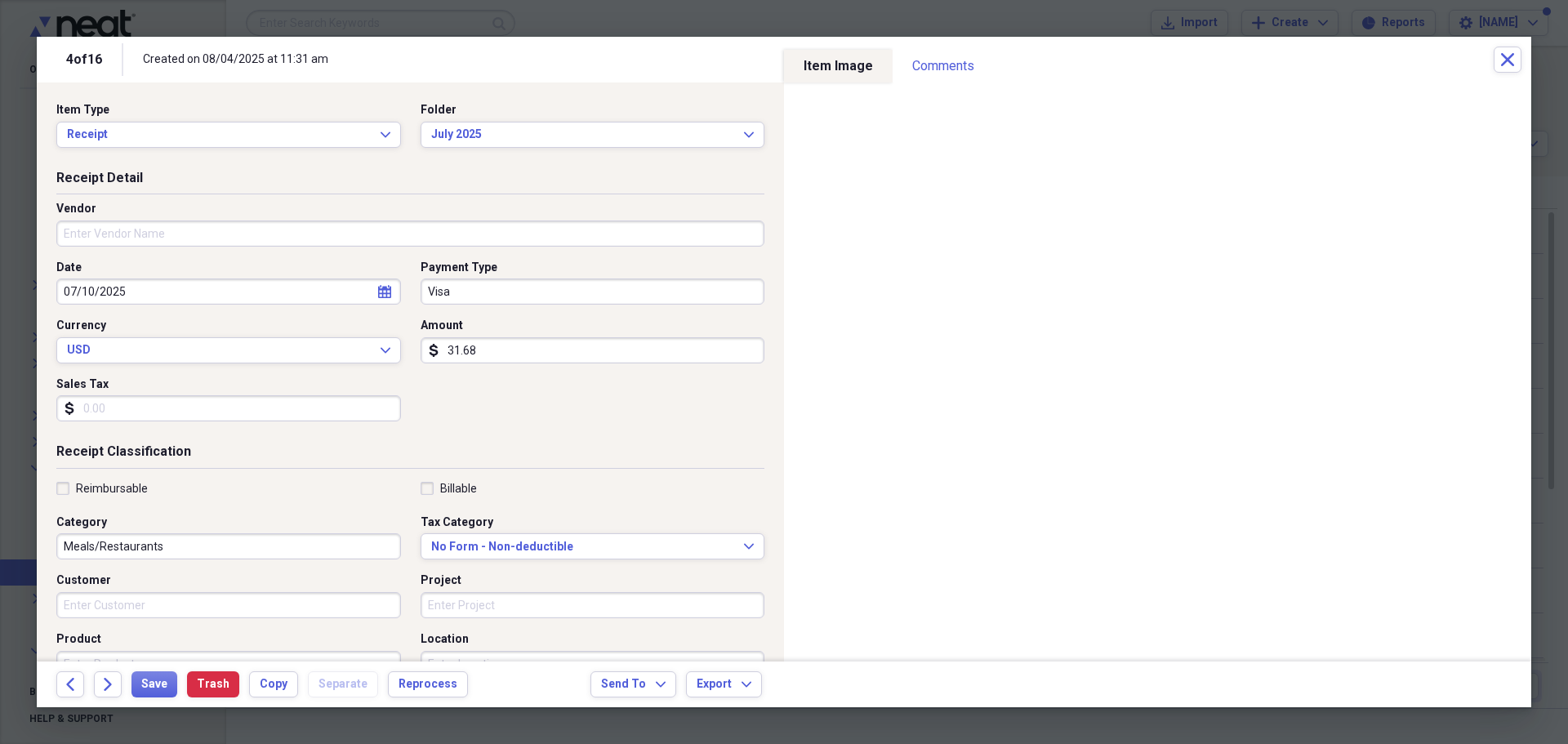 click on "Reimbursable" at bounding box center [102, 488] 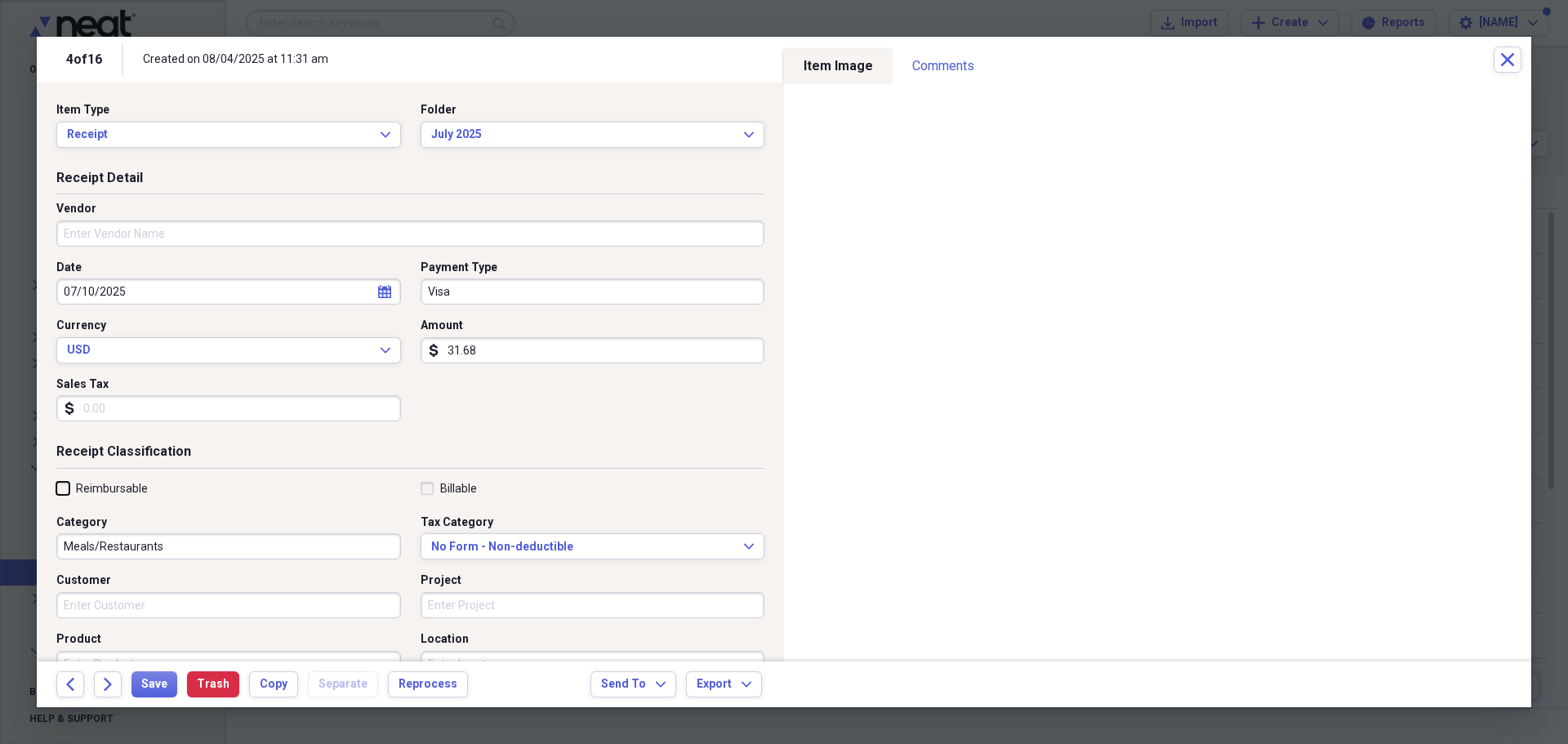 click on "Reimbursable" at bounding box center (56, 488) 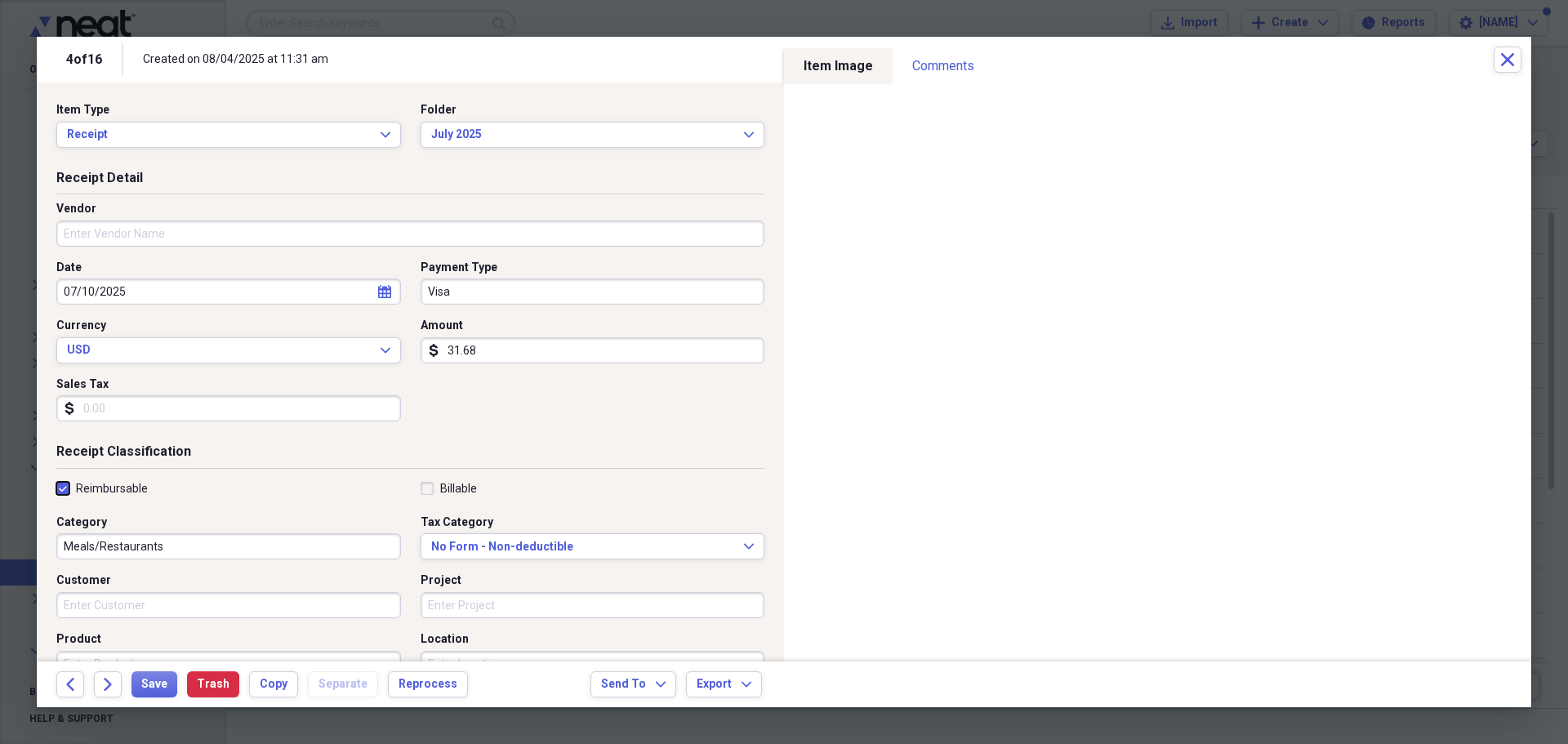 checkbox on "true" 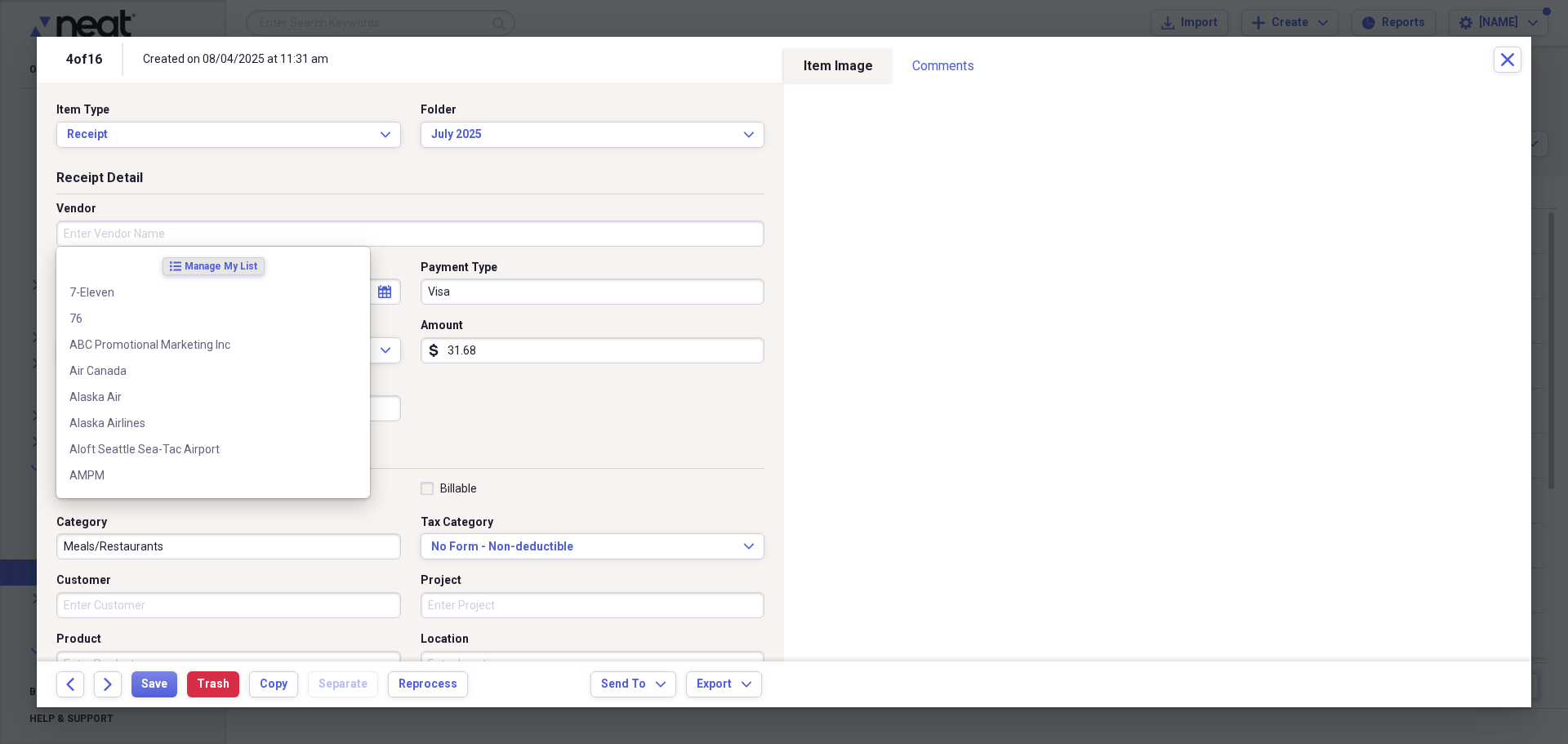 click on "Vendor" at bounding box center (410, 234) 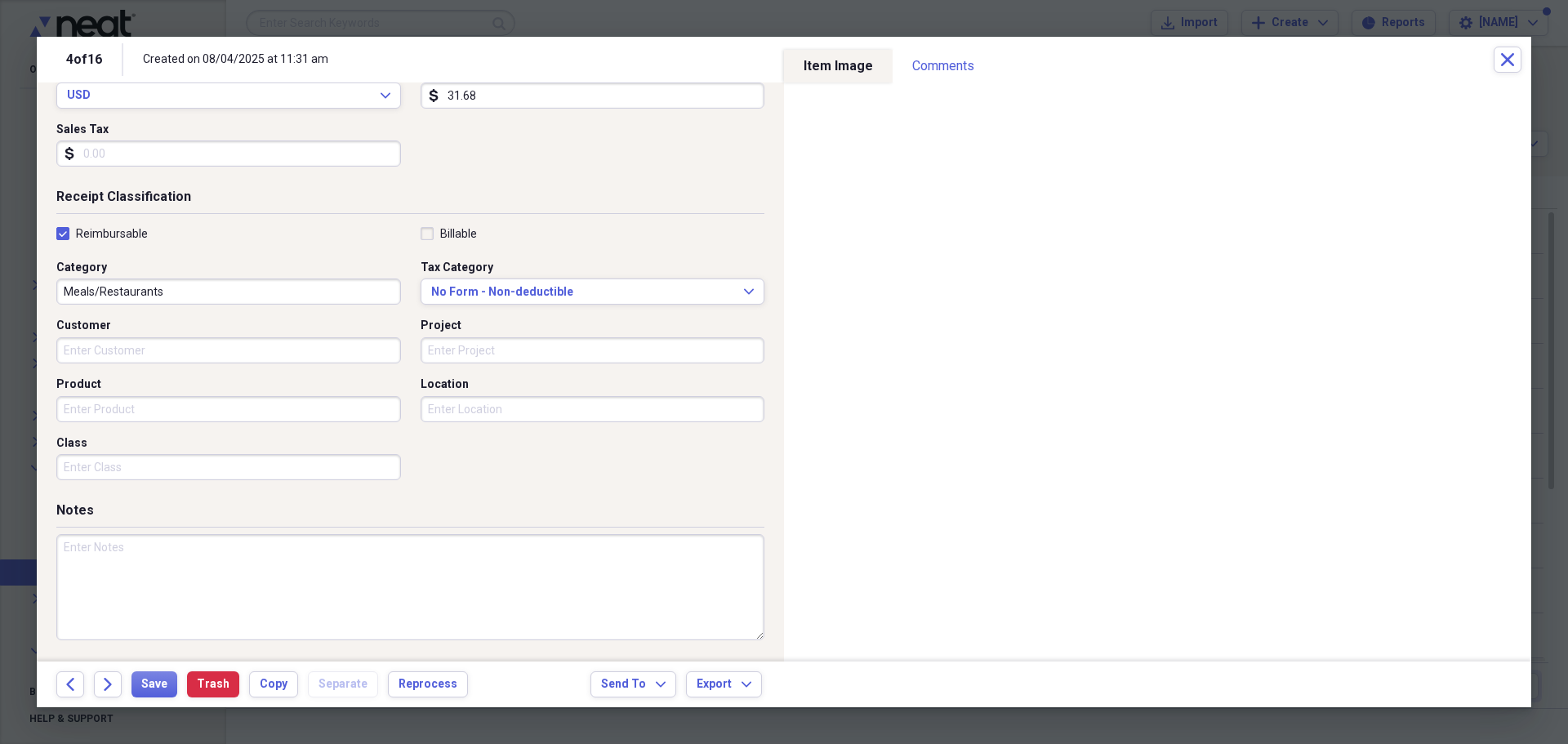 scroll, scrollTop: 173, scrollLeft: 0, axis: vertical 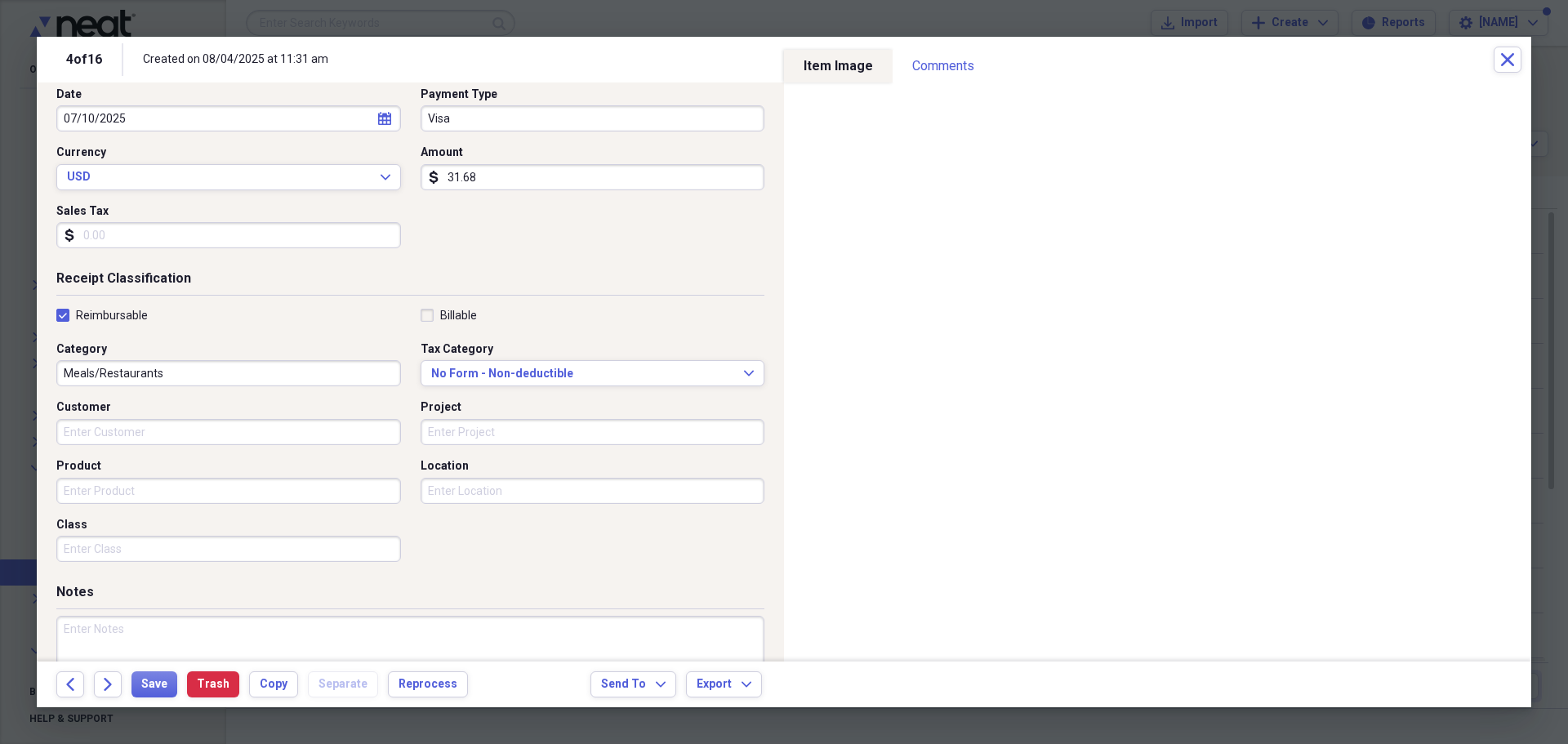 type on "Salt Lake City Brewing Company" 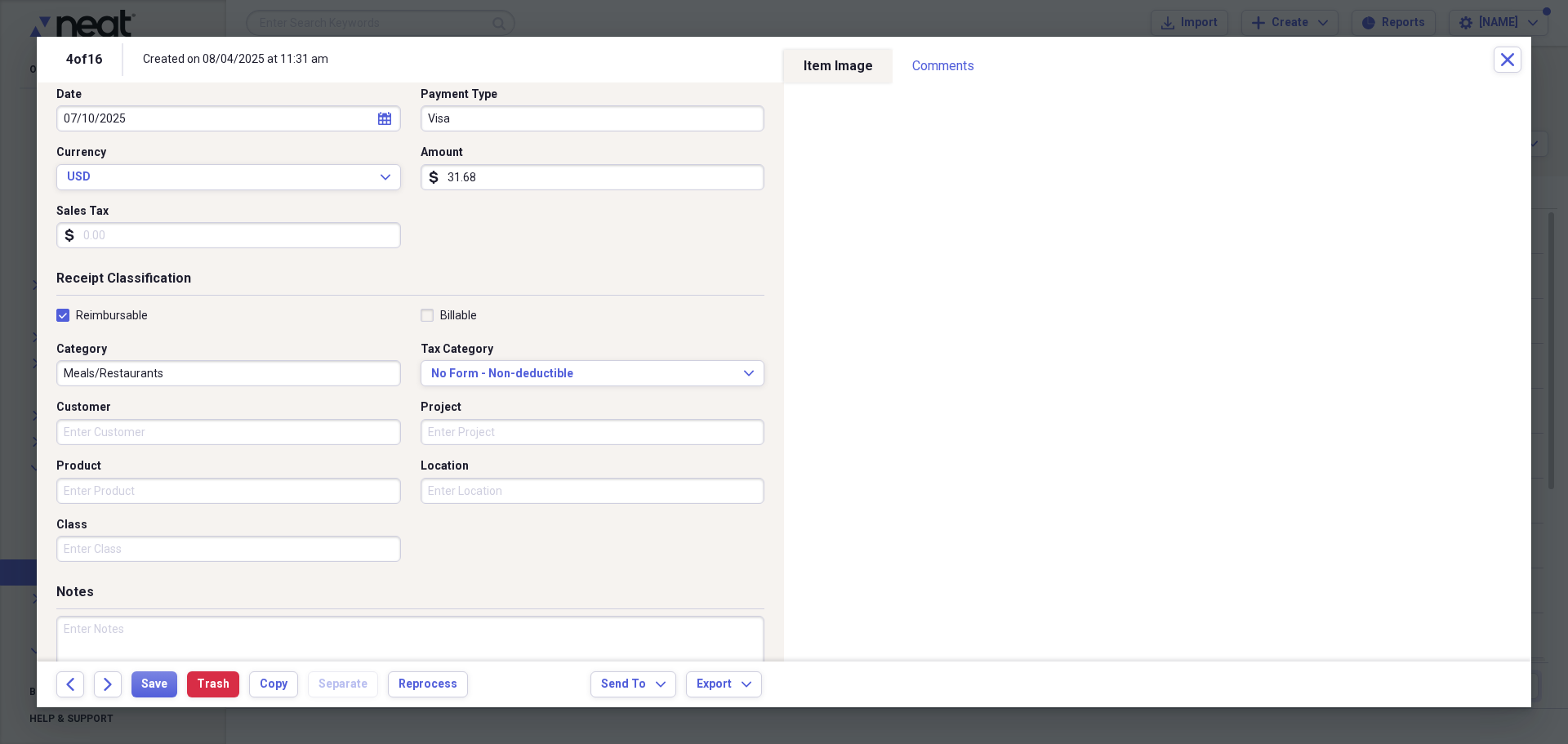 click on "31.68" at bounding box center [593, 177] 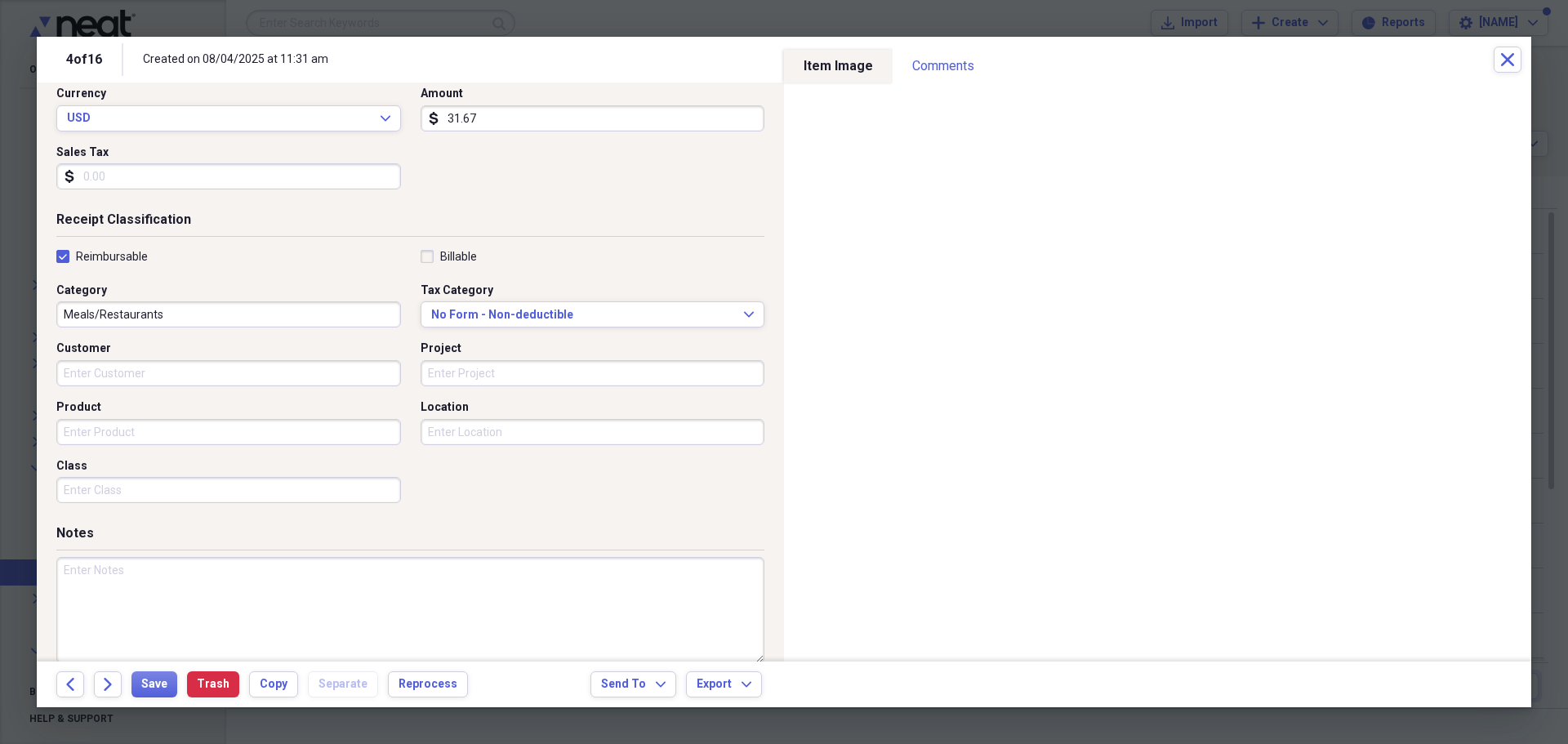 scroll, scrollTop: 255, scrollLeft: 0, axis: vertical 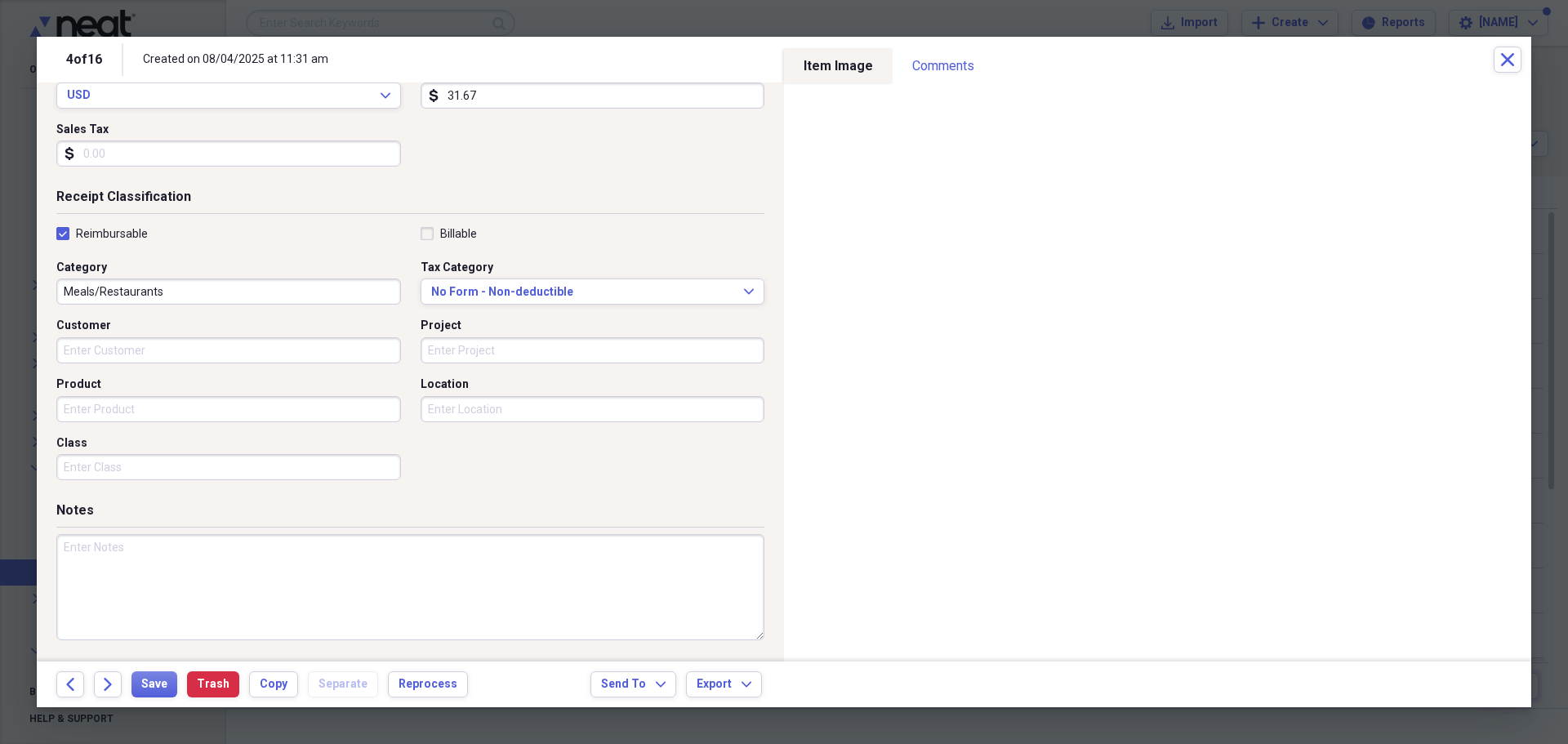 type on "31.67" 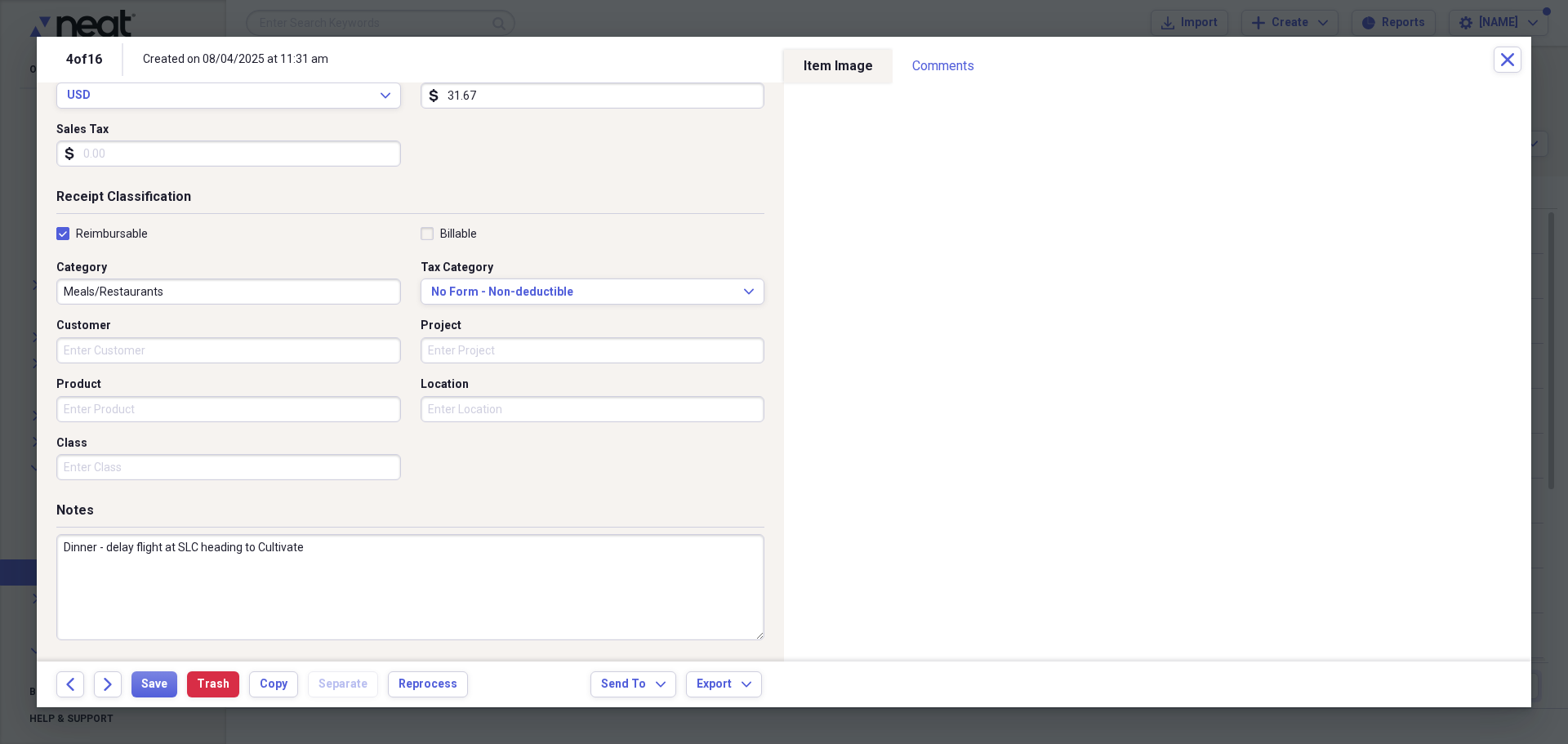 click on "Dinner - delay flight at SLC heading to Cultivate" at bounding box center (410, 587) 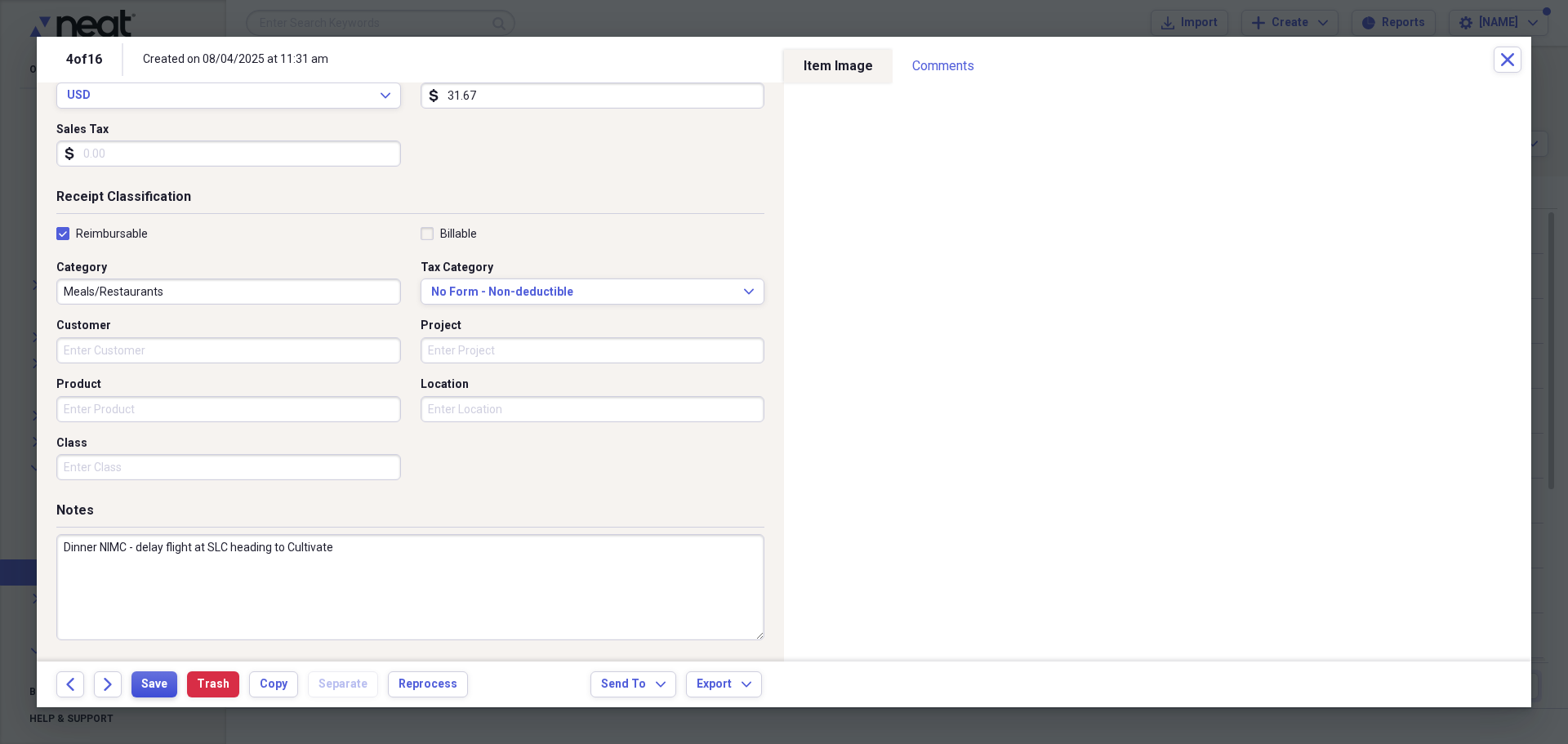 click on "Save" at bounding box center [154, 684] 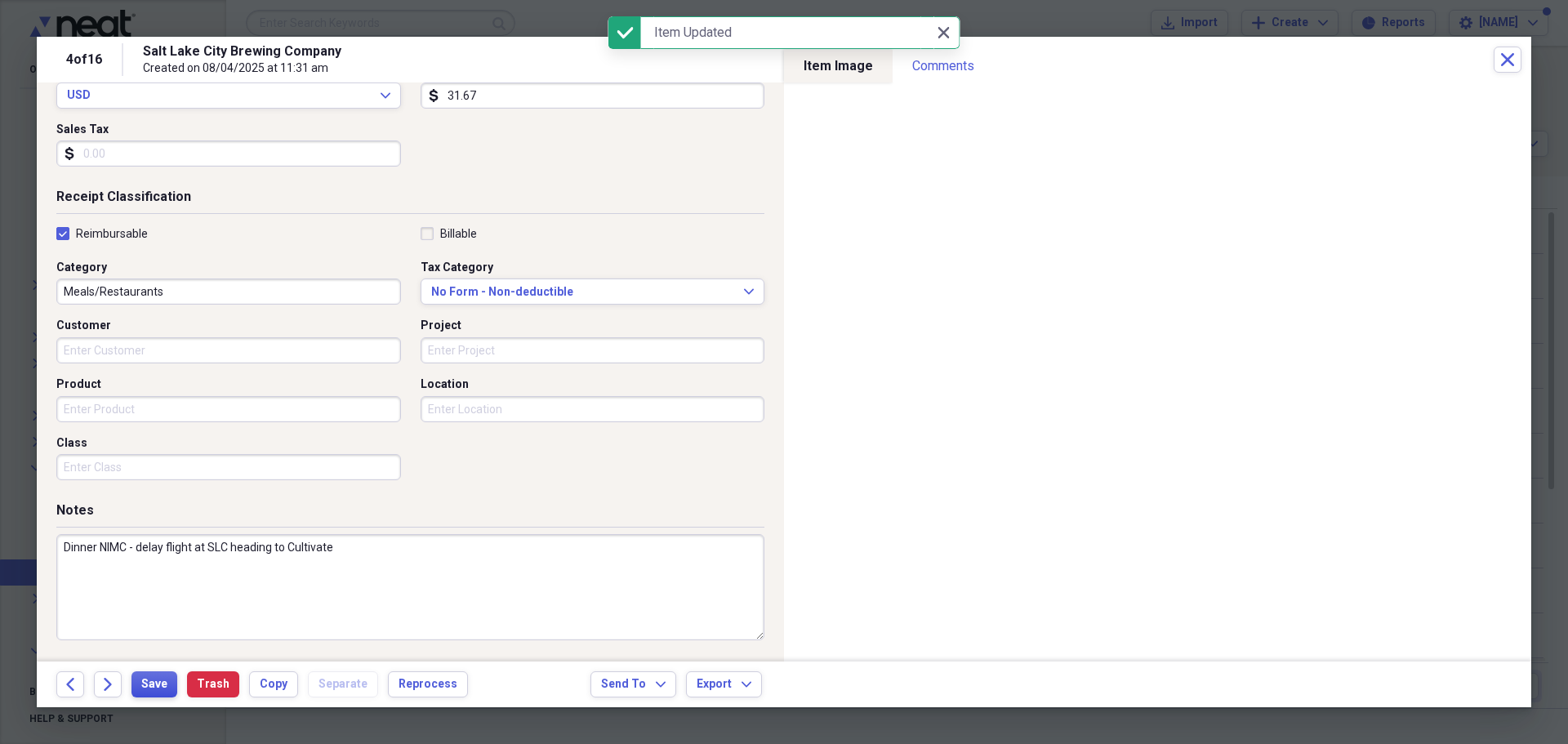 type on "Dinner NIMC - delay flight at SLC heading to Cultivate" 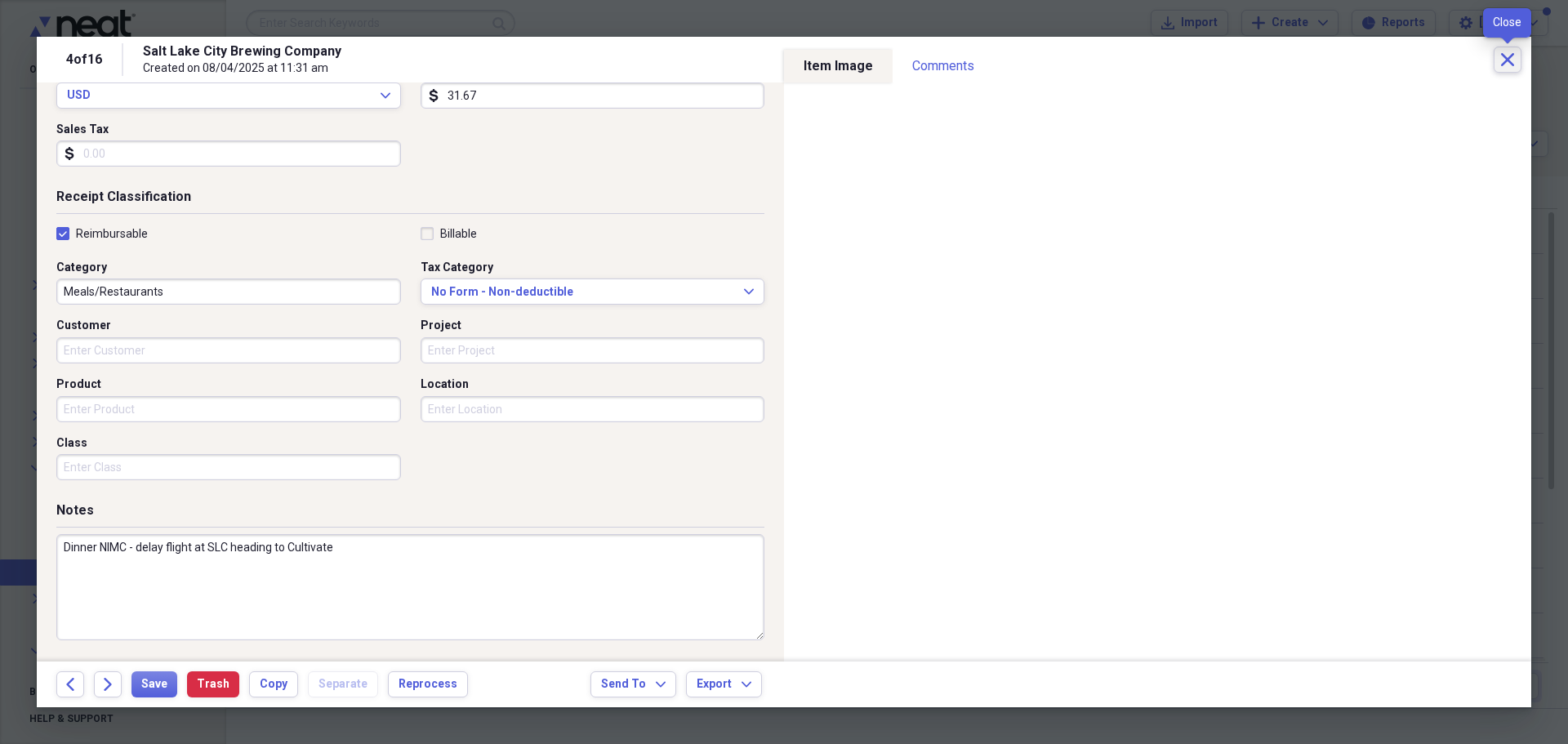 click 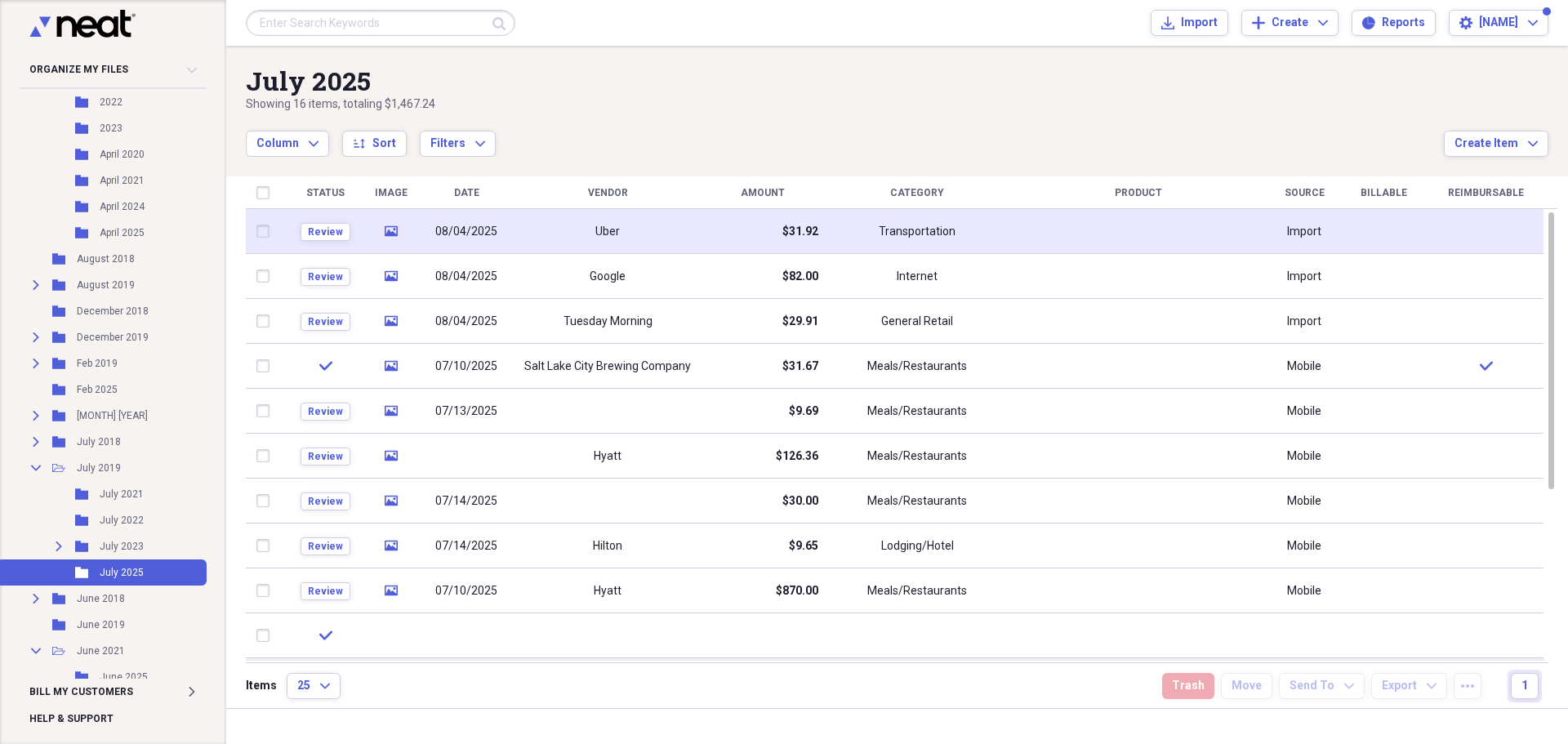 click on "Uber" at bounding box center (608, 231) 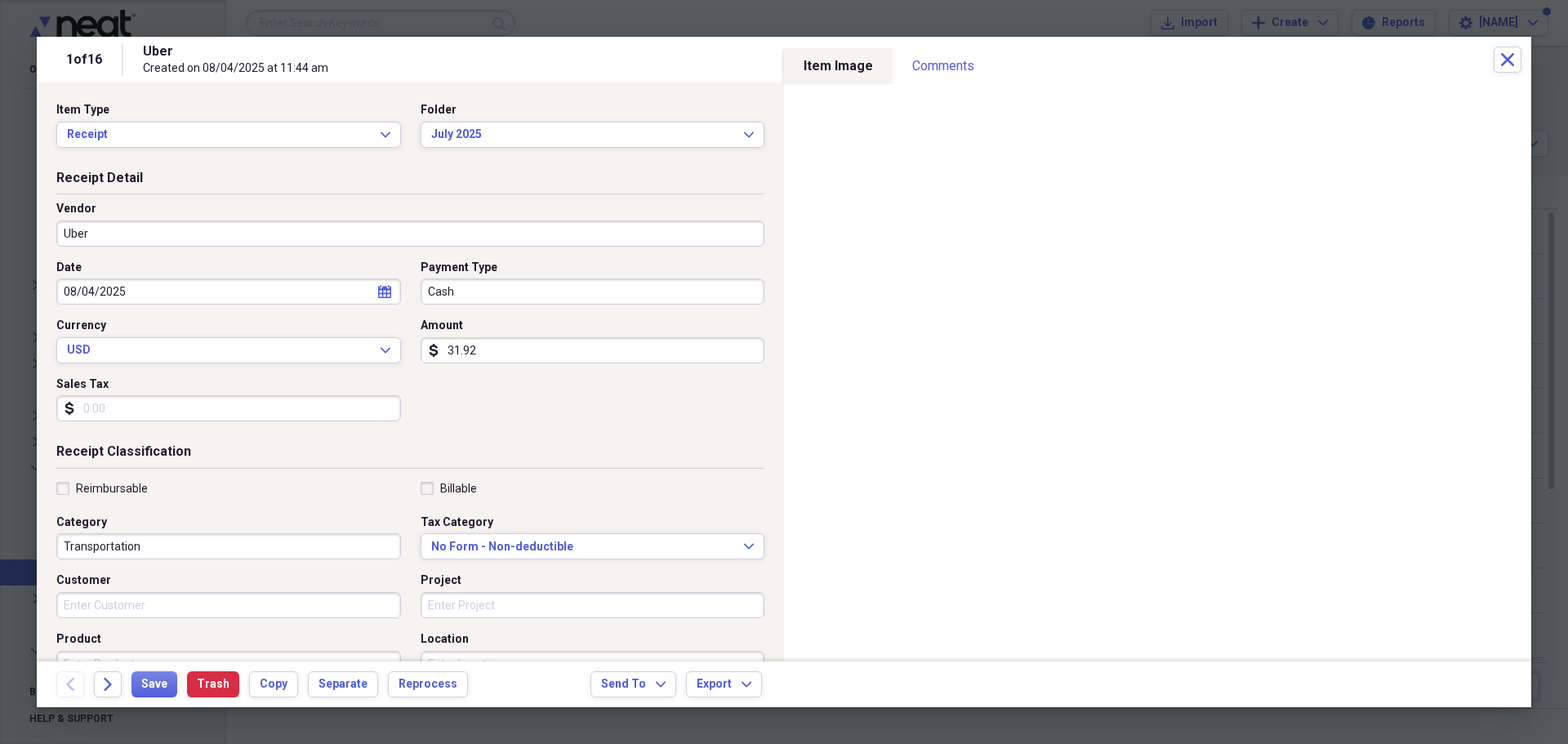 click on "Cash" at bounding box center (593, 292) 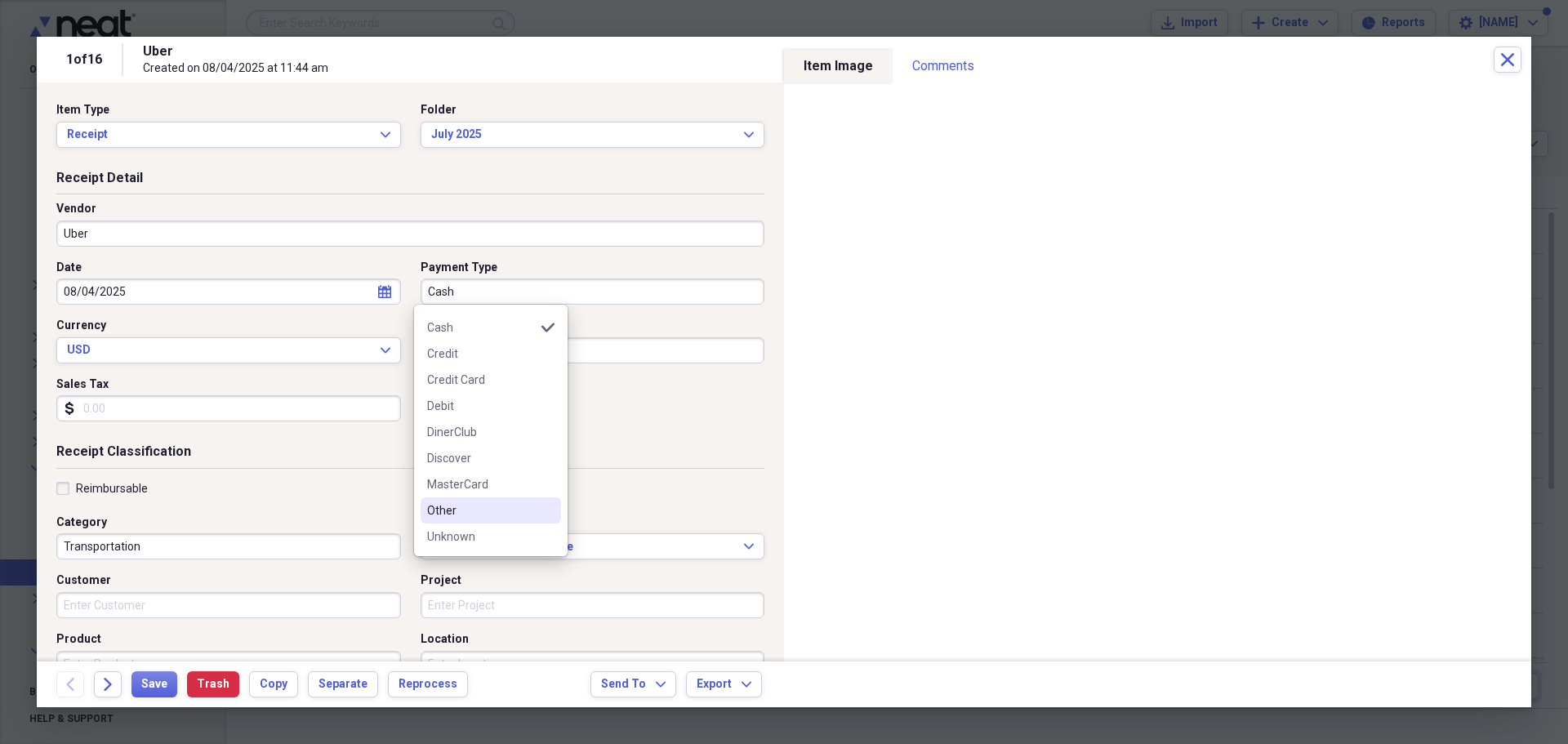 scroll, scrollTop: 75, scrollLeft: 0, axis: vertical 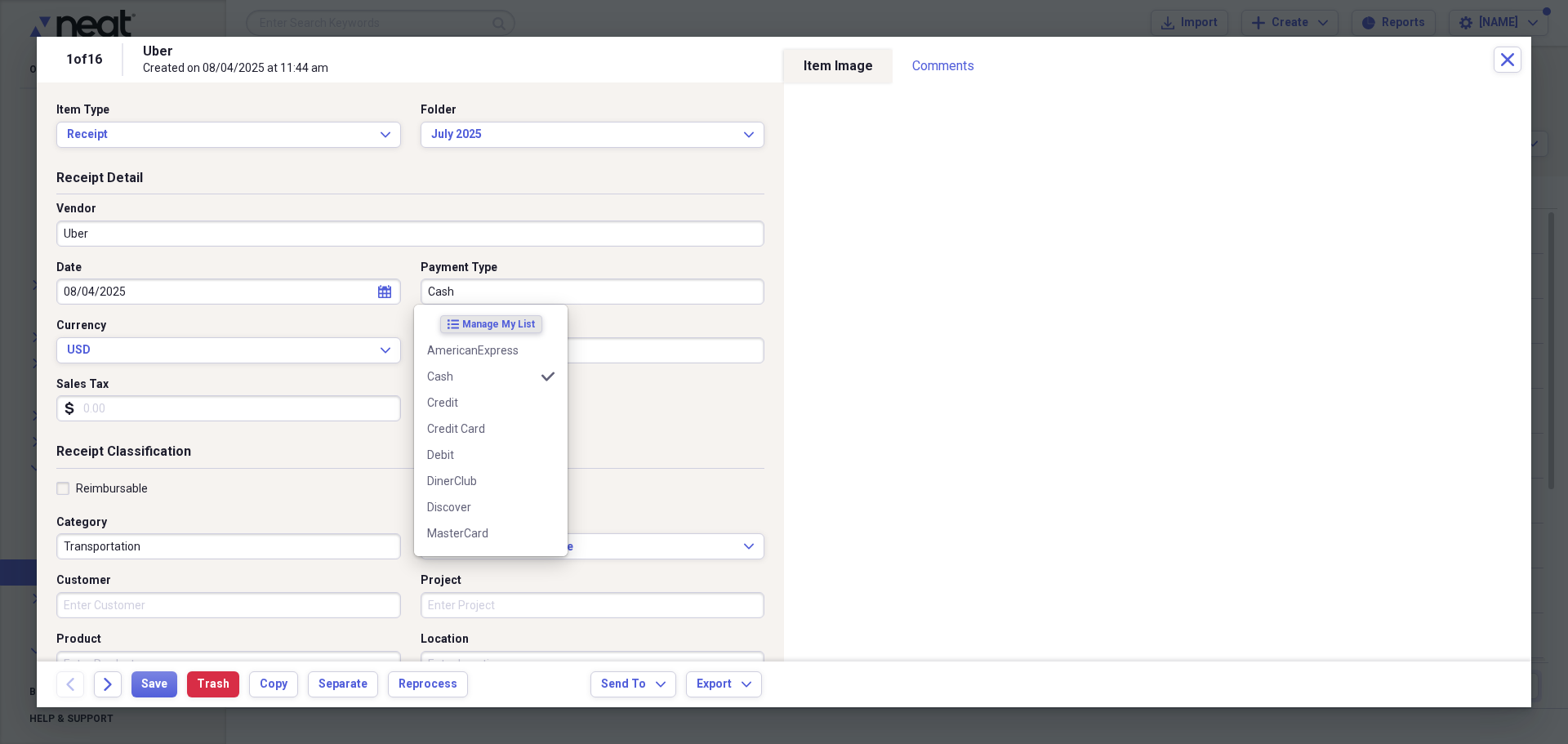 click on "MasterCard" at bounding box center [481, 533] 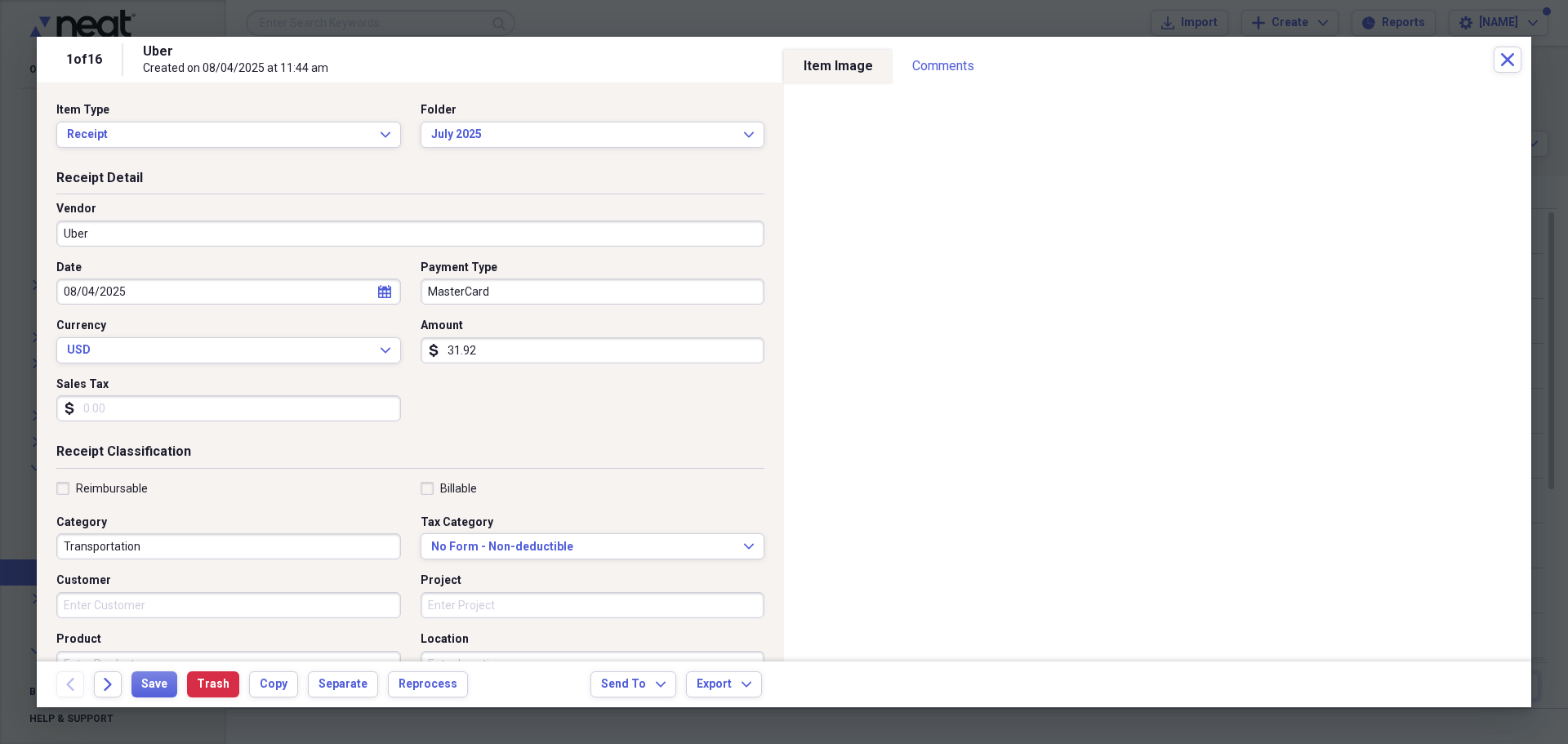 click on "calendar" 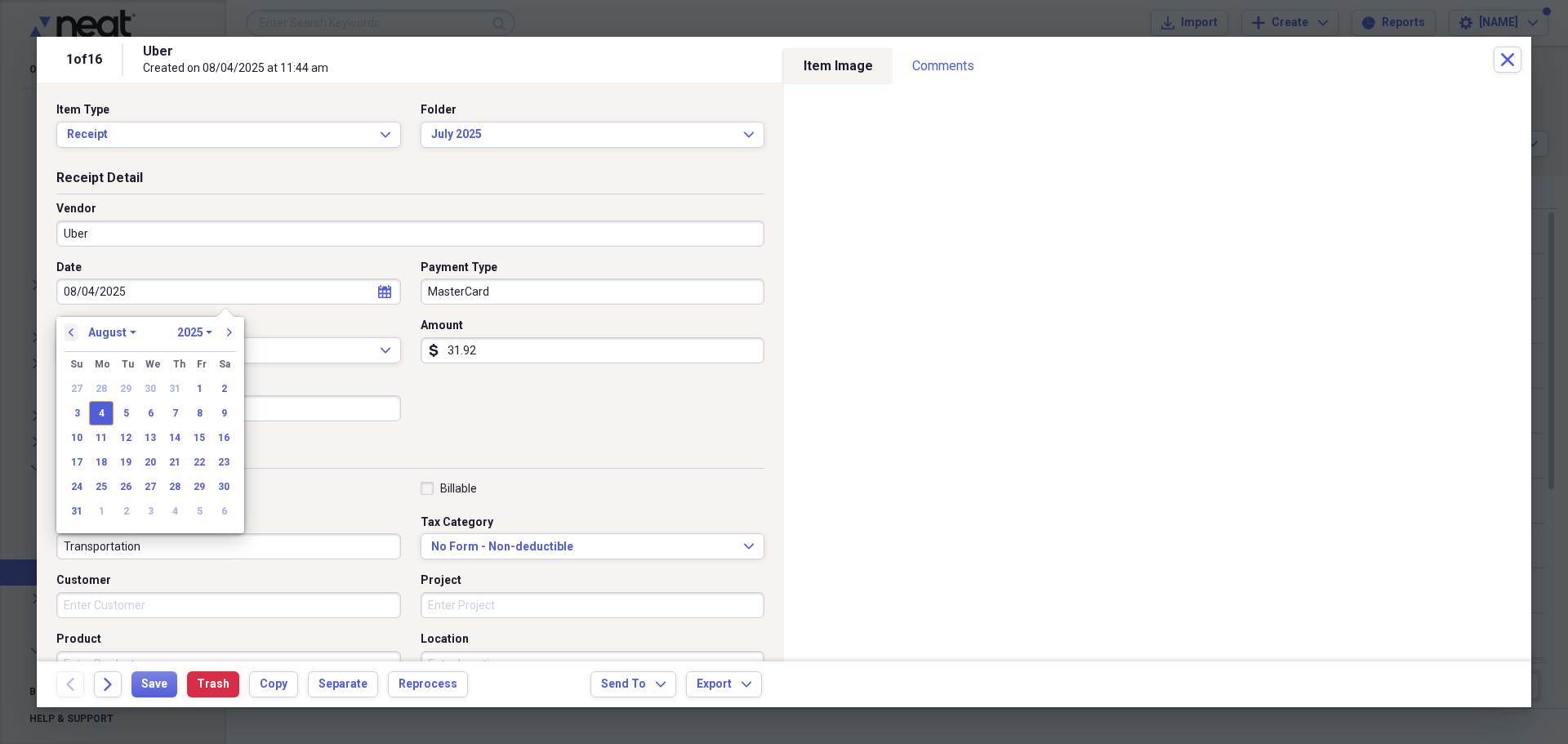 click on "previous" at bounding box center (71, 332) 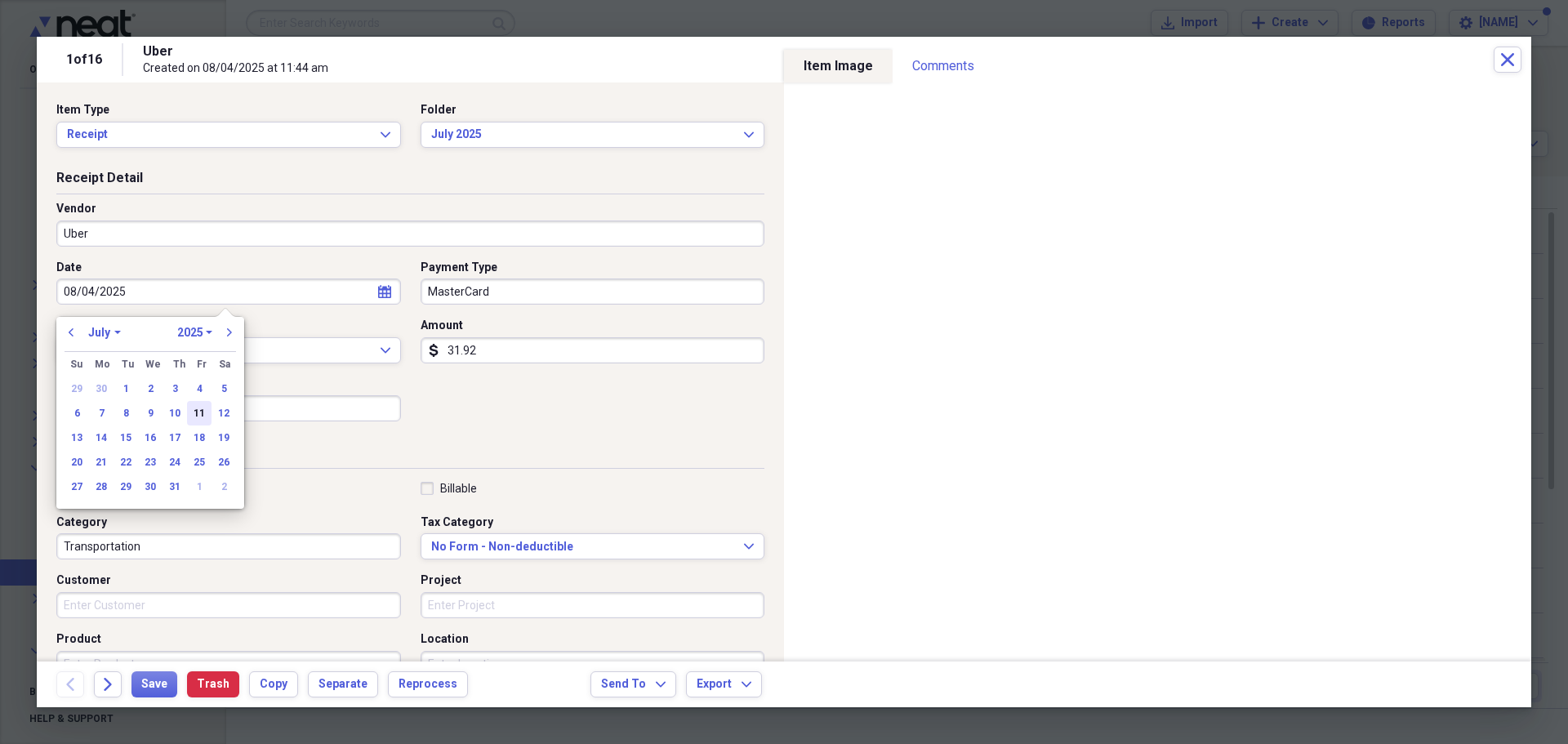 click on "11" at bounding box center [199, 413] 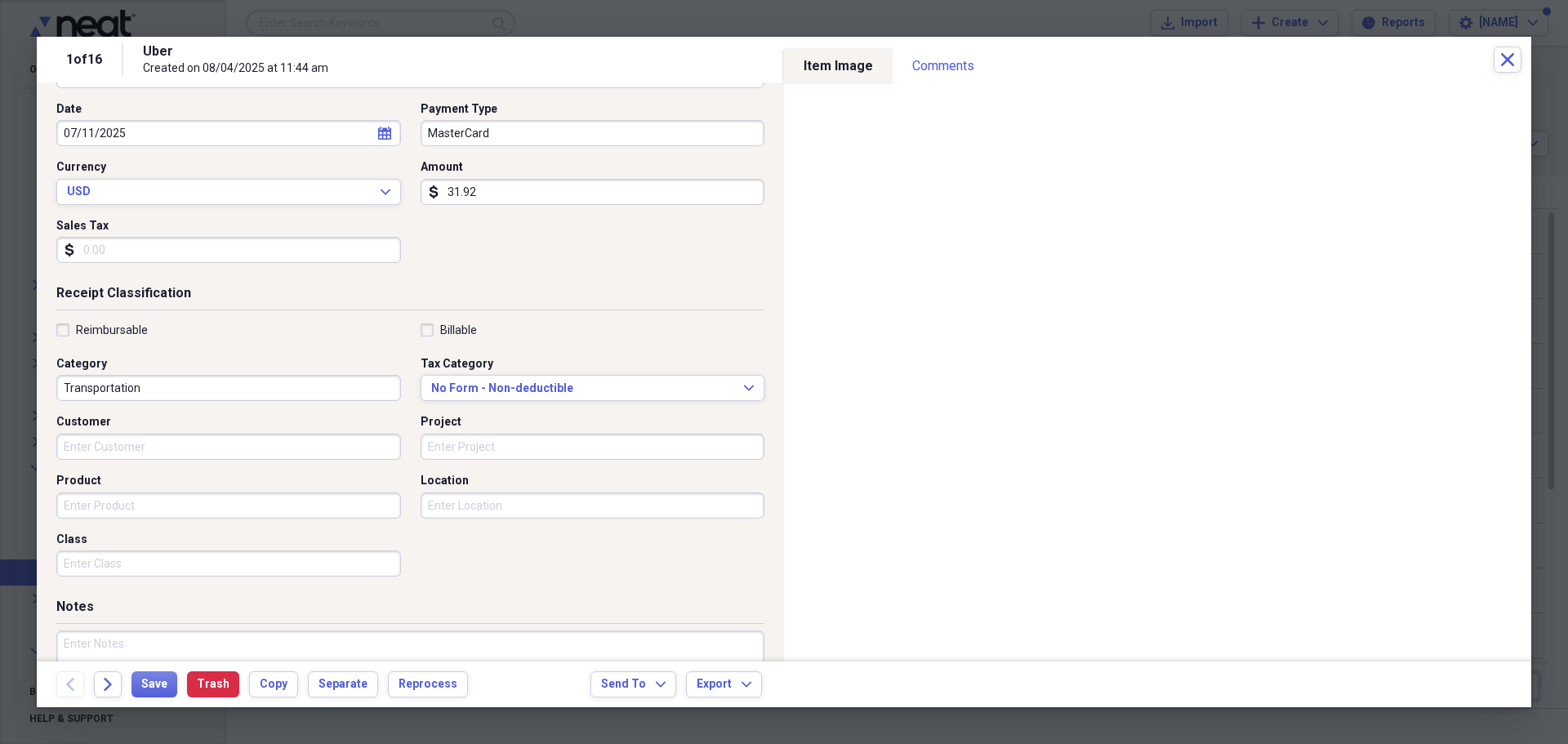 scroll, scrollTop: 163, scrollLeft: 0, axis: vertical 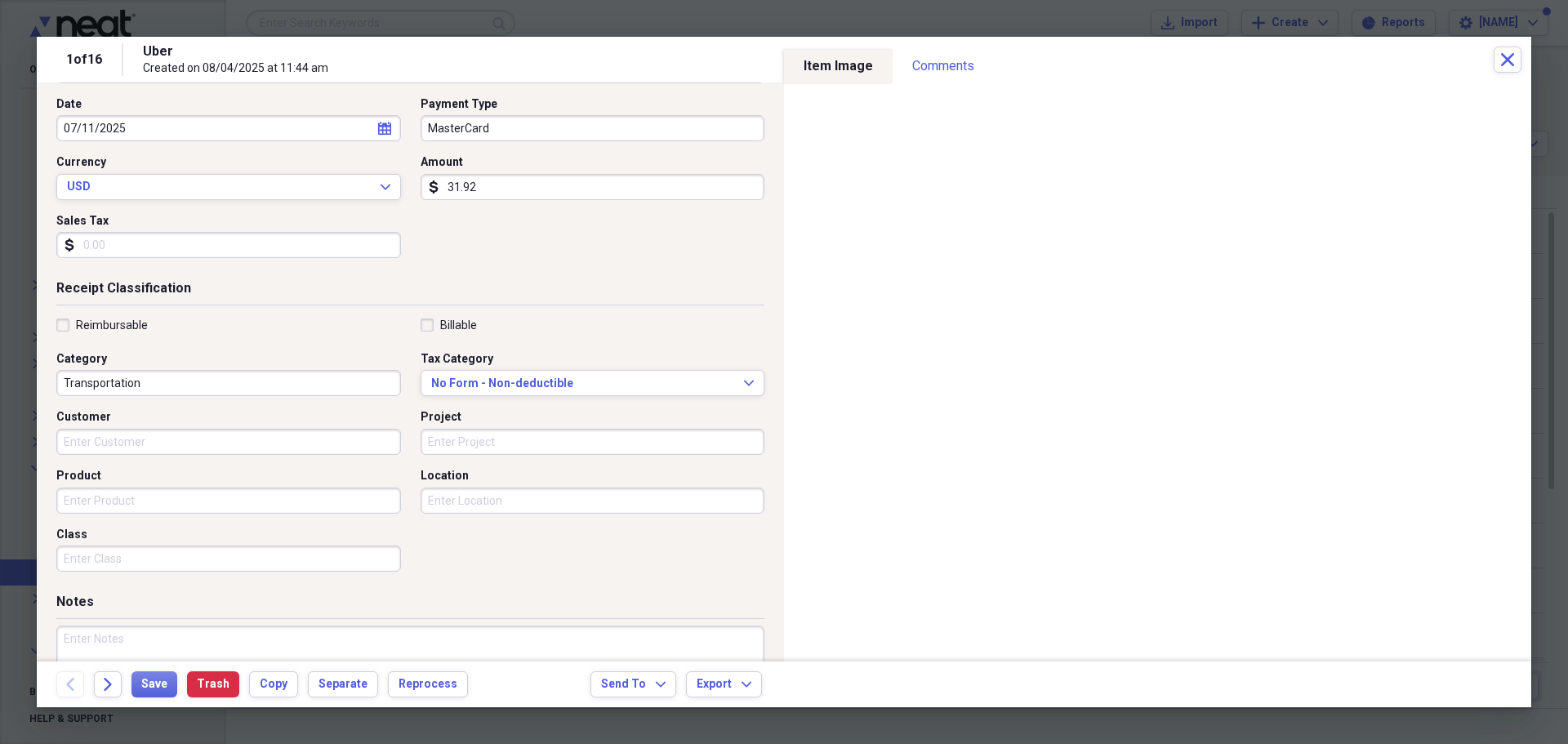 click on "Reimbursable" at bounding box center (102, 325) 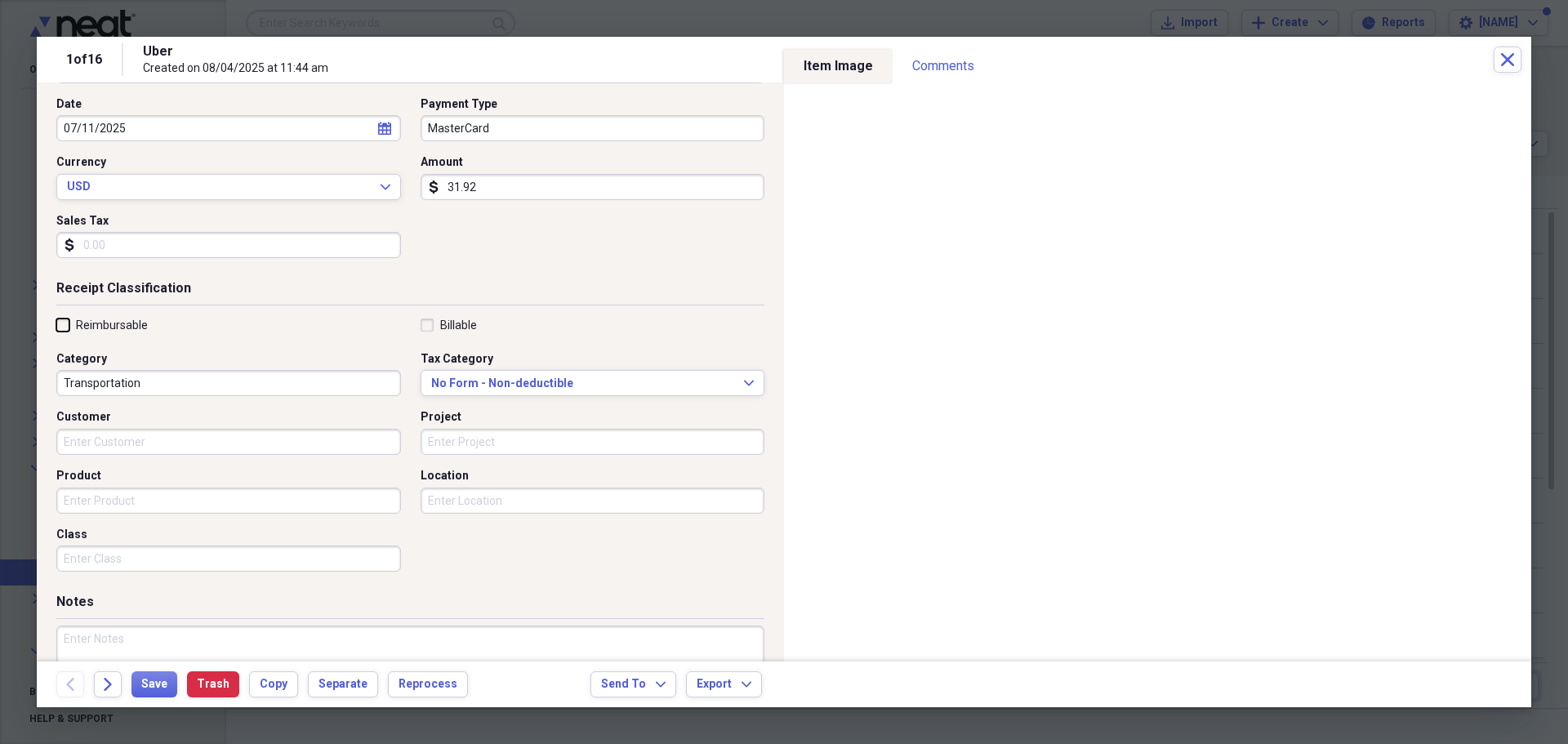 click on "Reimbursable" at bounding box center [56, 324] 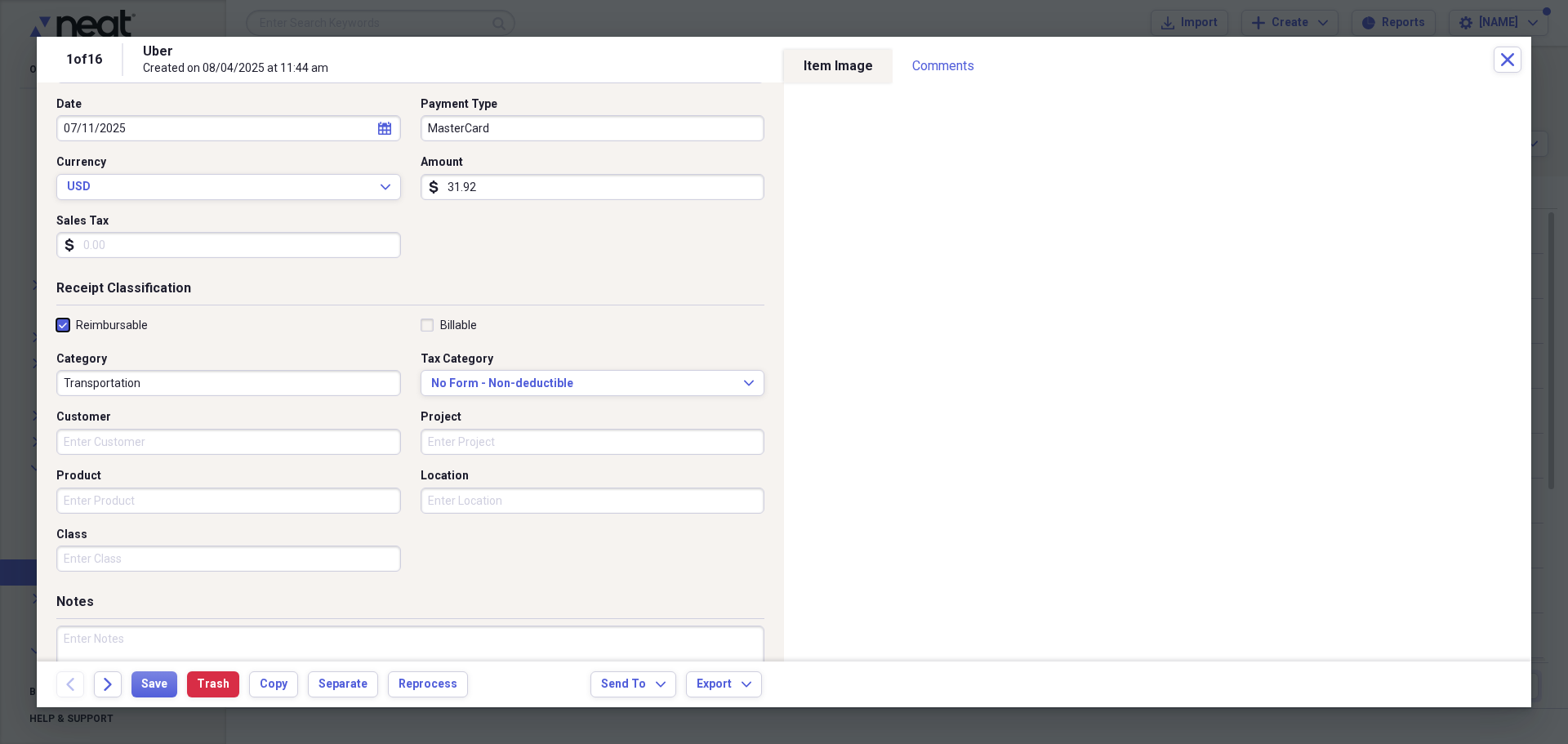 checkbox on "true" 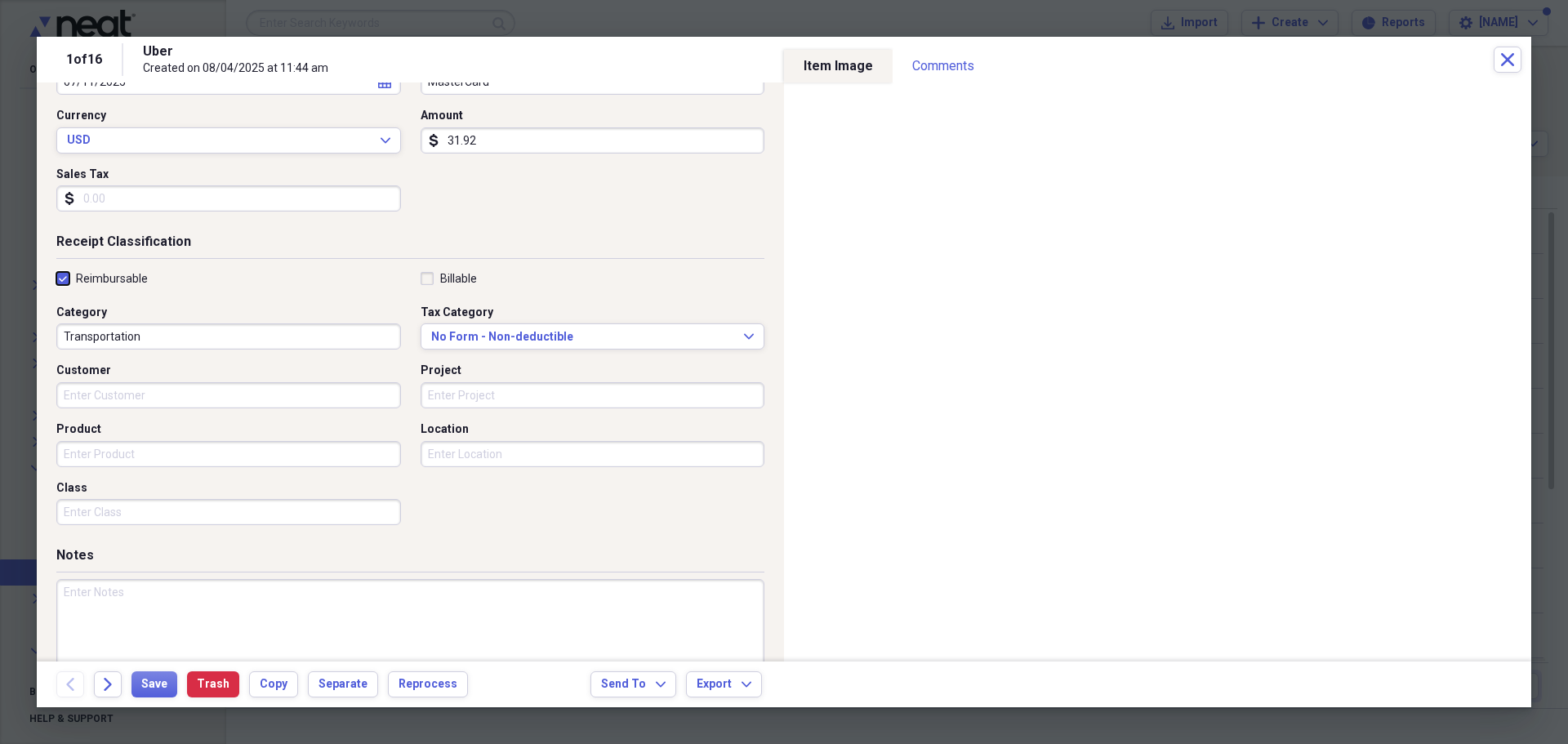scroll, scrollTop: 255, scrollLeft: 0, axis: vertical 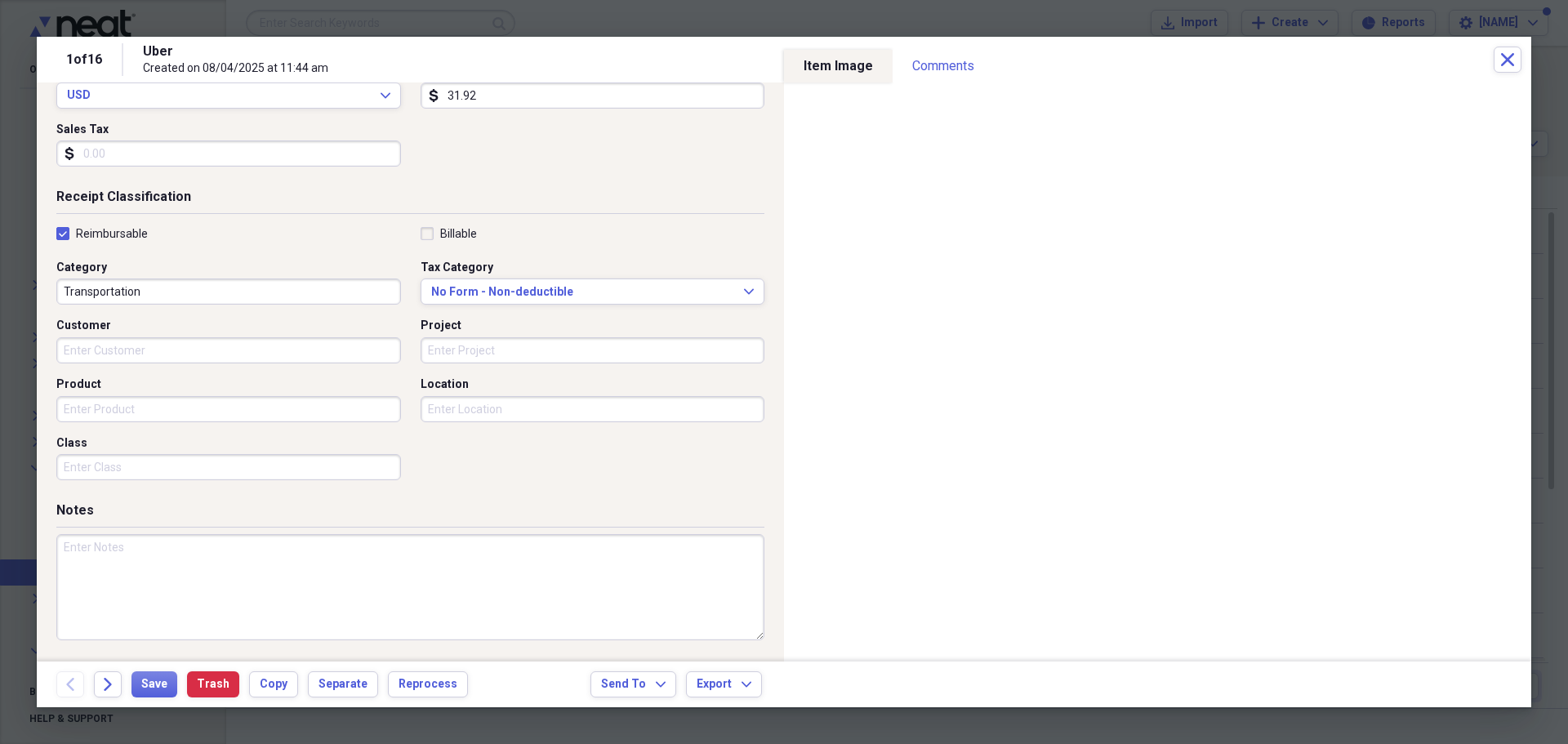 click at bounding box center [410, 587] 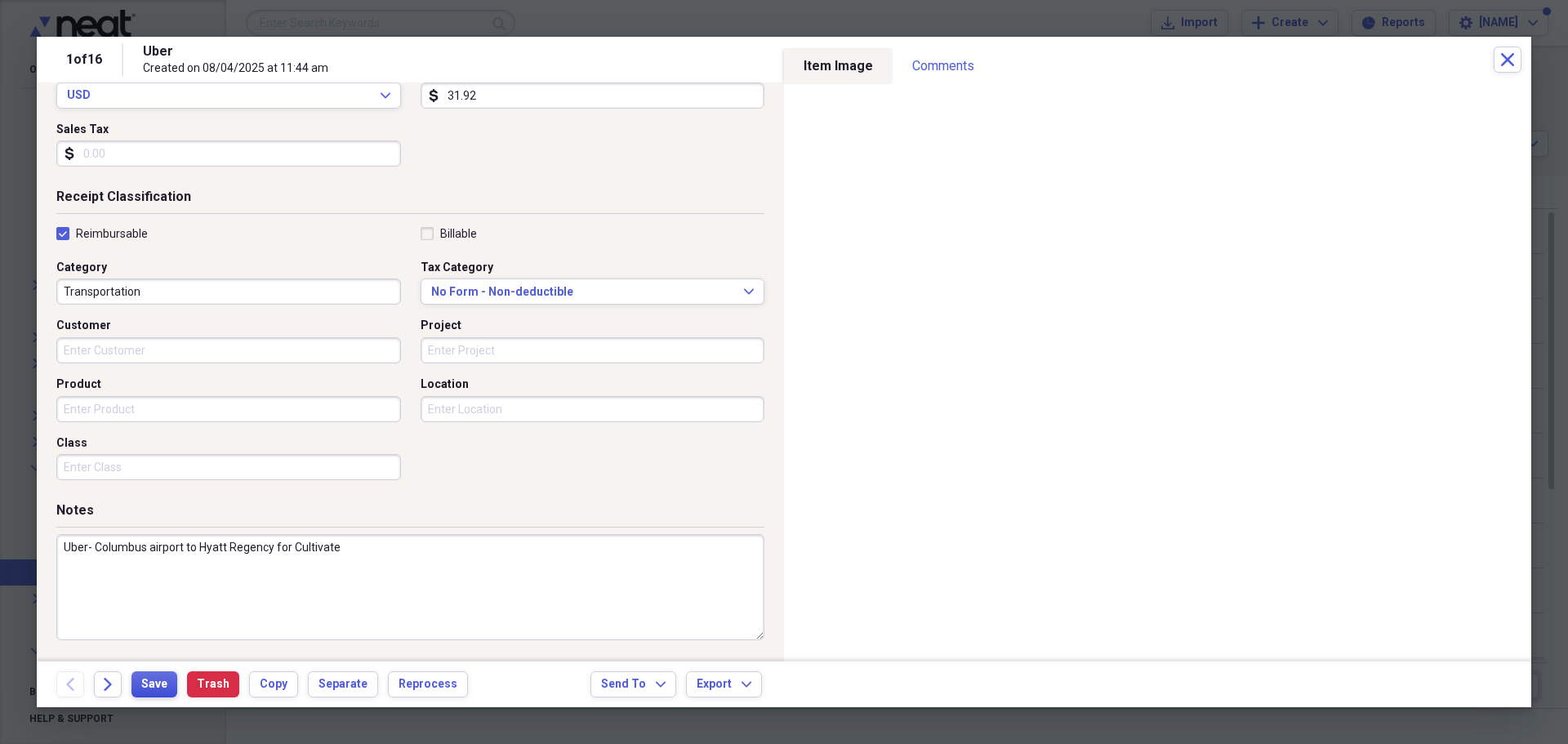 click on "Save" at bounding box center (154, 684) 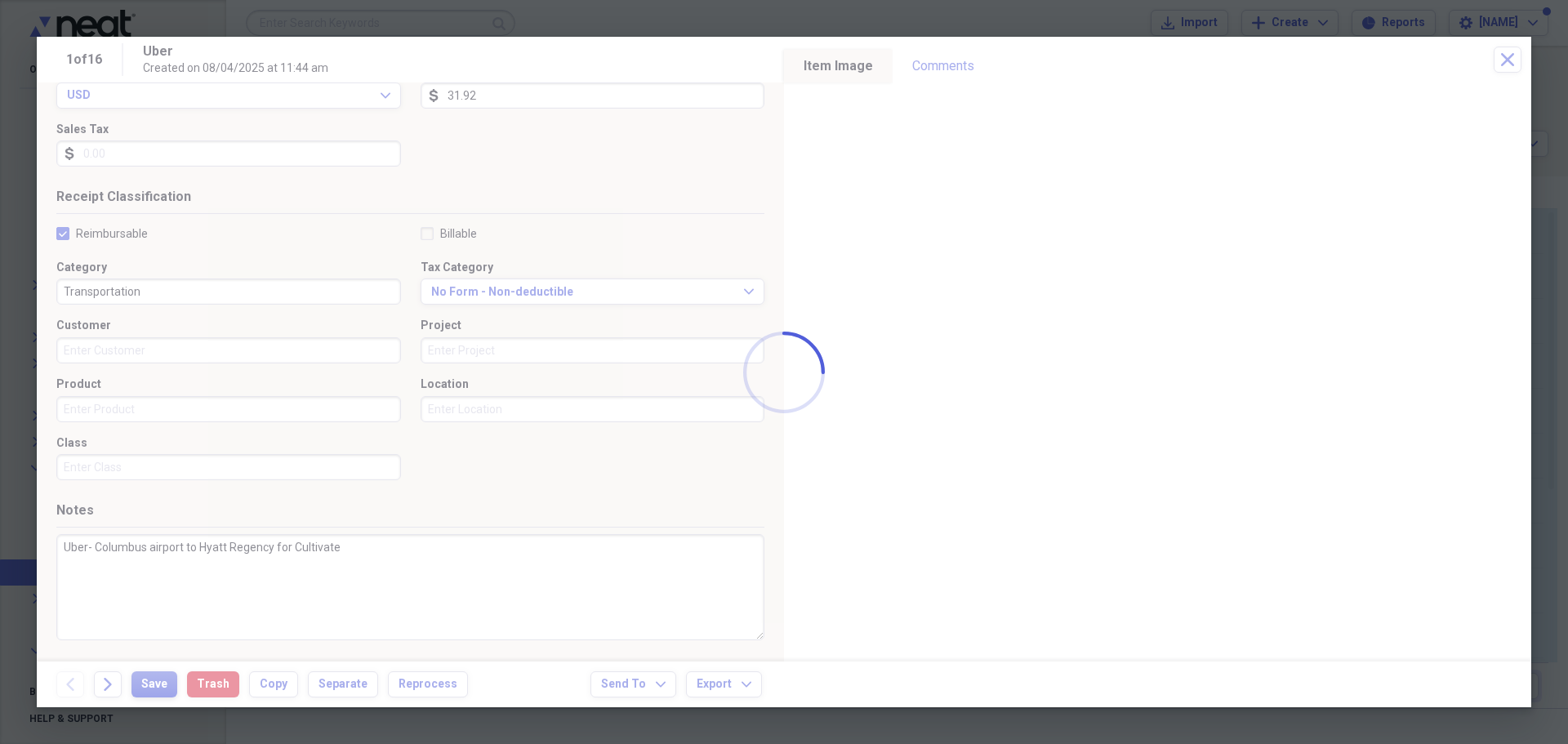 type on "Uber- Columbus airport to Hyatt Regency for Cultivate" 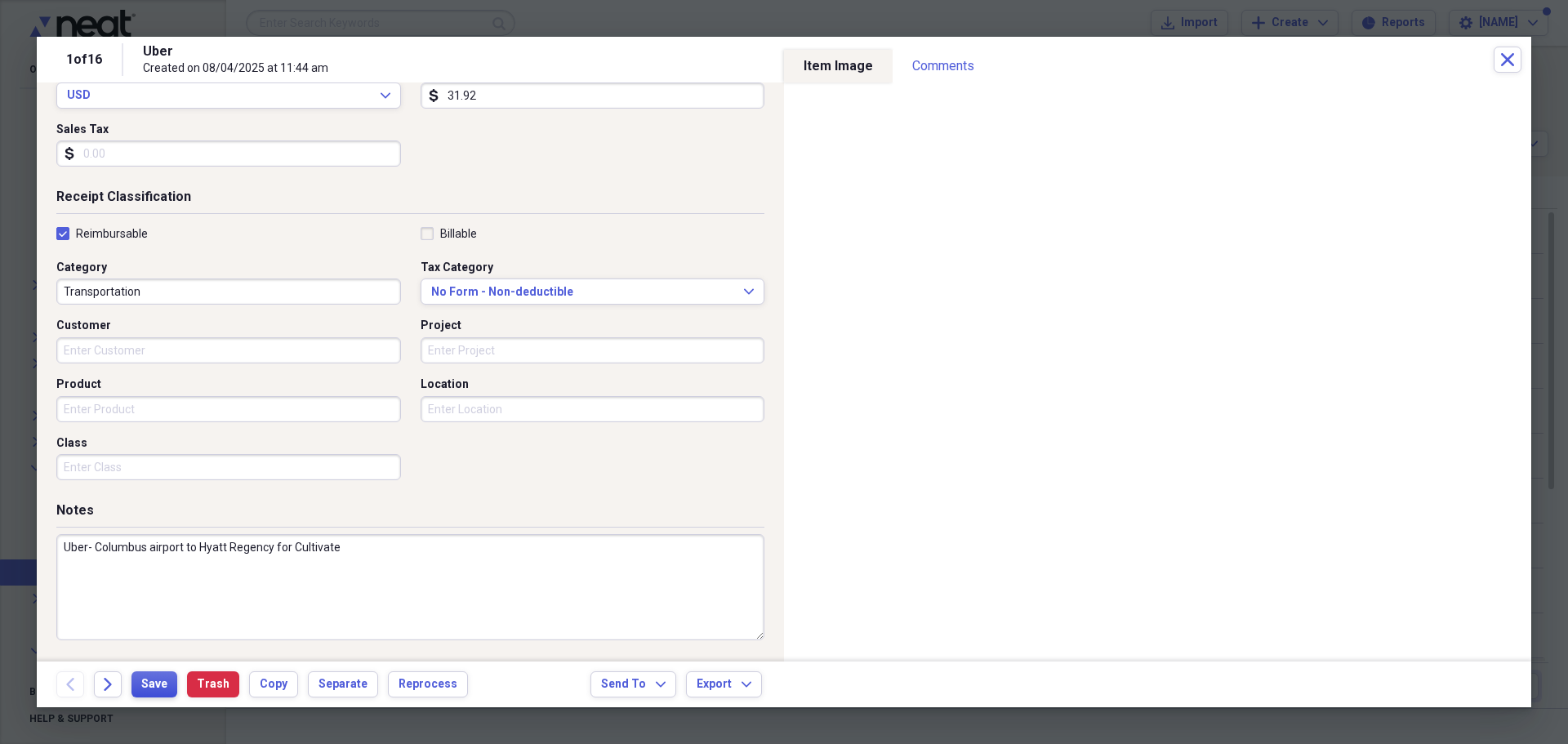 click on "Save" at bounding box center (154, 684) 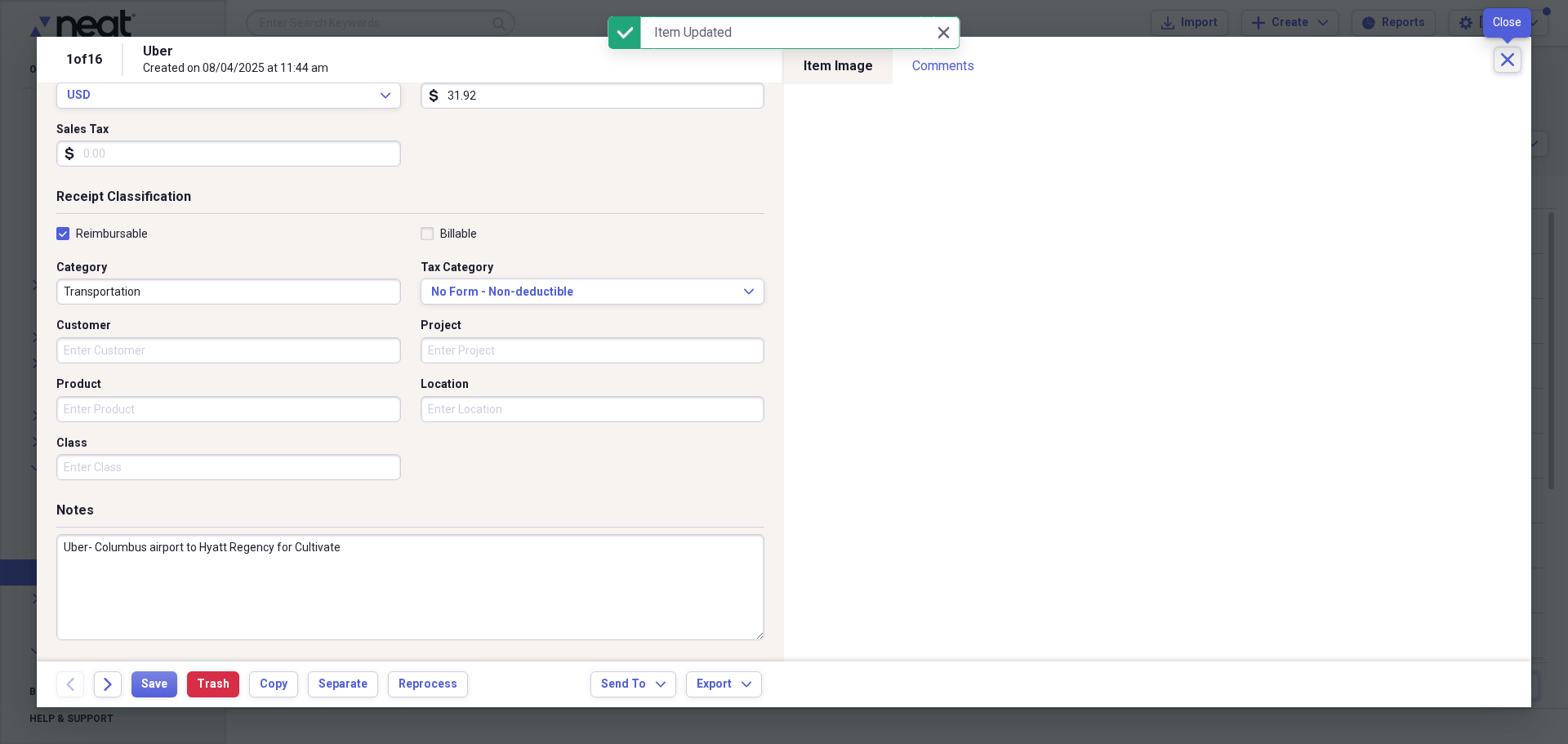 click on "Close" 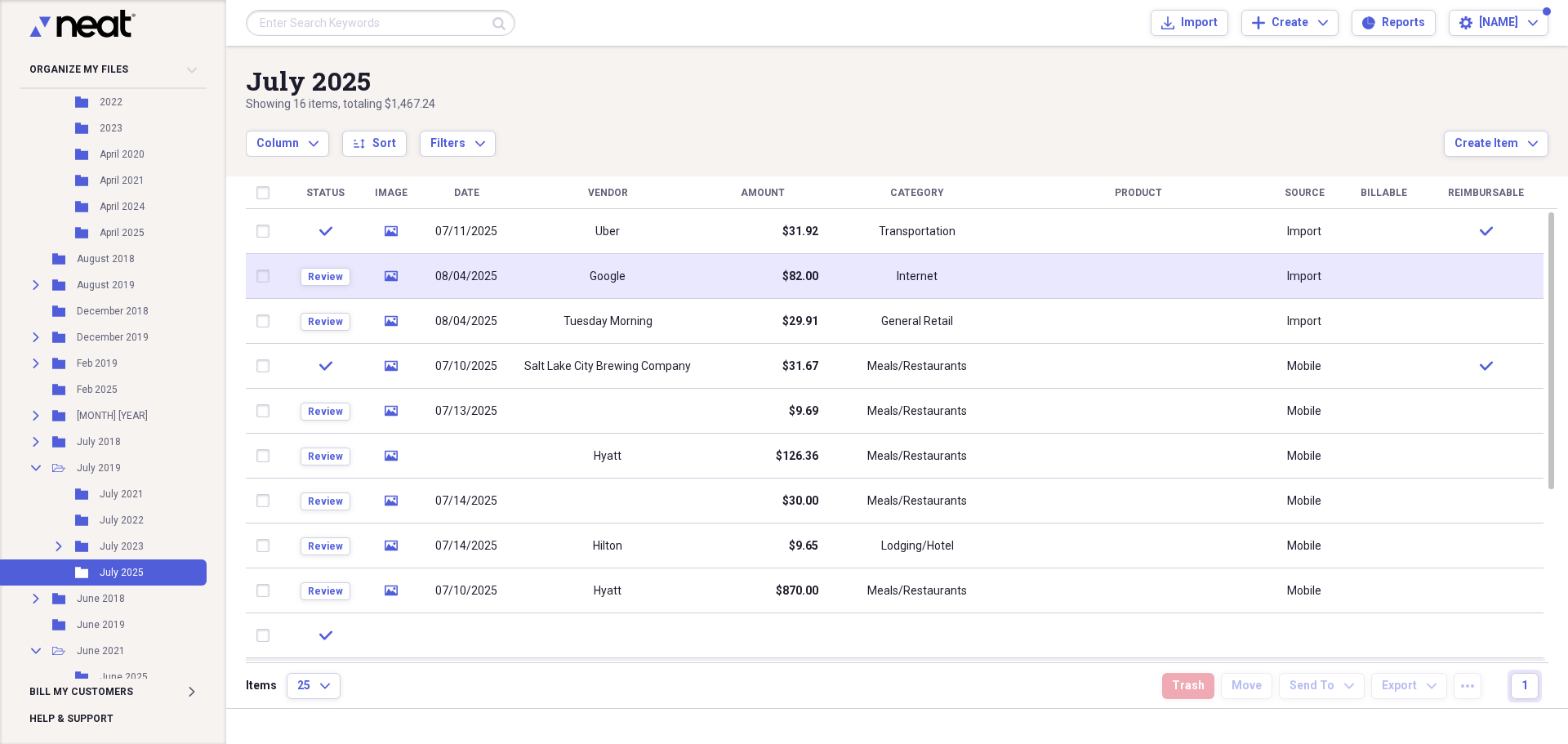 click on "Google" at bounding box center (608, 276) 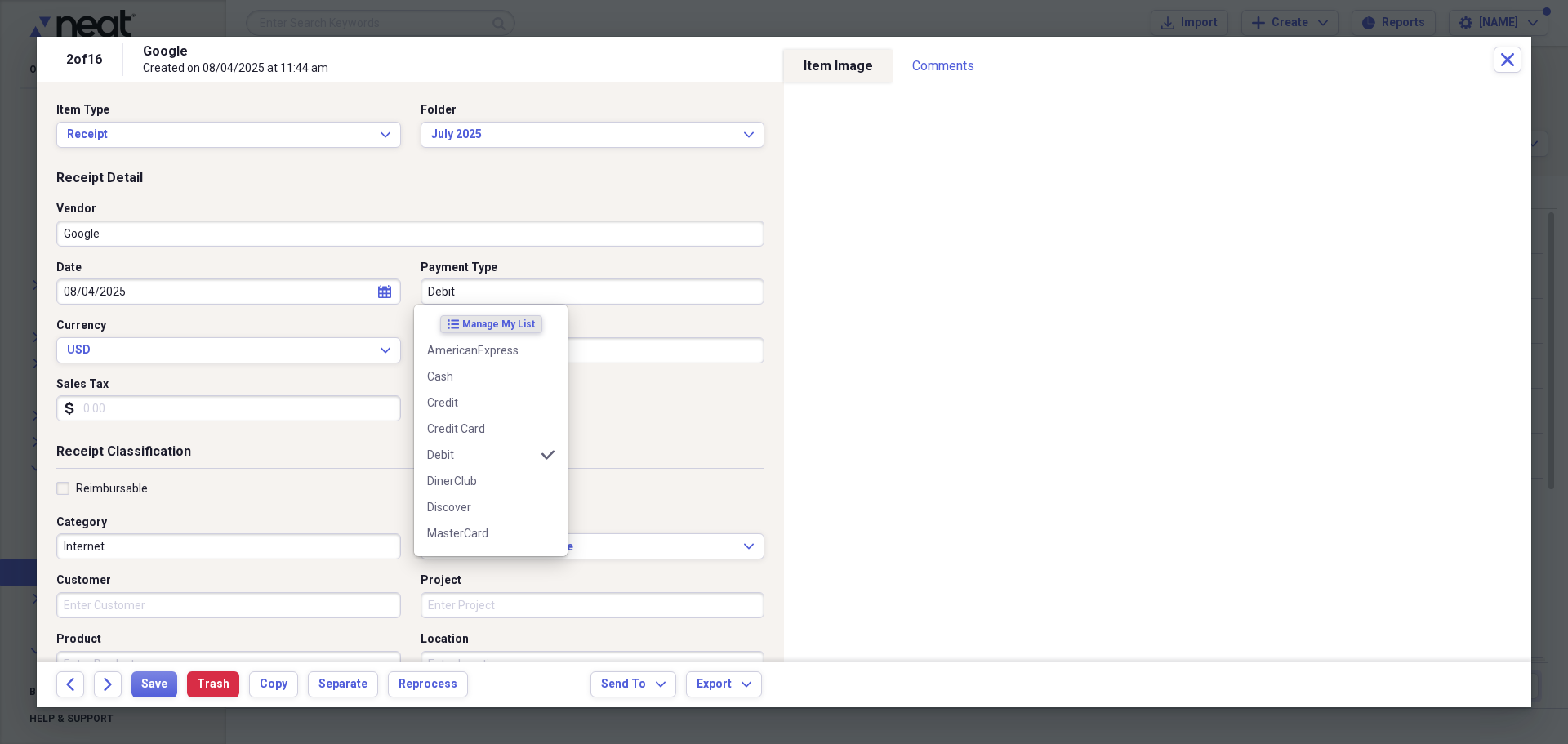 click on "Debit" at bounding box center (593, 292) 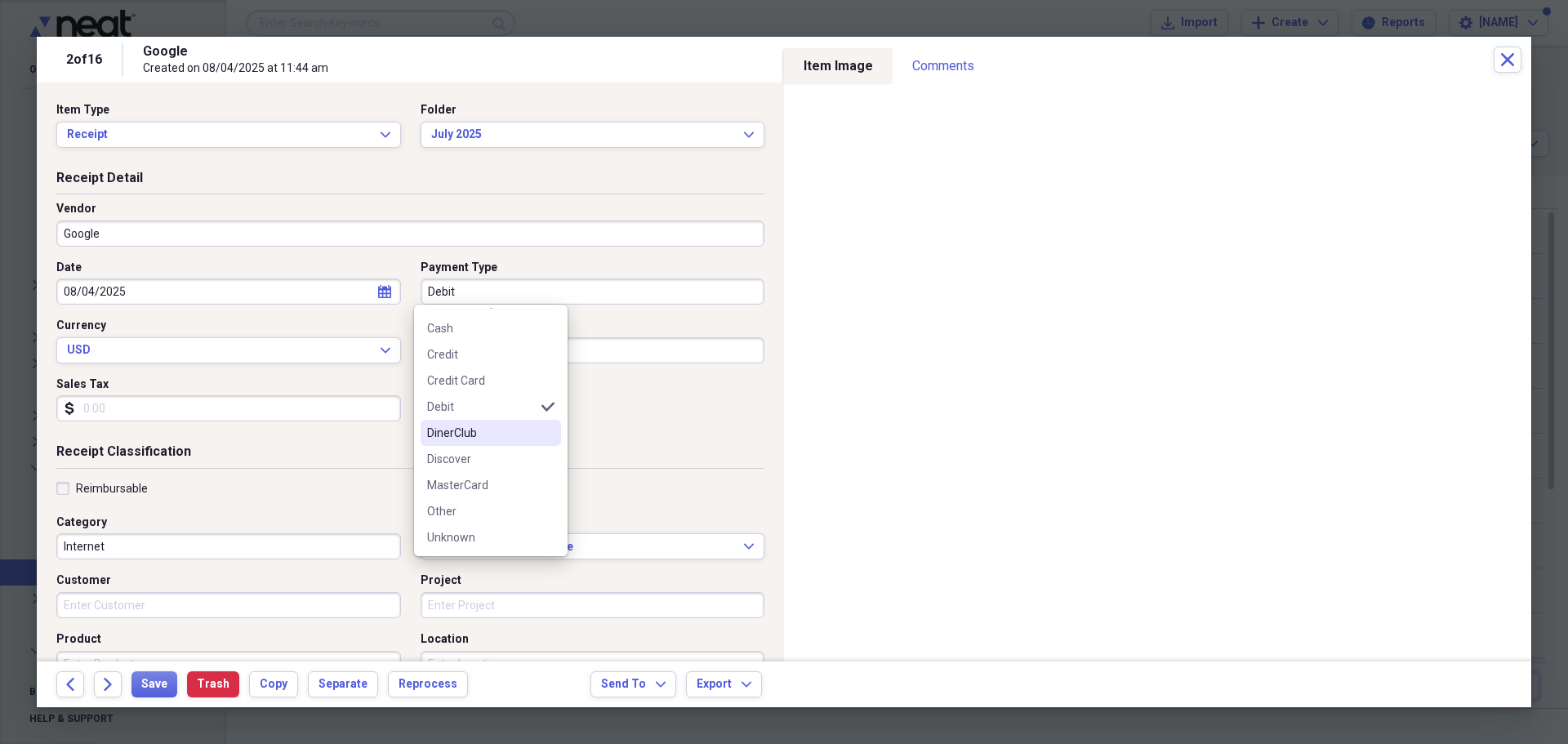 scroll, scrollTop: 75, scrollLeft: 0, axis: vertical 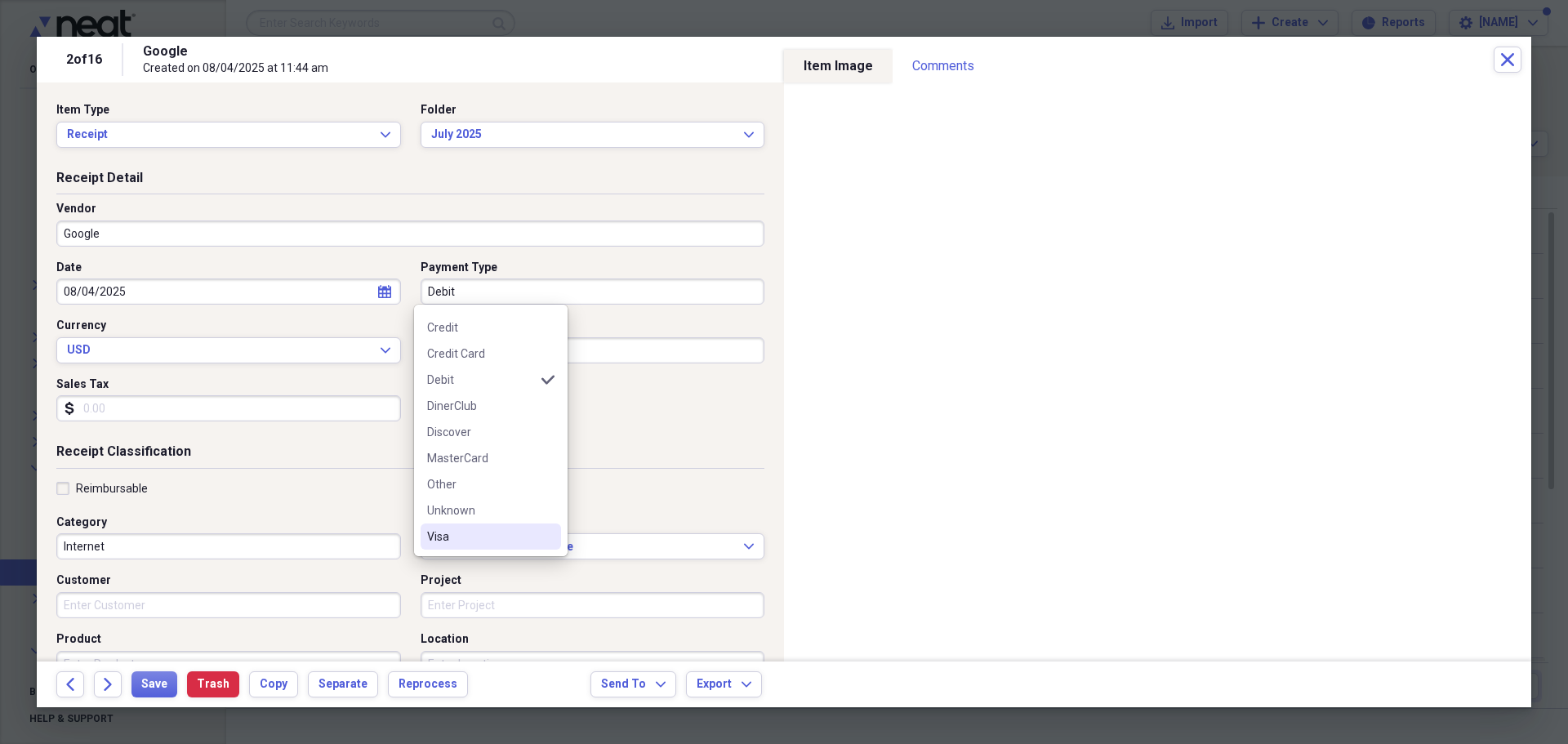 click on "Visa" at bounding box center (481, 537) 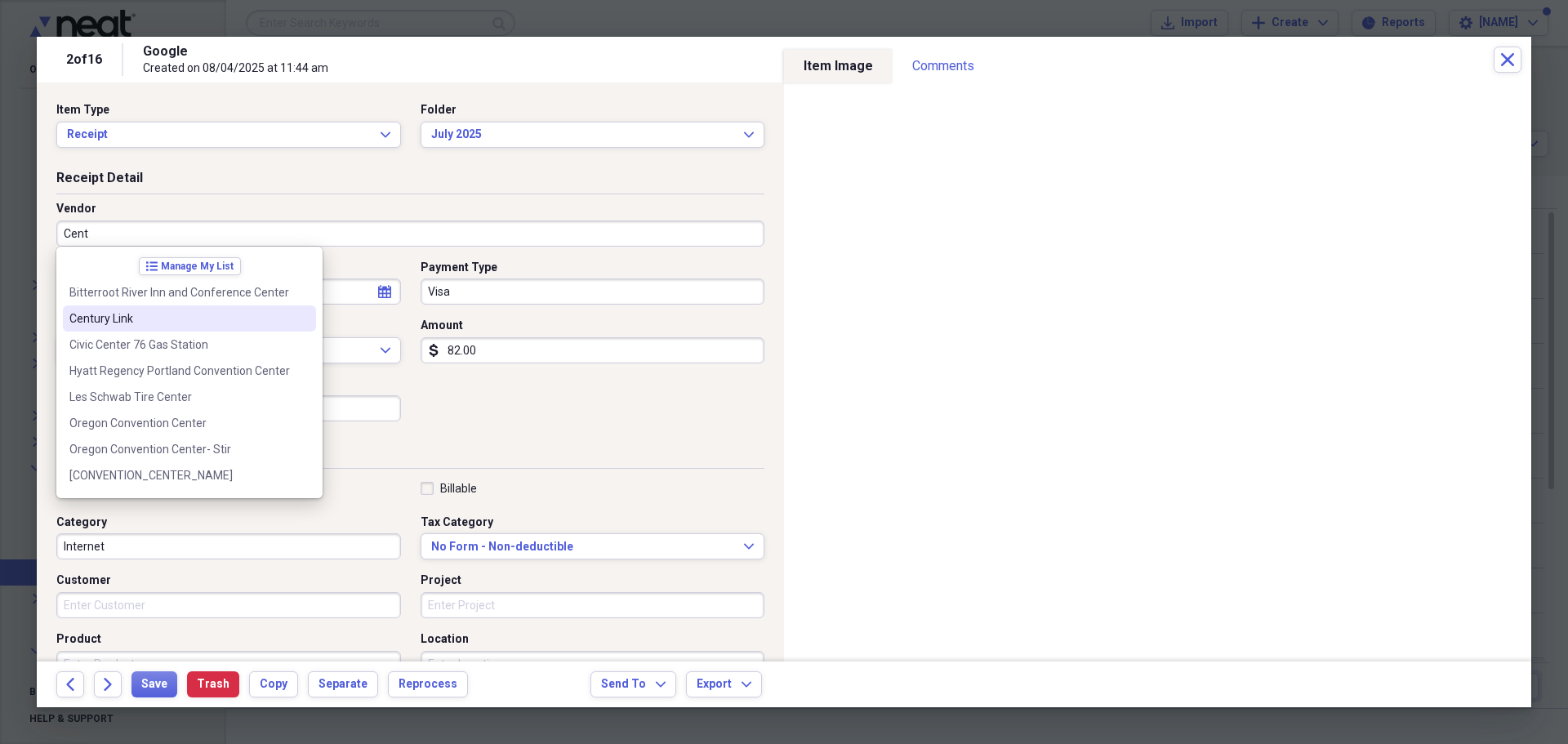 click on "Century Link" at bounding box center (180, 319) 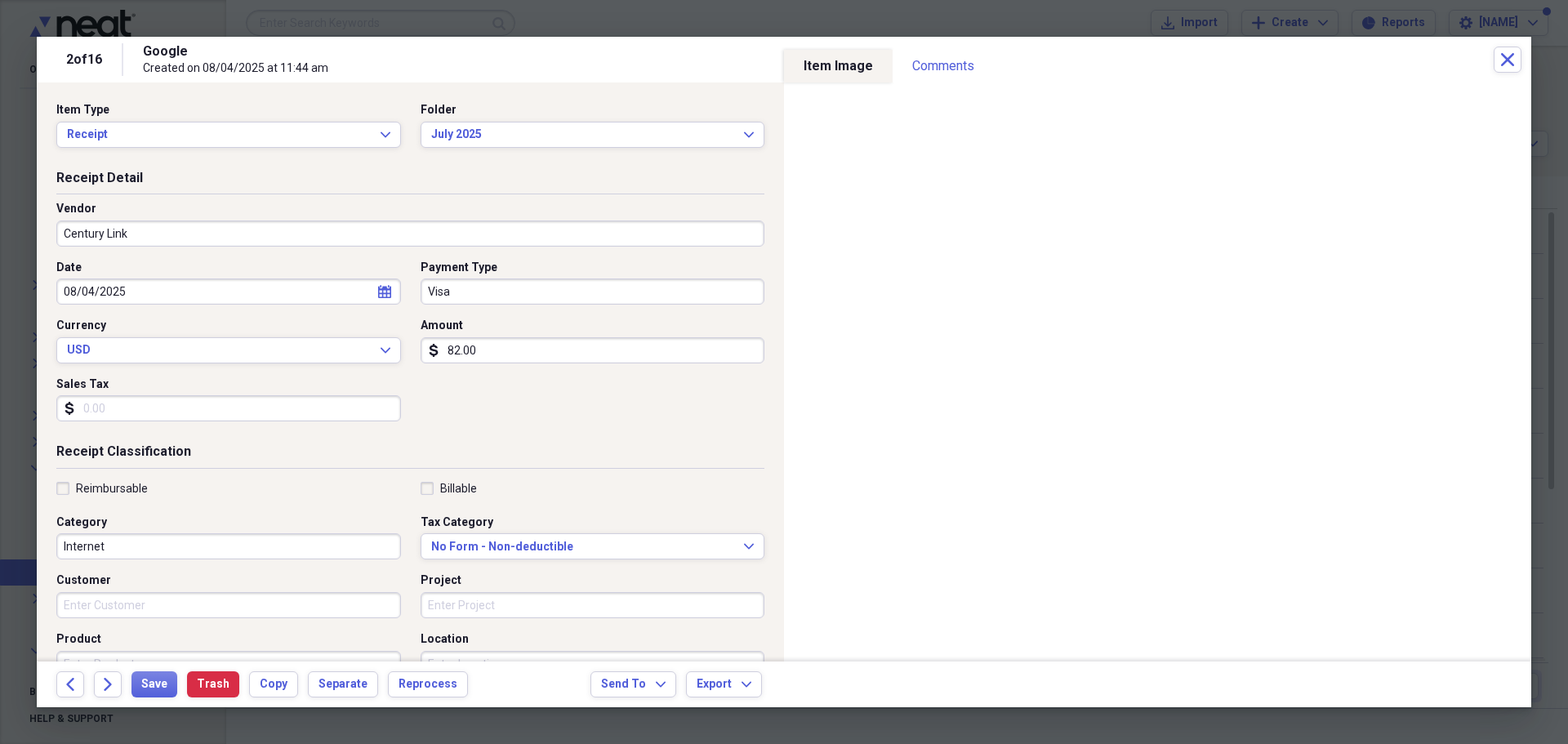 click 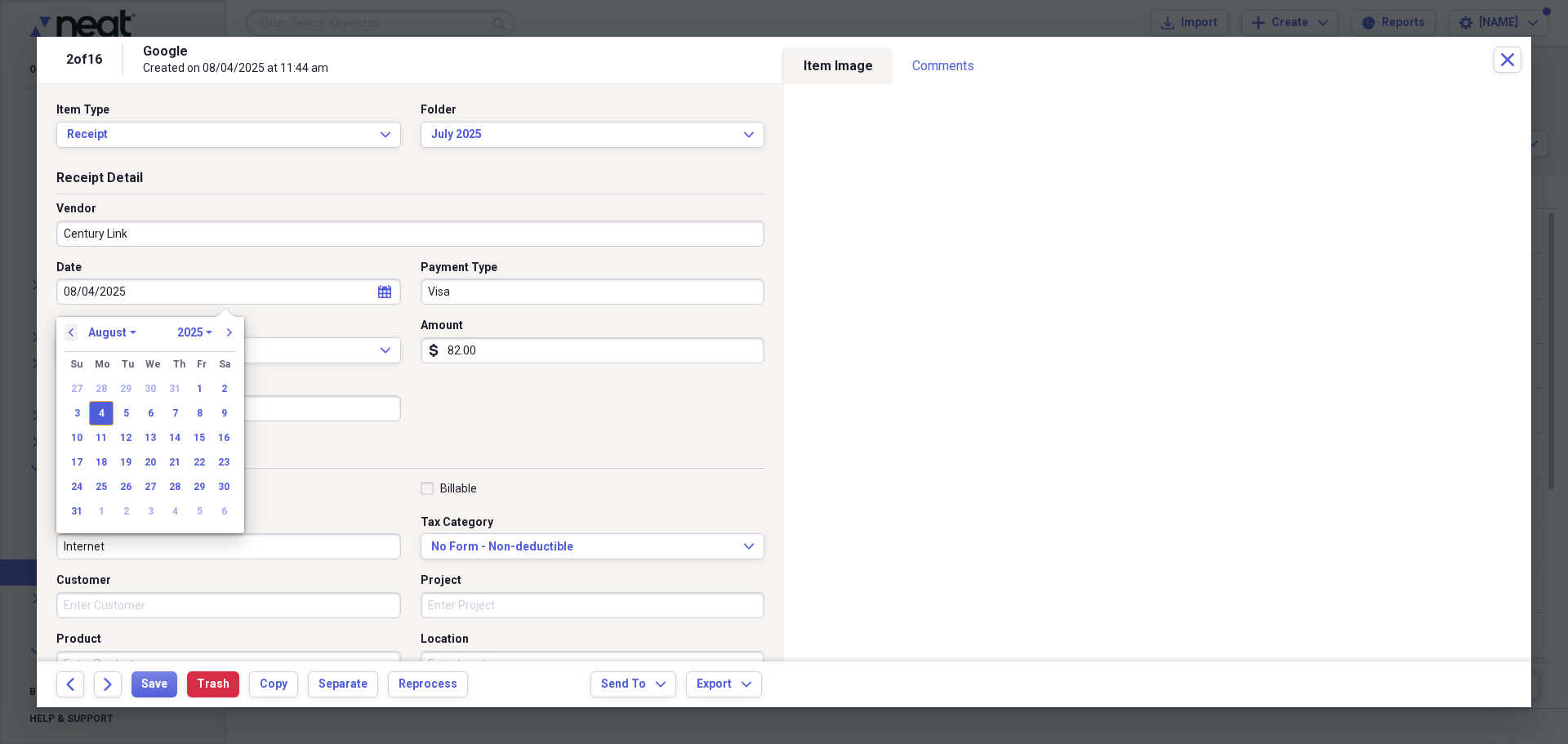 click on "previous" at bounding box center [71, 332] 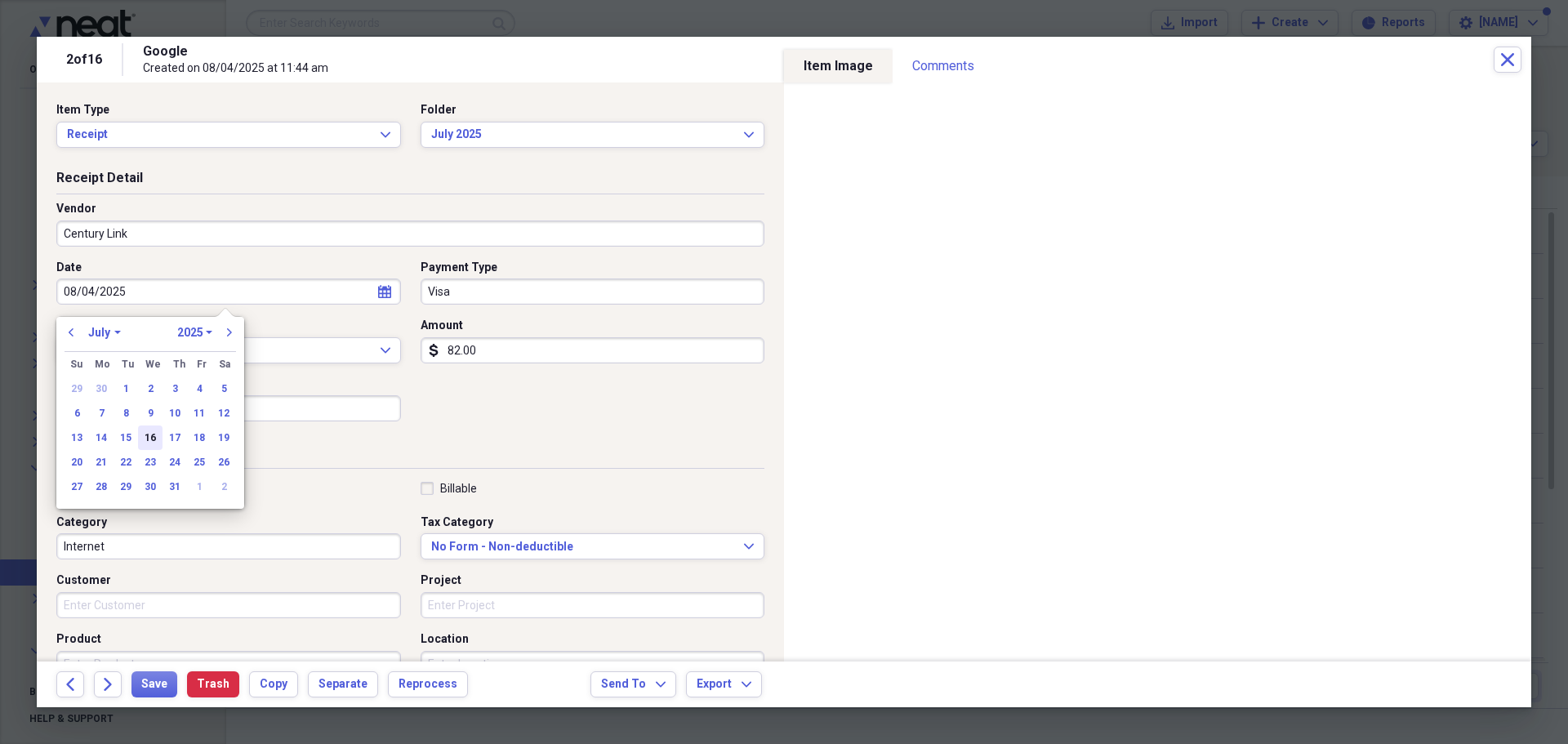 click on "16" at bounding box center (150, 438) 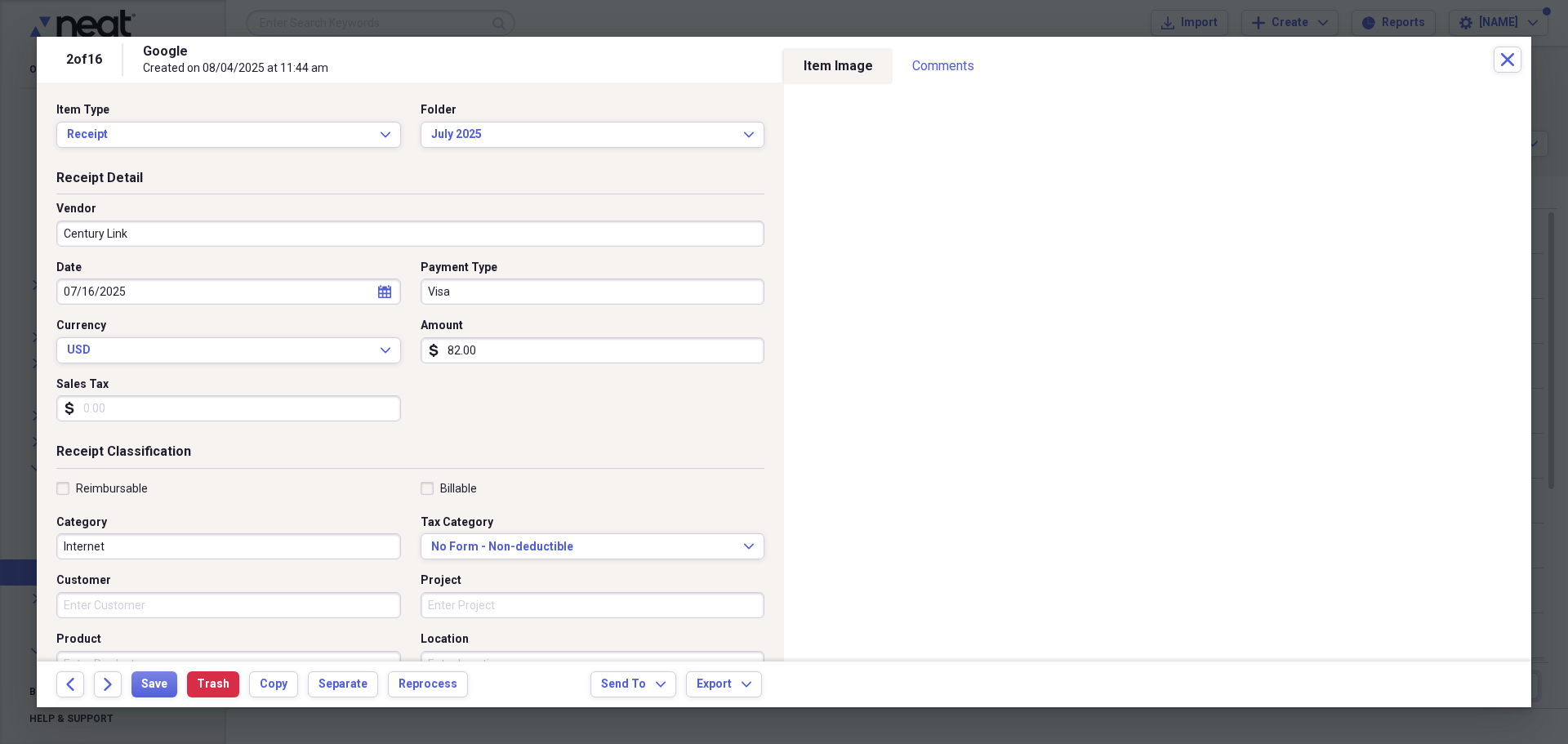 drag, startPoint x: 60, startPoint y: 485, endPoint x: 75, endPoint y: 484, distance: 15.033296 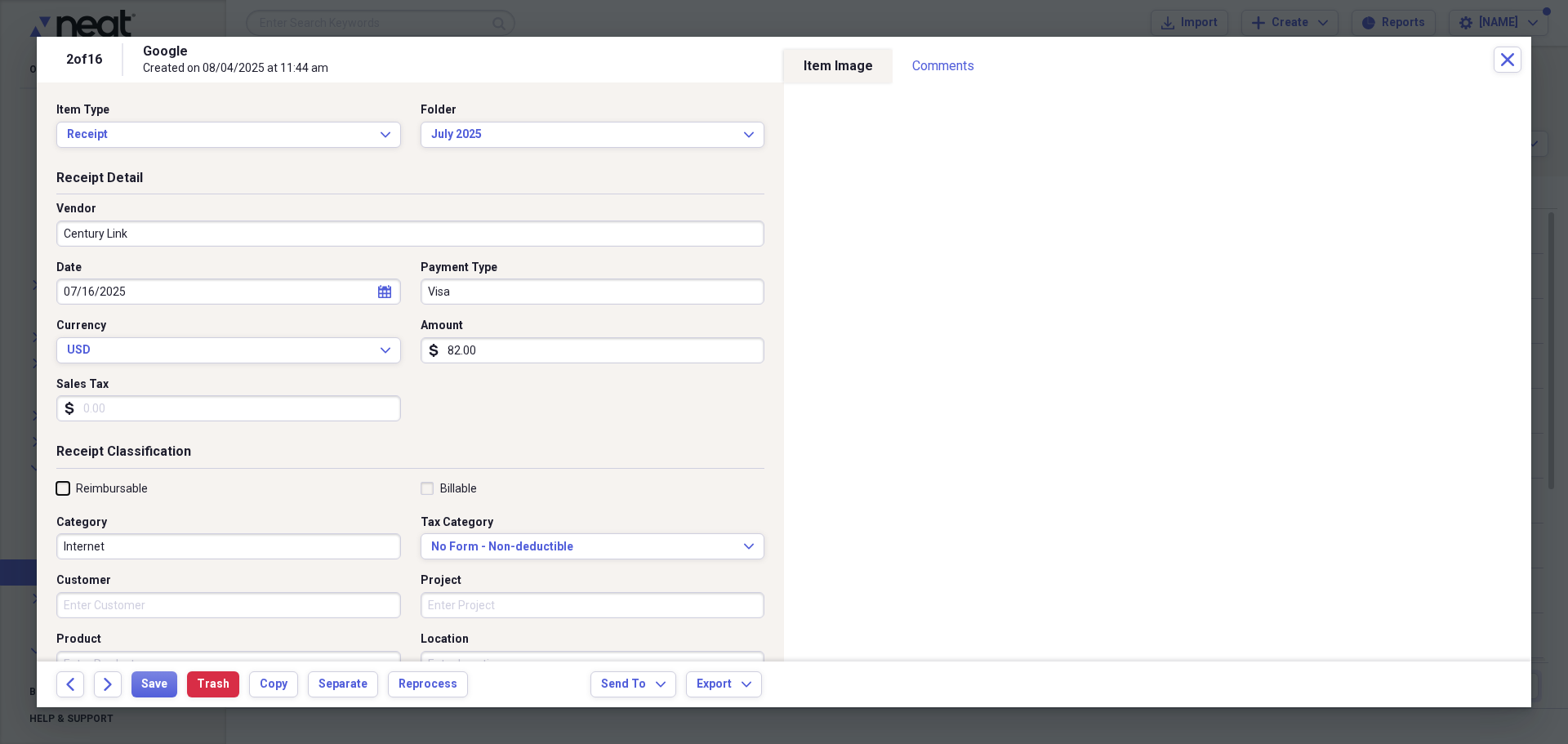 click on "Reimbursable" at bounding box center (56, 488) 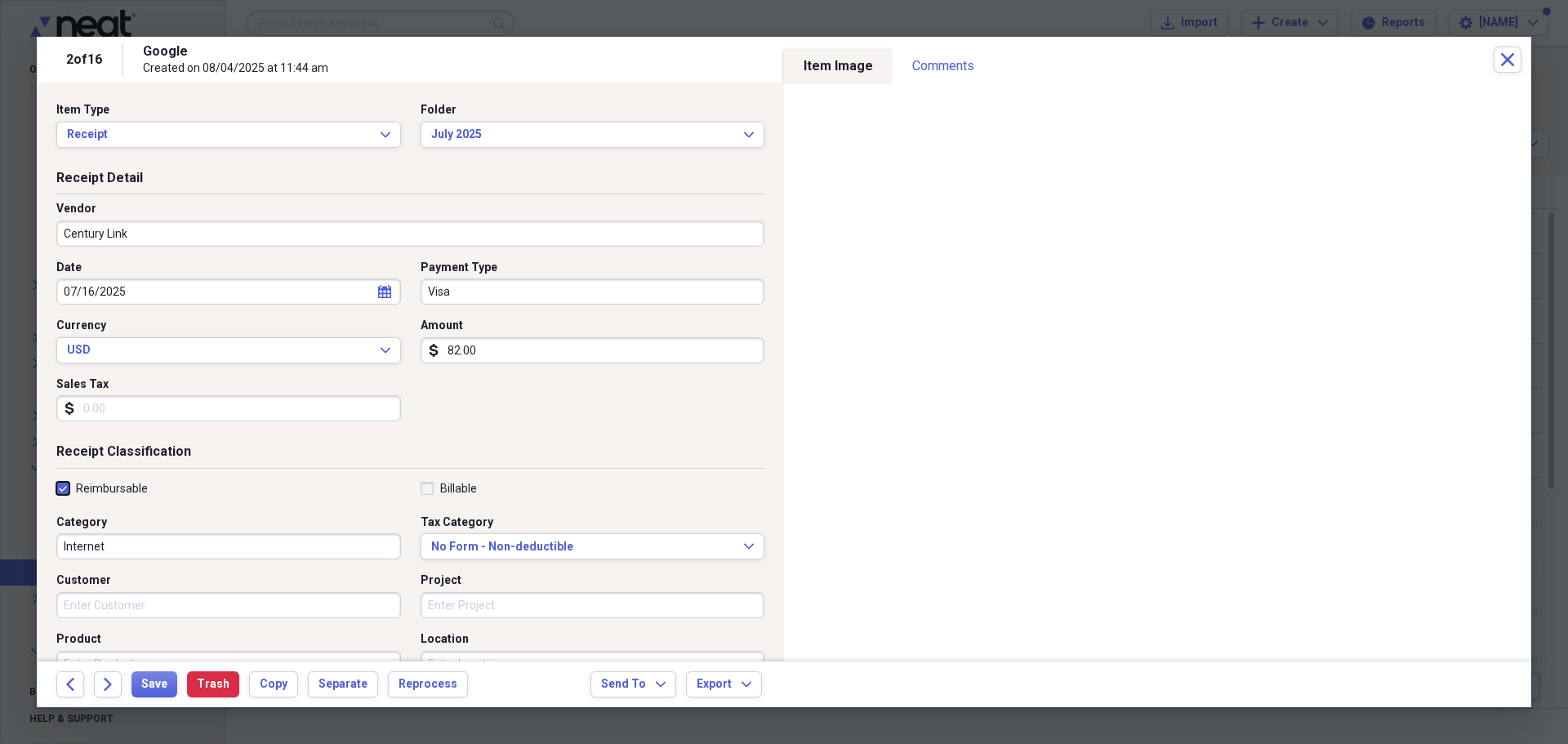 checkbox on "true" 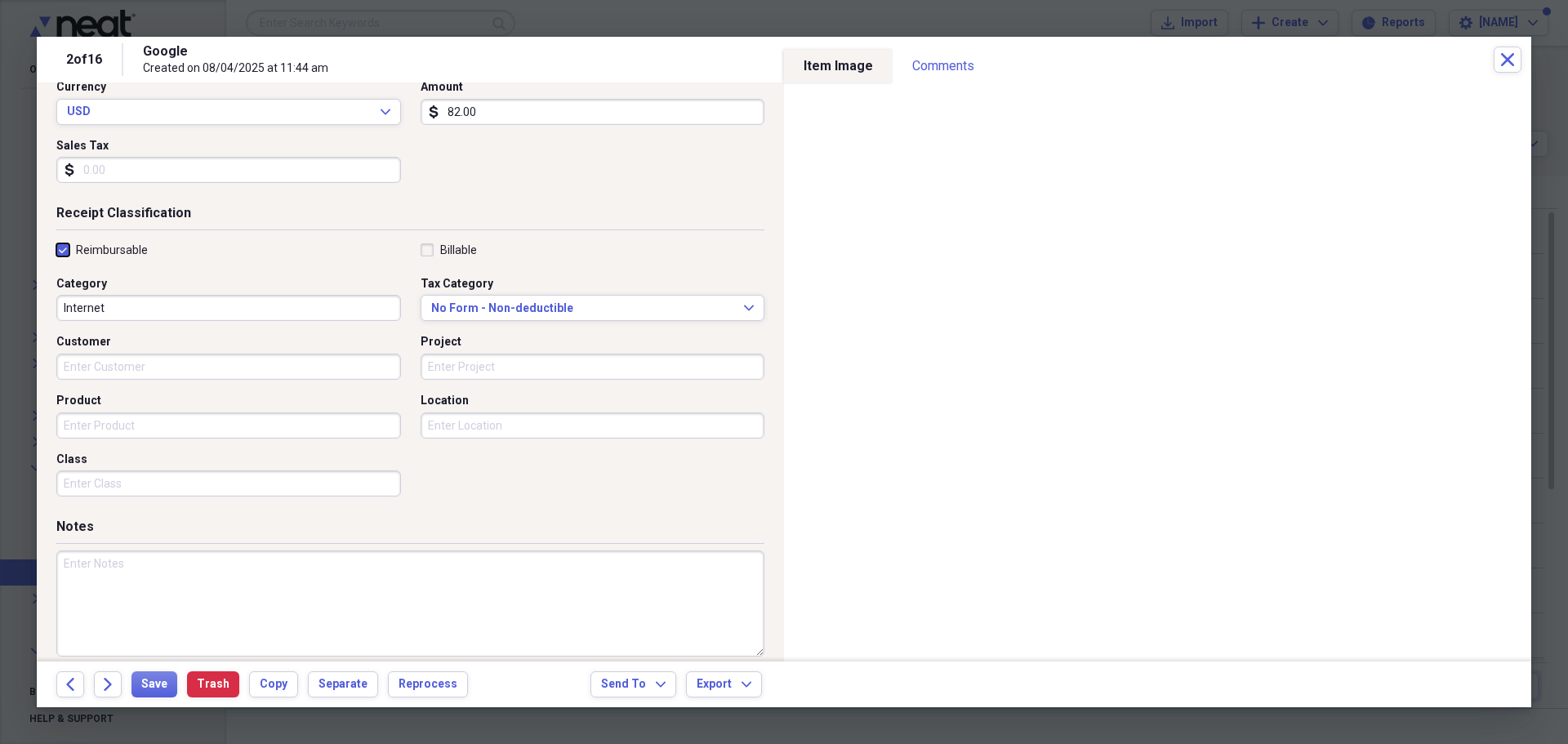 scroll, scrollTop: 245, scrollLeft: 0, axis: vertical 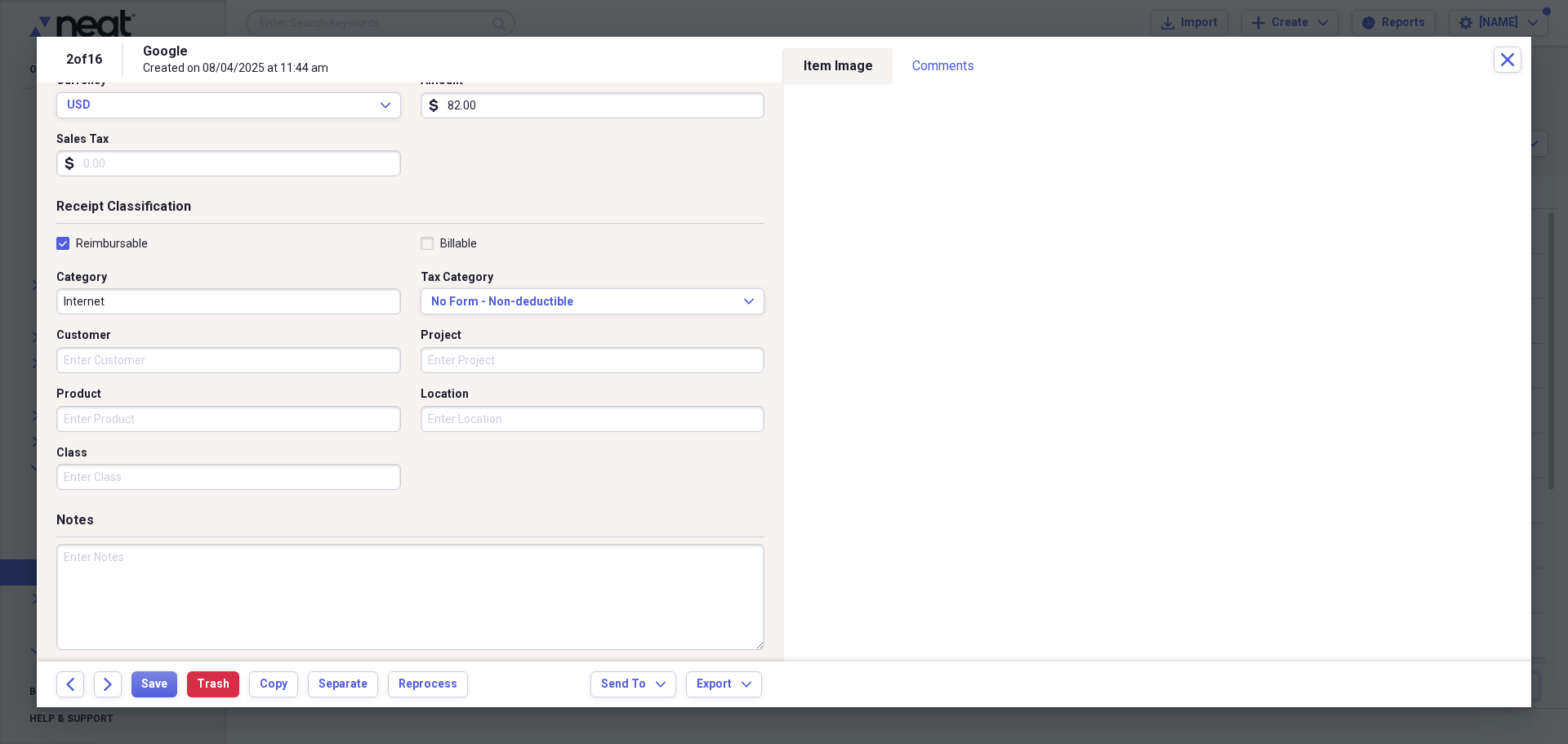 click at bounding box center [410, 597] 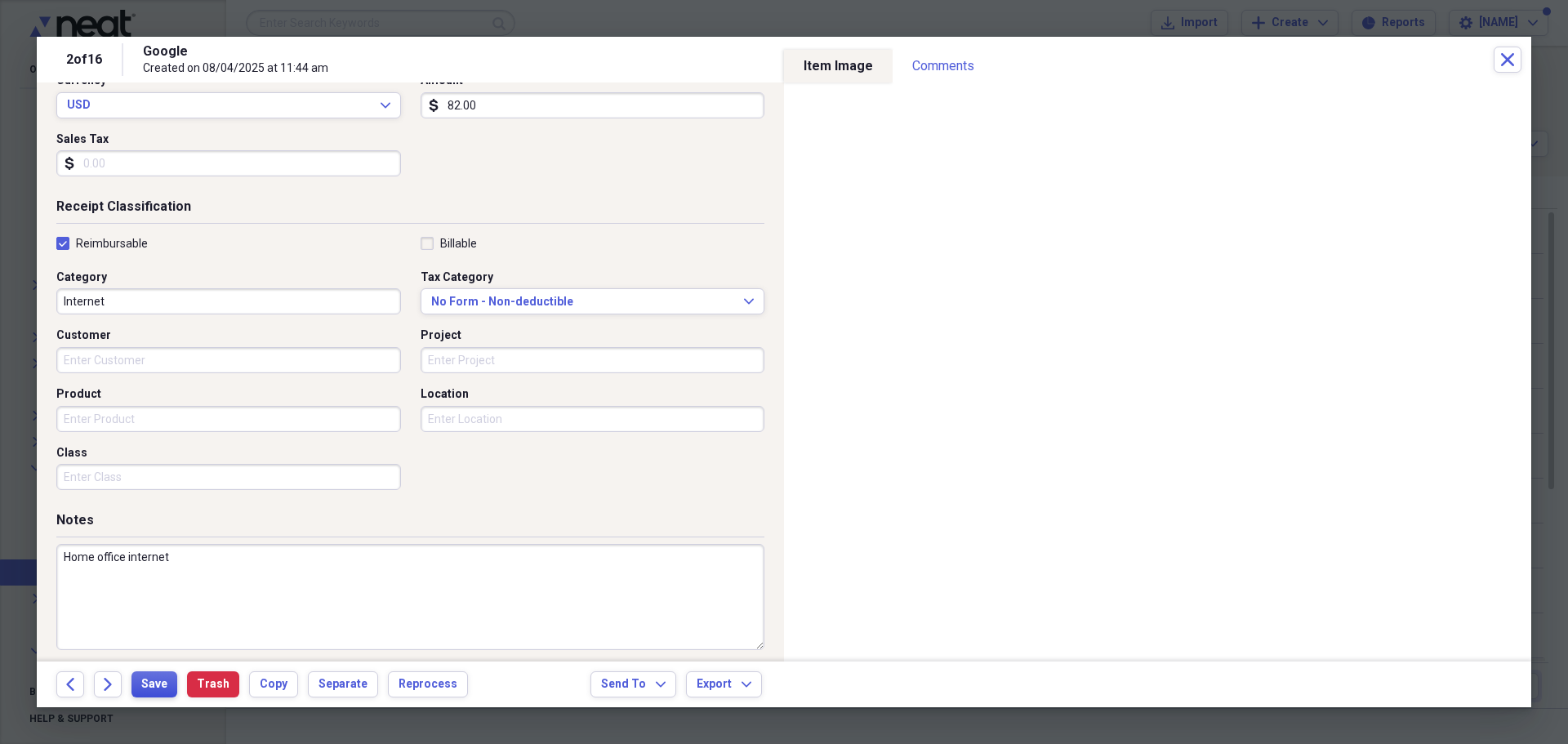 click on "Save" at bounding box center [154, 684] 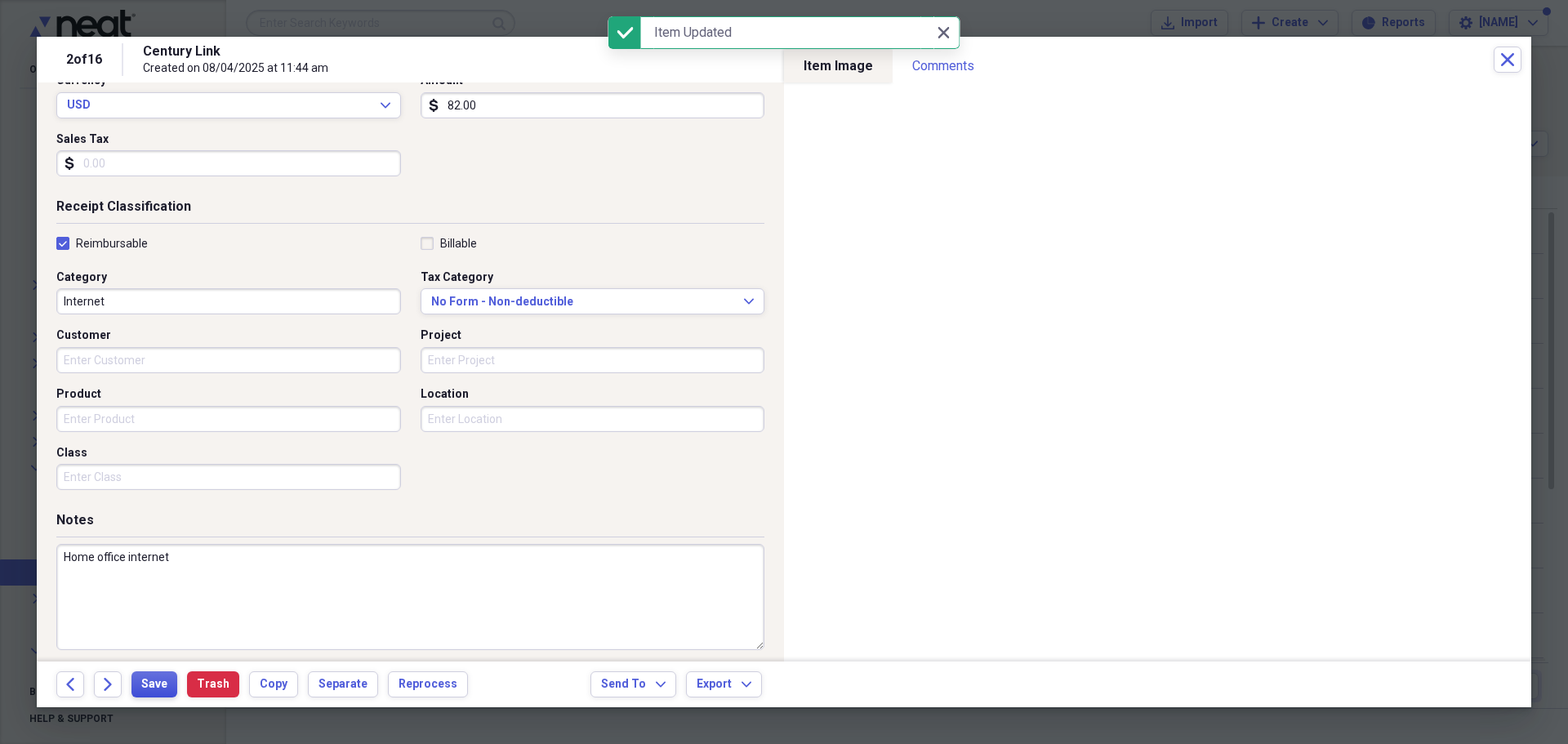 type on "Home office internet" 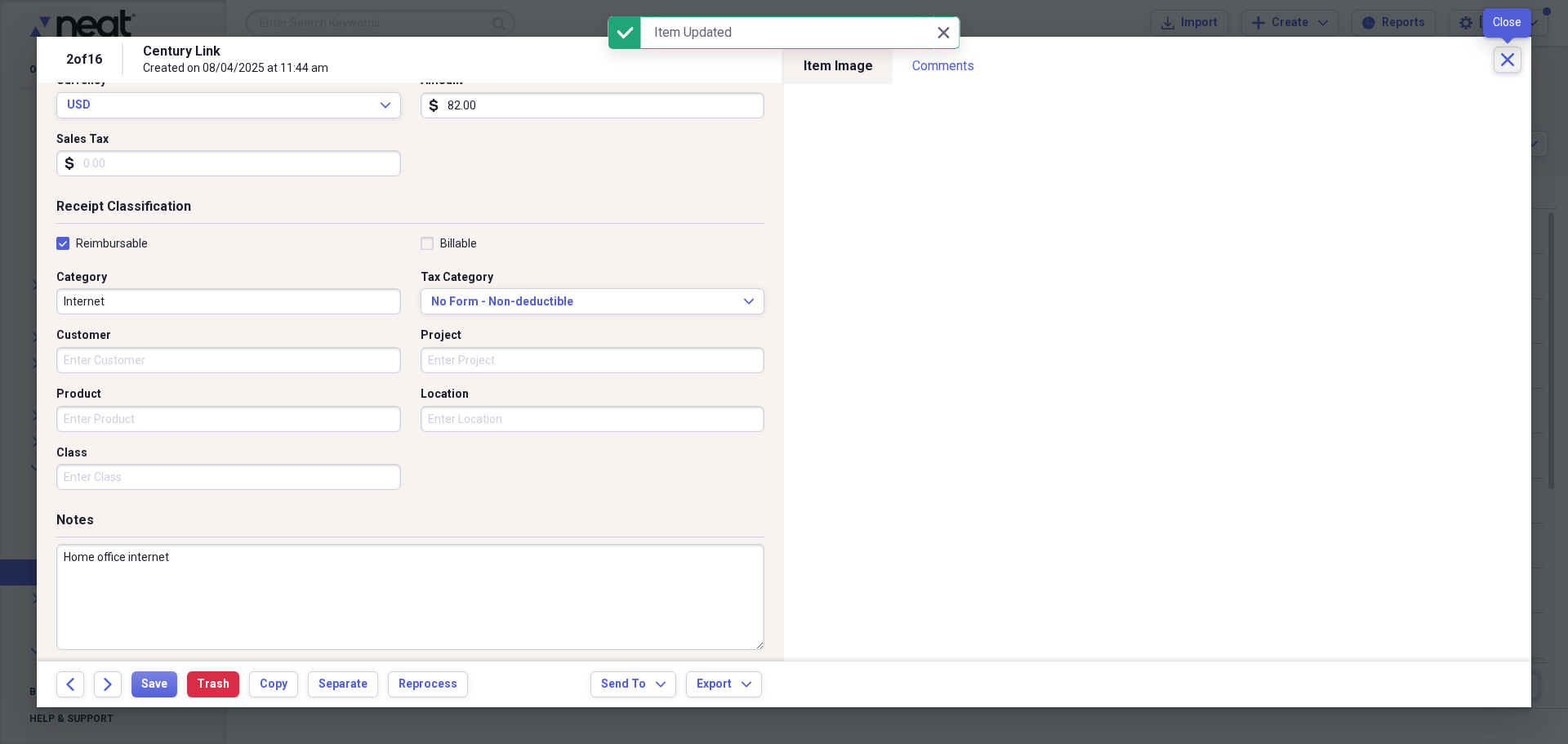 click on "Close" at bounding box center (1508, 60) 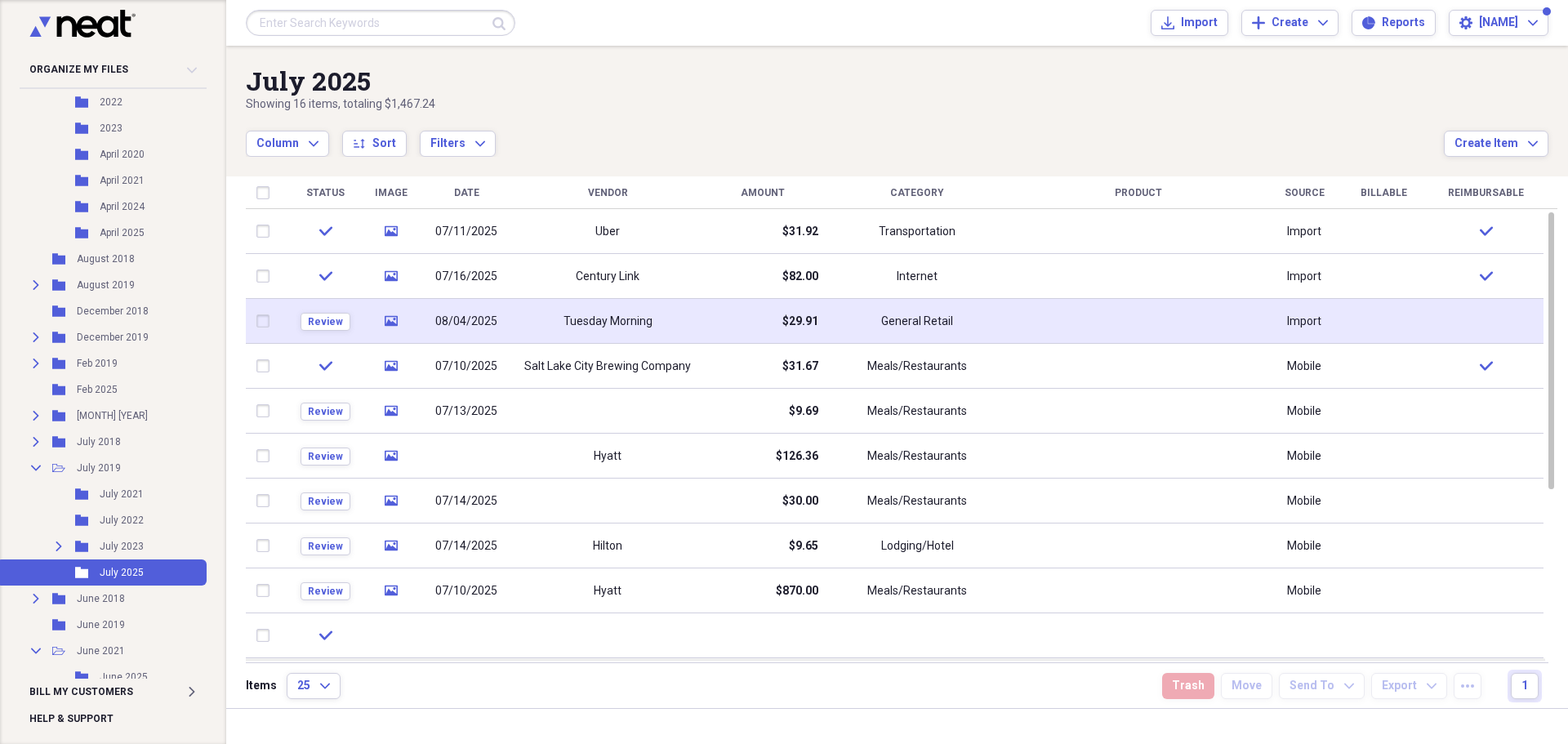 click on "$29.91" at bounding box center (762, 321) 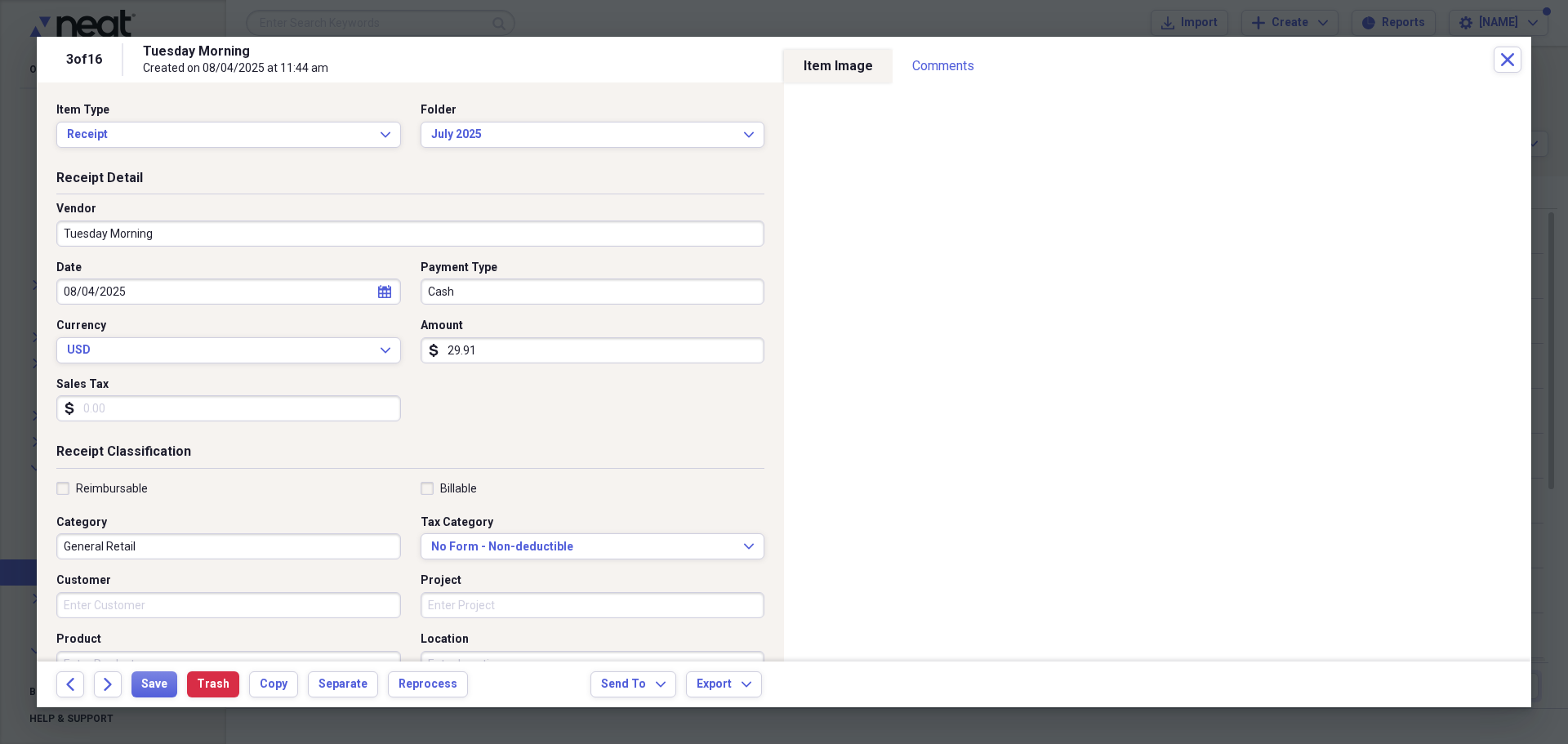 click on "Cash" at bounding box center [593, 292] 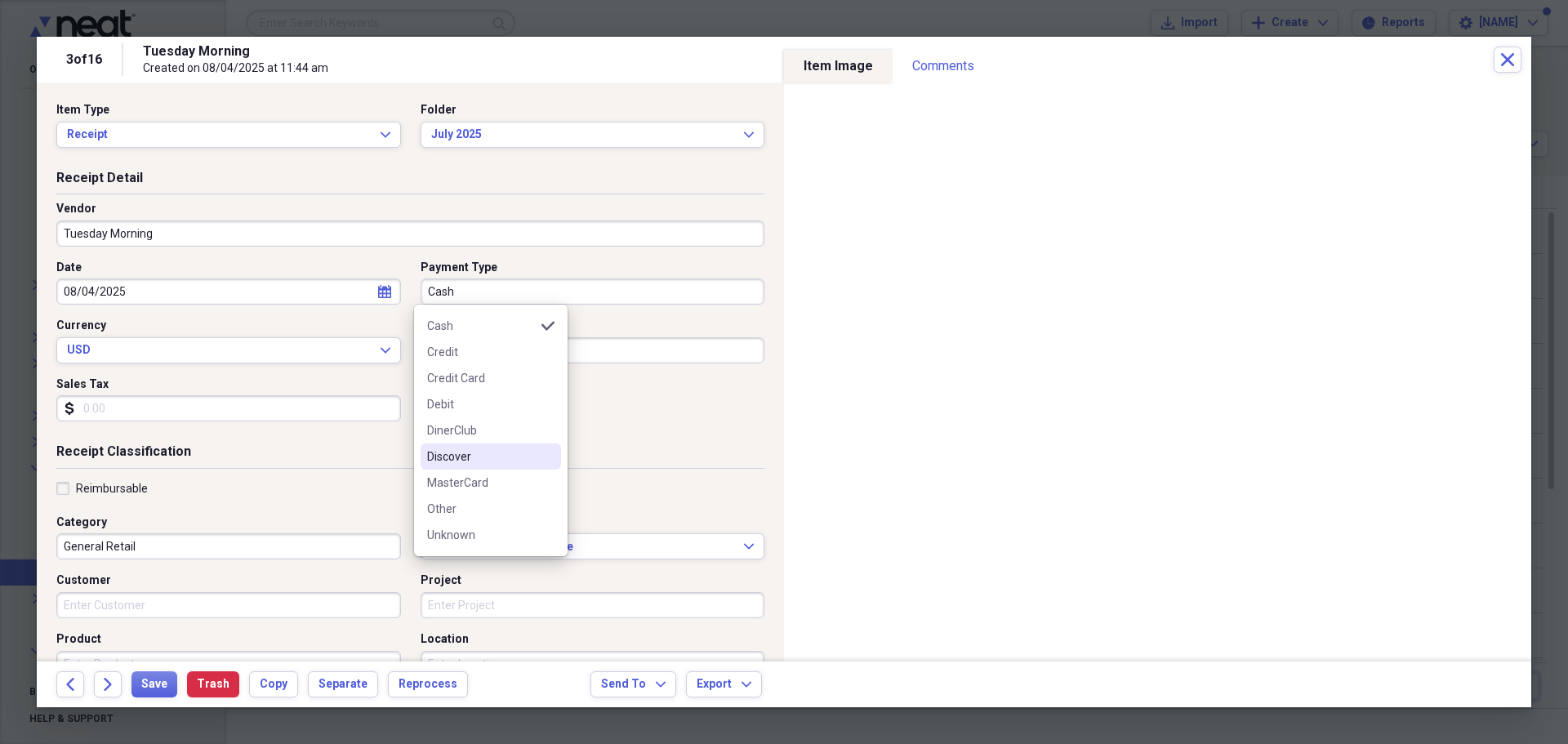 scroll, scrollTop: 75, scrollLeft: 0, axis: vertical 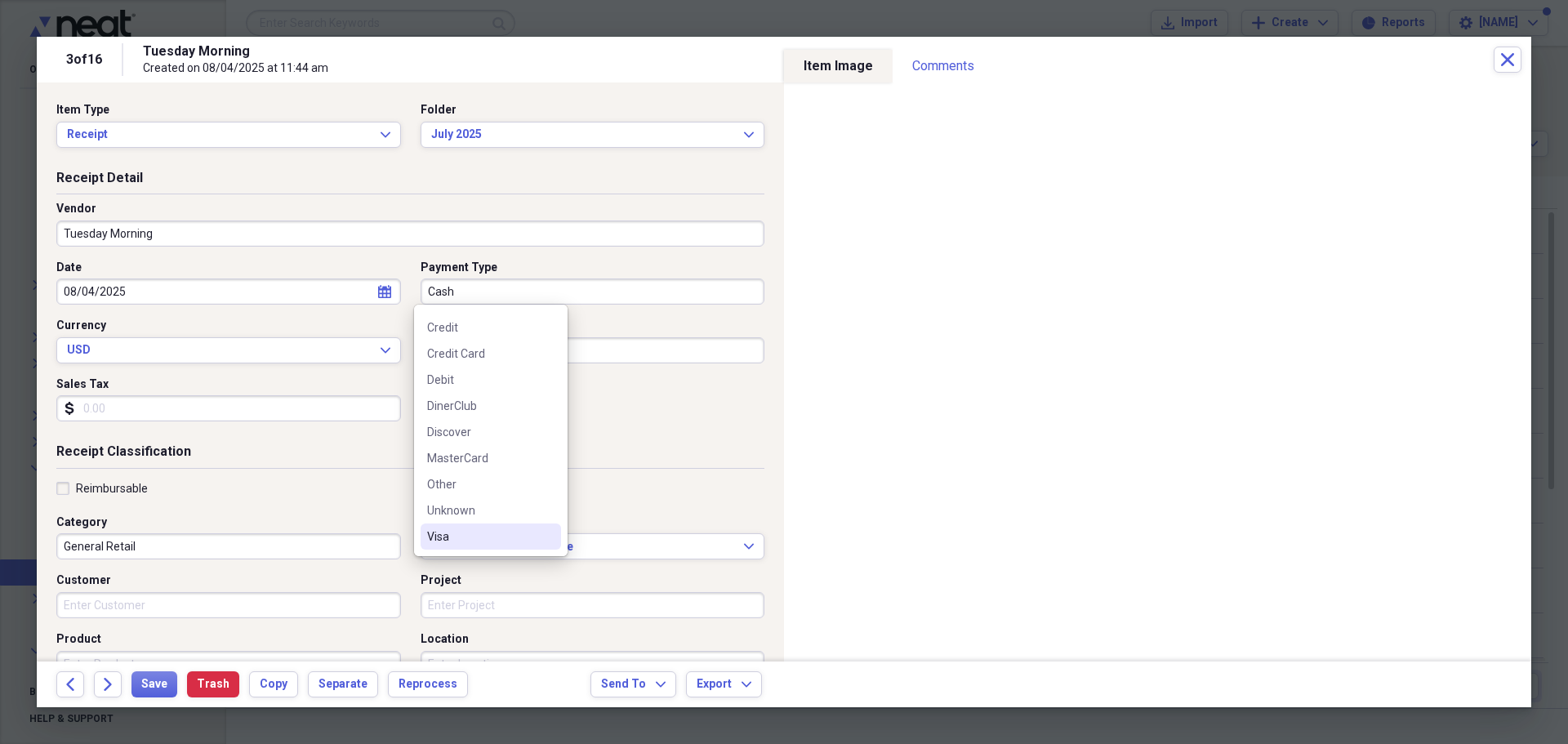 click on "Visa" at bounding box center [481, 537] 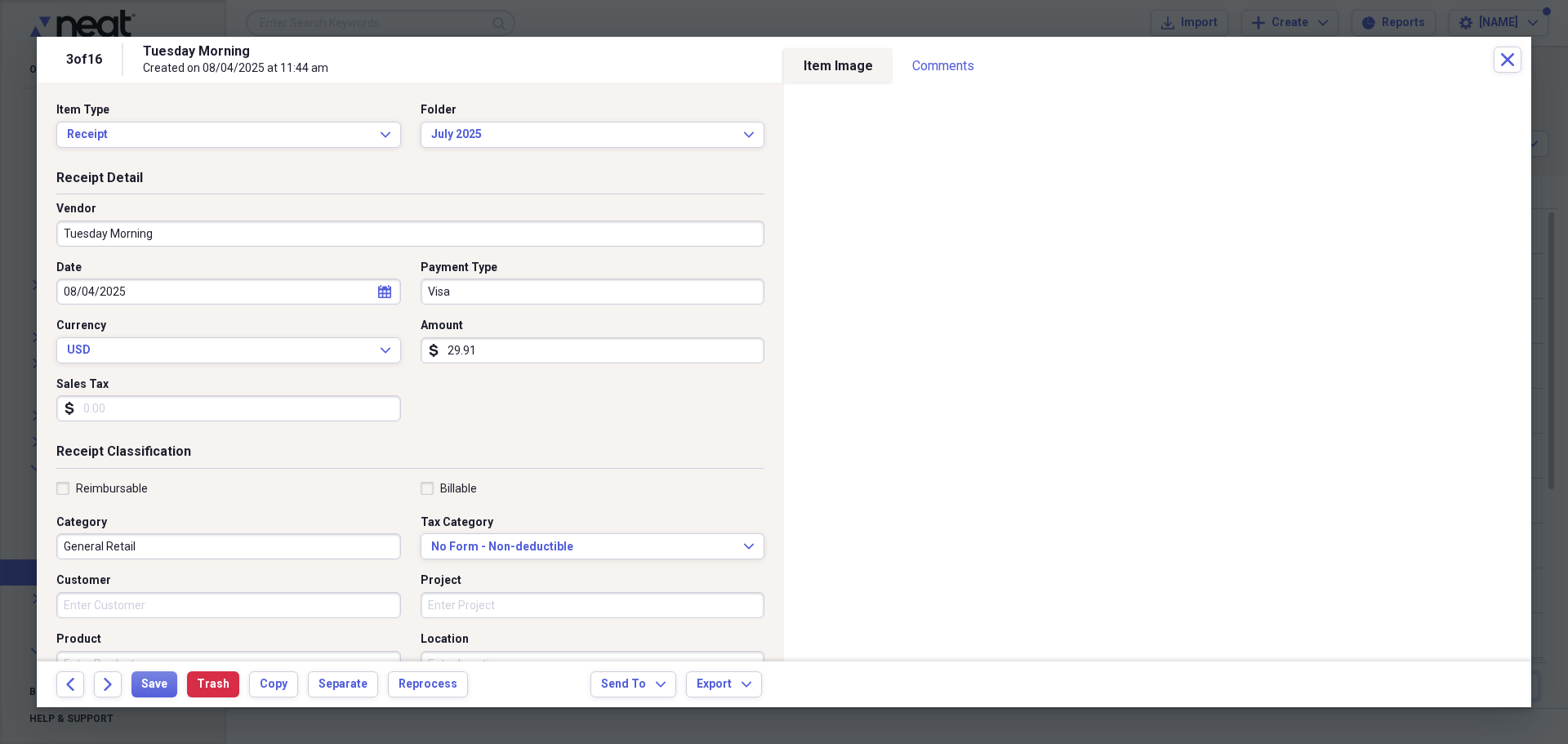 click on "calendar" 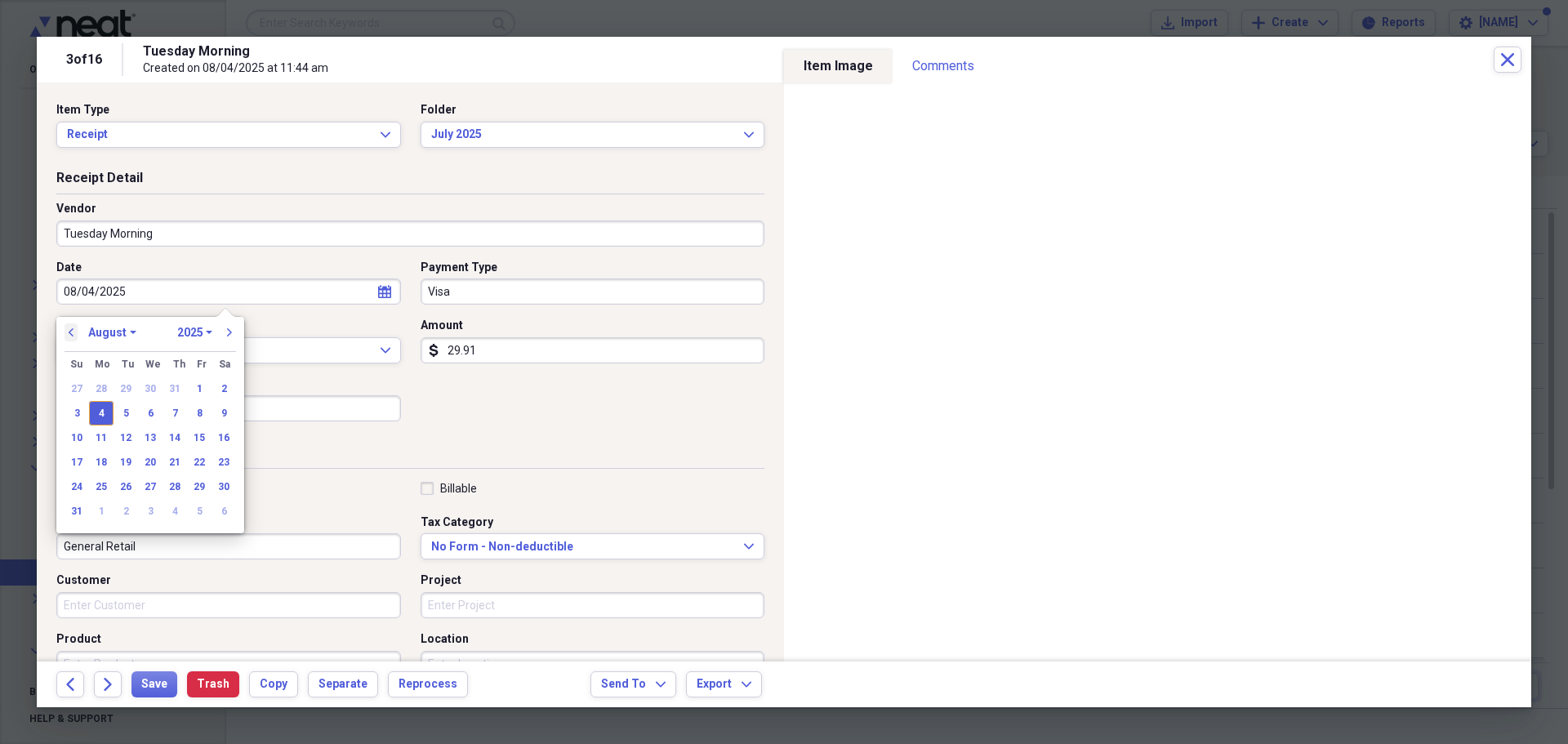 click on "previous" at bounding box center (71, 332) 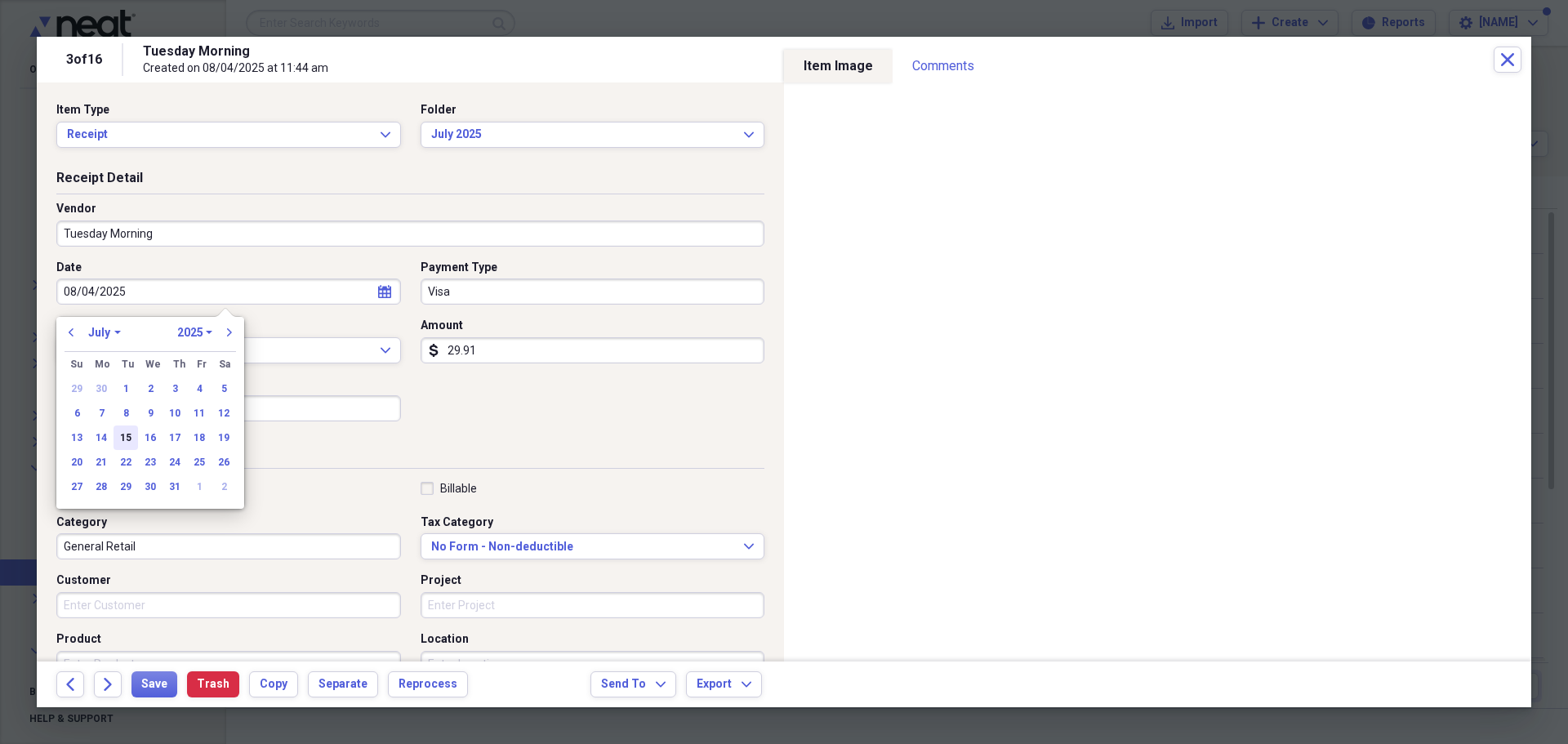 click on "15" at bounding box center [126, 438] 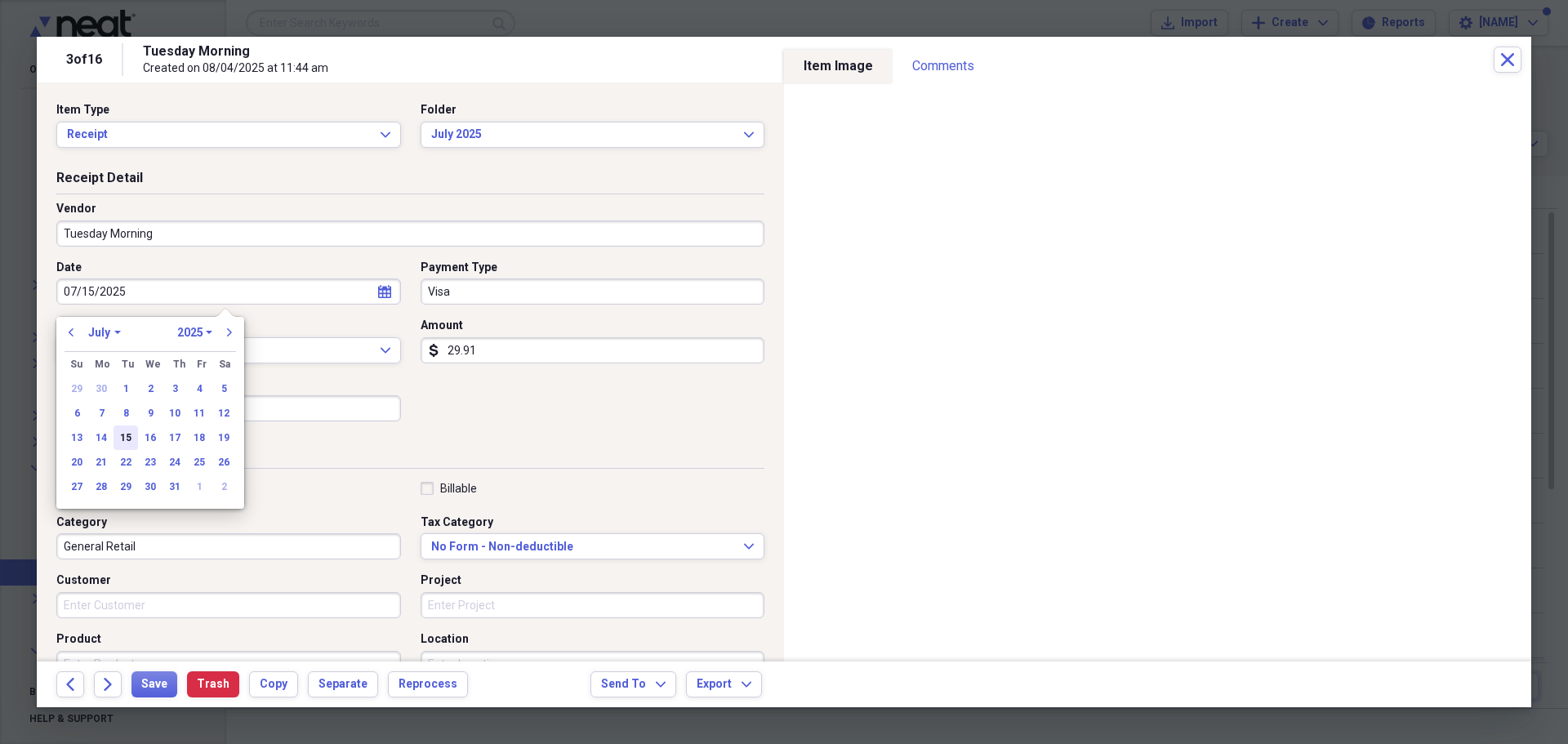 type on "07/15/2025" 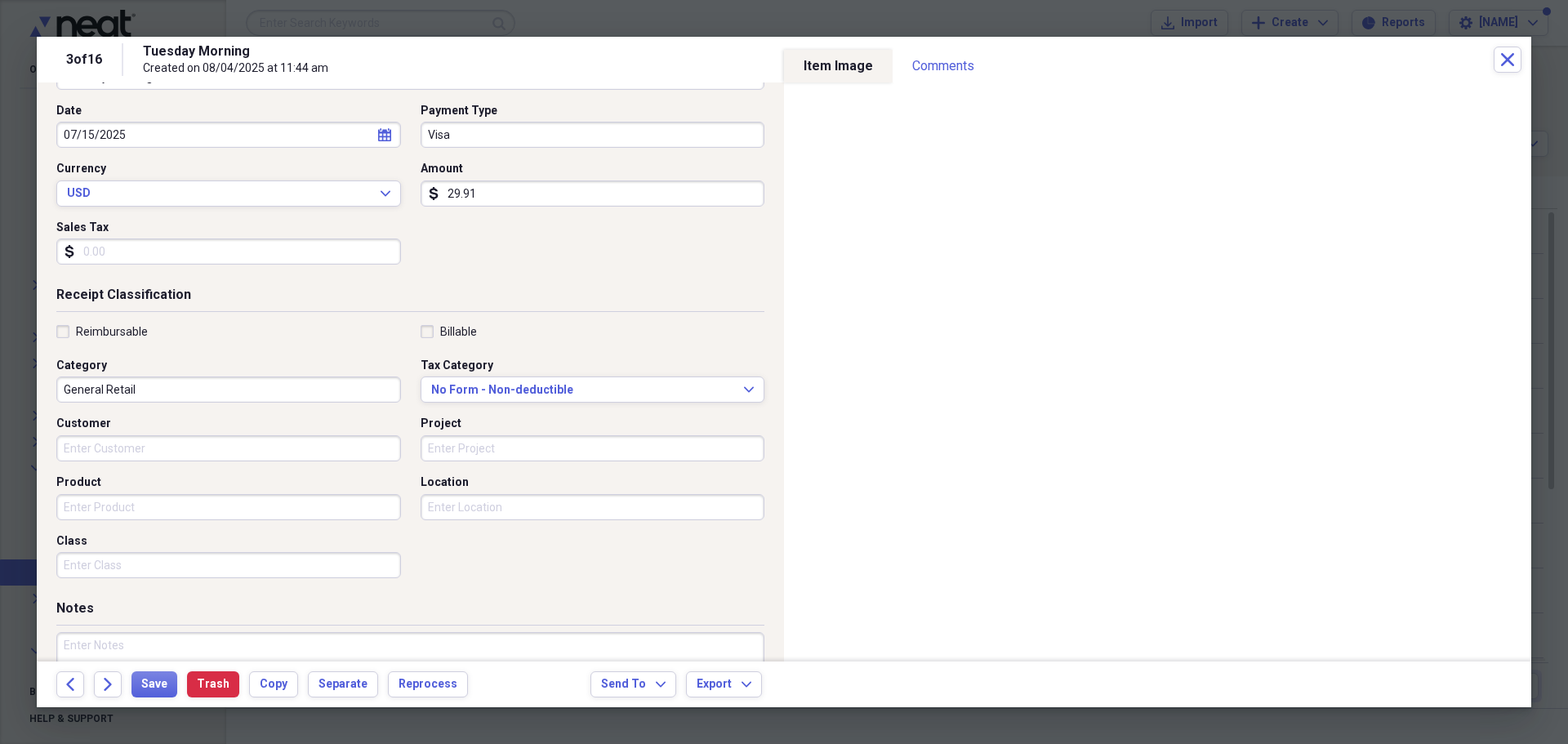 scroll, scrollTop: 163, scrollLeft: 0, axis: vertical 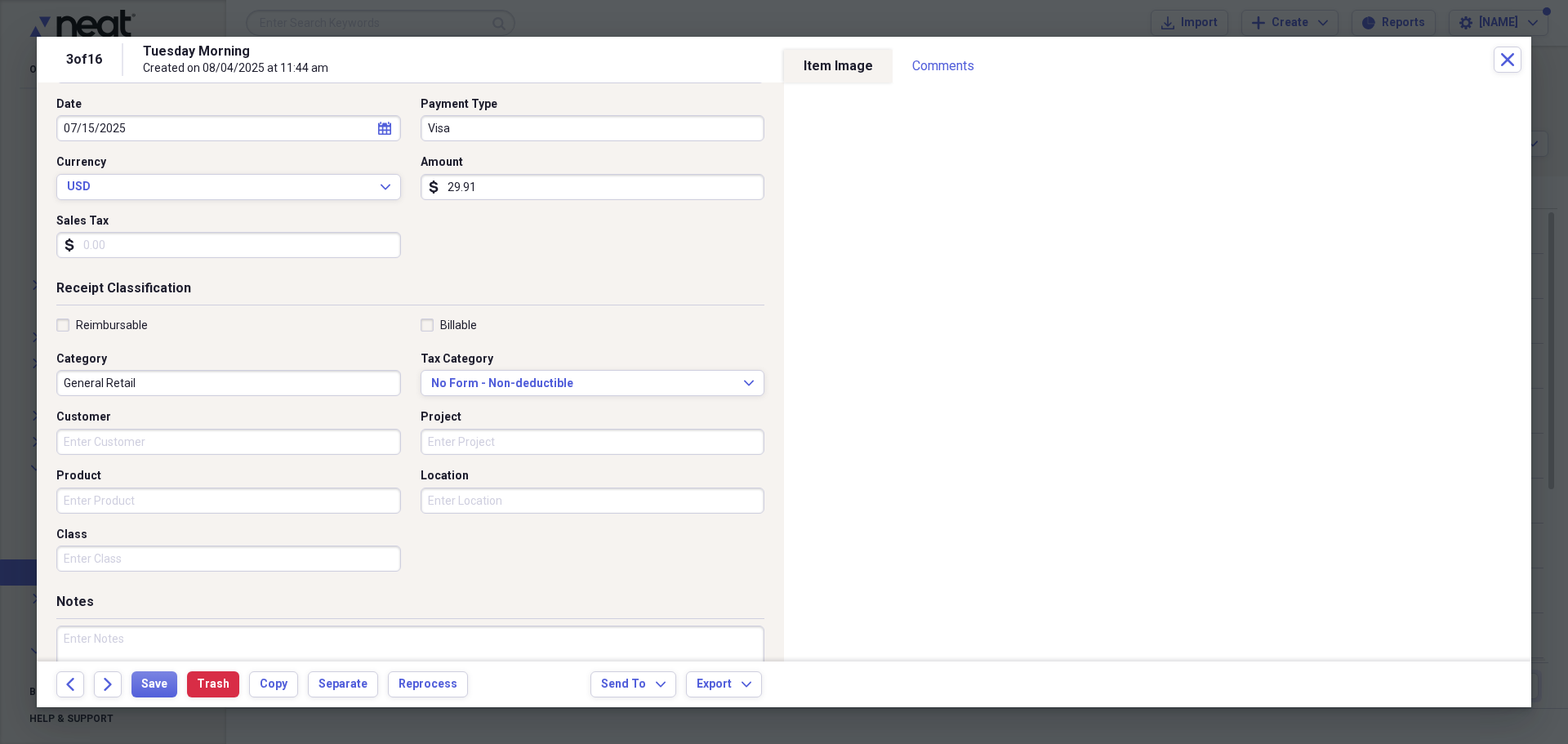 click on "Reimbursable" at bounding box center [102, 325] 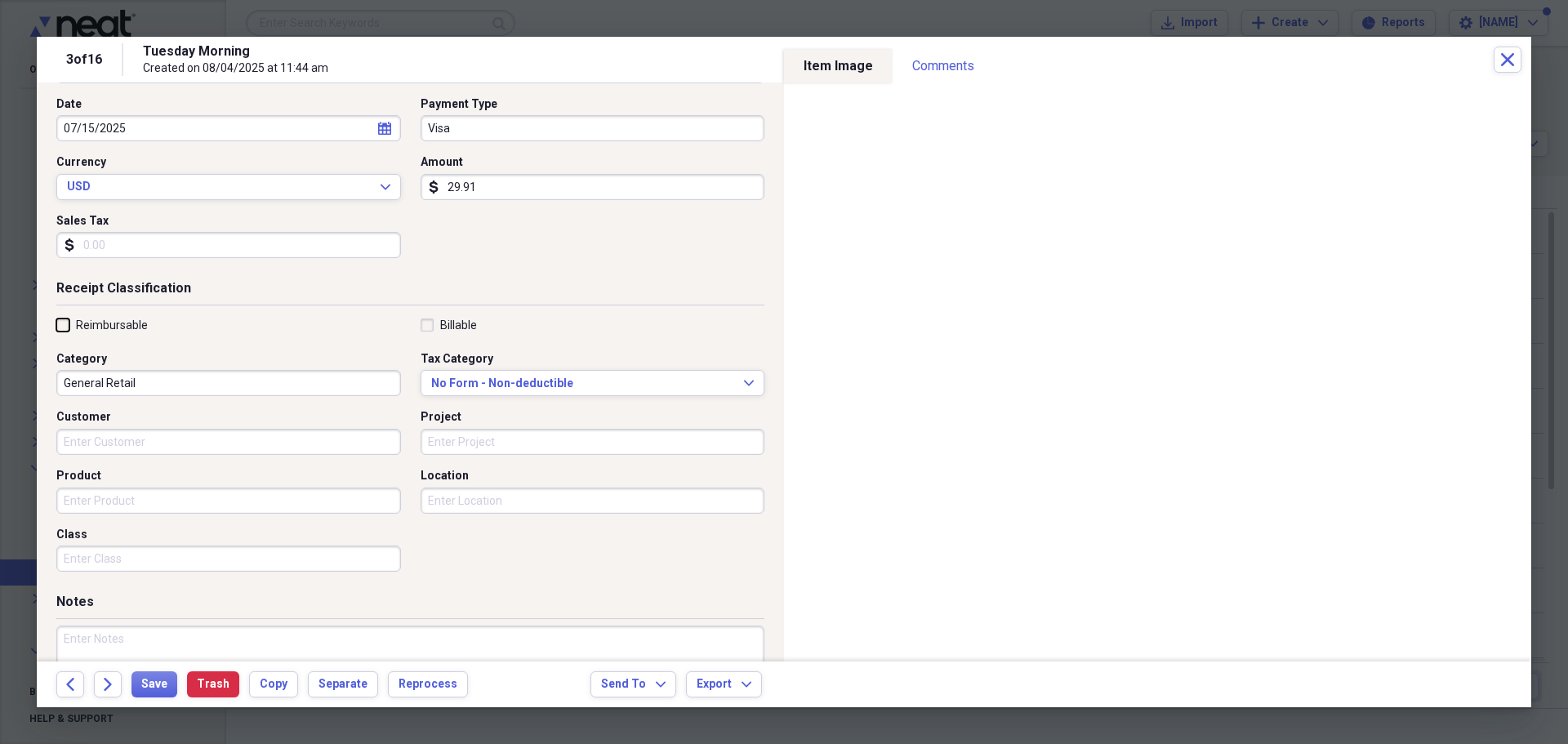 click on "Reimbursable" at bounding box center [56, 324] 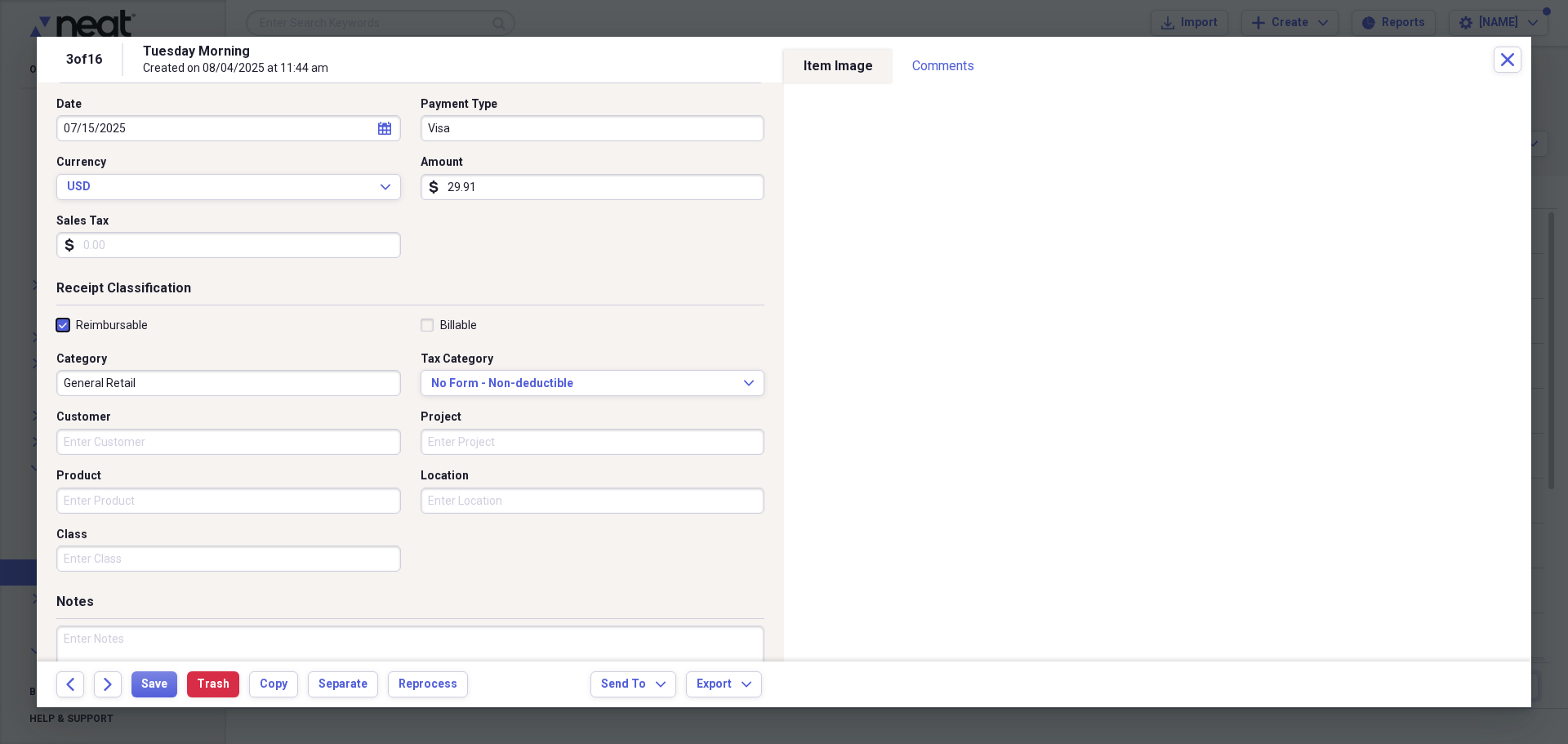 checkbox on "true" 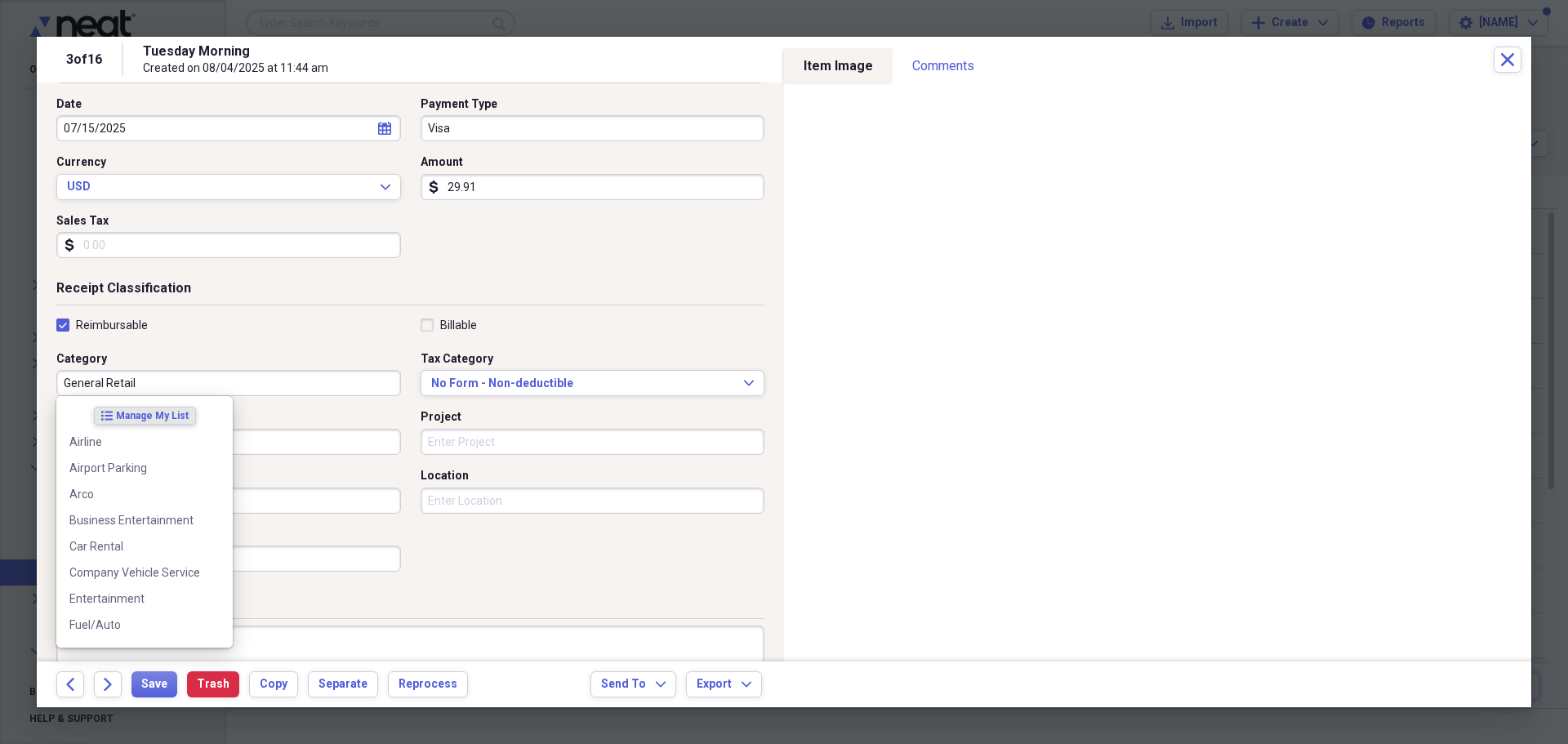 click on "General Retail" at bounding box center (229, 383) 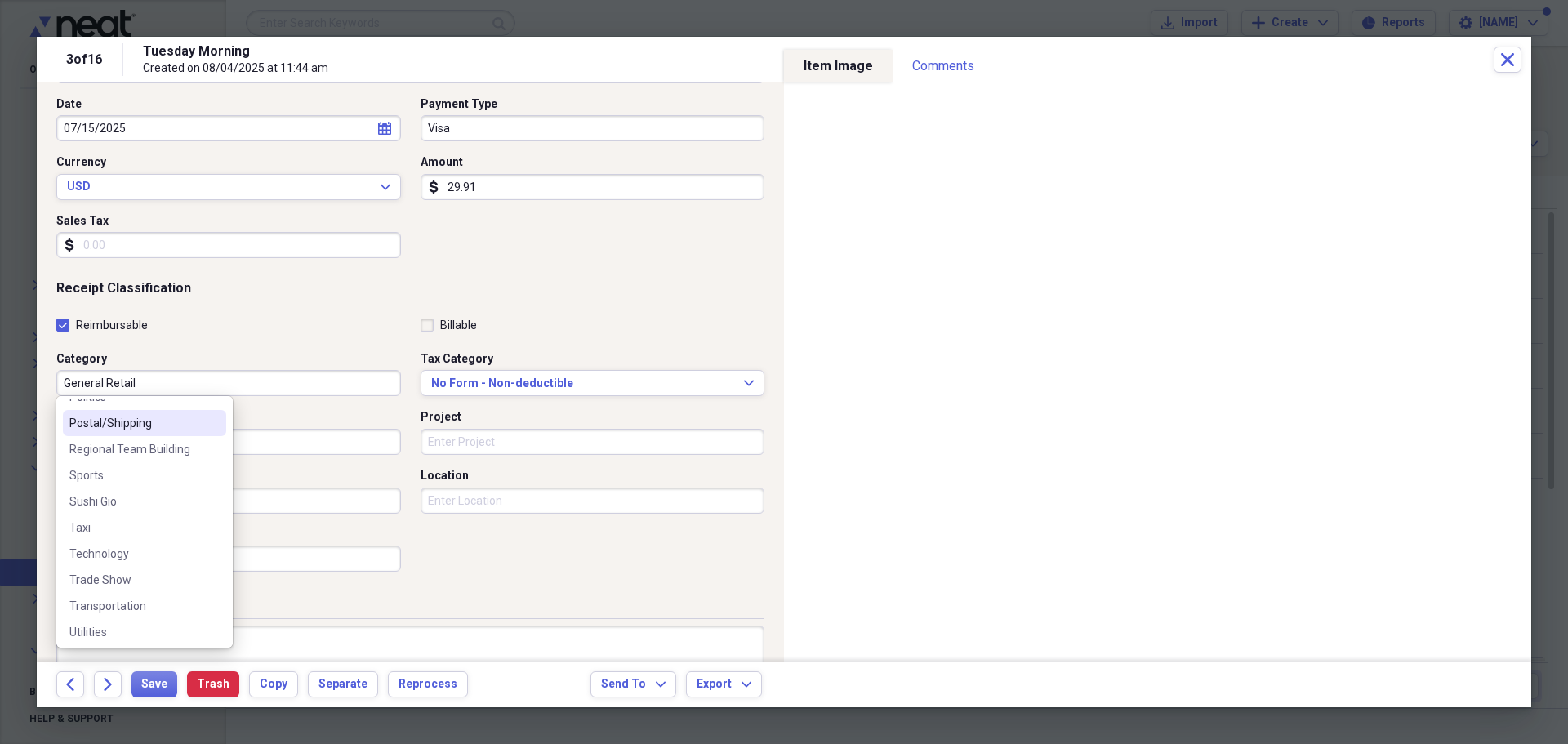 scroll, scrollTop: 653, scrollLeft: 0, axis: vertical 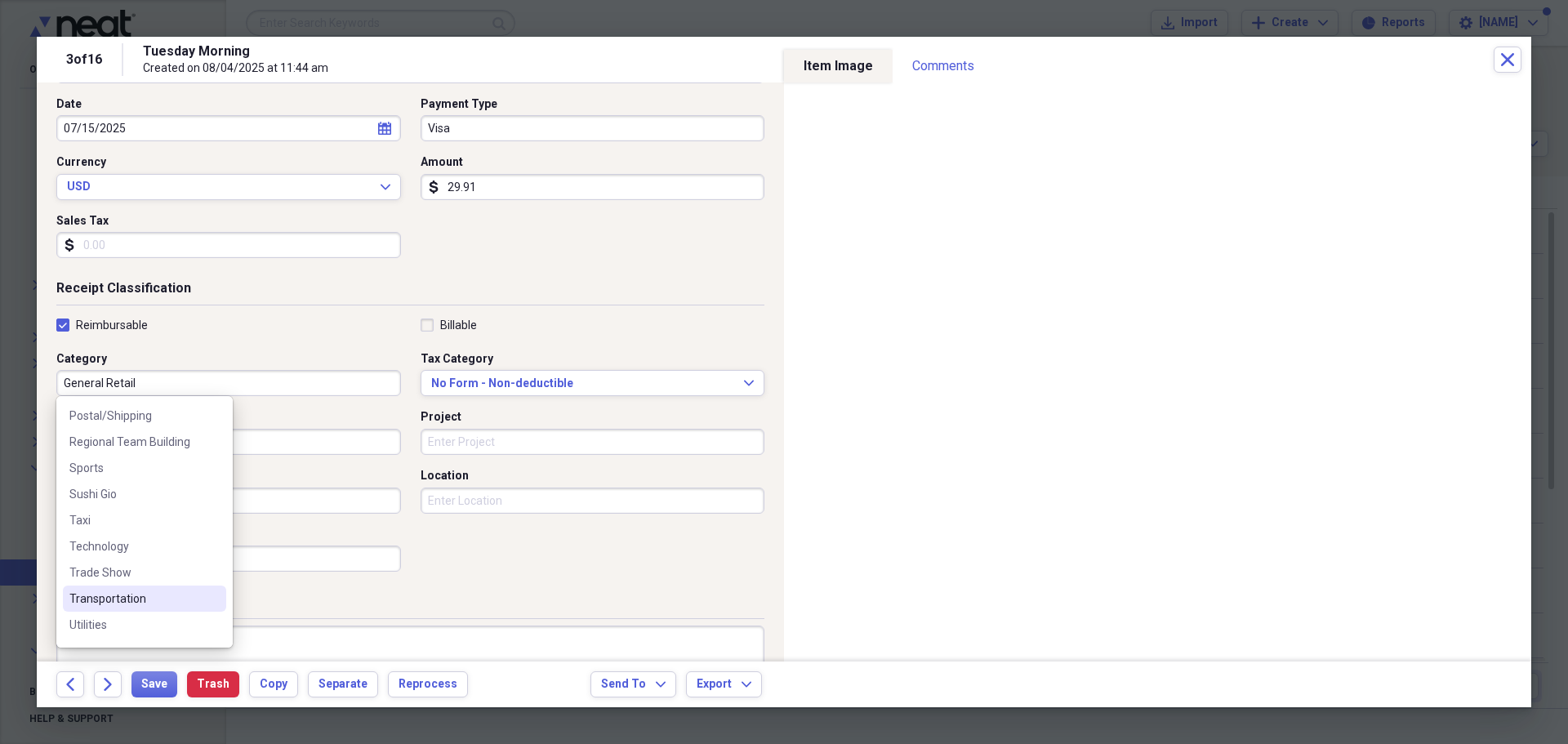 click on "Transportation" at bounding box center (135, 599) 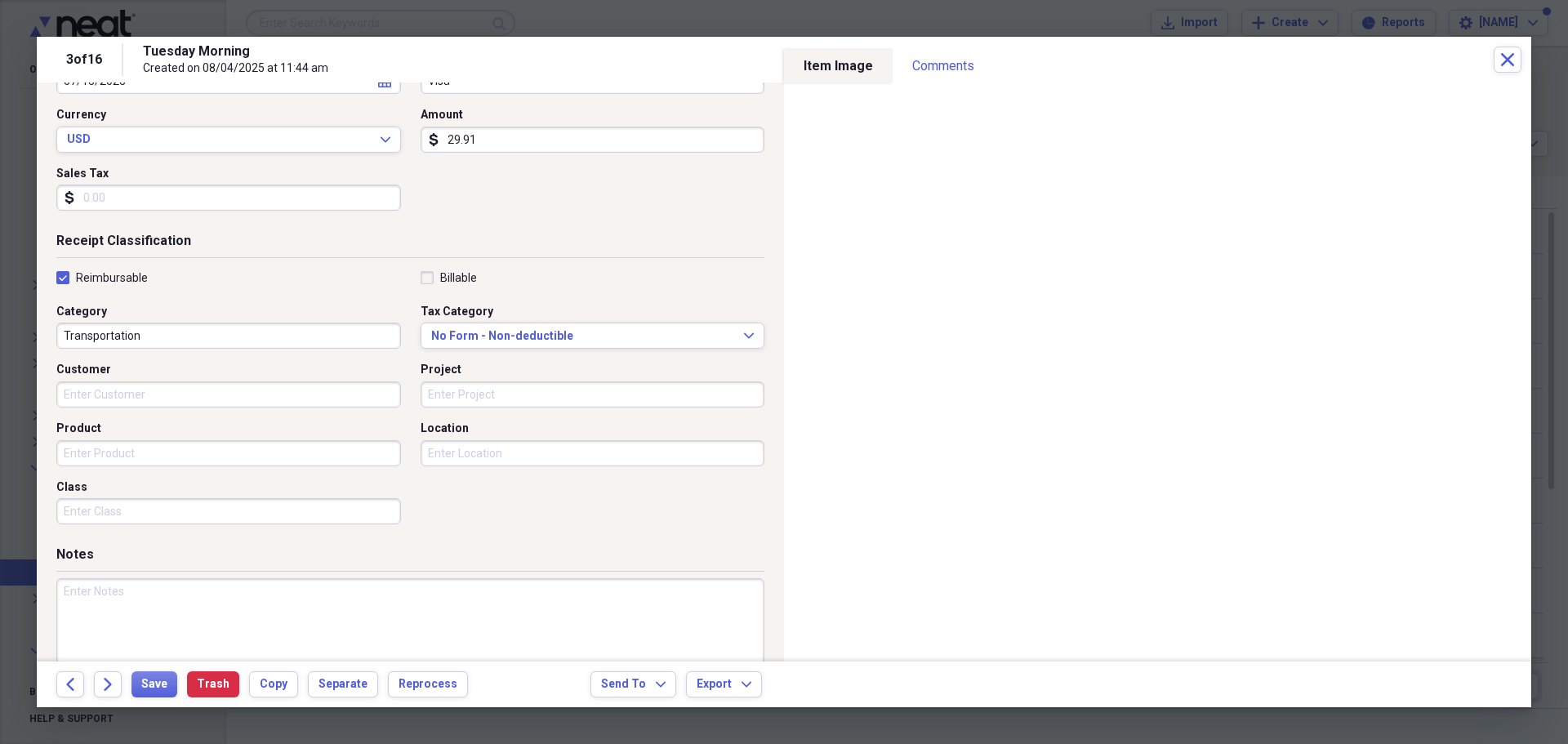 scroll, scrollTop: 255, scrollLeft: 0, axis: vertical 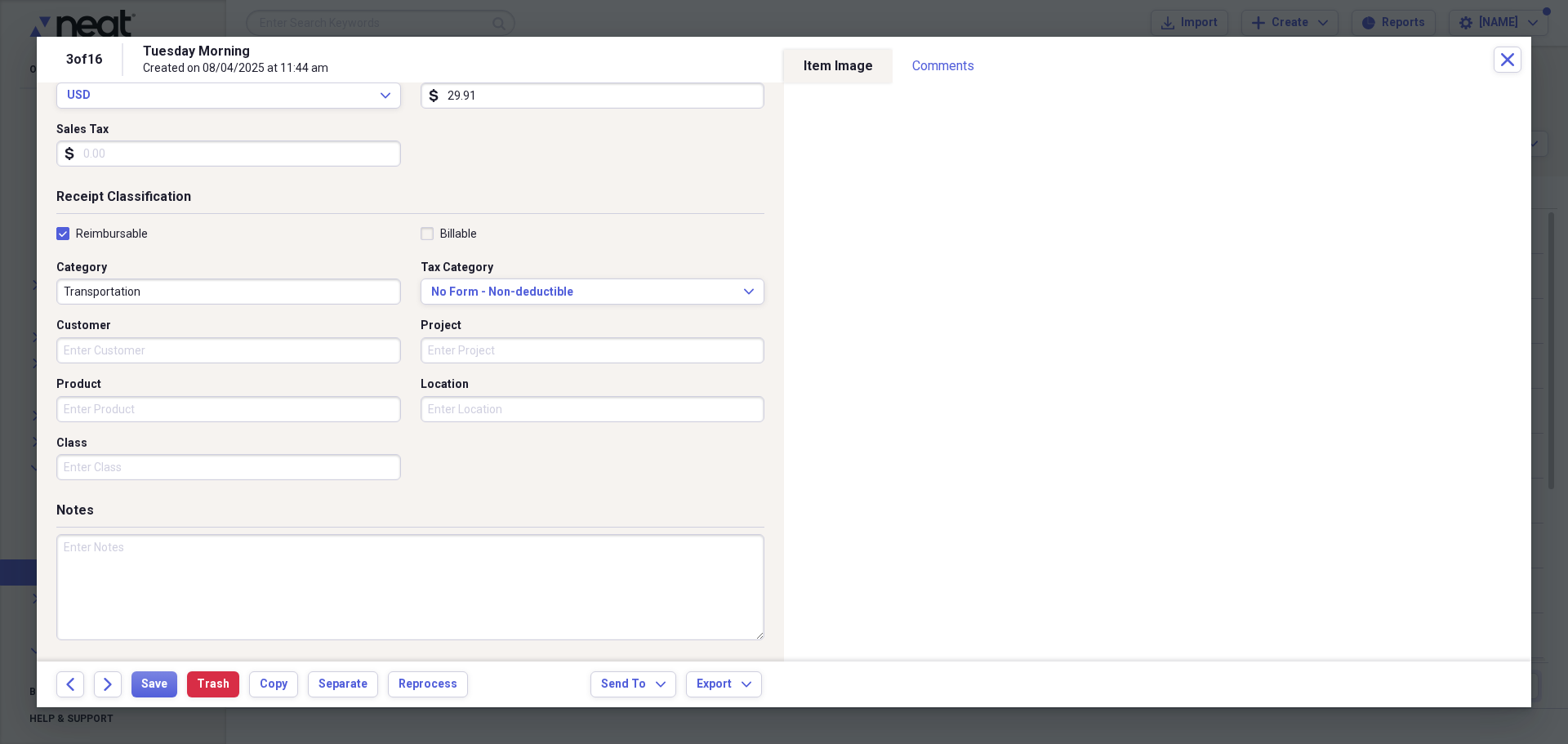 click at bounding box center (410, 587) 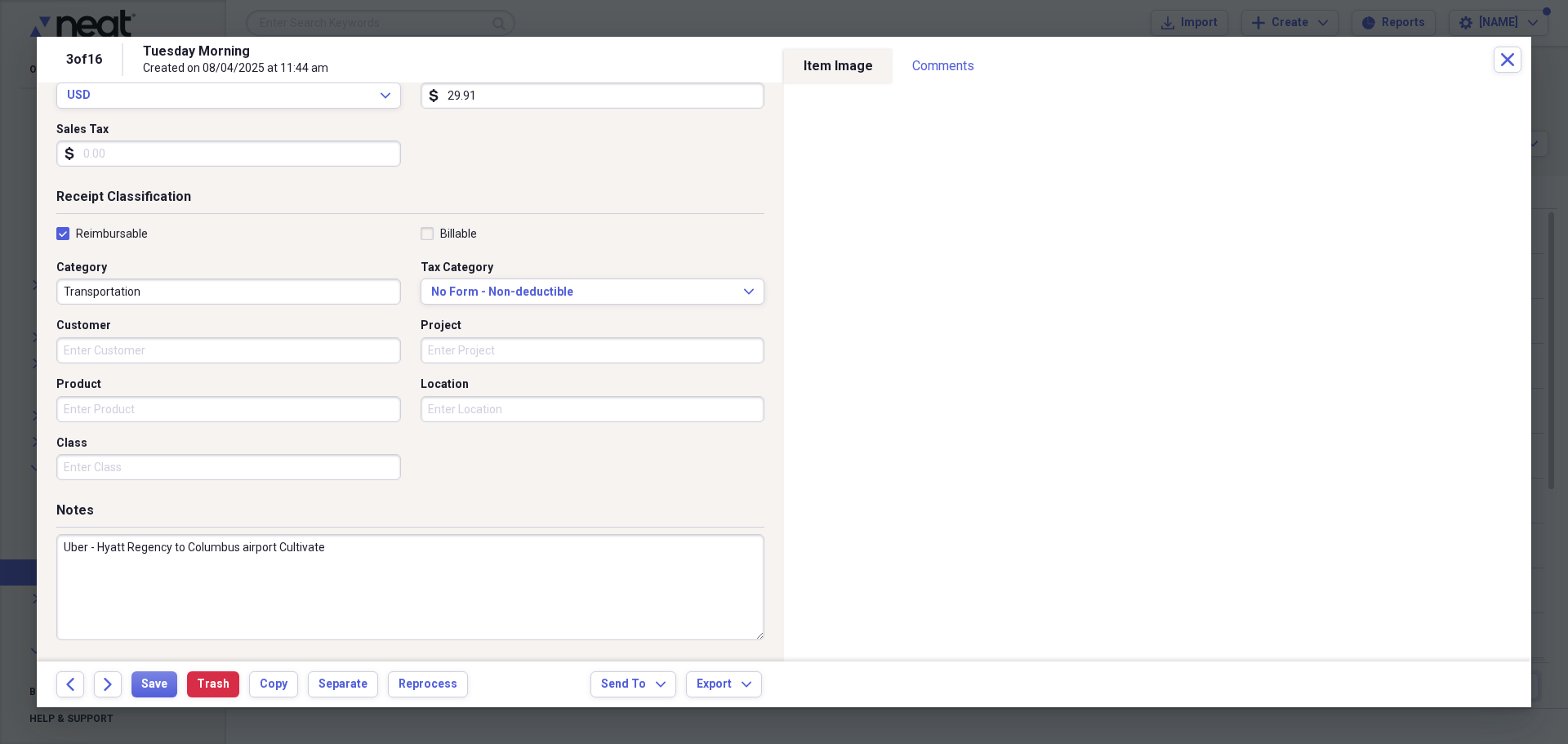 scroll, scrollTop: 0, scrollLeft: 0, axis: both 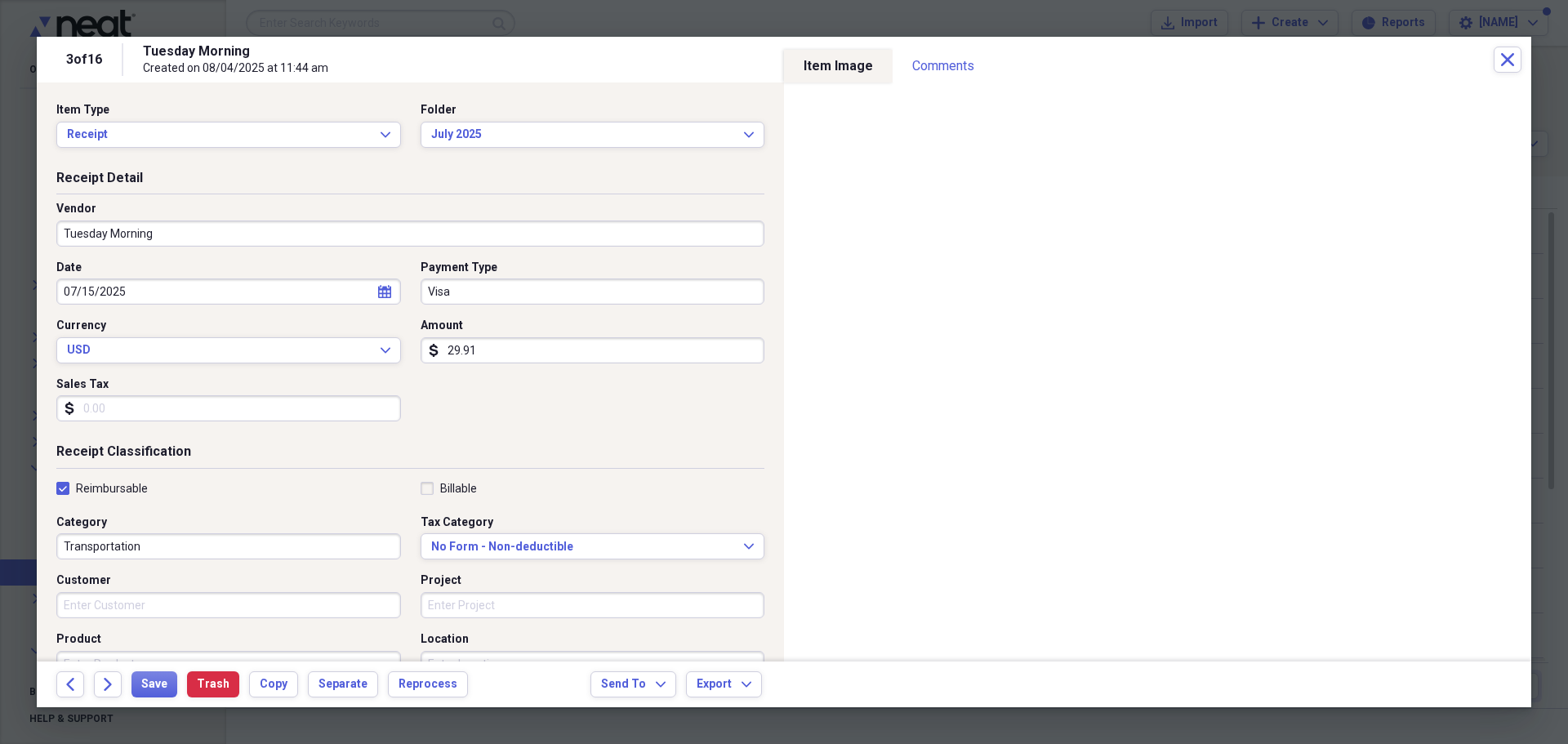 type on "Uber - Hyatt Regency to Columbus airport Cultivate" 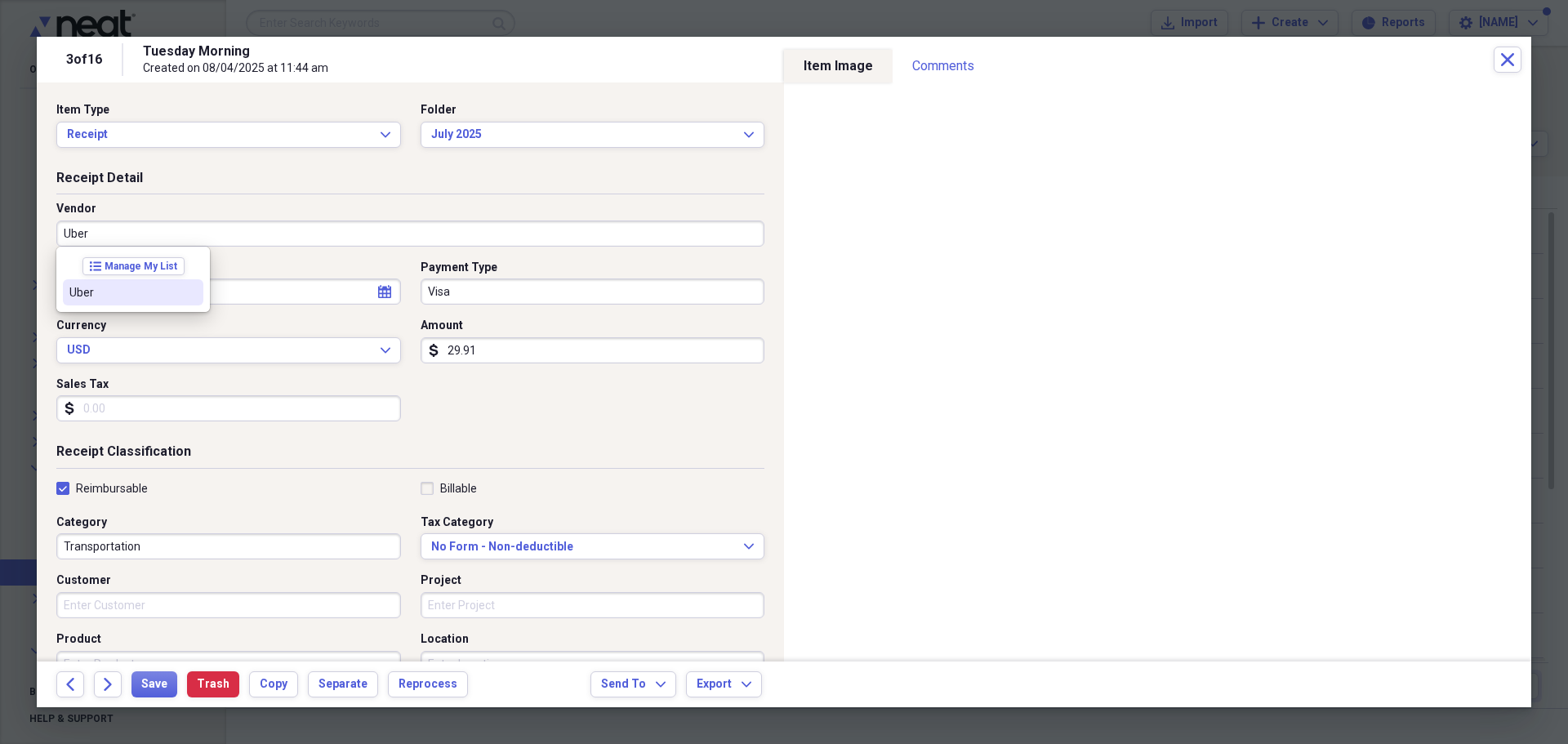 click on "Uber" at bounding box center (133, 292) 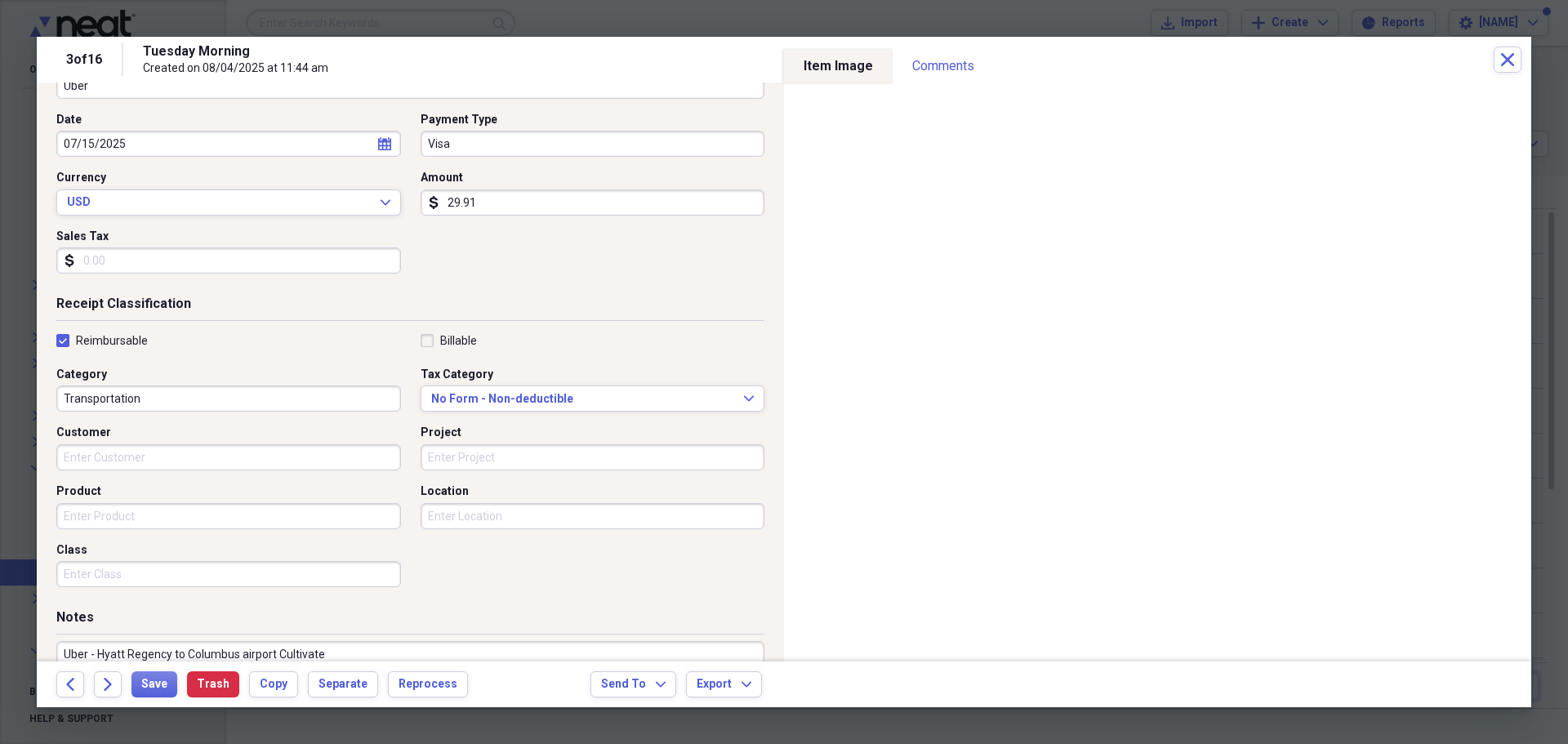 scroll, scrollTop: 163, scrollLeft: 0, axis: vertical 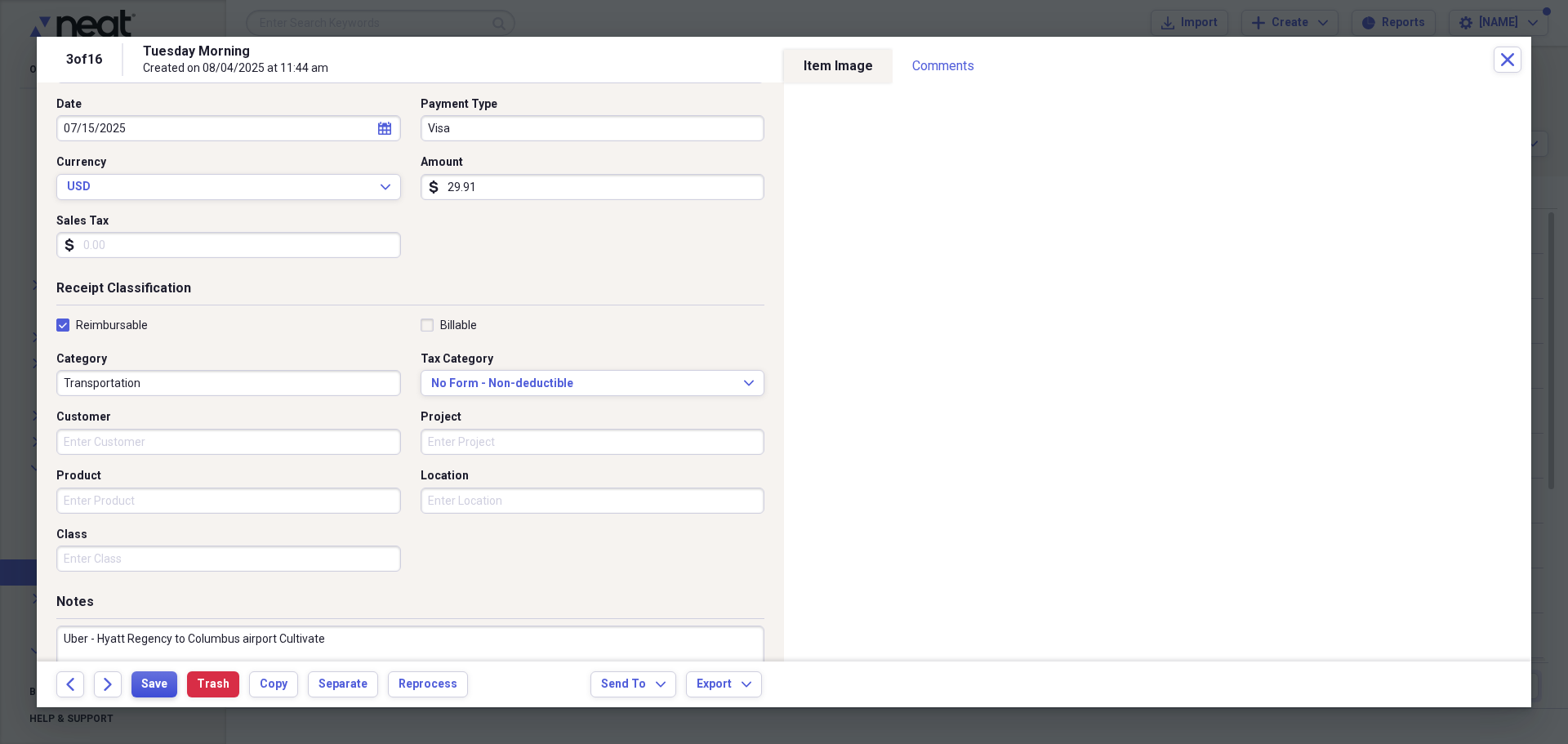 click on "Save" at bounding box center [154, 684] 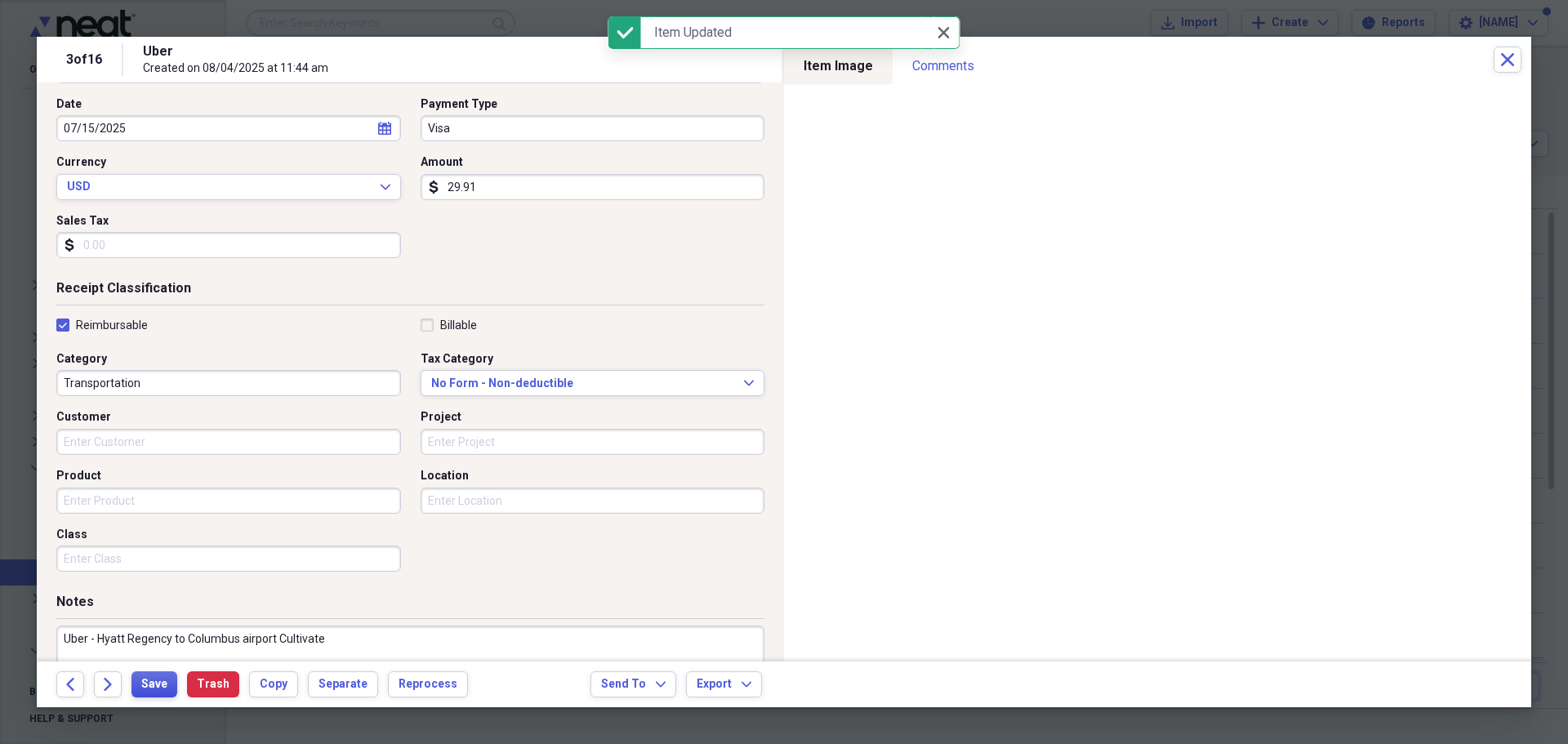 type on "Uber - Hyatt Regency to Columbus airport Cultivate" 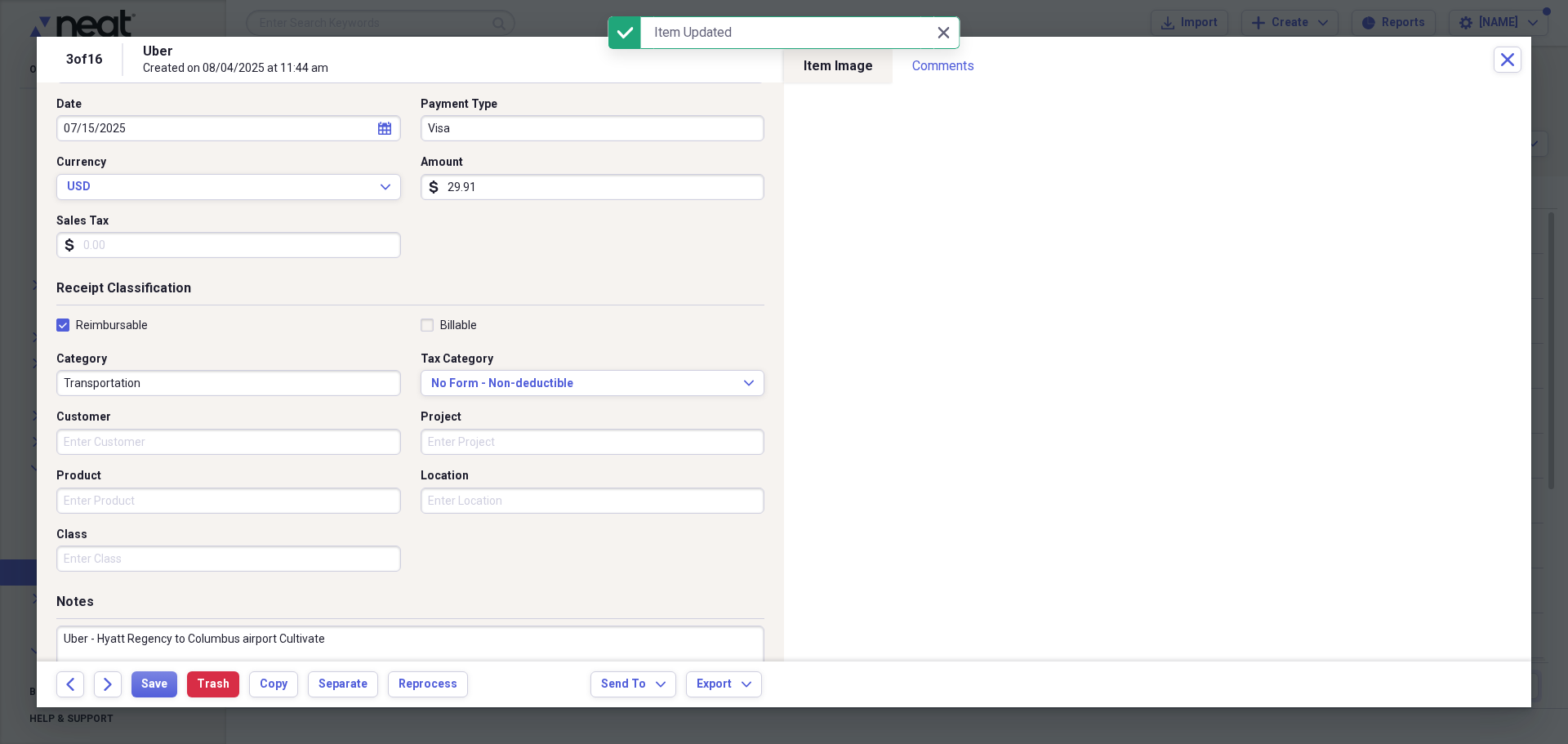 click on "3  of  16 Uber Created on 08/04/2025 at 11:44 am Close" at bounding box center (784, 60) 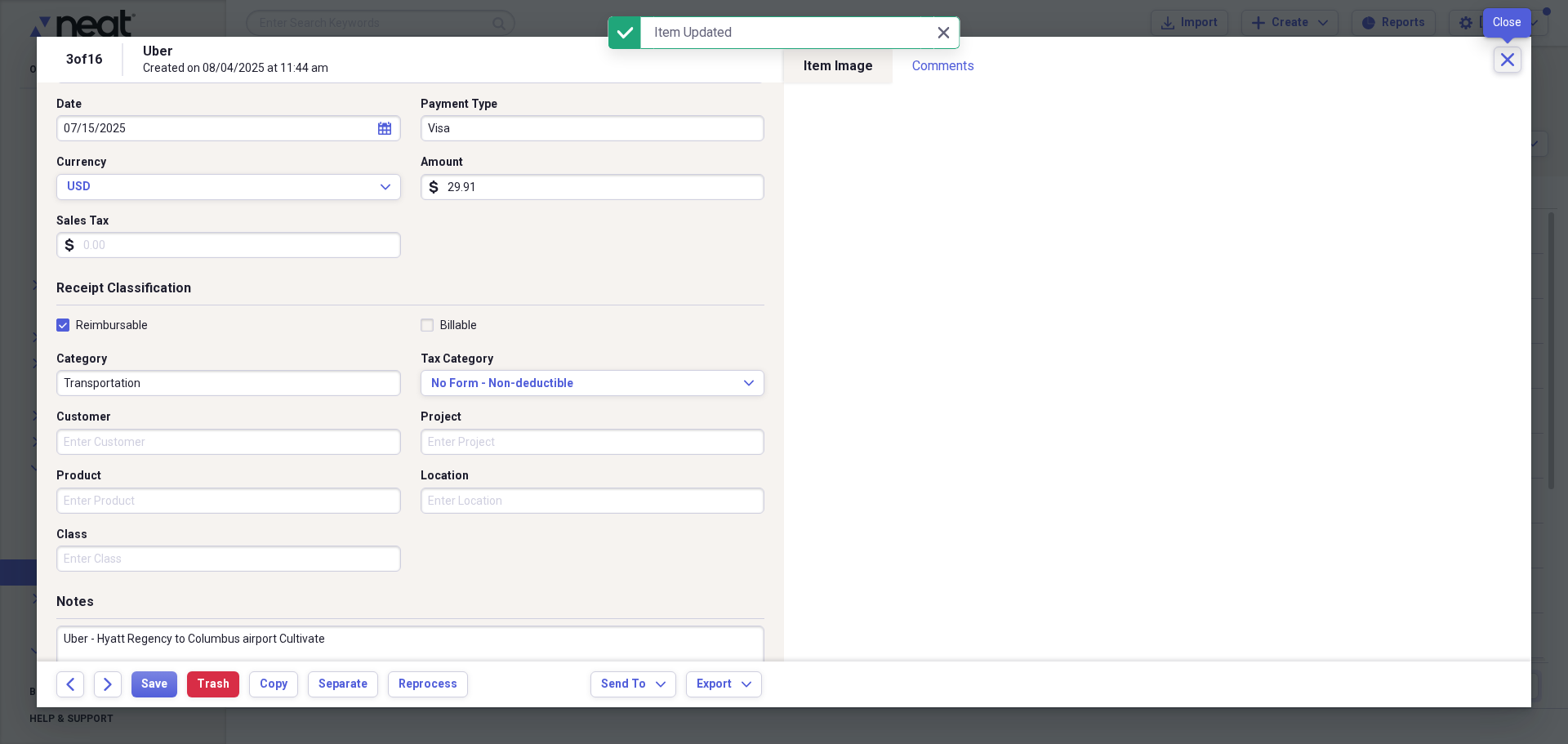 click on "Close" at bounding box center (1508, 60) 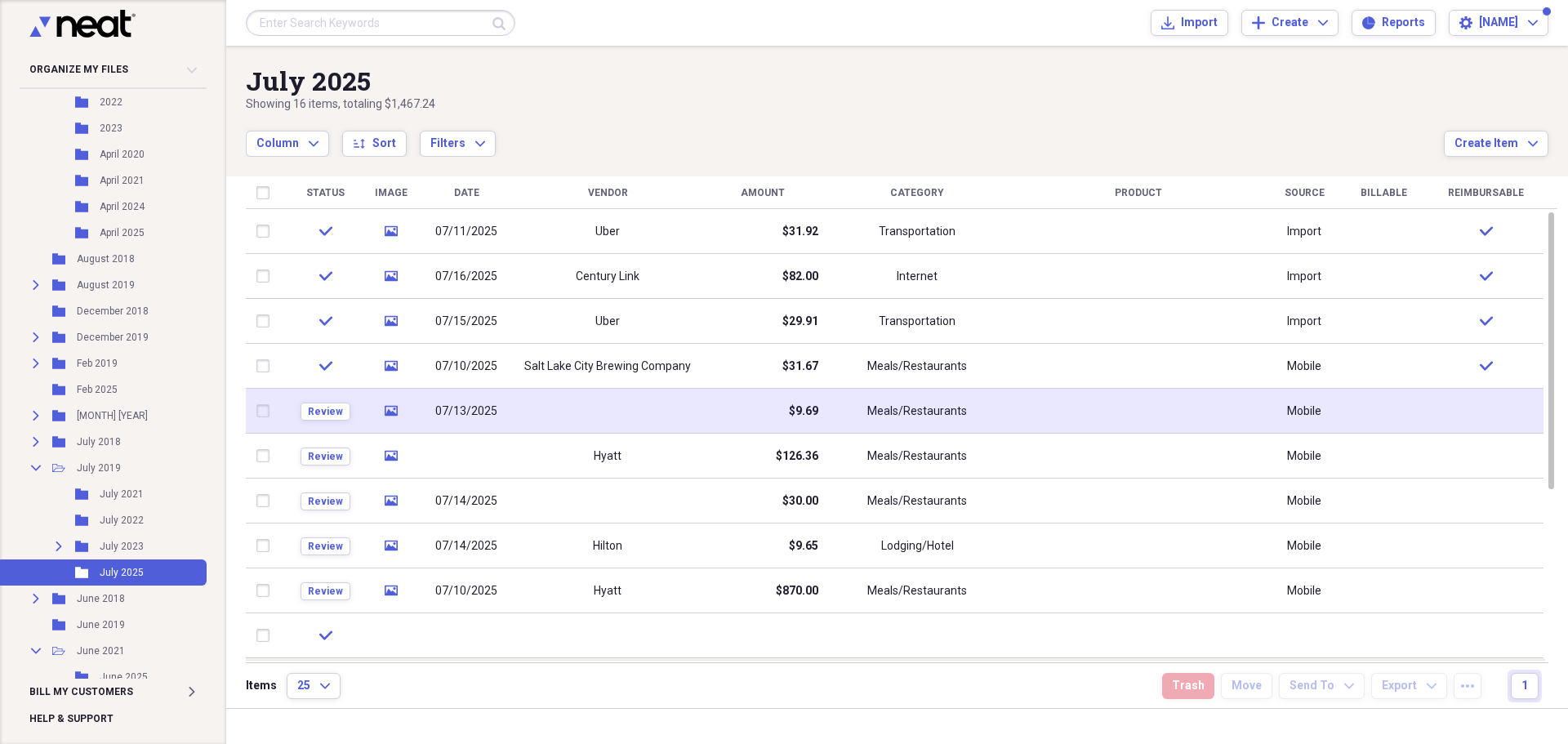 click at bounding box center (608, 411) 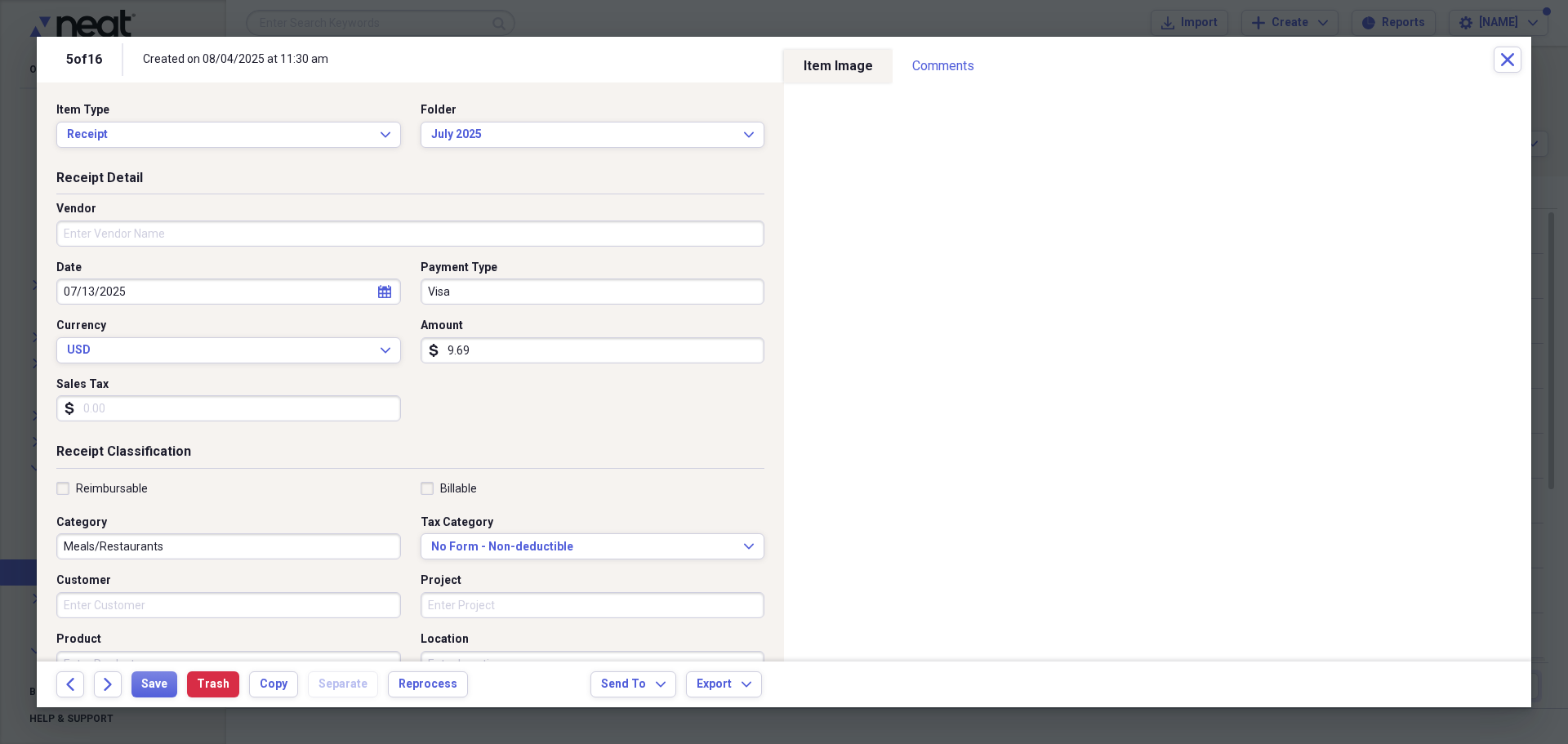 click on "Reimbursable" at bounding box center (102, 488) 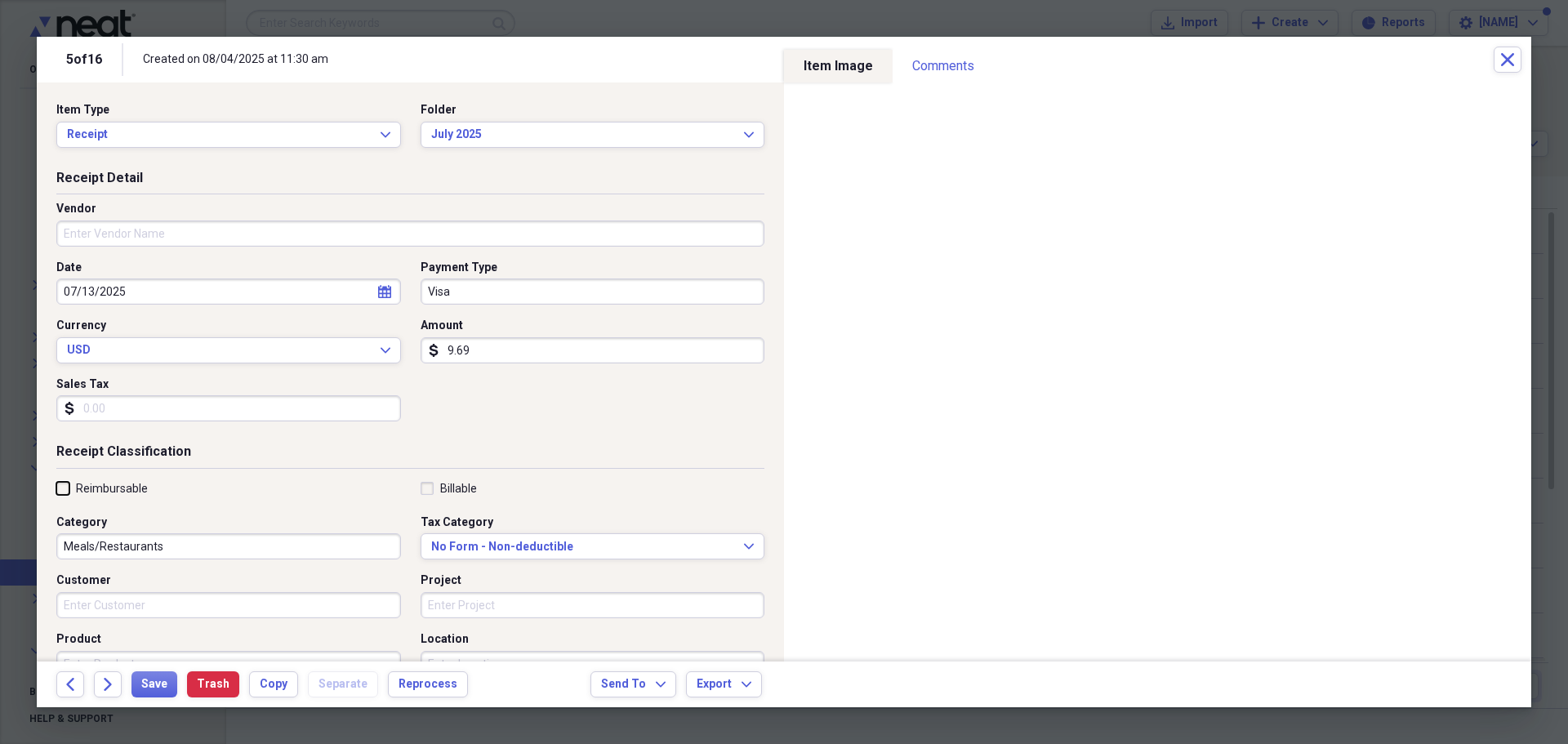 click on "Reimbursable" at bounding box center [56, 488] 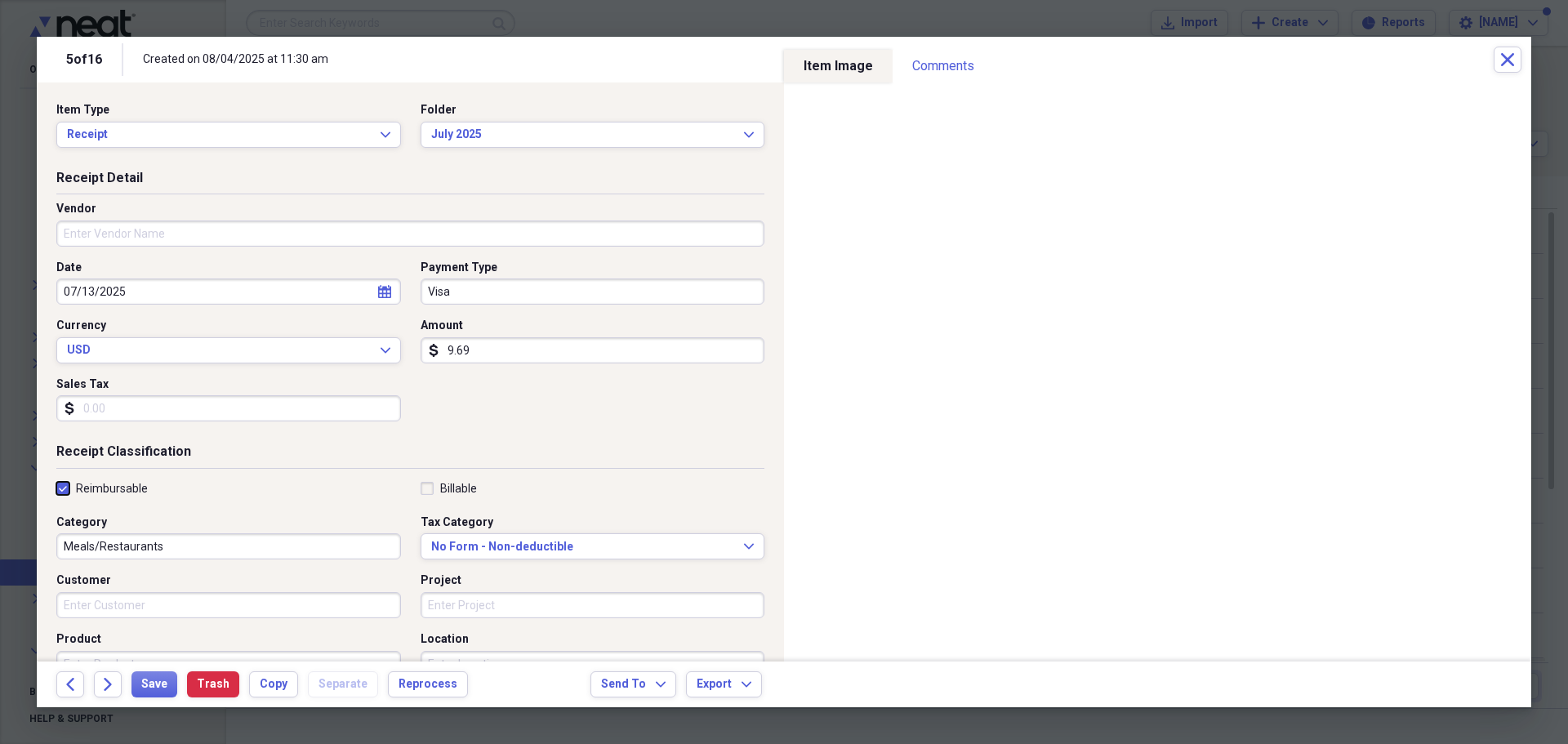 checkbox on "true" 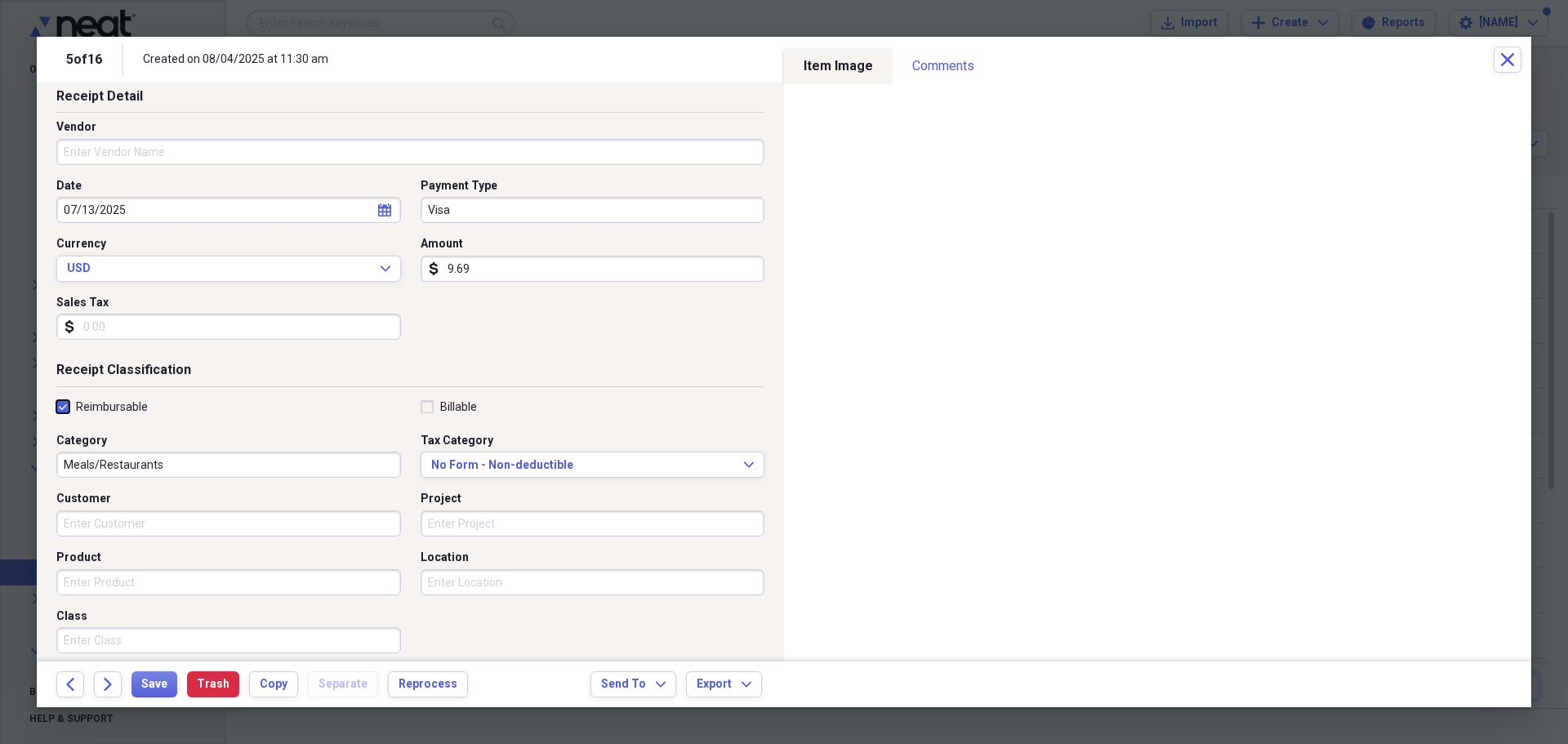 scroll, scrollTop: 163, scrollLeft: 0, axis: vertical 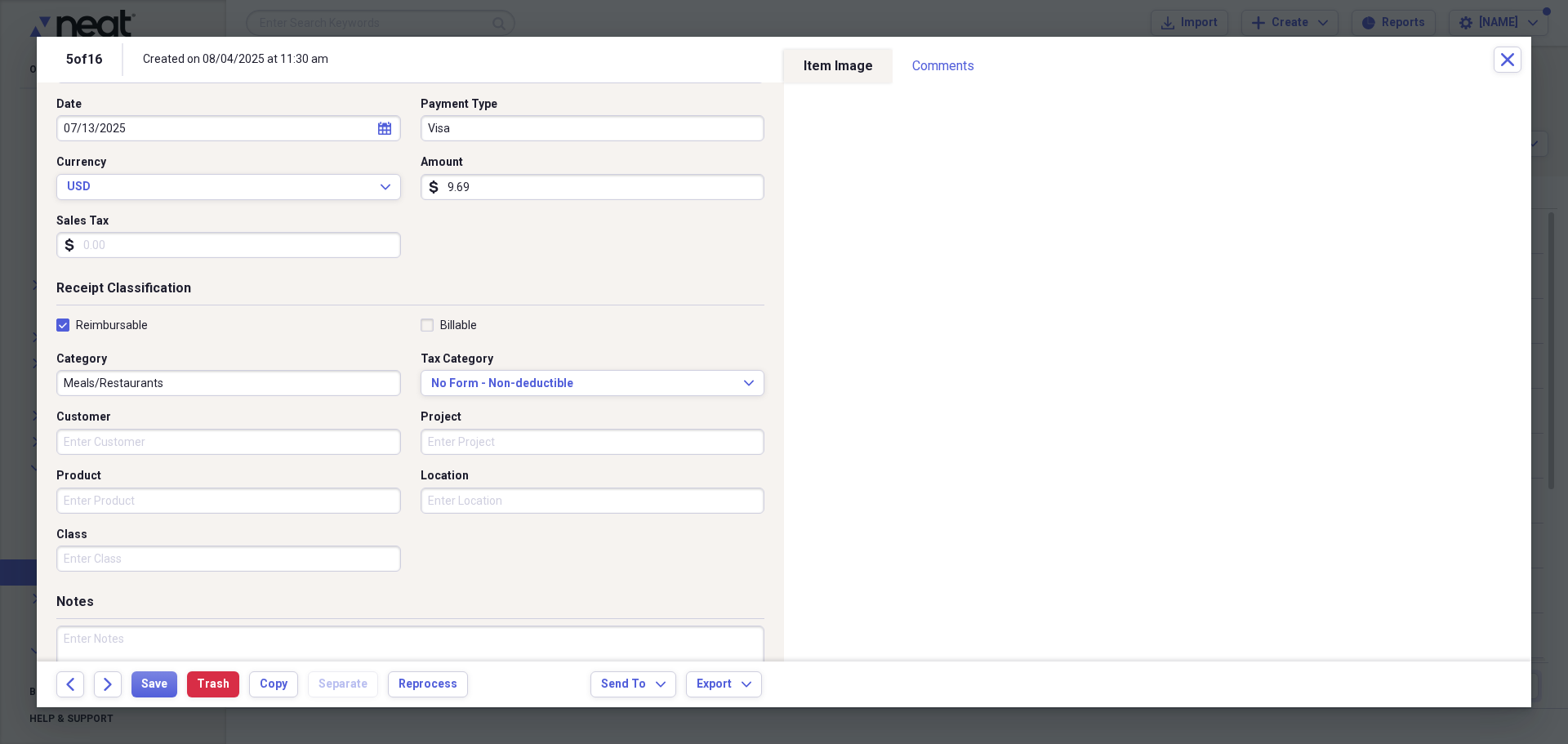click at bounding box center [410, 679] 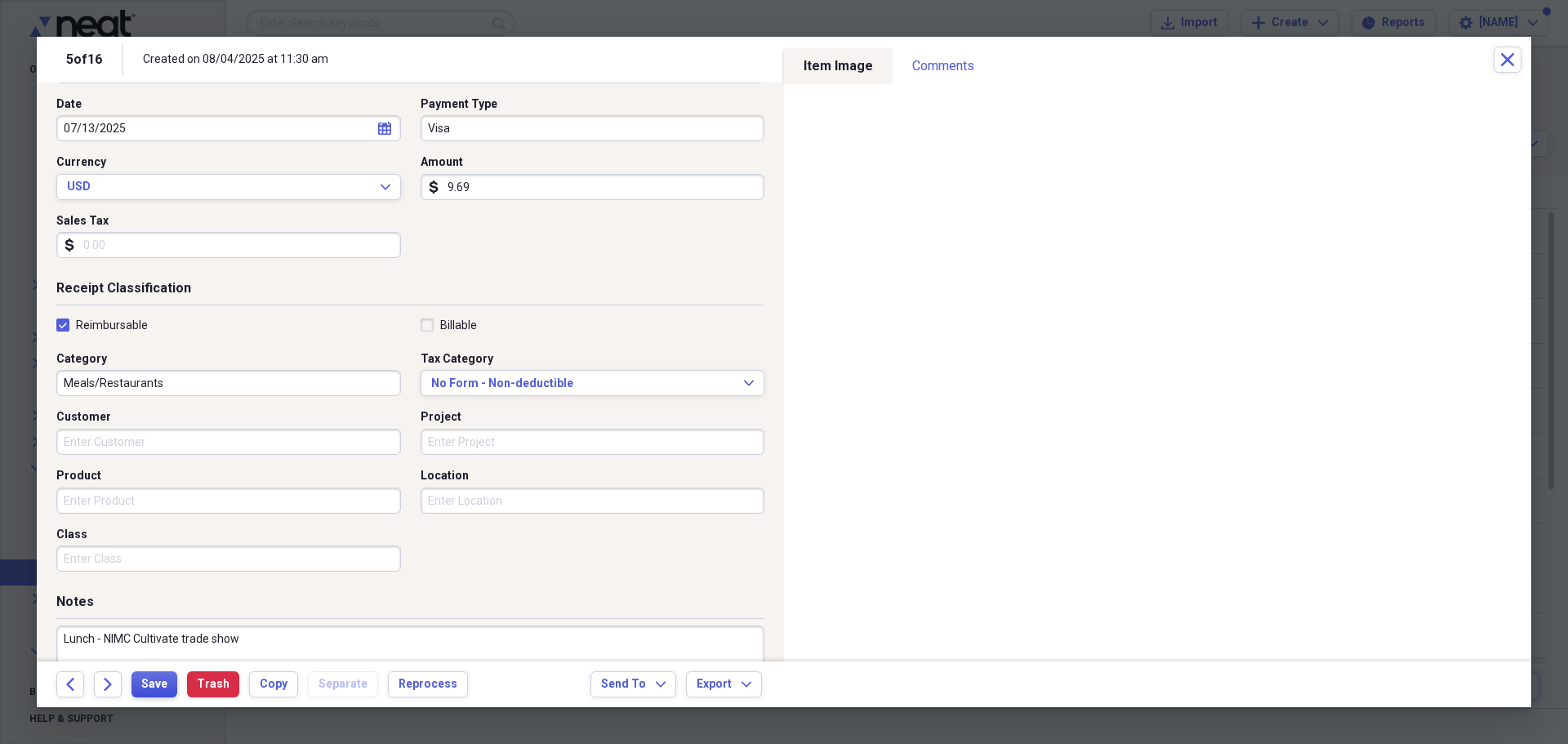 type on "Lunch - NIMC Cultivate trade show" 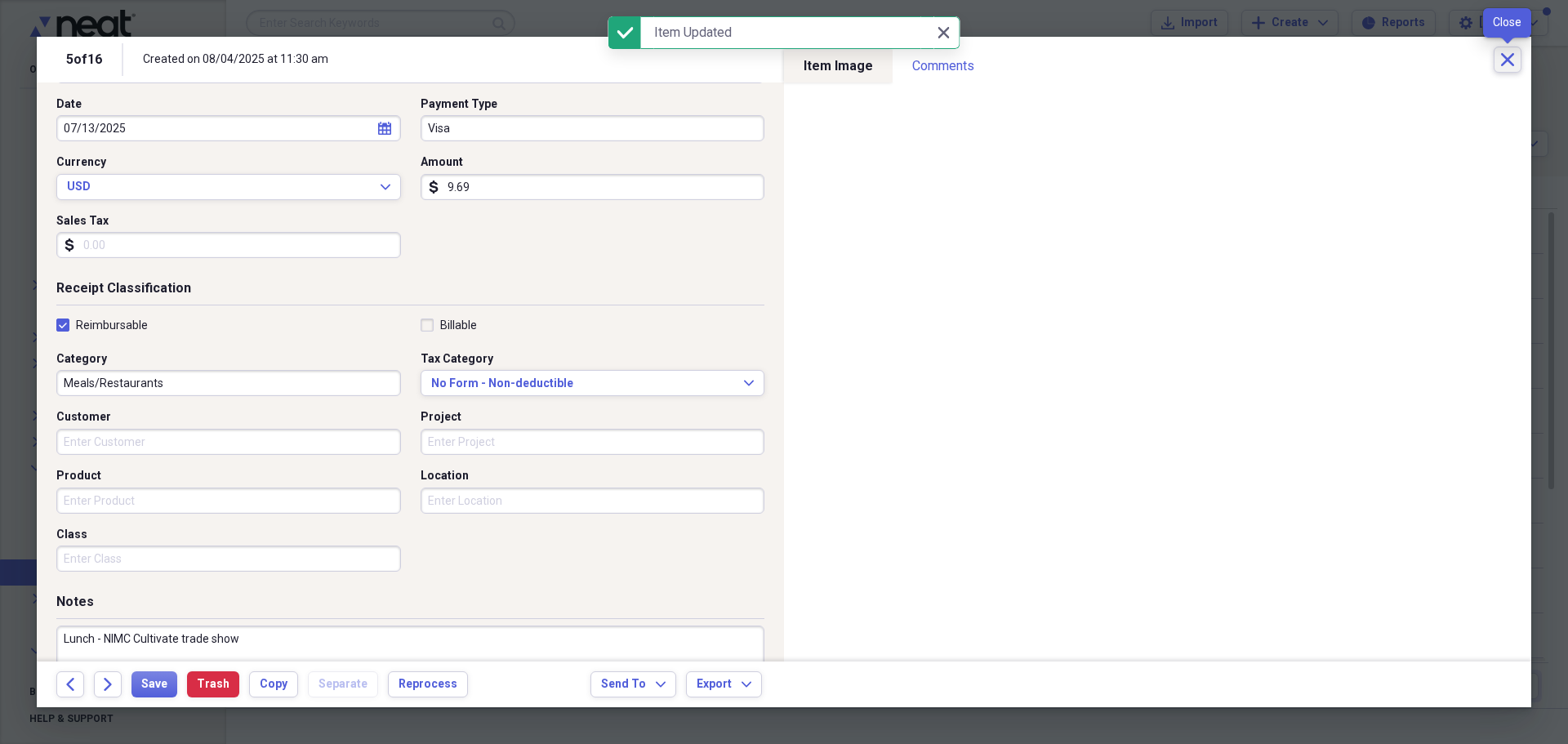 click on "Close" 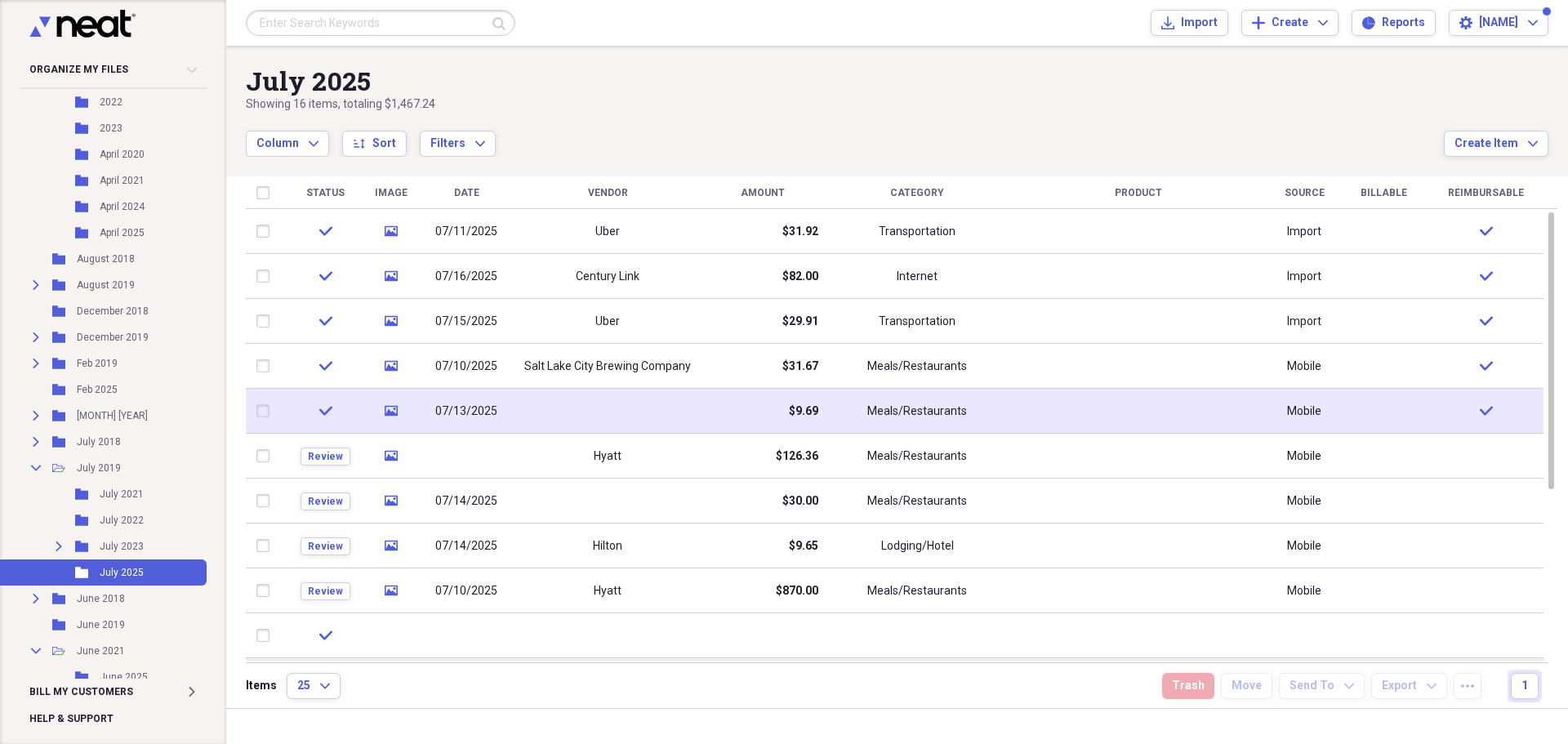 click at bounding box center [608, 411] 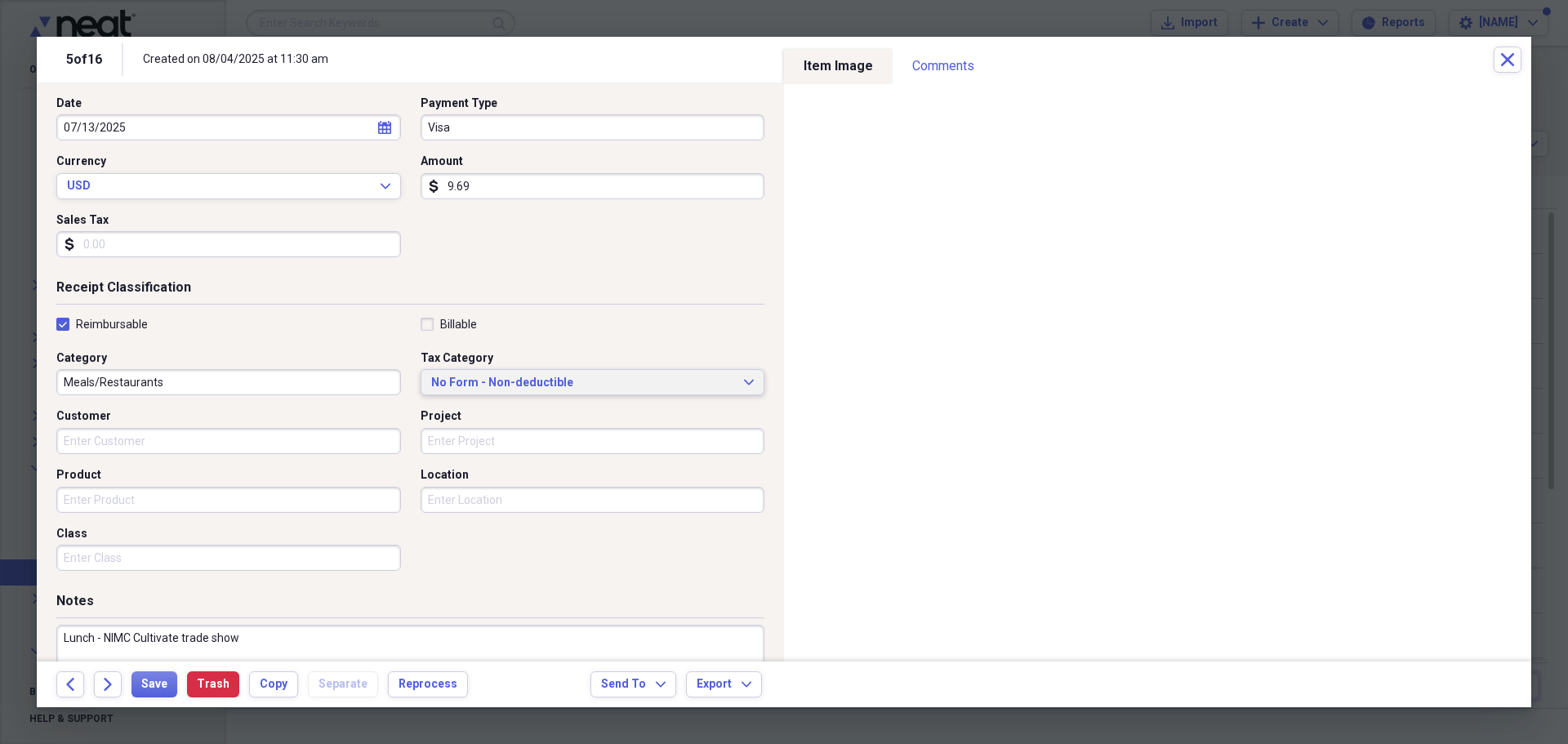 scroll, scrollTop: 91, scrollLeft: 0, axis: vertical 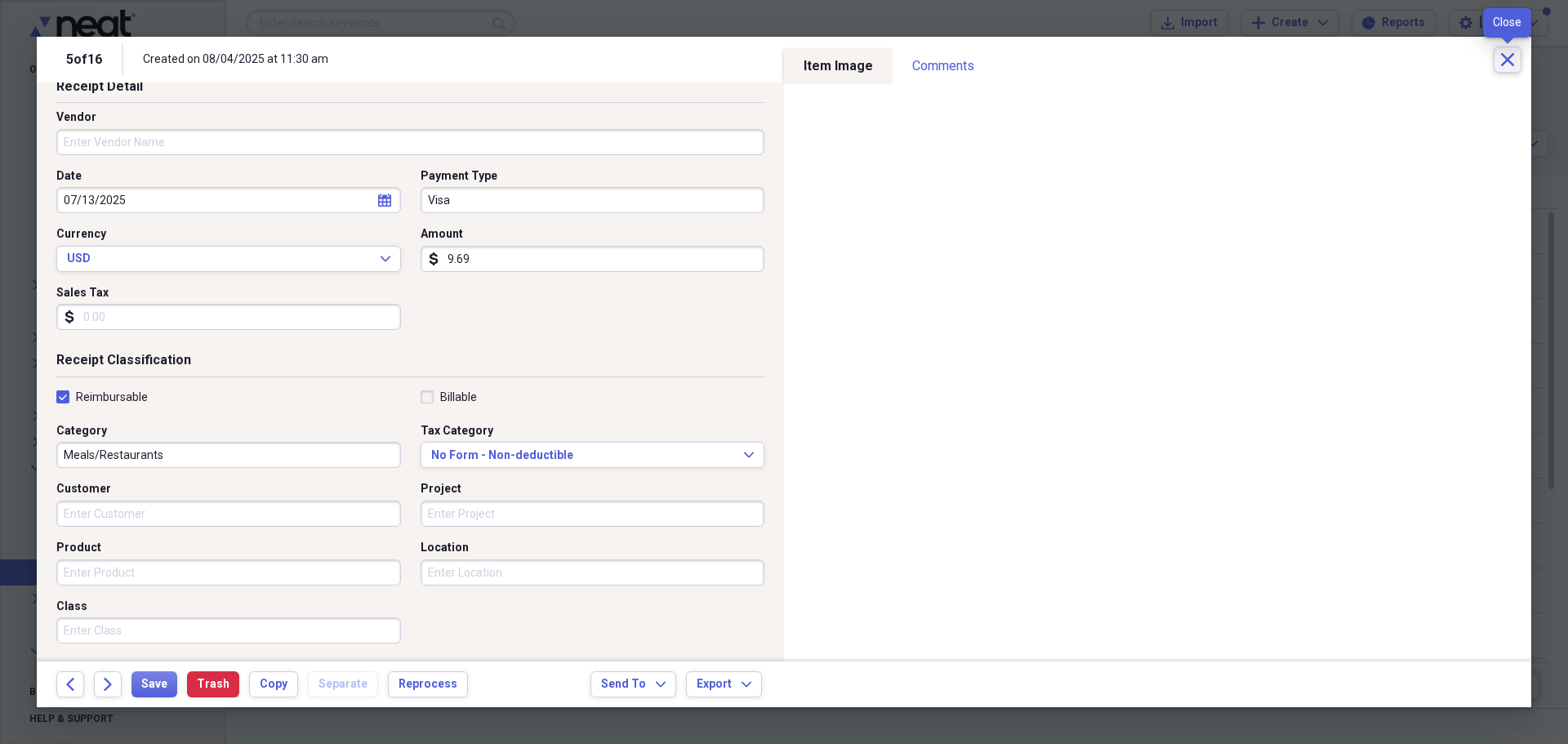 click on "Close" at bounding box center (1508, 60) 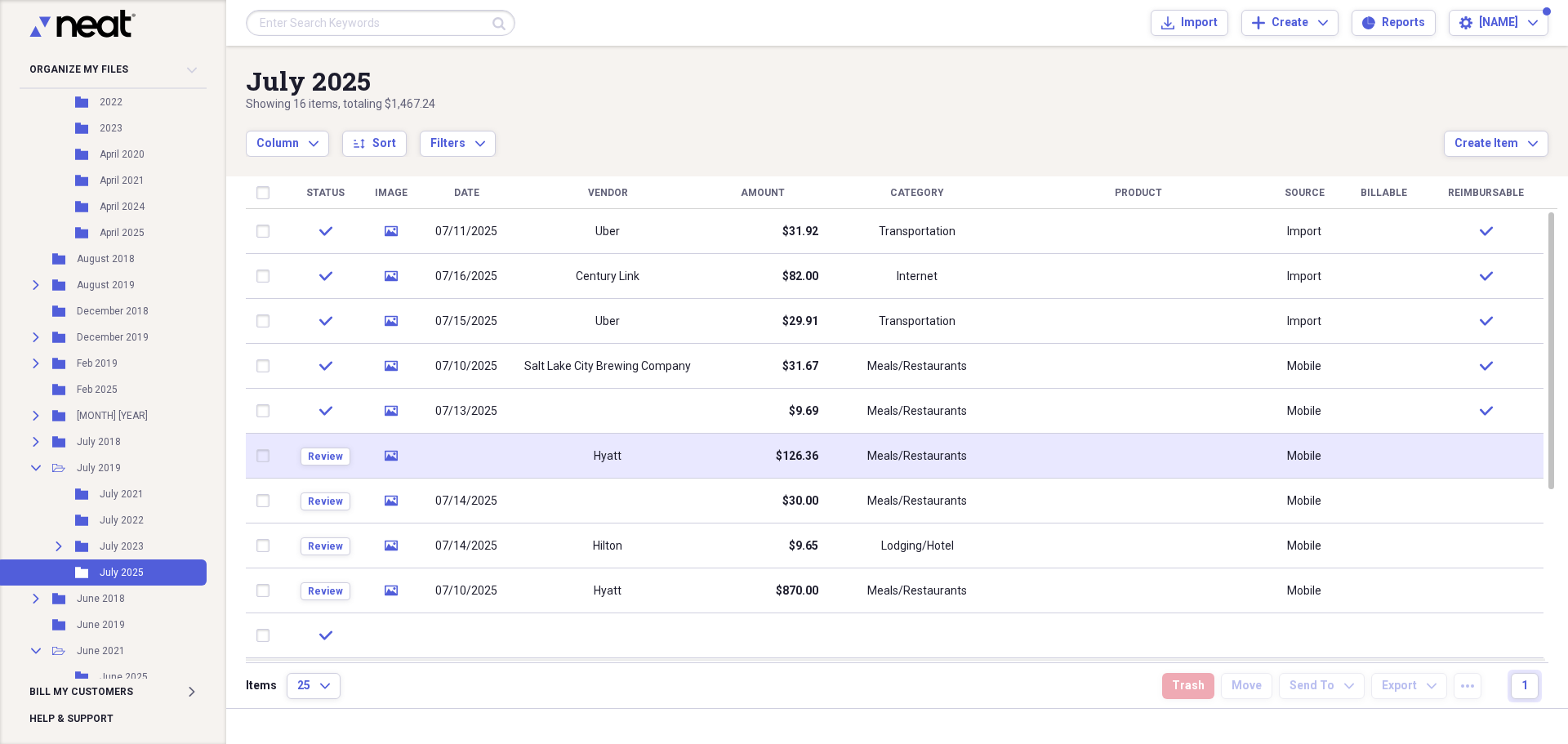 click on "Hyatt" at bounding box center (608, 456) 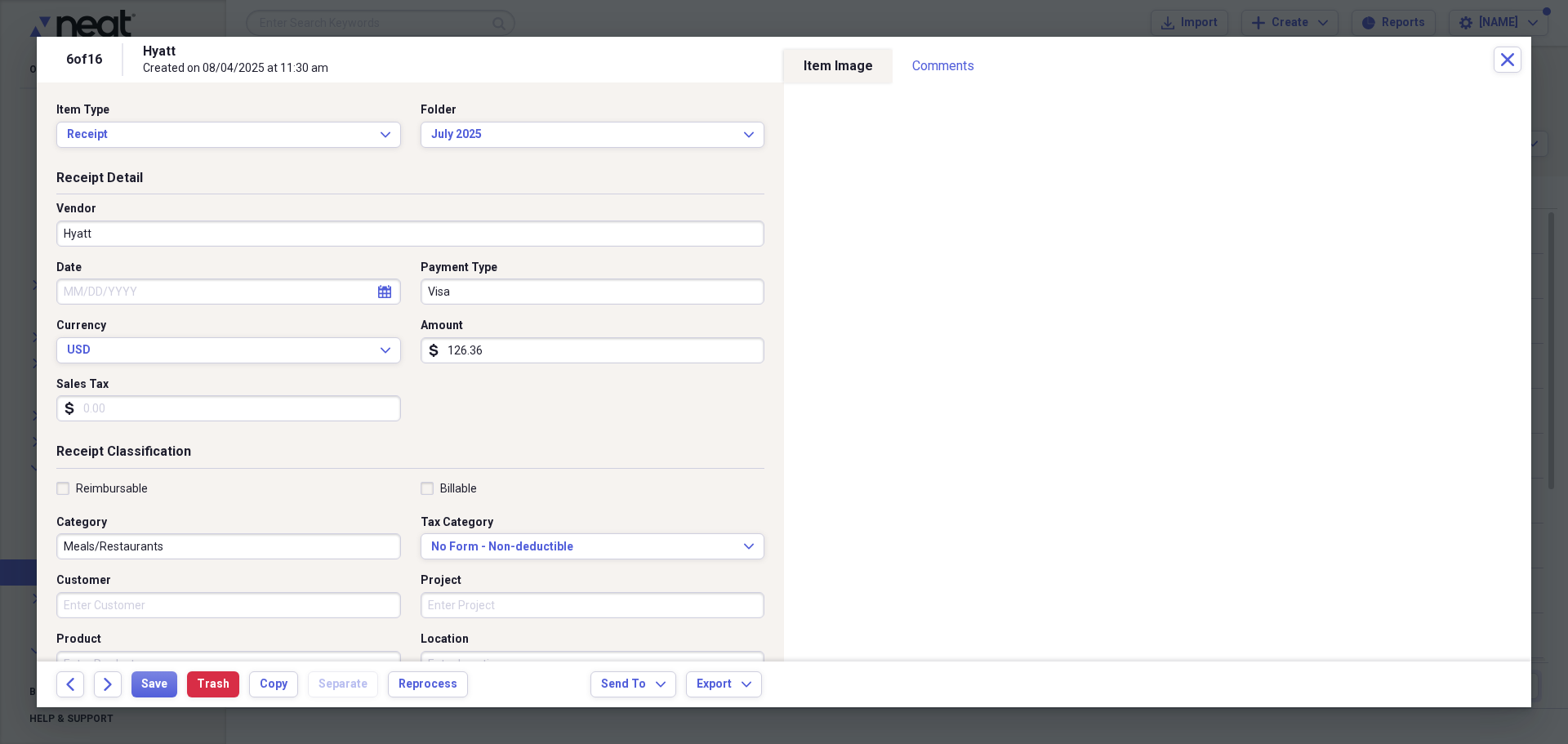 click on "Reimbursable" at bounding box center (102, 488) 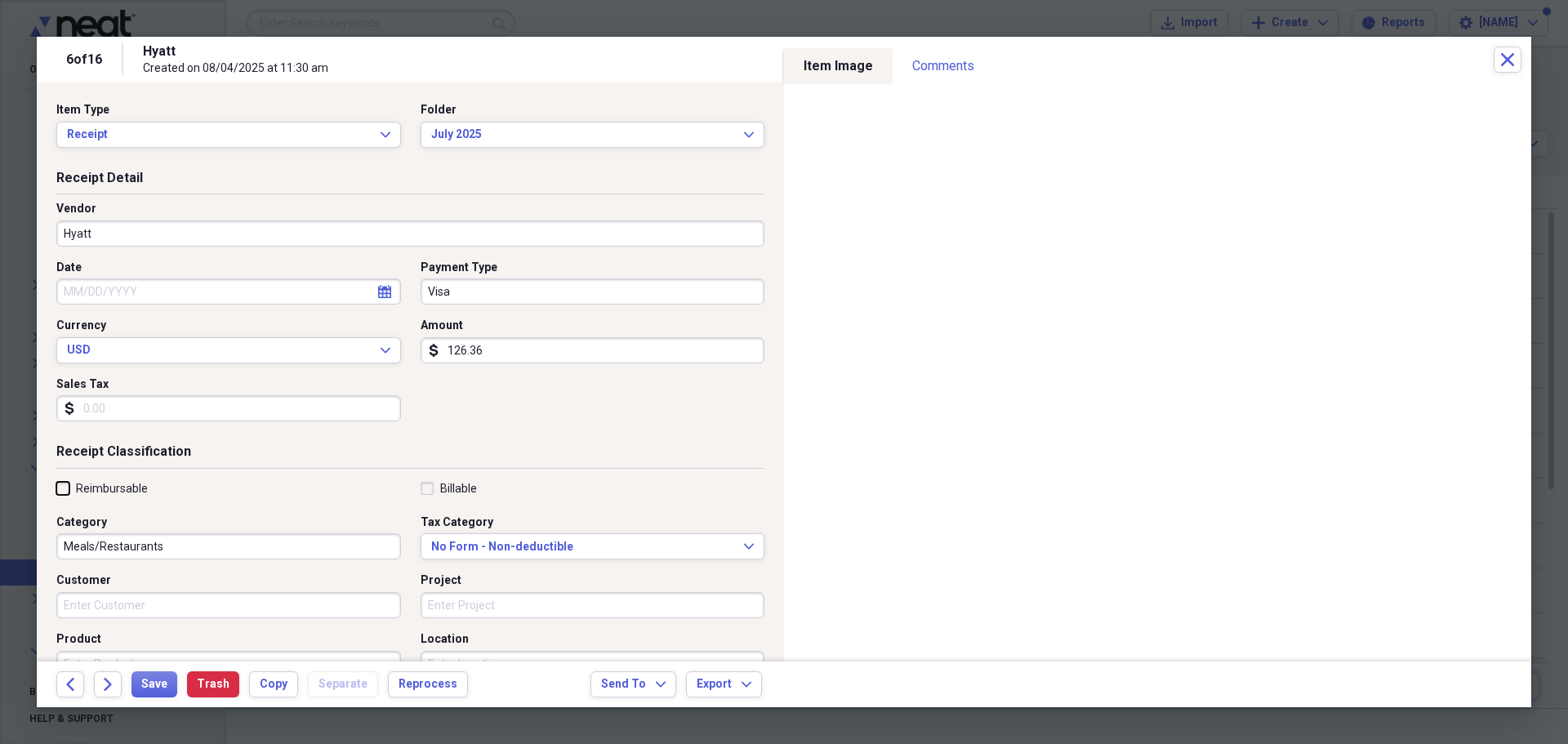 click on "Reimbursable" at bounding box center (56, 488) 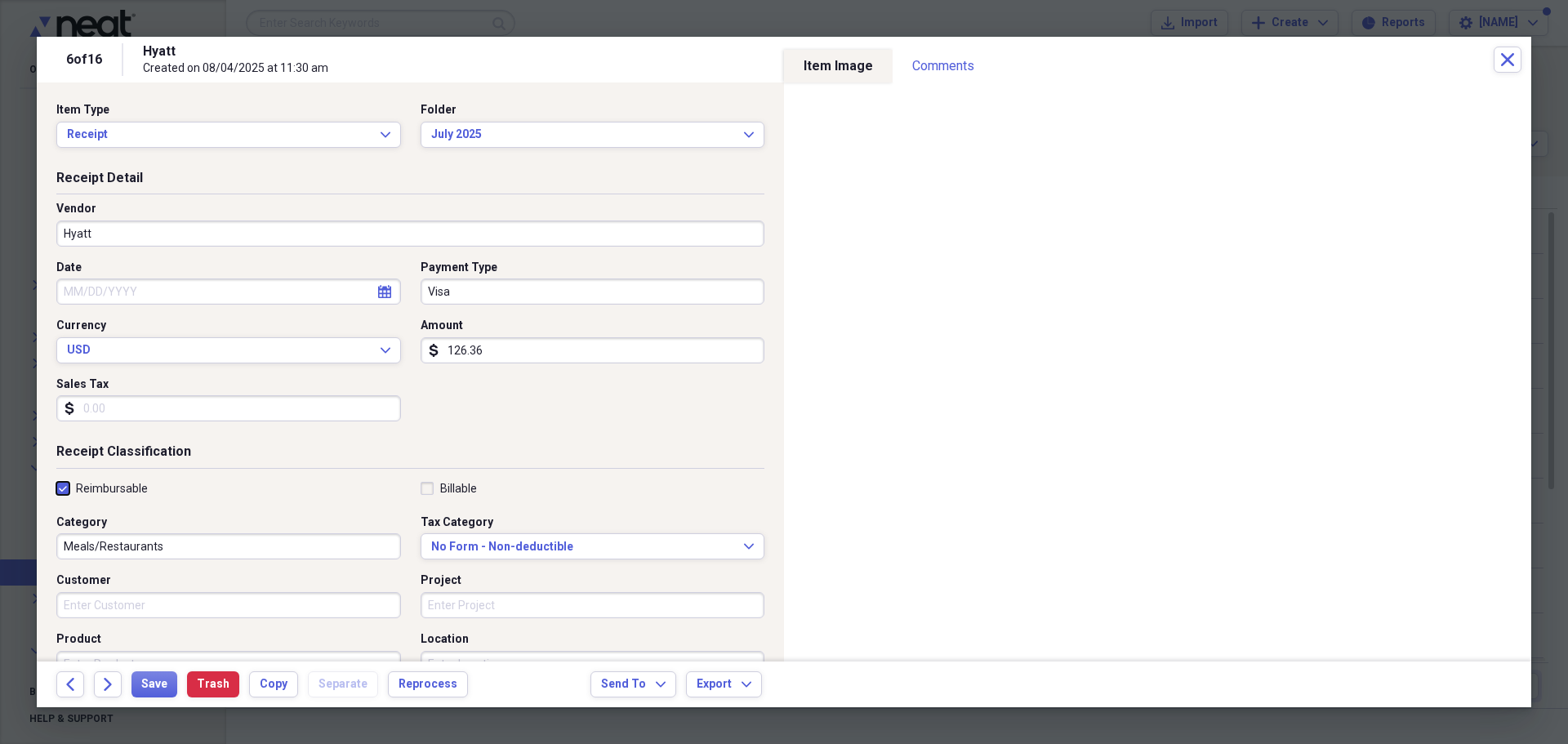 checkbox on "true" 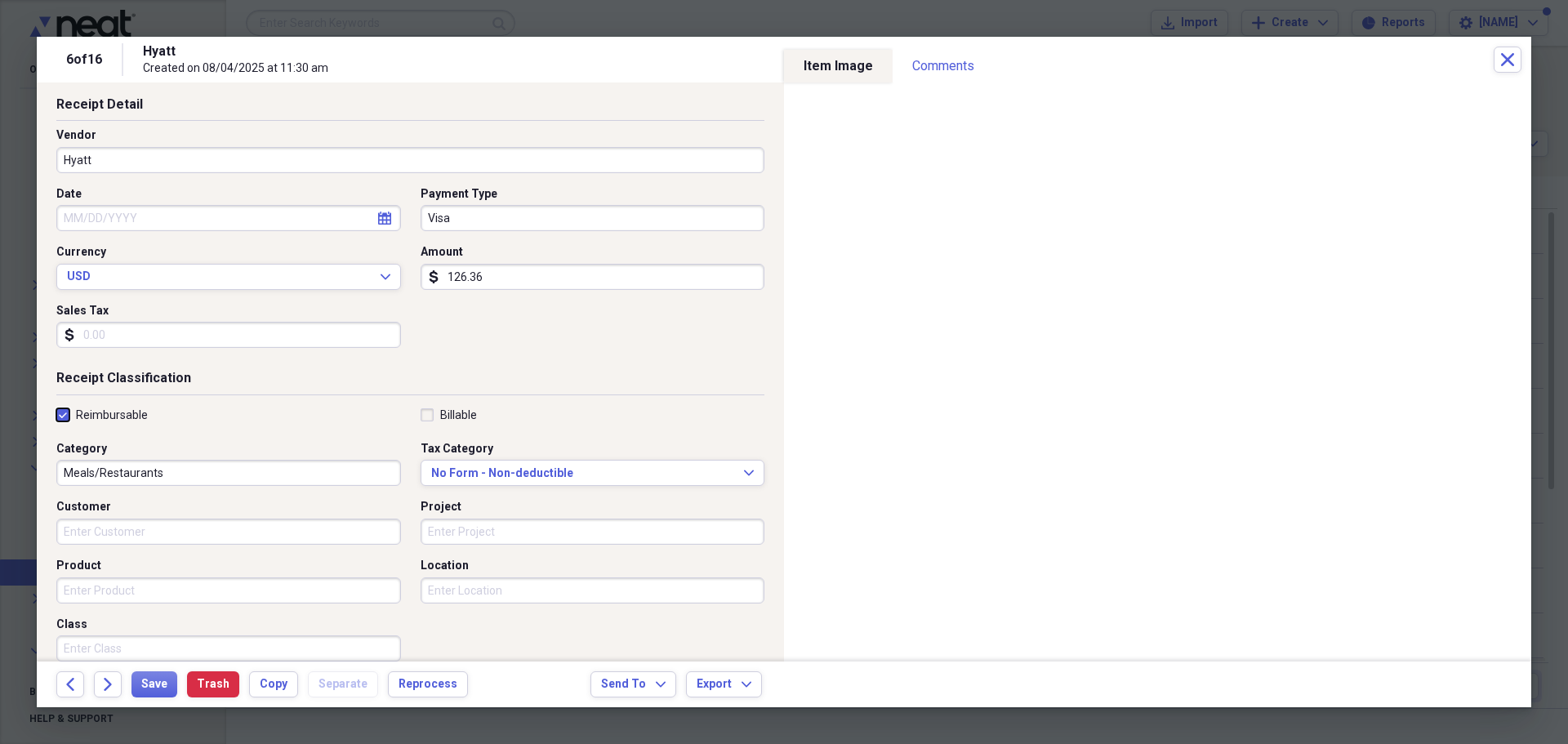 scroll, scrollTop: 0, scrollLeft: 0, axis: both 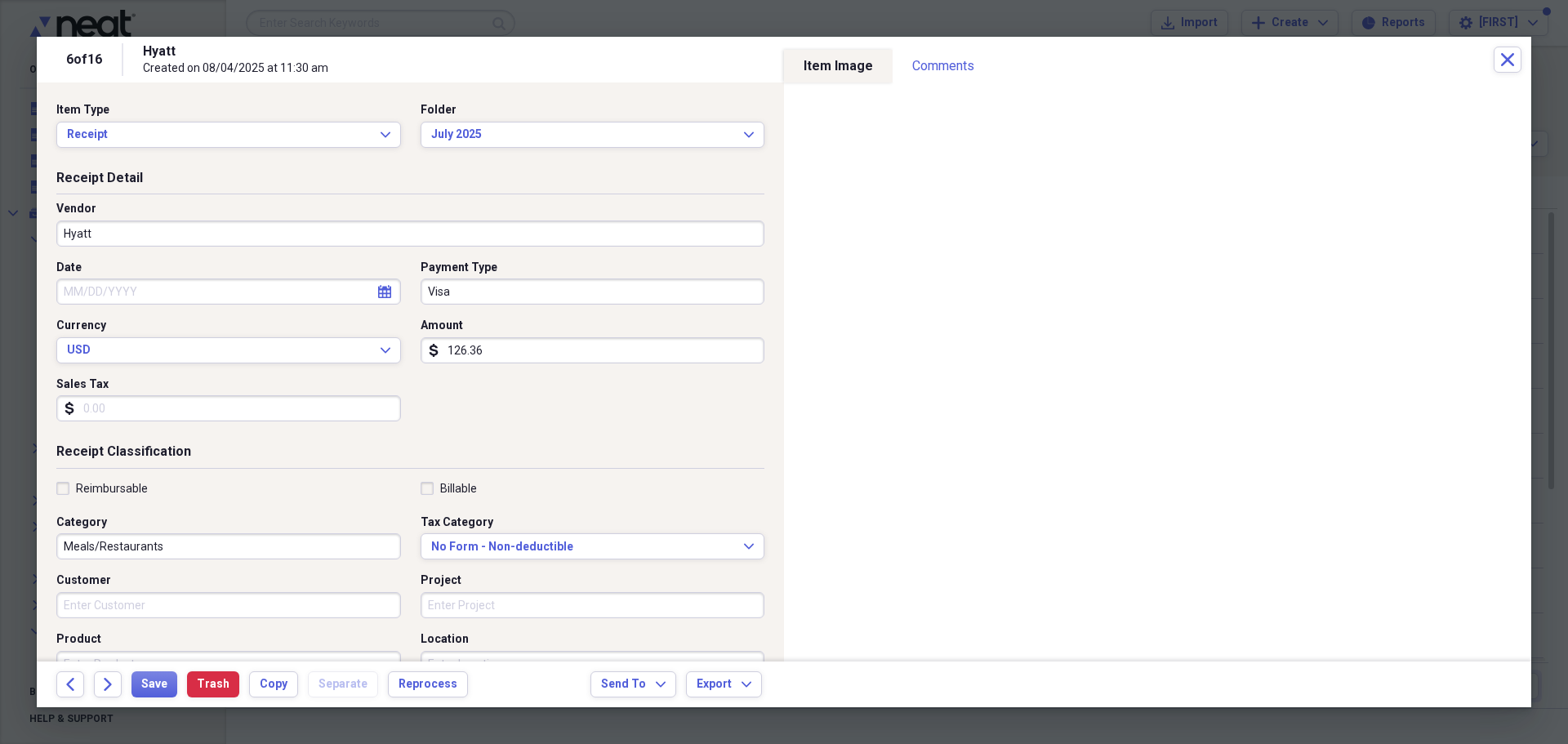 click on "126.36" at bounding box center (593, 350) 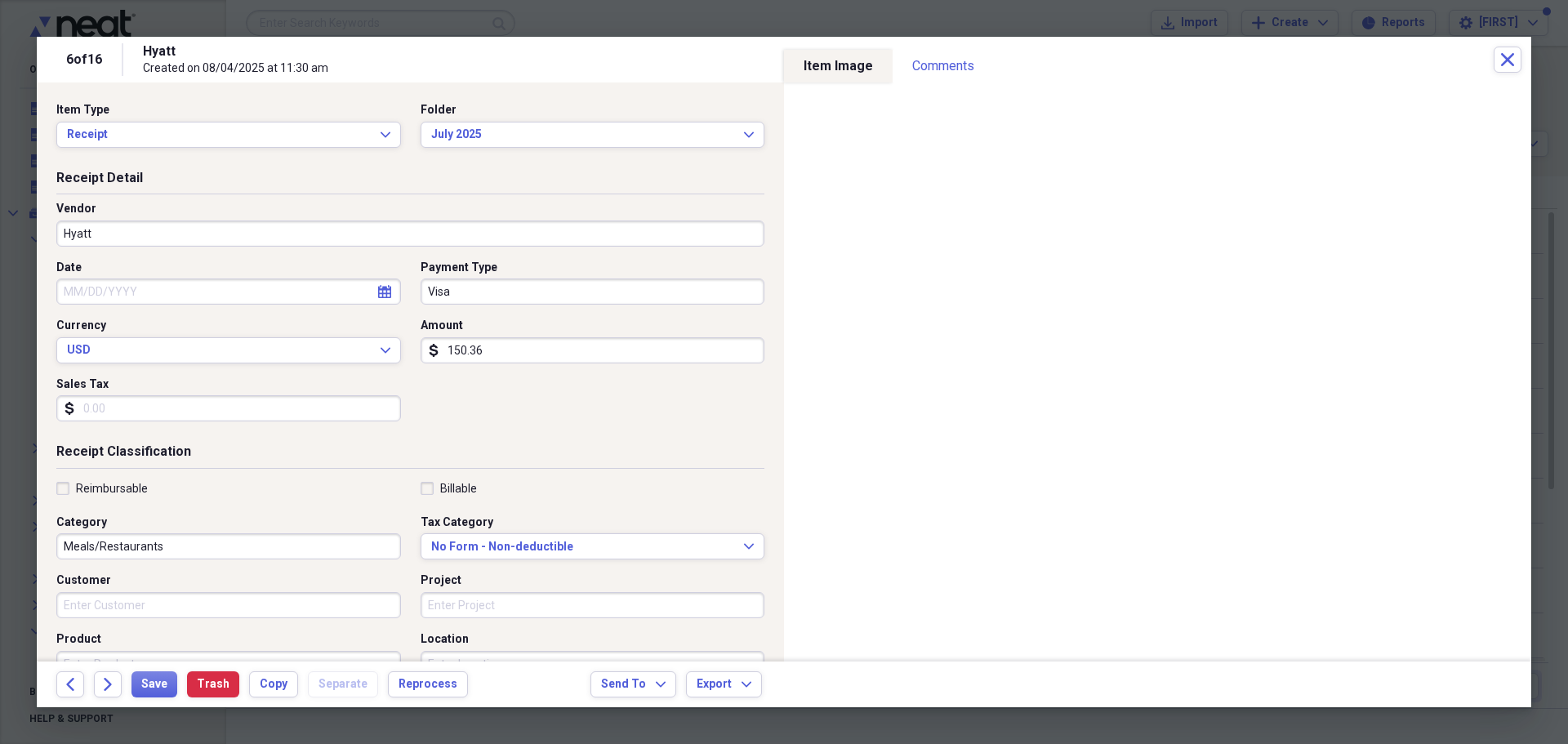 type on "150.36" 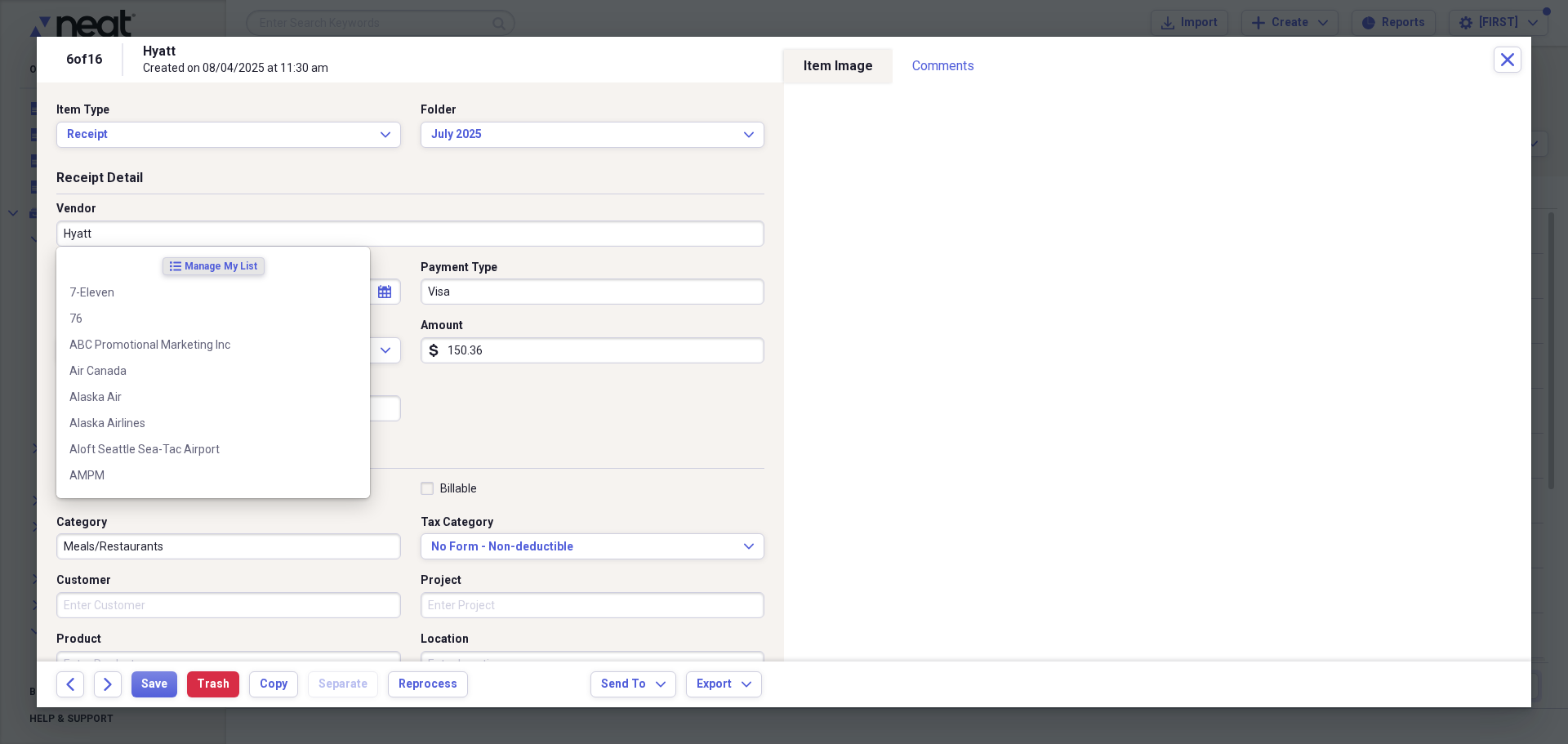 click on "Hyatt" at bounding box center [410, 234] 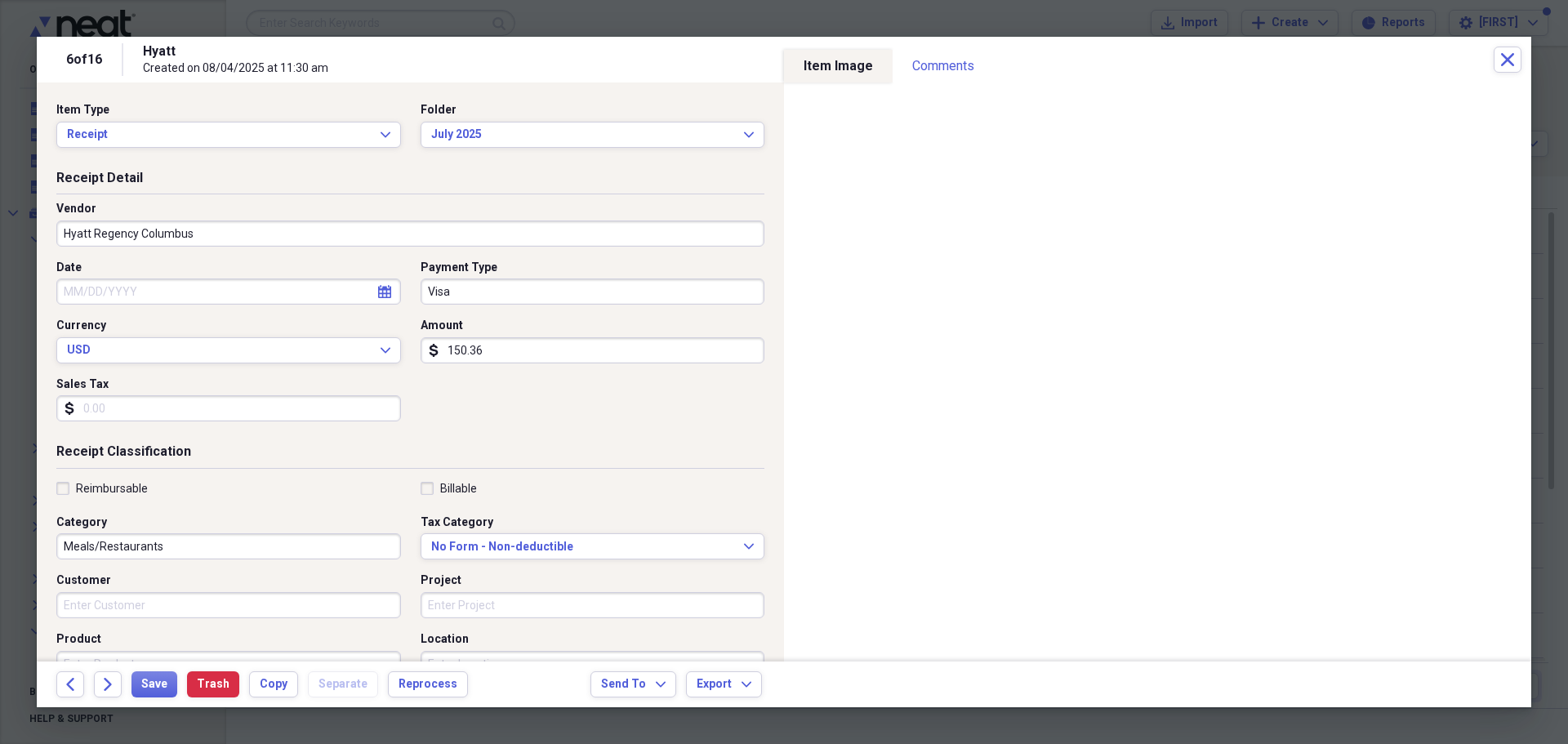 type on "Hyatt Regency Columbus" 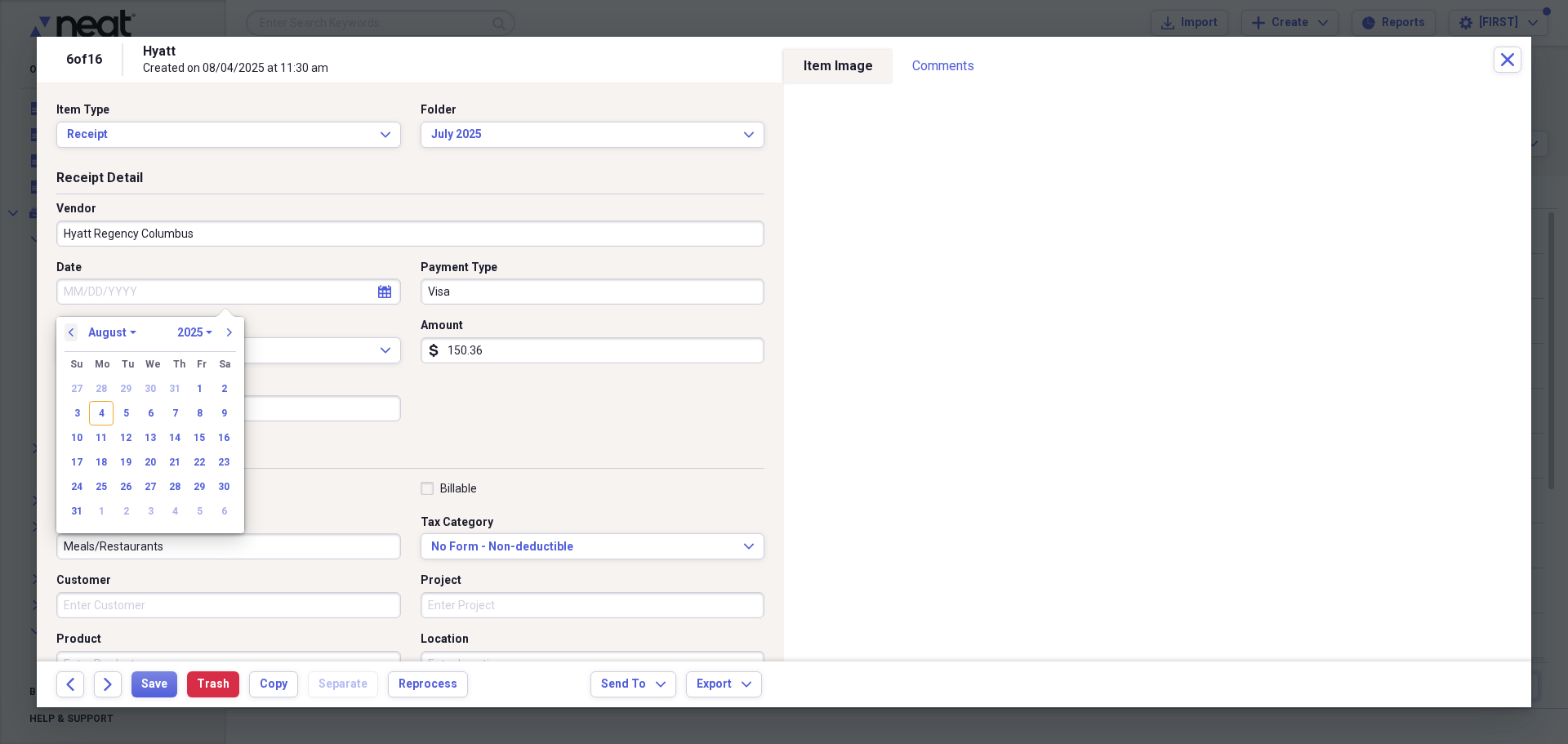 click on "previous" at bounding box center (71, 332) 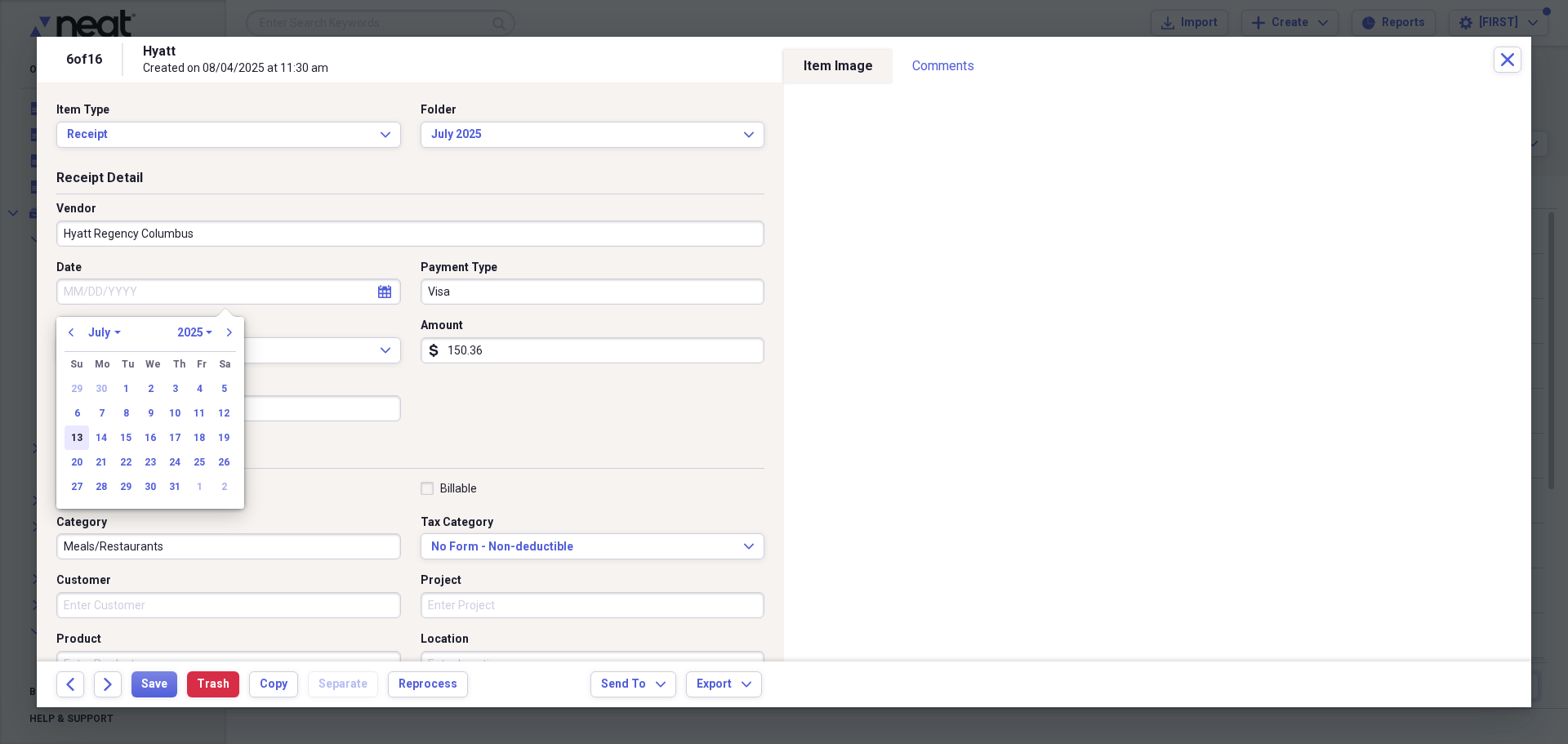 click on "13" at bounding box center [77, 438] 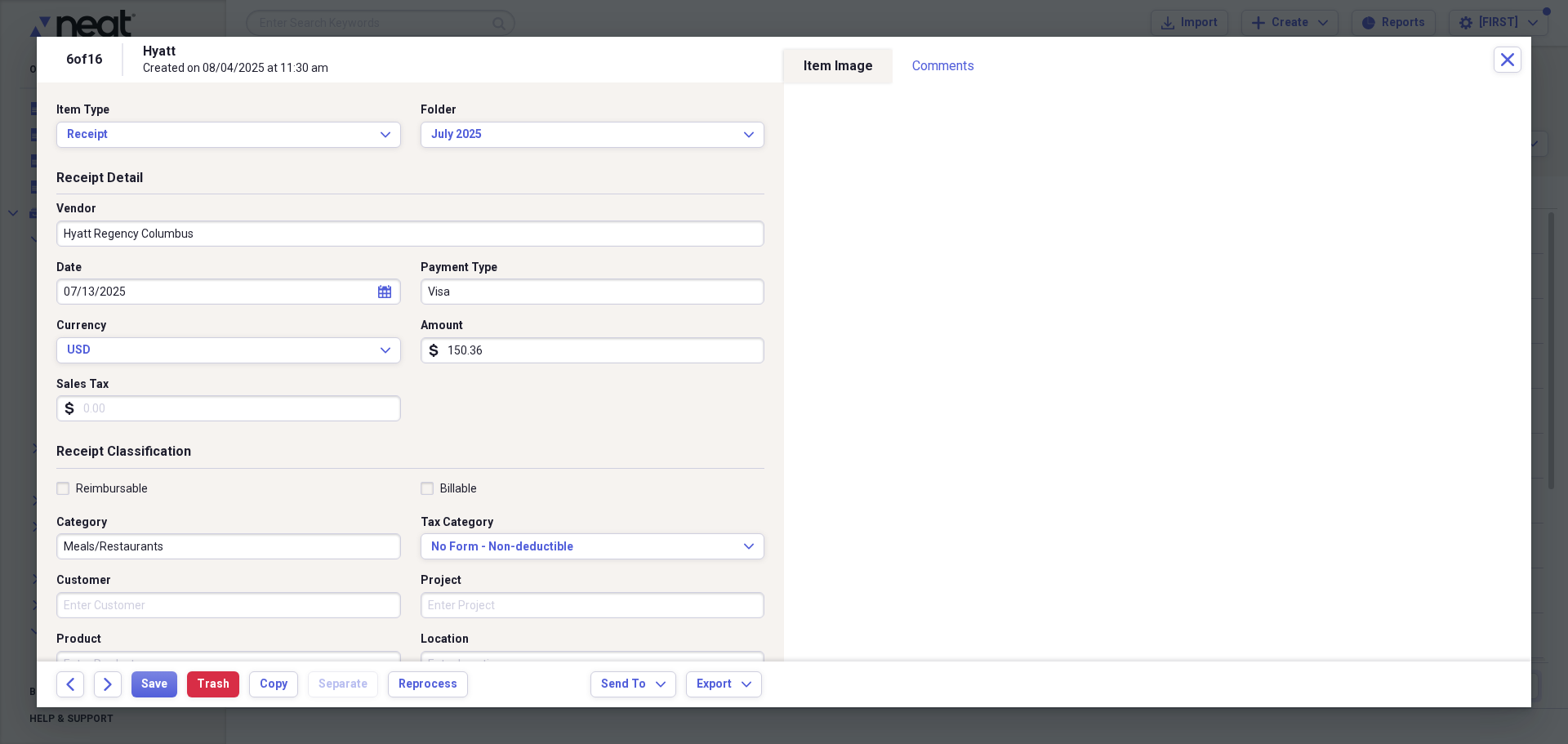 click on "Reimbursable" at bounding box center [229, 488] 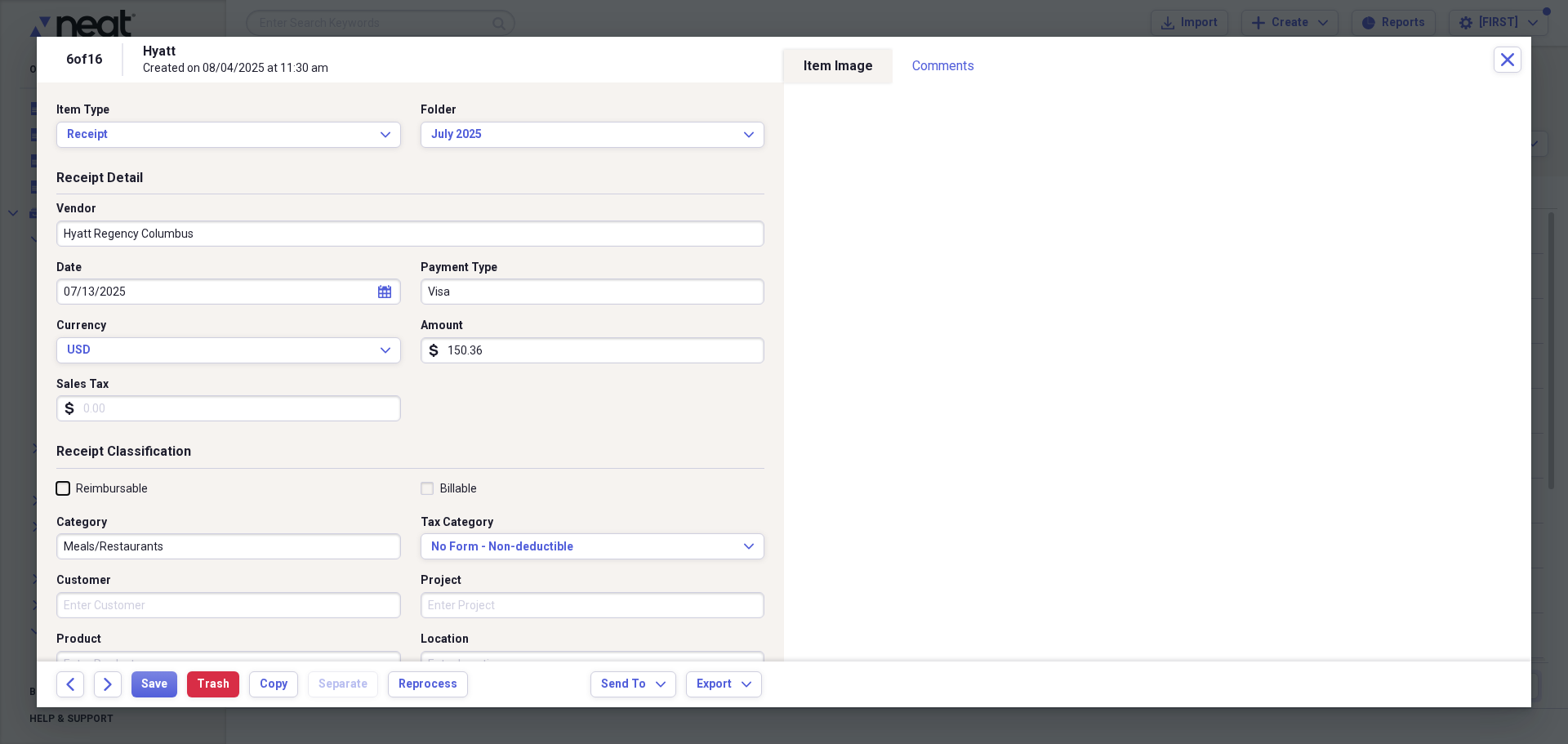 click on "Reimbursable" at bounding box center (56, 488) 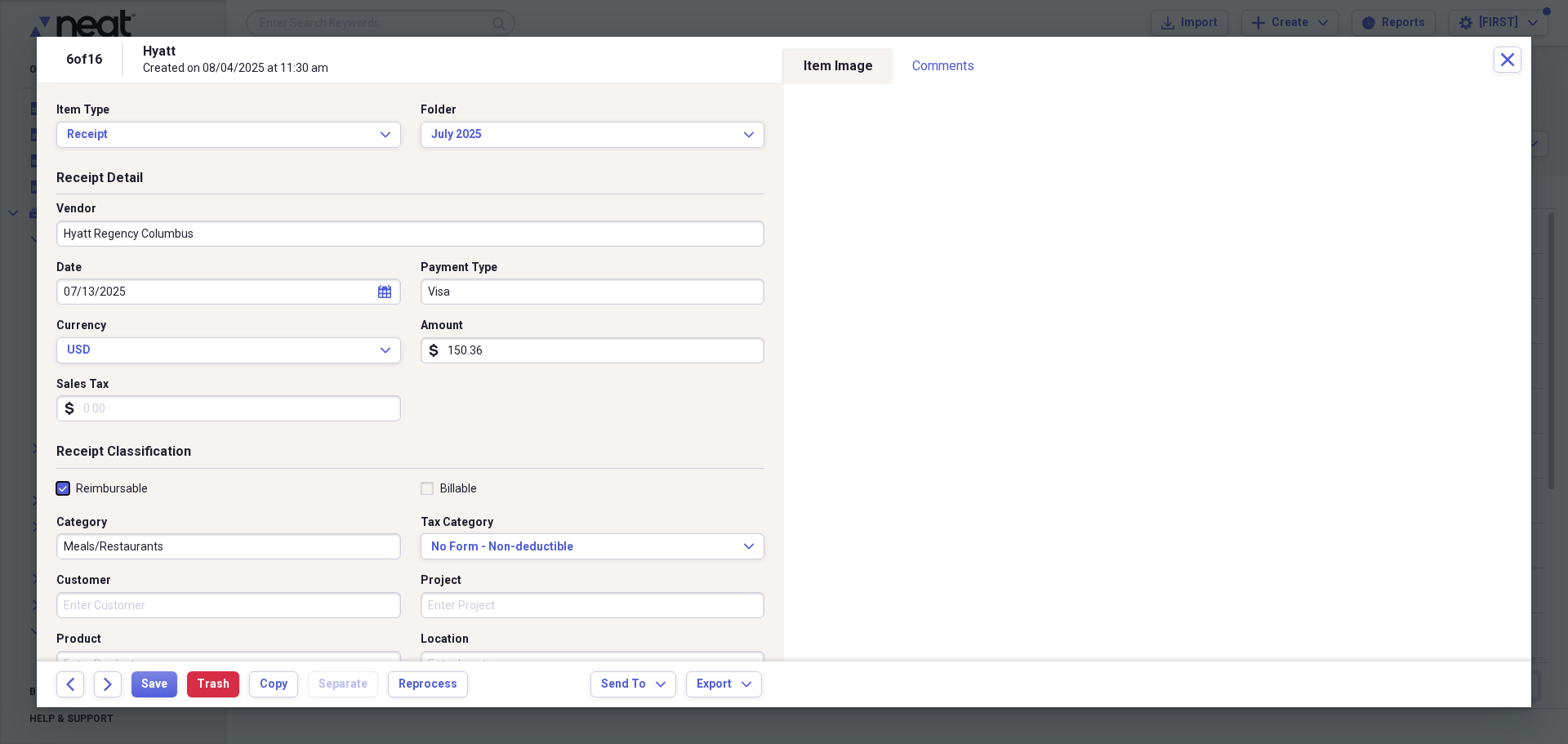 checkbox on "true" 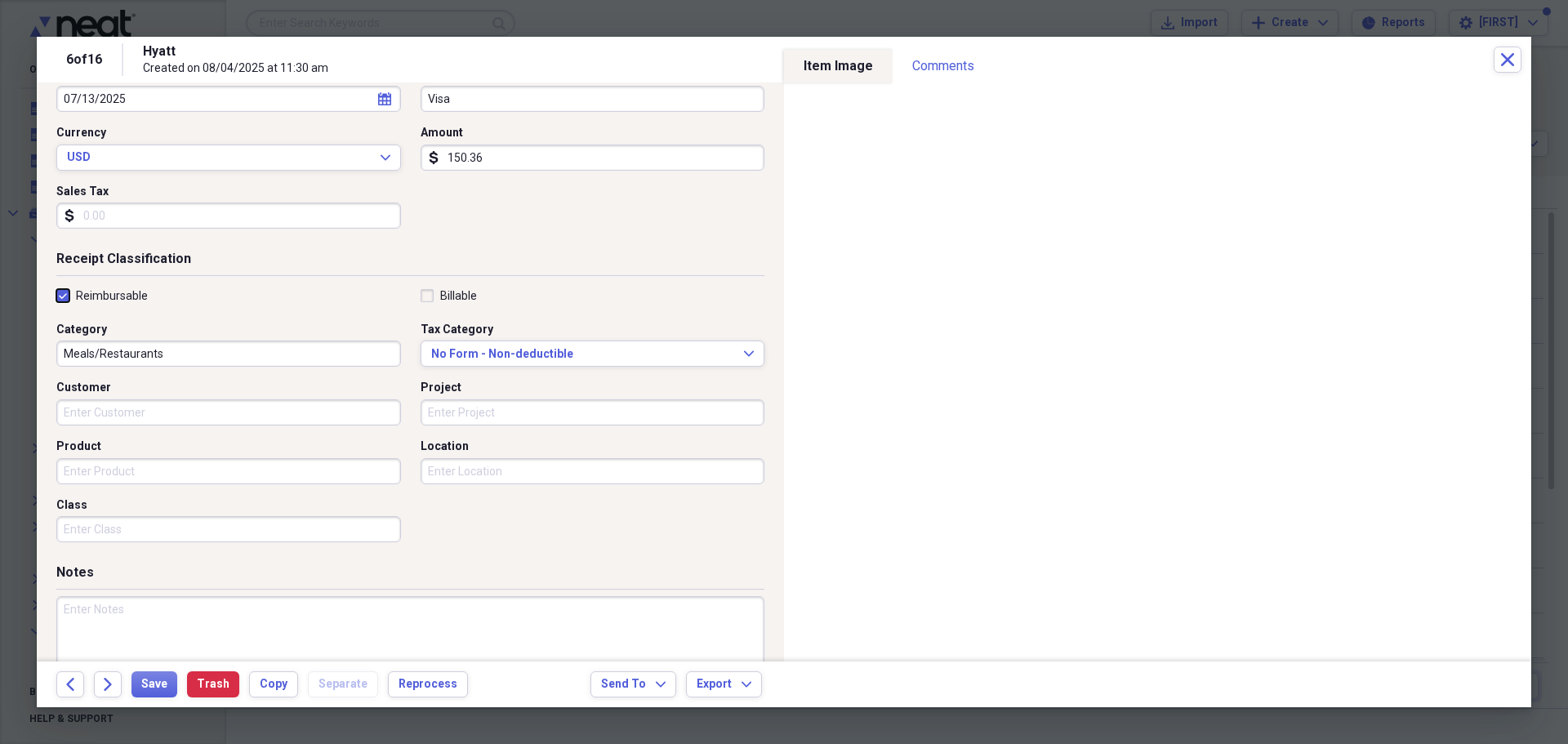 scroll, scrollTop: 245, scrollLeft: 0, axis: vertical 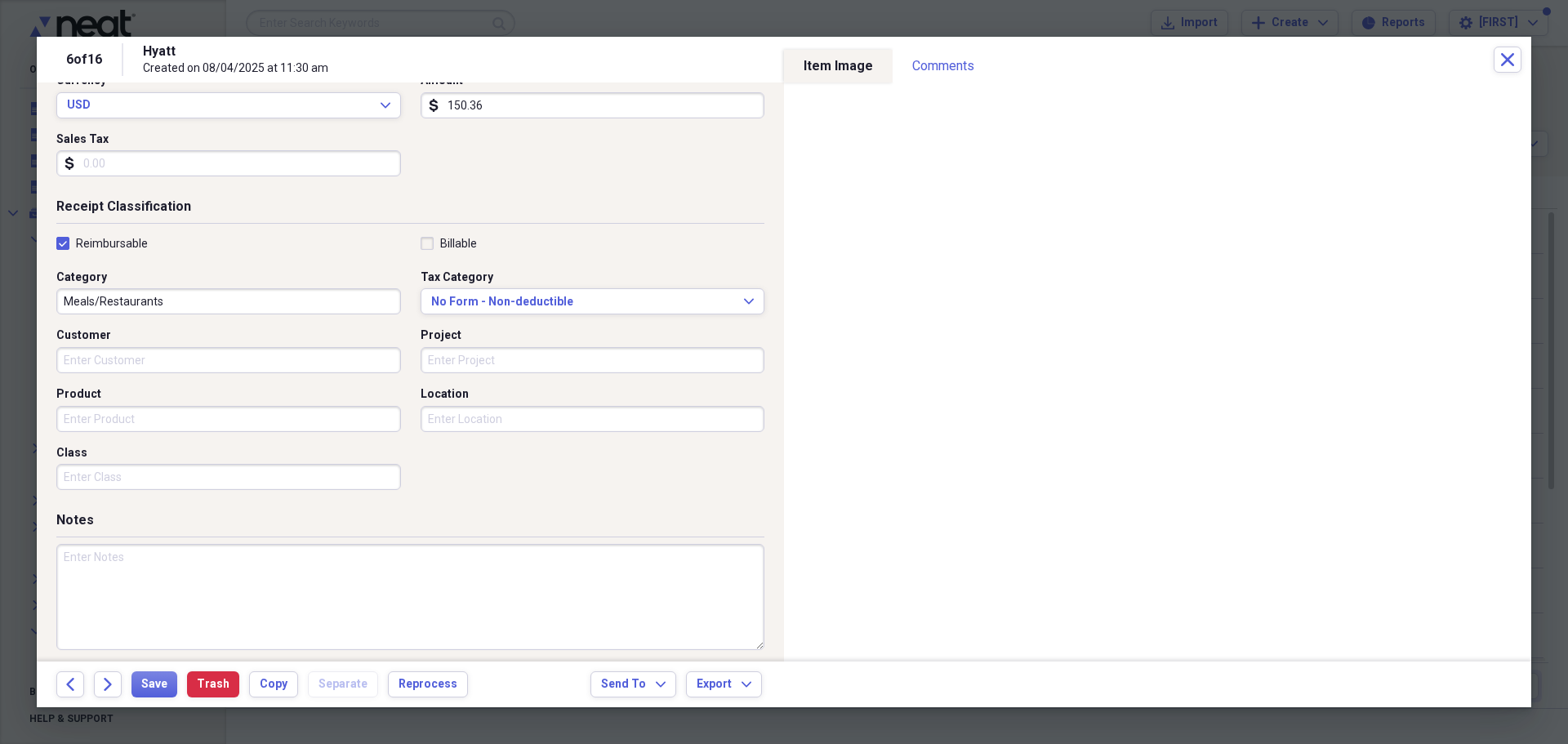 click at bounding box center [410, 597] 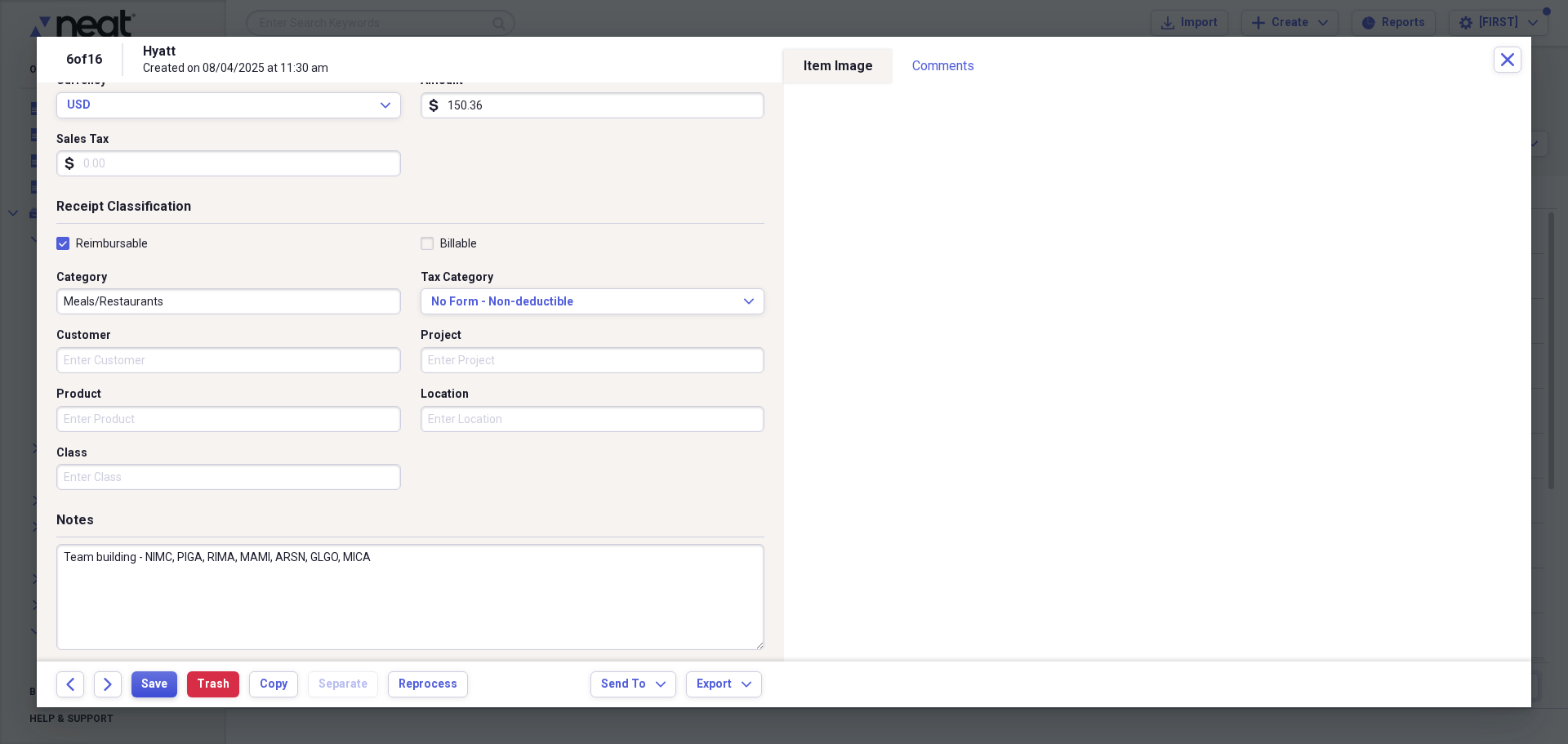type on "Team building - NIMC, PIGA, RIMA, MAMI, ARSN, GLGO, MICA" 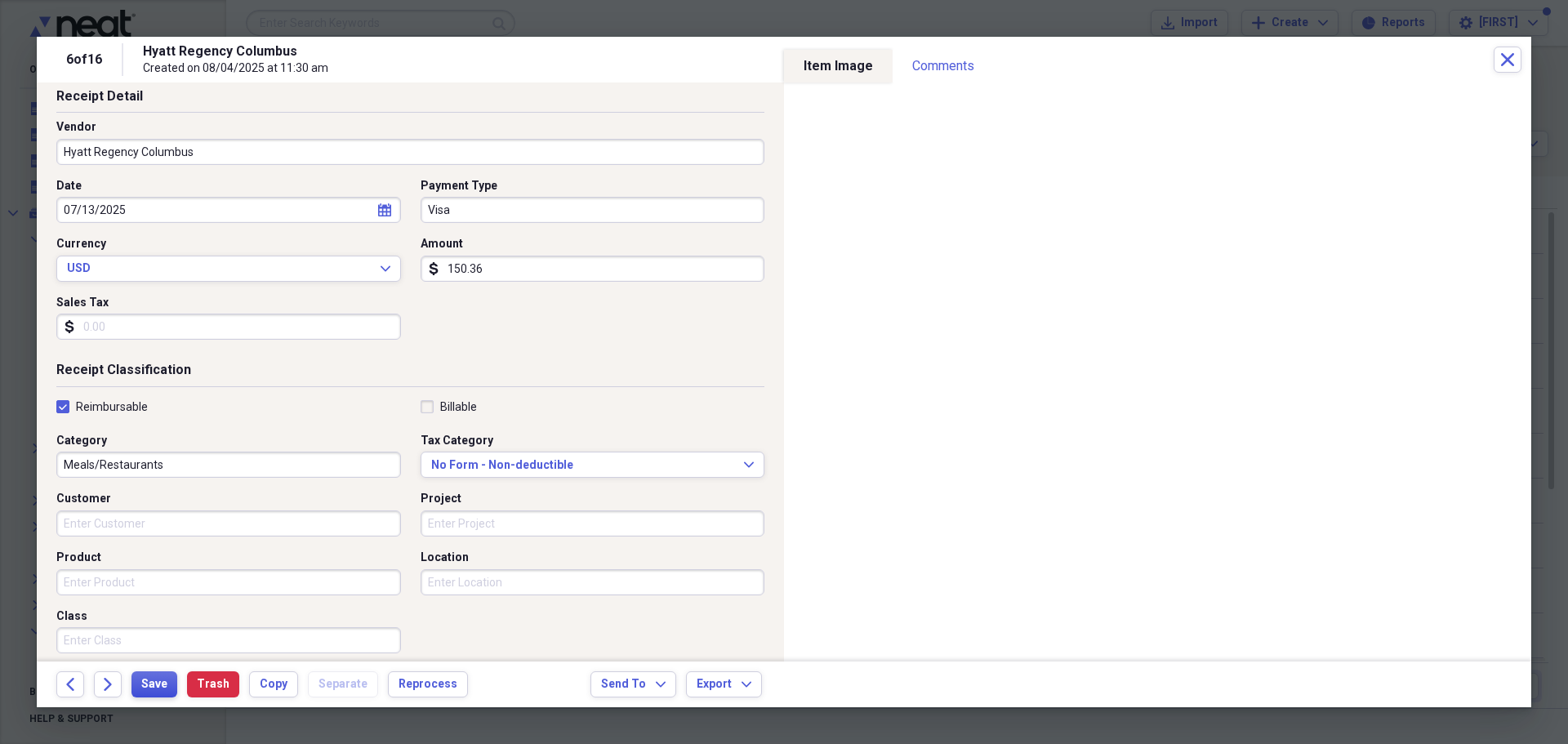 scroll, scrollTop: 0, scrollLeft: 0, axis: both 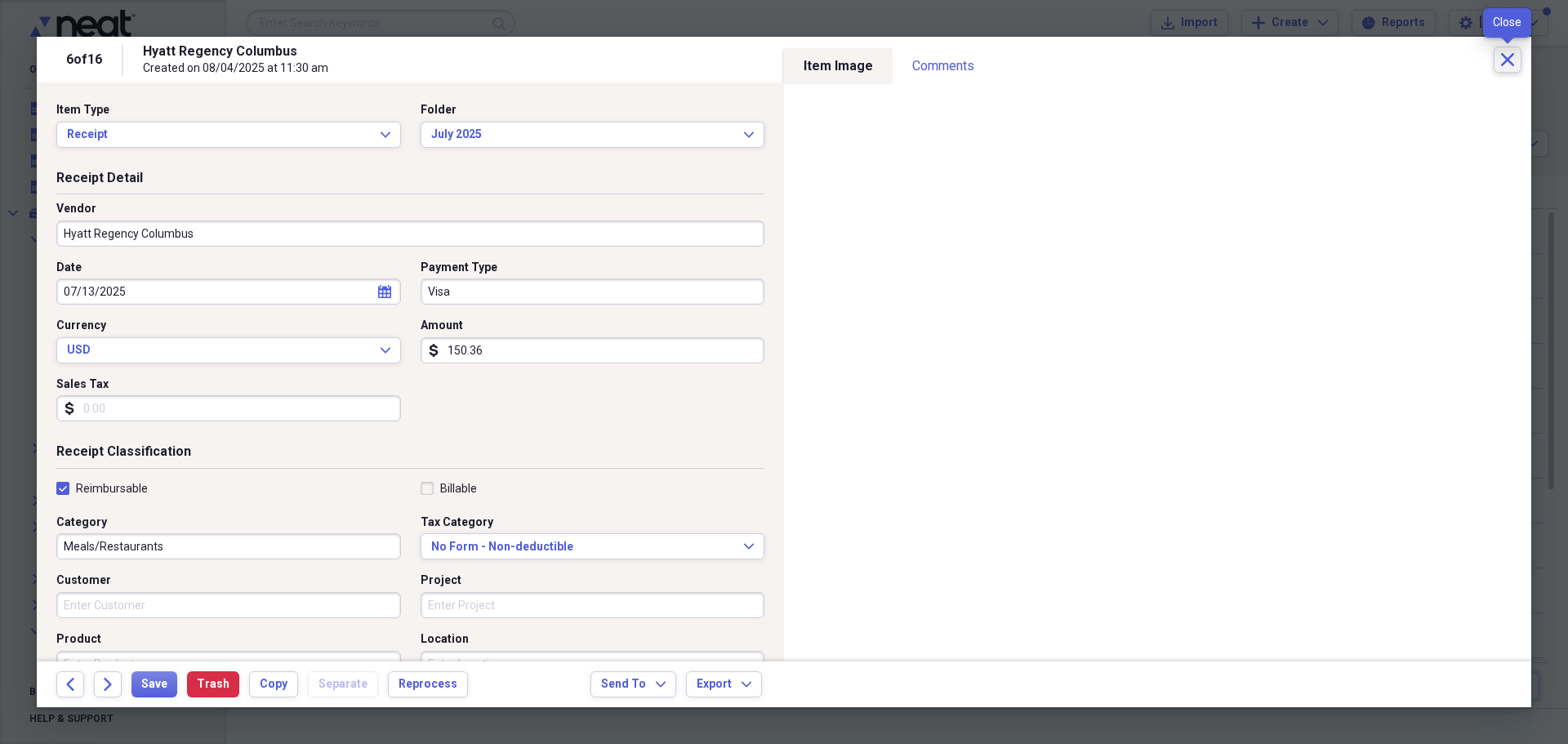click on "Close" at bounding box center (1508, 60) 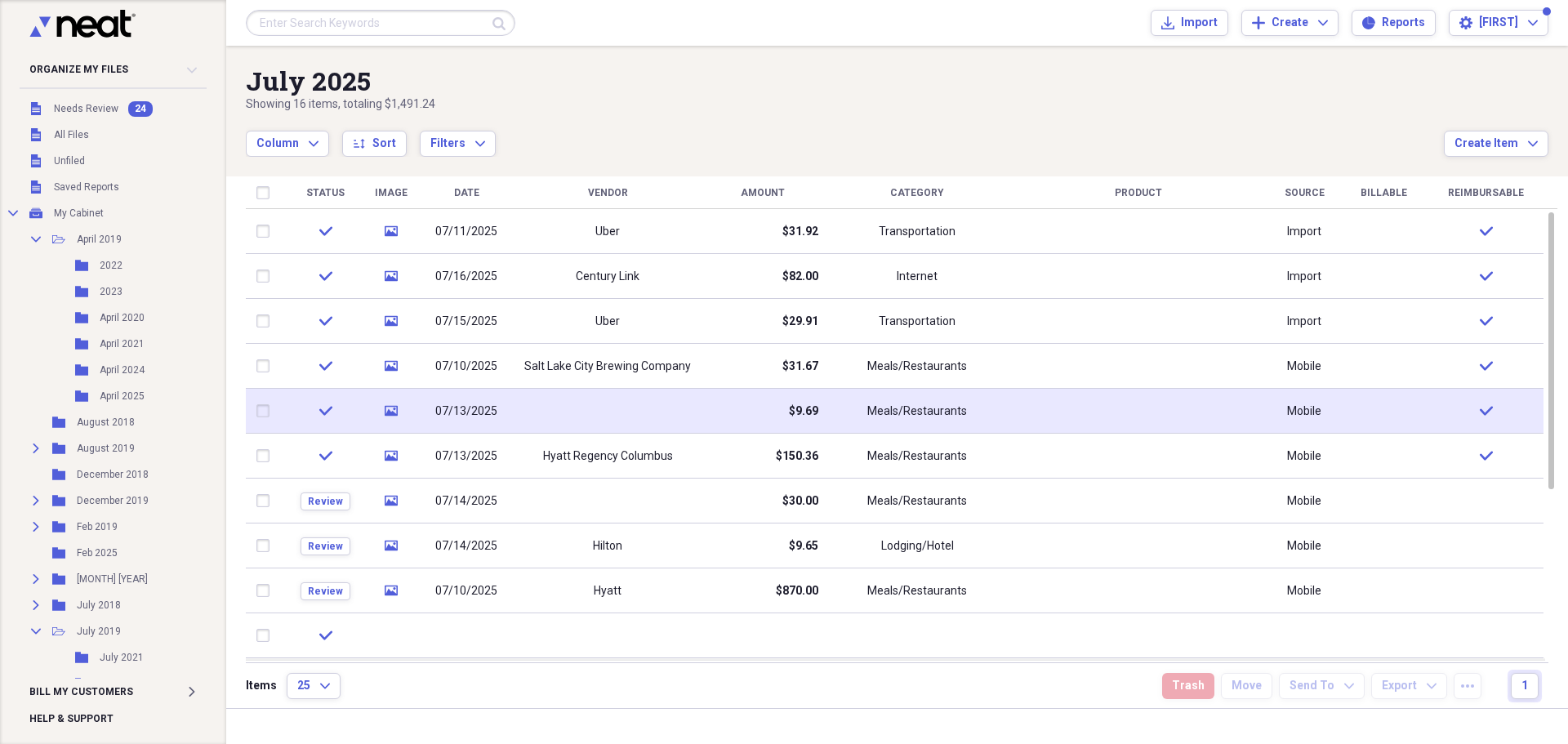 click at bounding box center [608, 411] 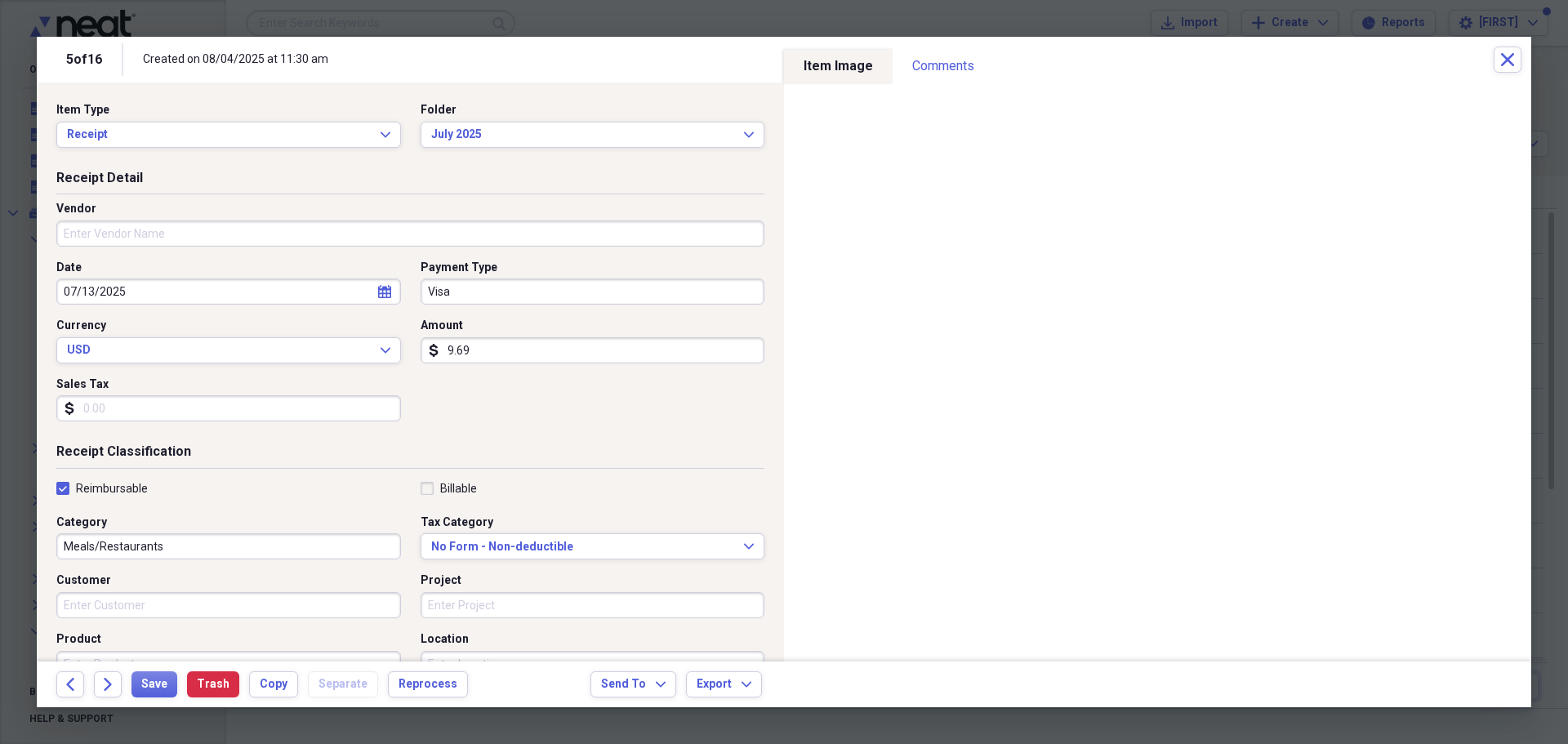 click on "Vendor" at bounding box center (410, 234) 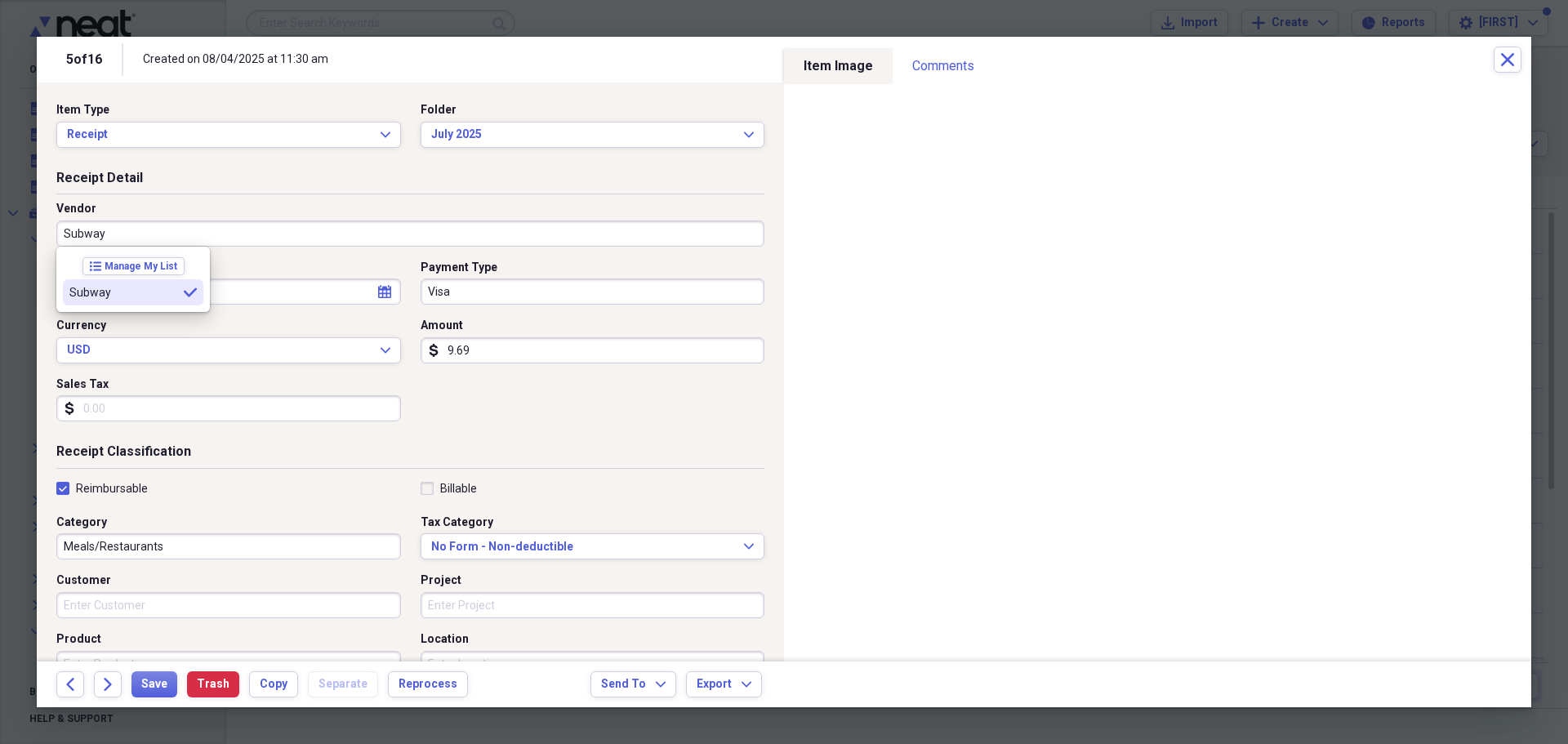 type on "Subway" 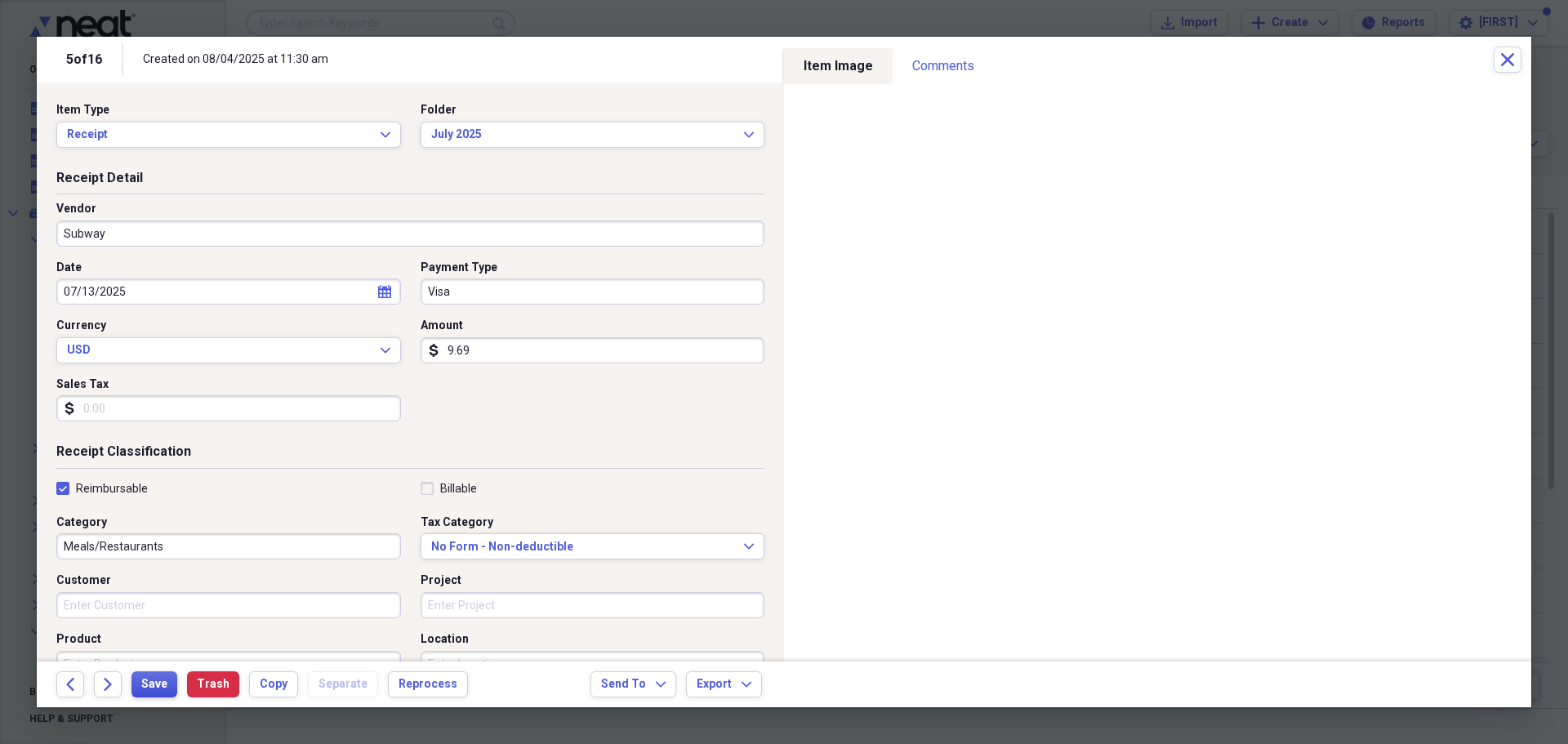 click on "Save" at bounding box center [154, 684] 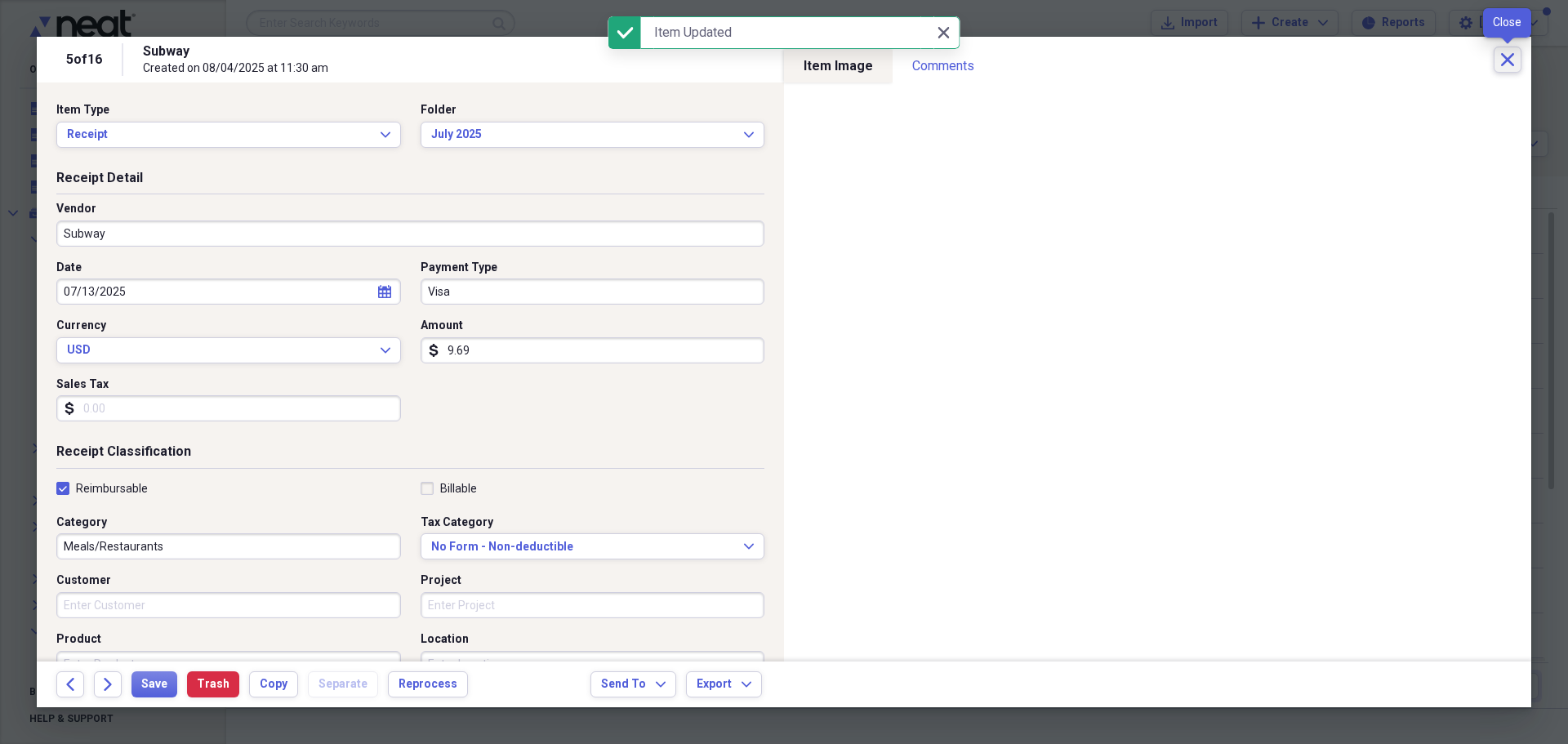click on "Close" at bounding box center [1508, 60] 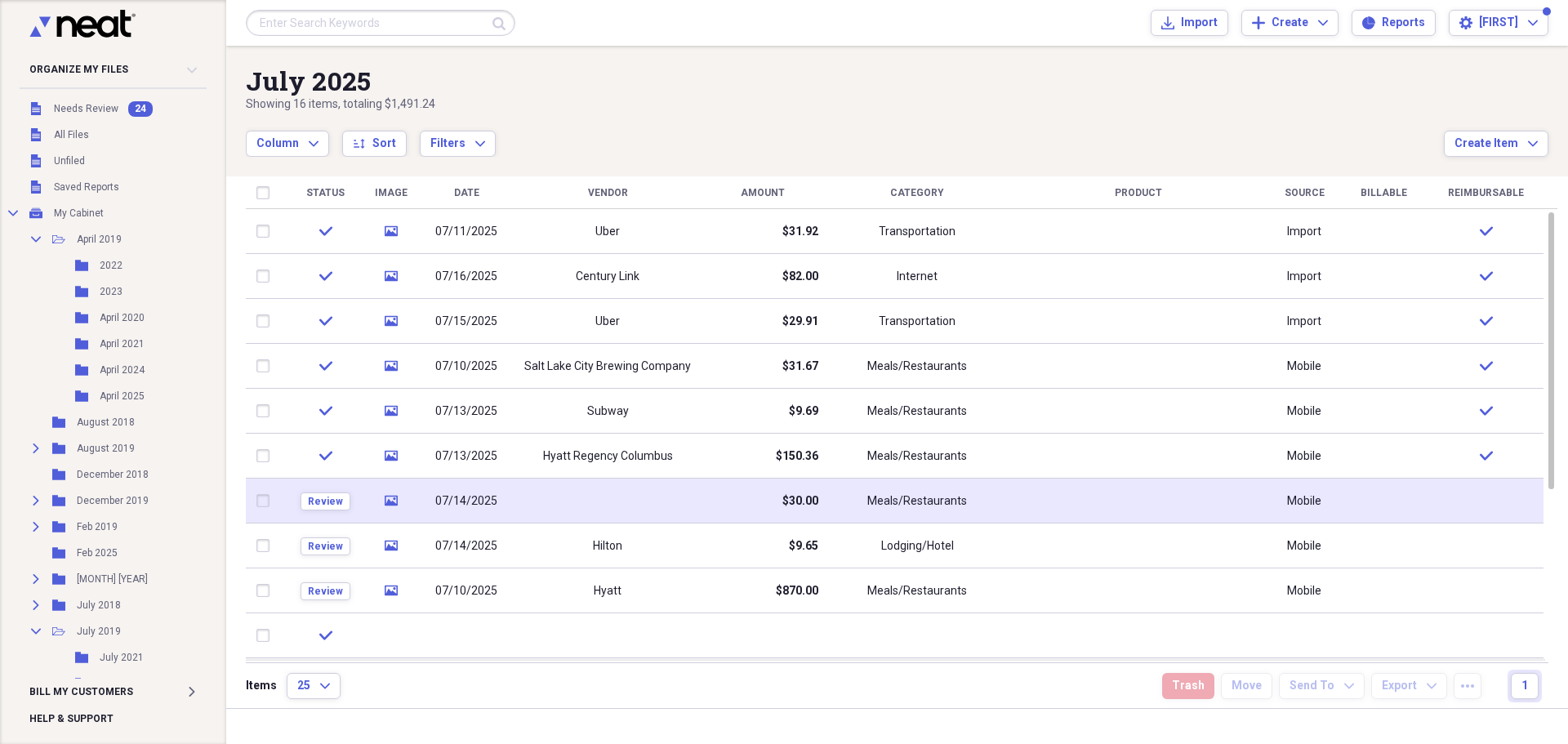 click at bounding box center (608, 501) 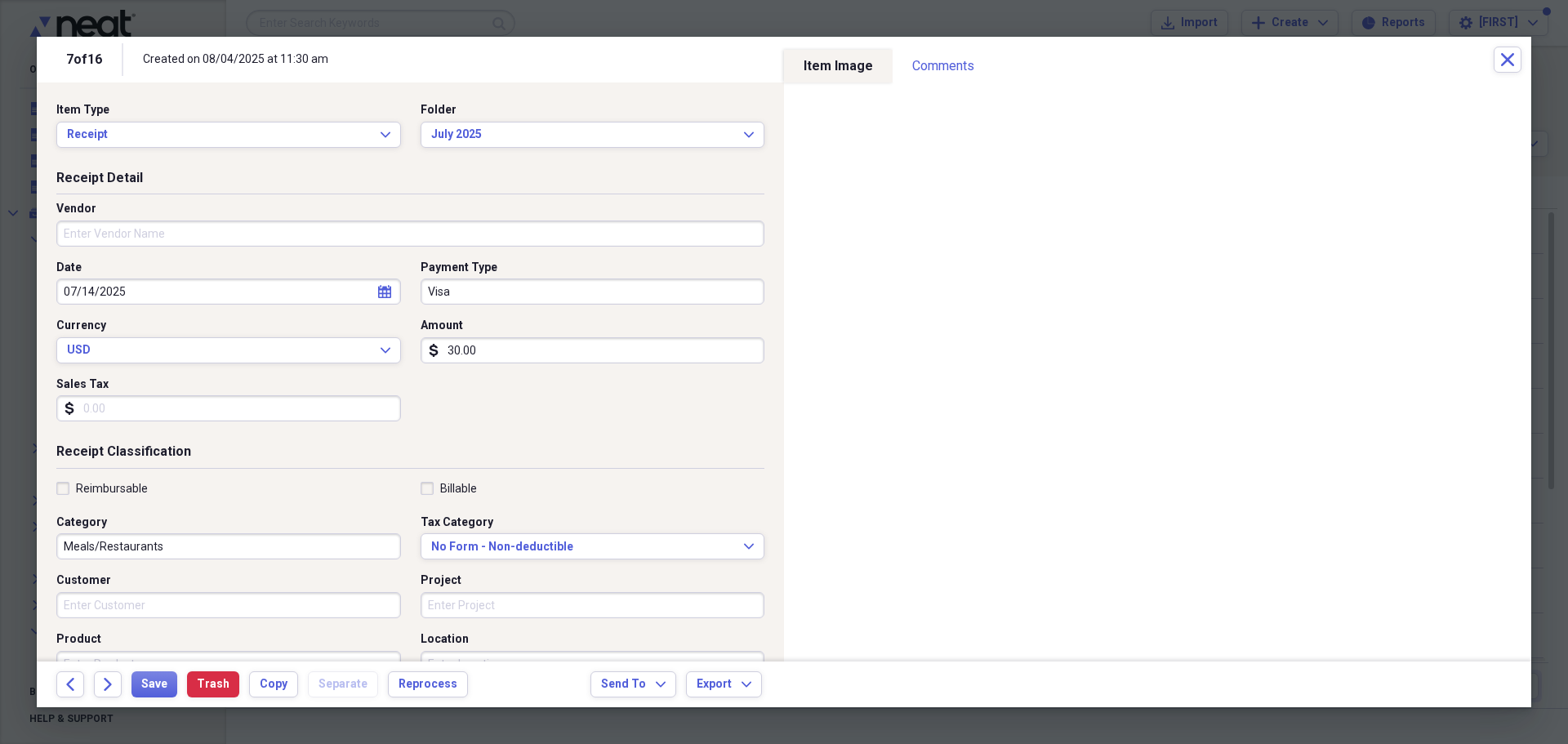 click on "Vendor" at bounding box center [410, 234] 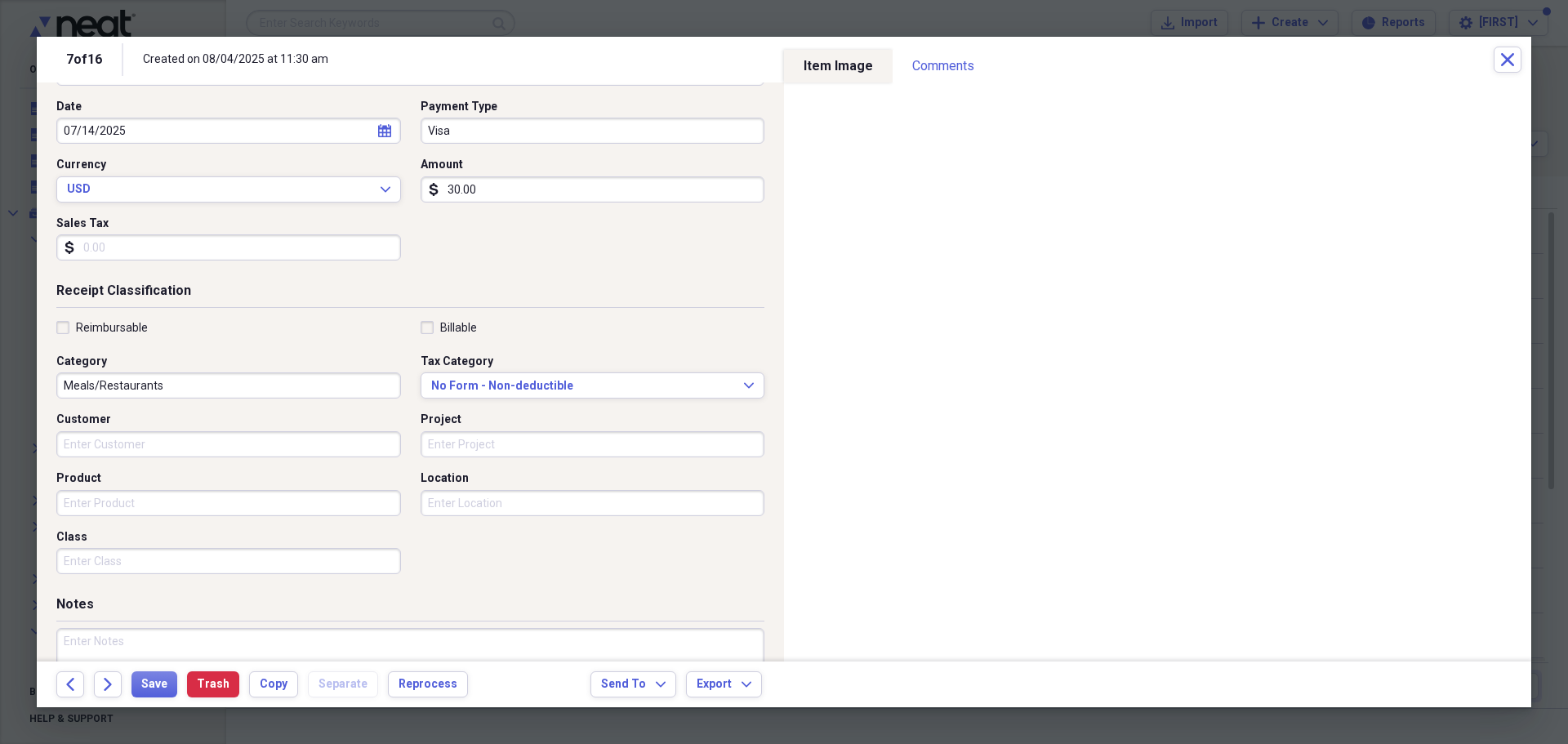 scroll, scrollTop: 163, scrollLeft: 0, axis: vertical 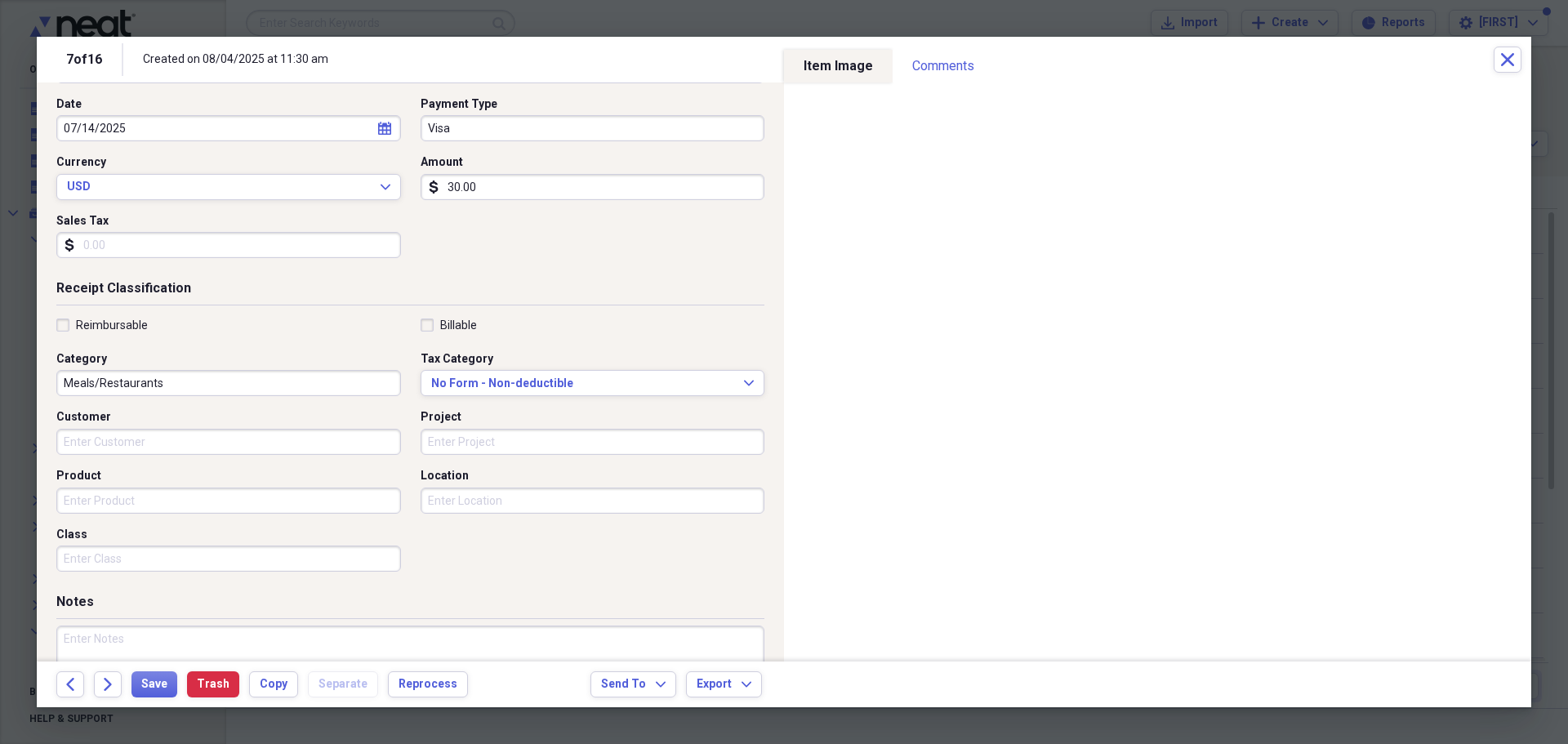 type on "Levy" 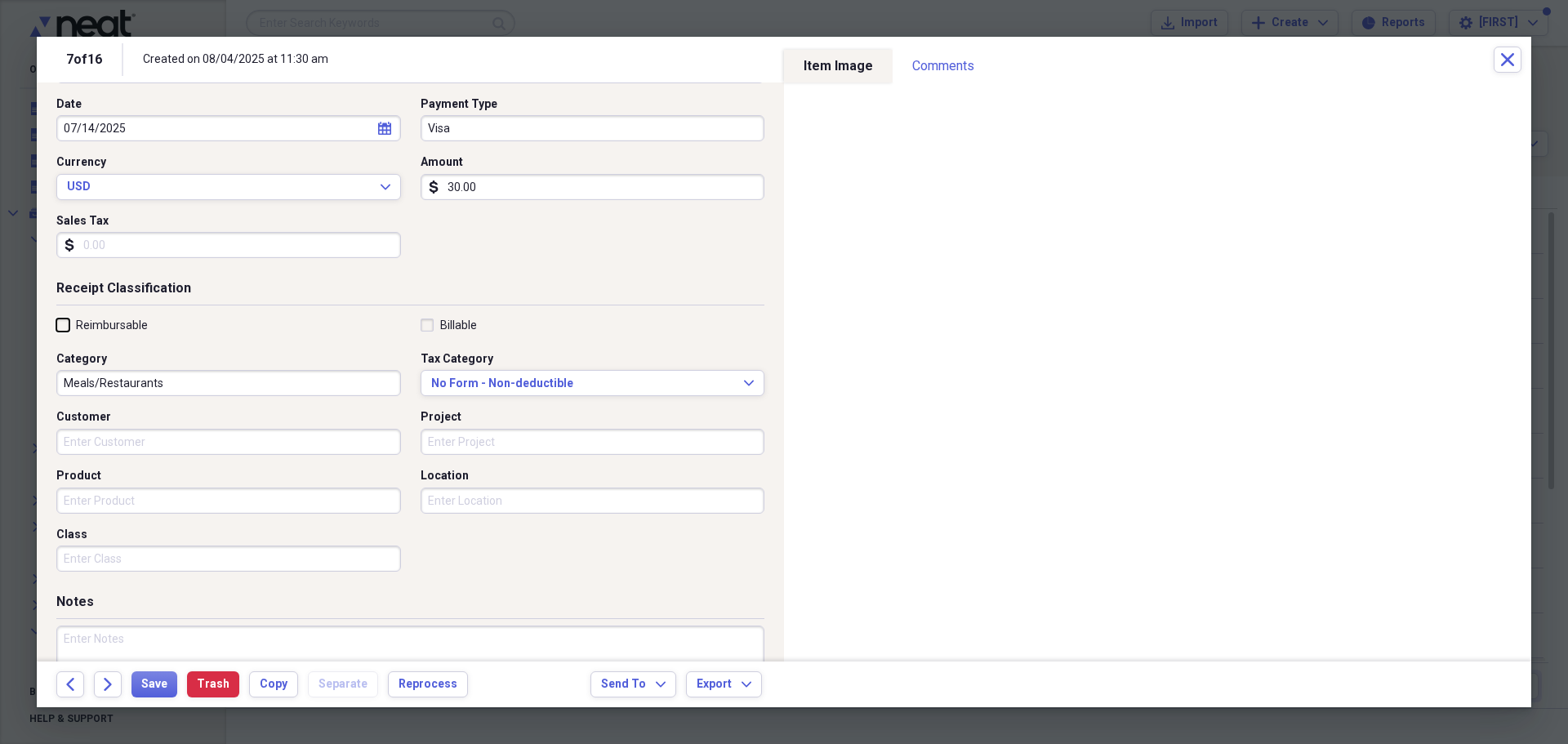 click on "Reimbursable" at bounding box center (56, 324) 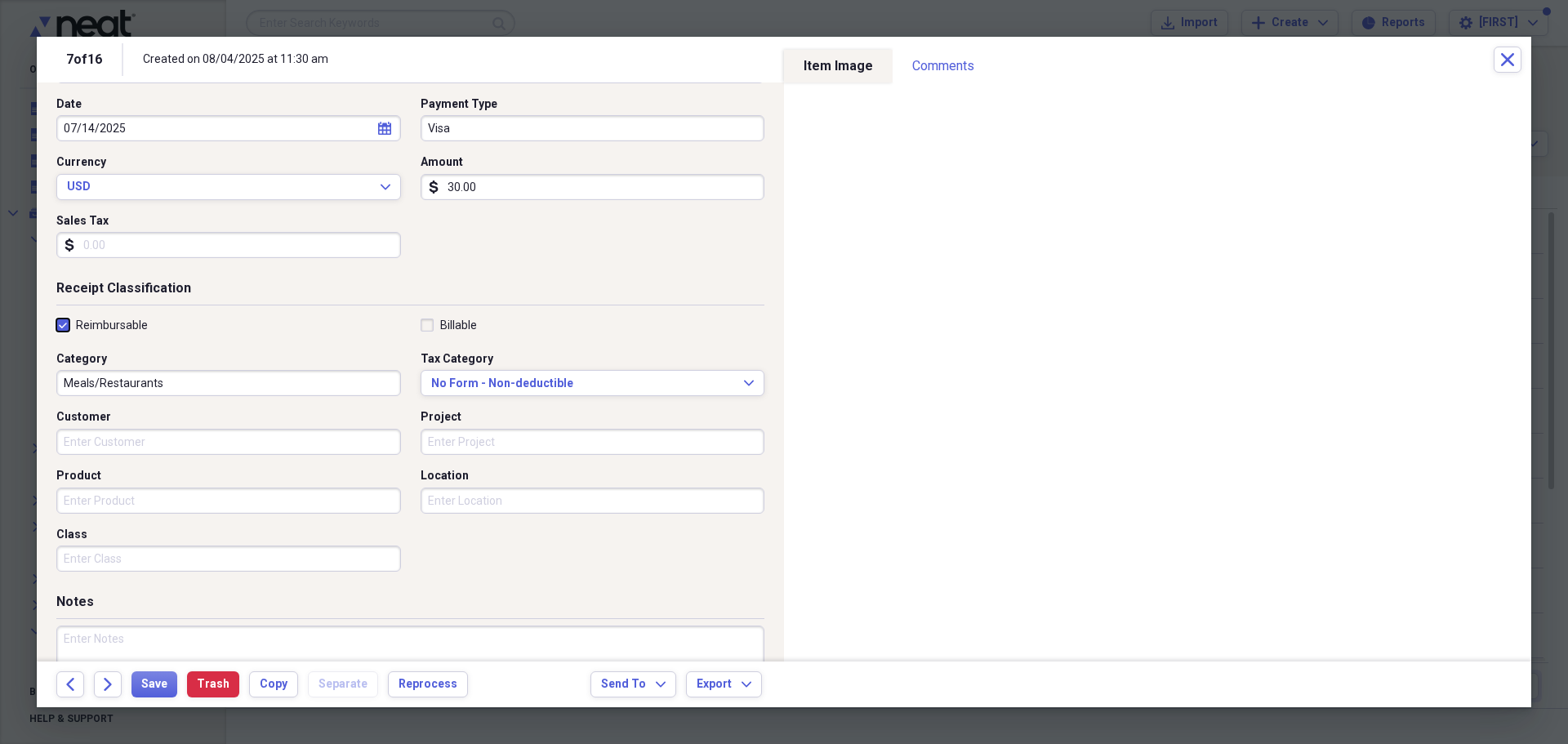 checkbox on "true" 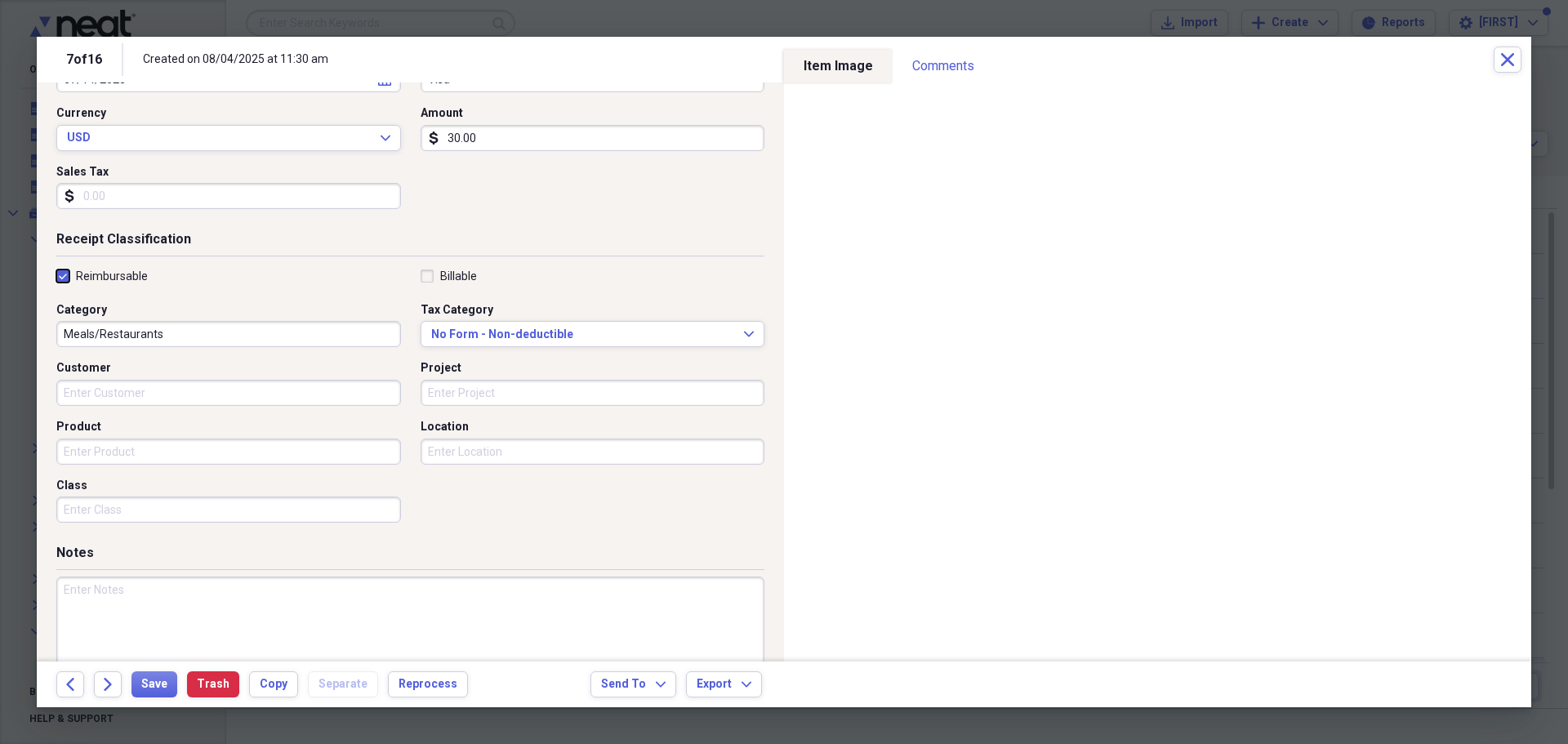 scroll, scrollTop: 255, scrollLeft: 0, axis: vertical 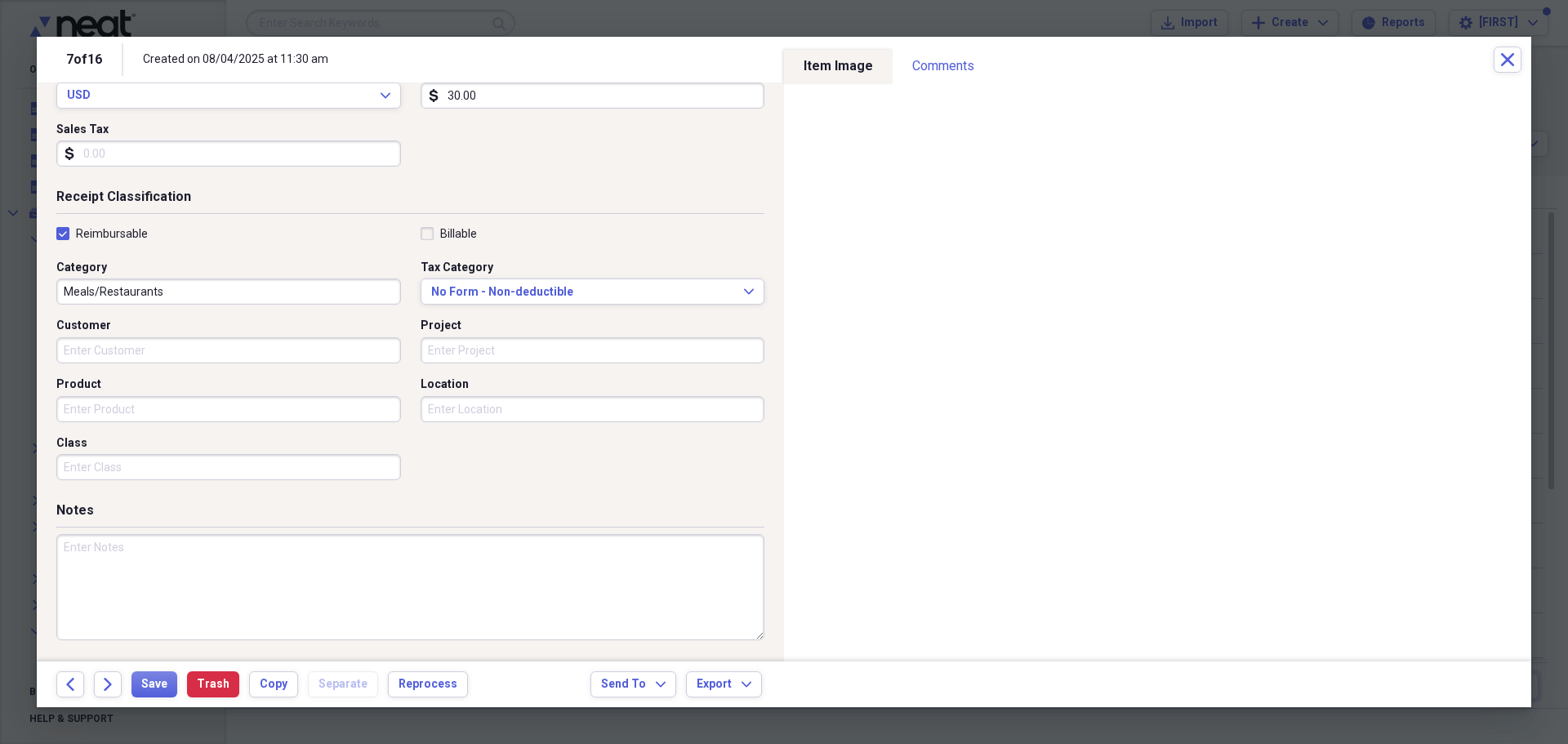 click at bounding box center [410, 587] 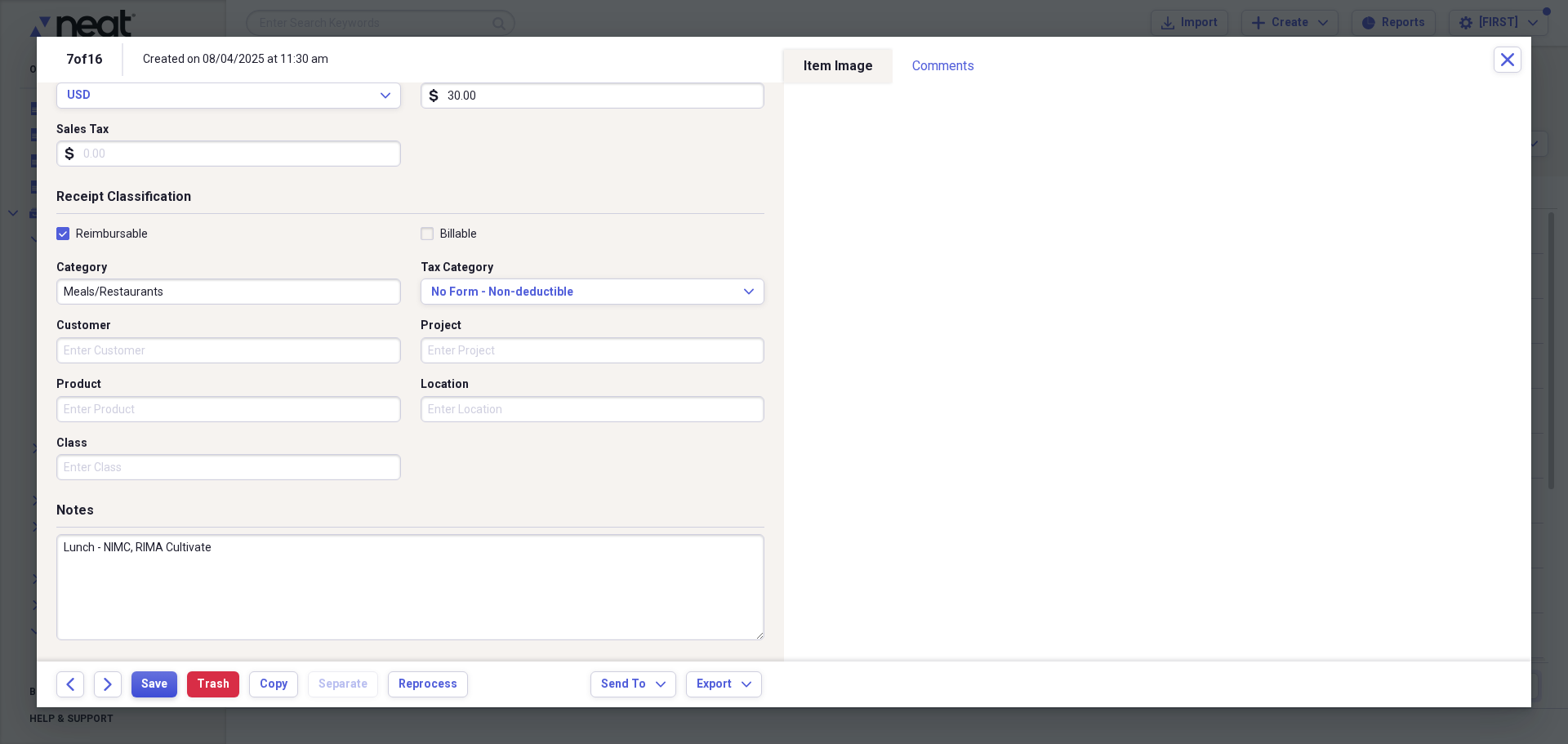 type on "Lunch - NIMC, RIMA Cultivate" 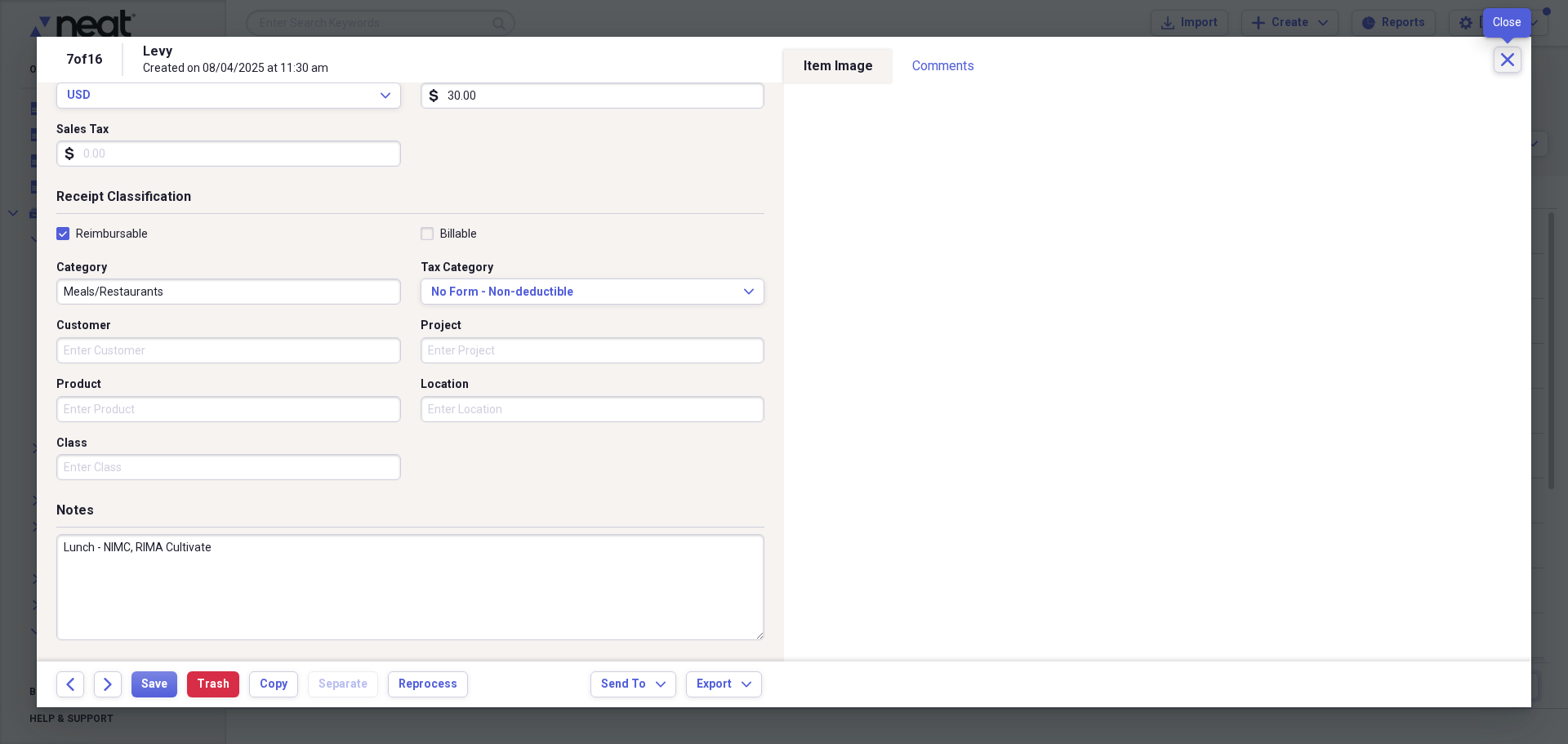 click on "Close" at bounding box center (1508, 60) 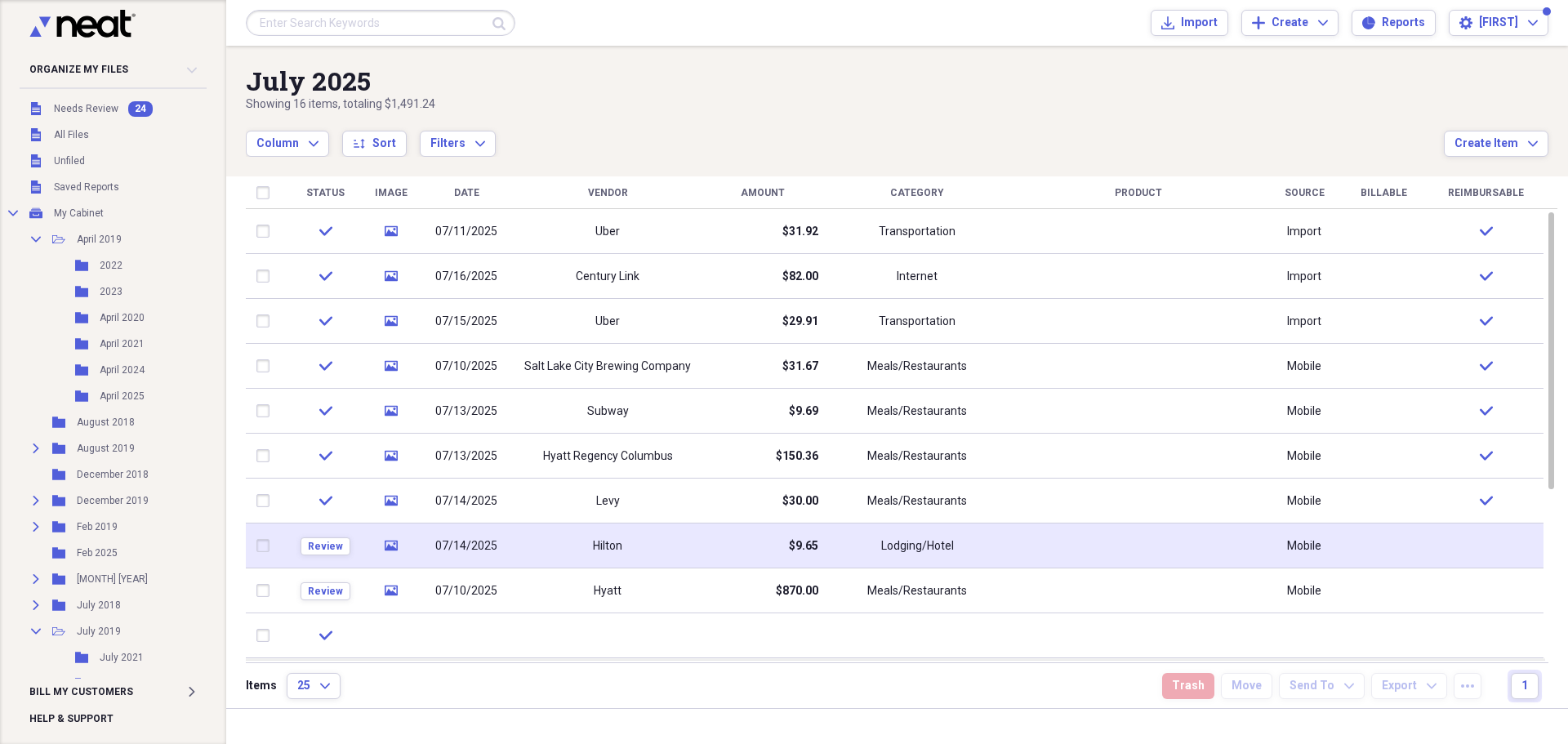 click on "Hilton" at bounding box center [608, 546] 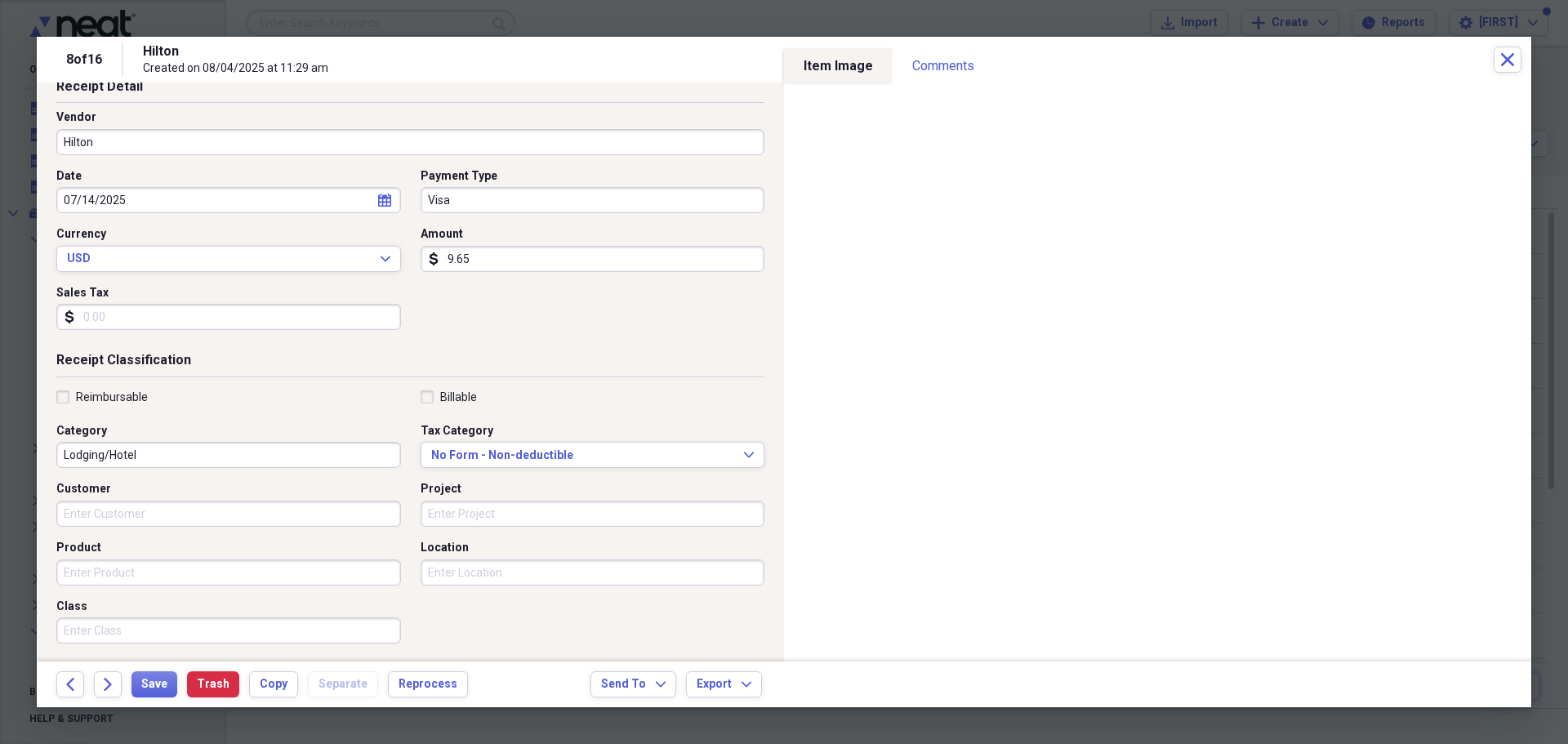 scroll, scrollTop: 163, scrollLeft: 0, axis: vertical 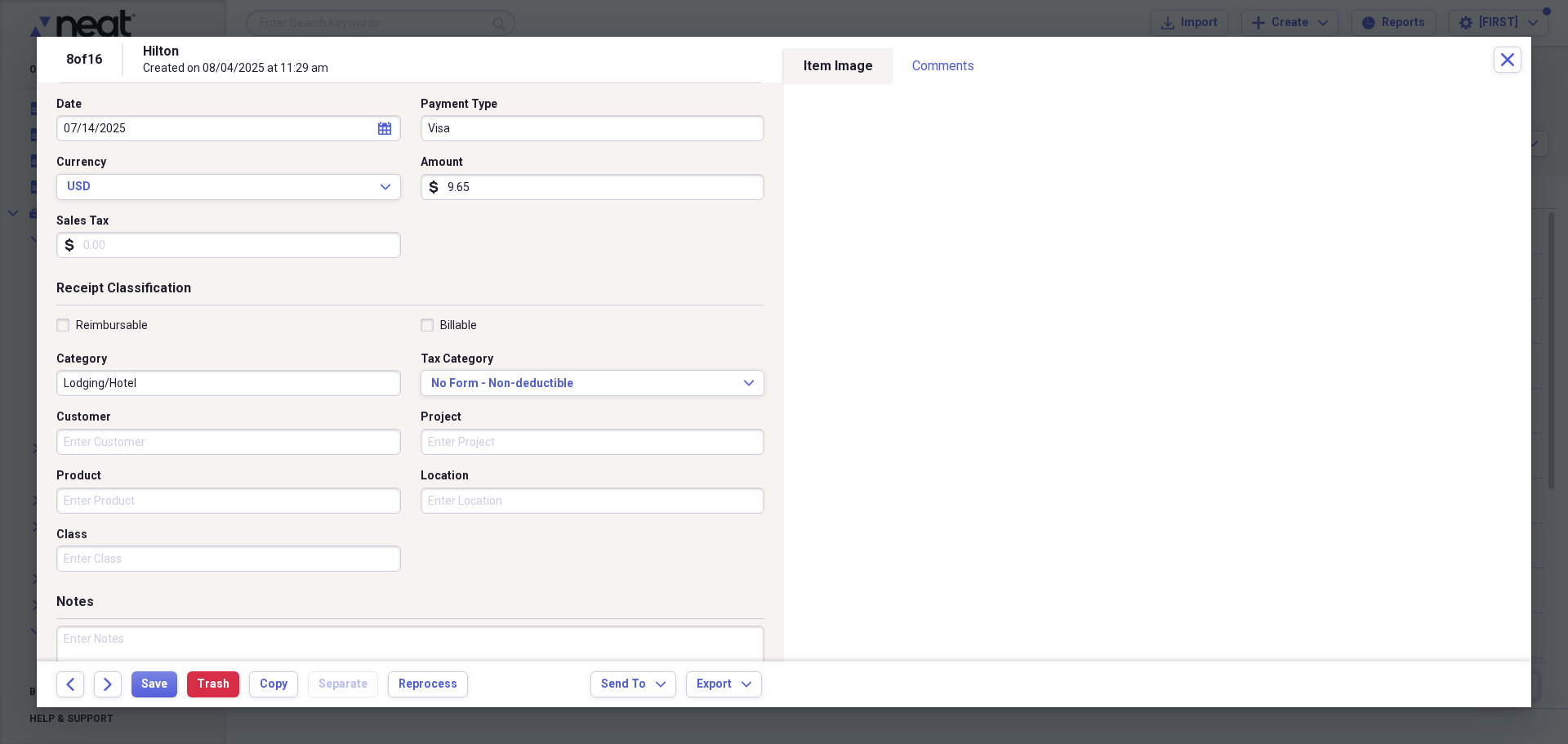 click on "Reimbursable" at bounding box center [102, 325] 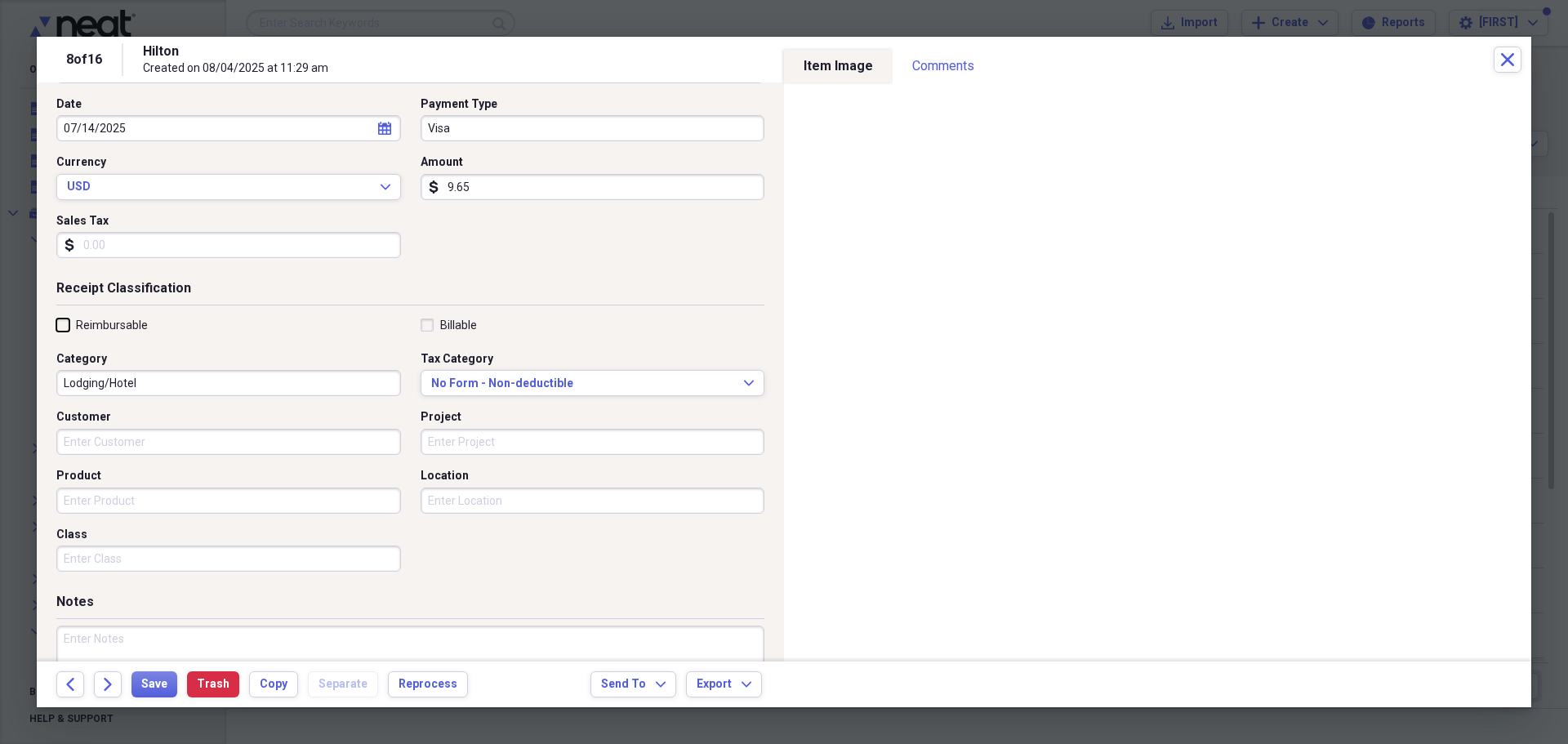 click on "Reimbursable" at bounding box center [56, 324] 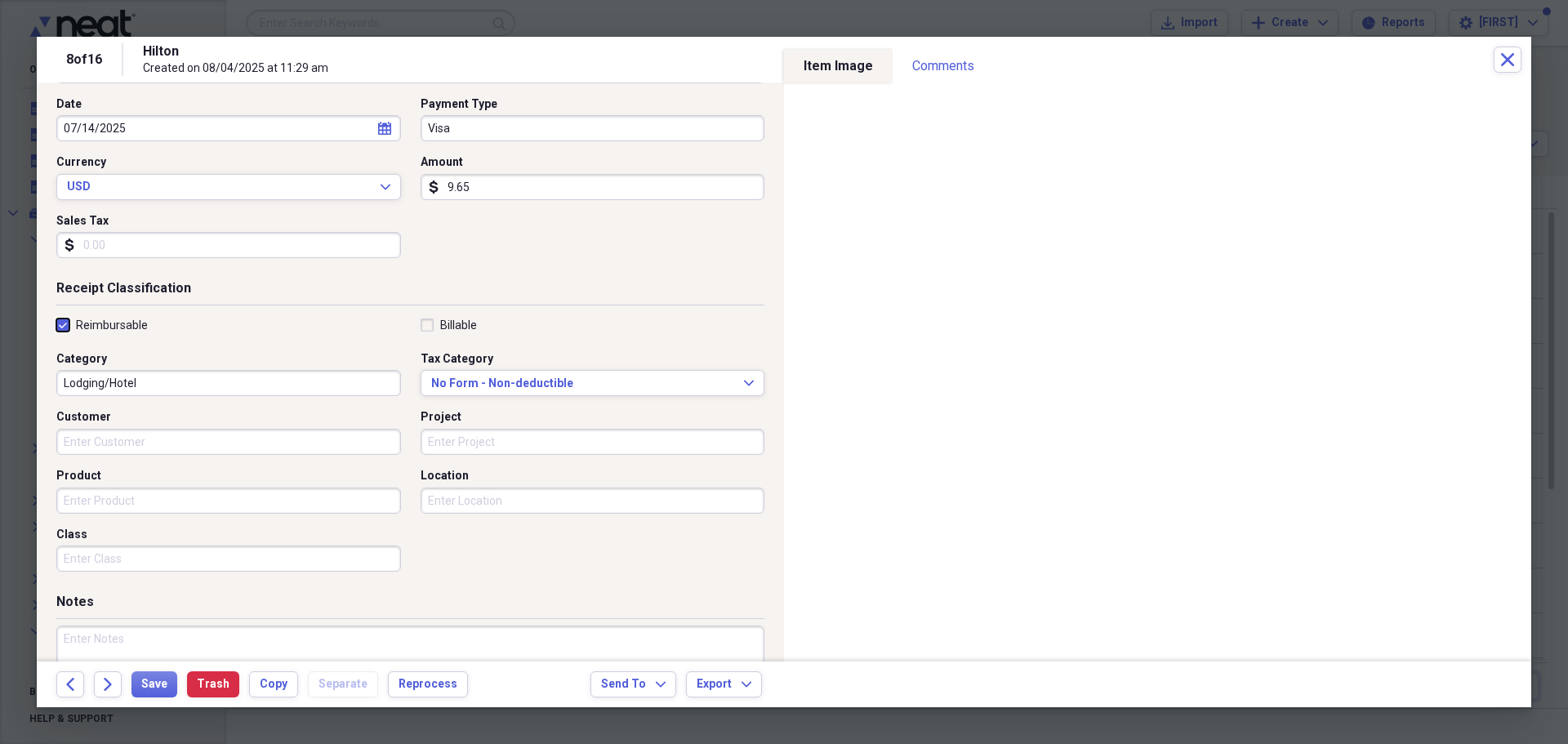 checkbox on "true" 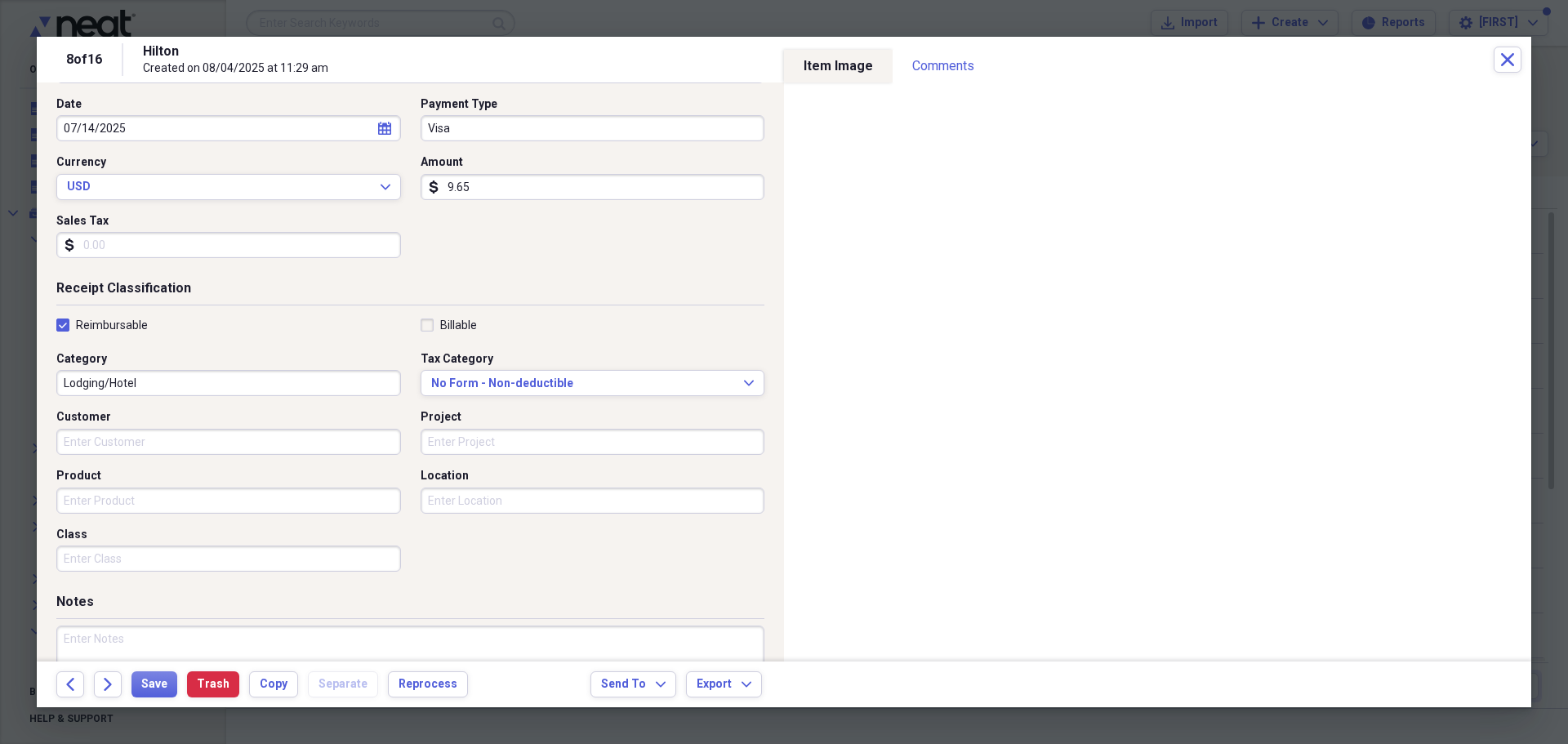 click on "Lodging/Hotel" at bounding box center [229, 383] 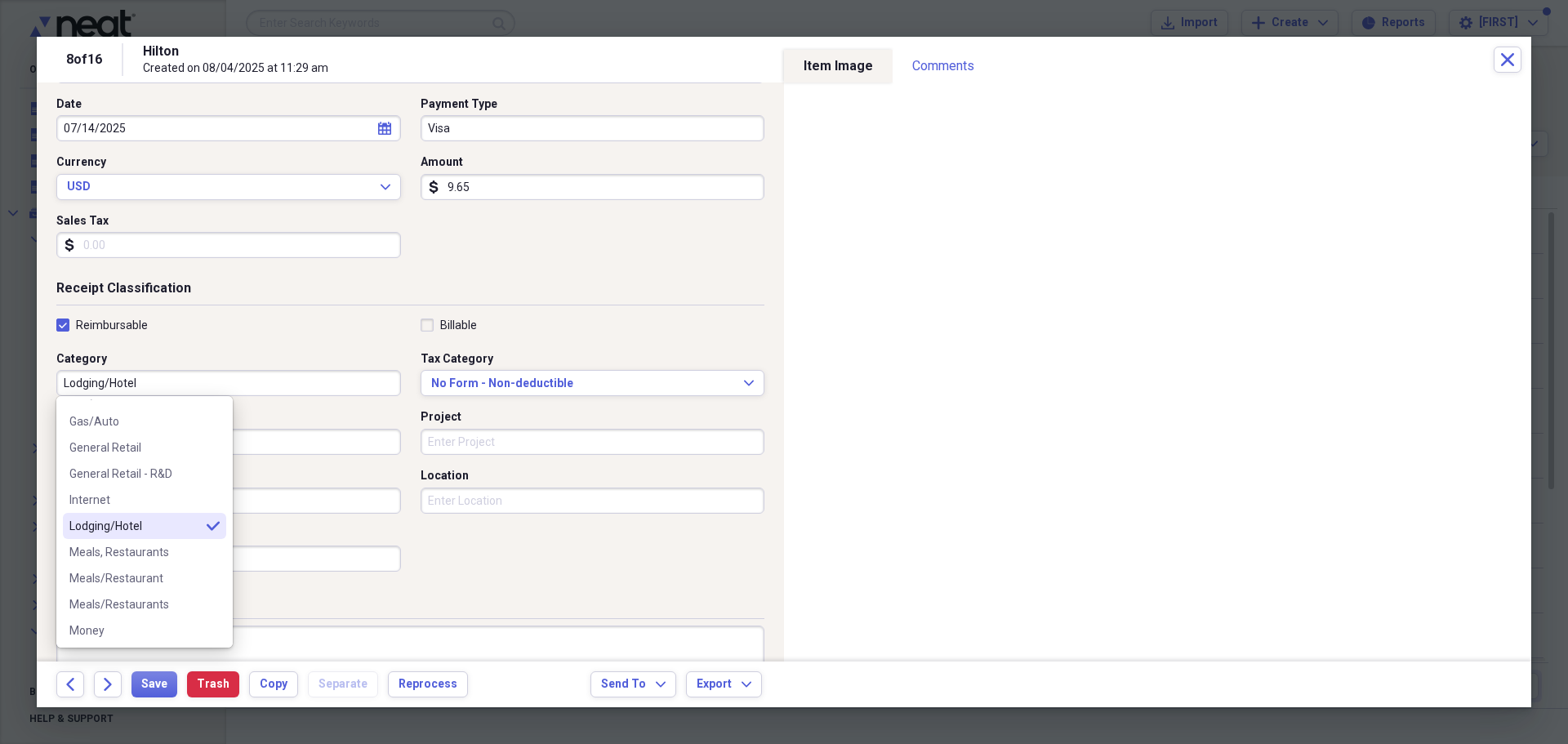 scroll, scrollTop: 245, scrollLeft: 0, axis: vertical 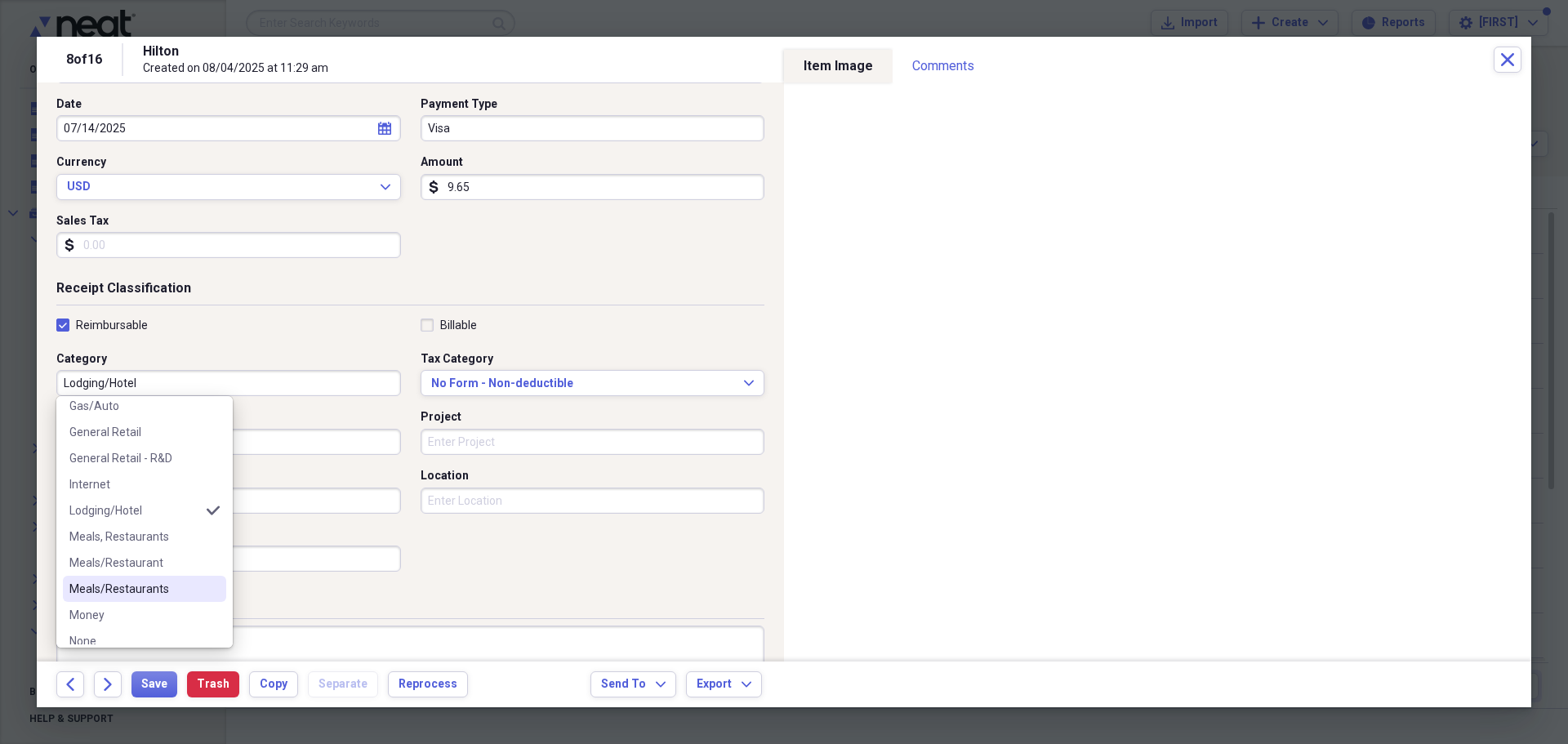click on "Meals/Restaurants" at bounding box center (135, 589) 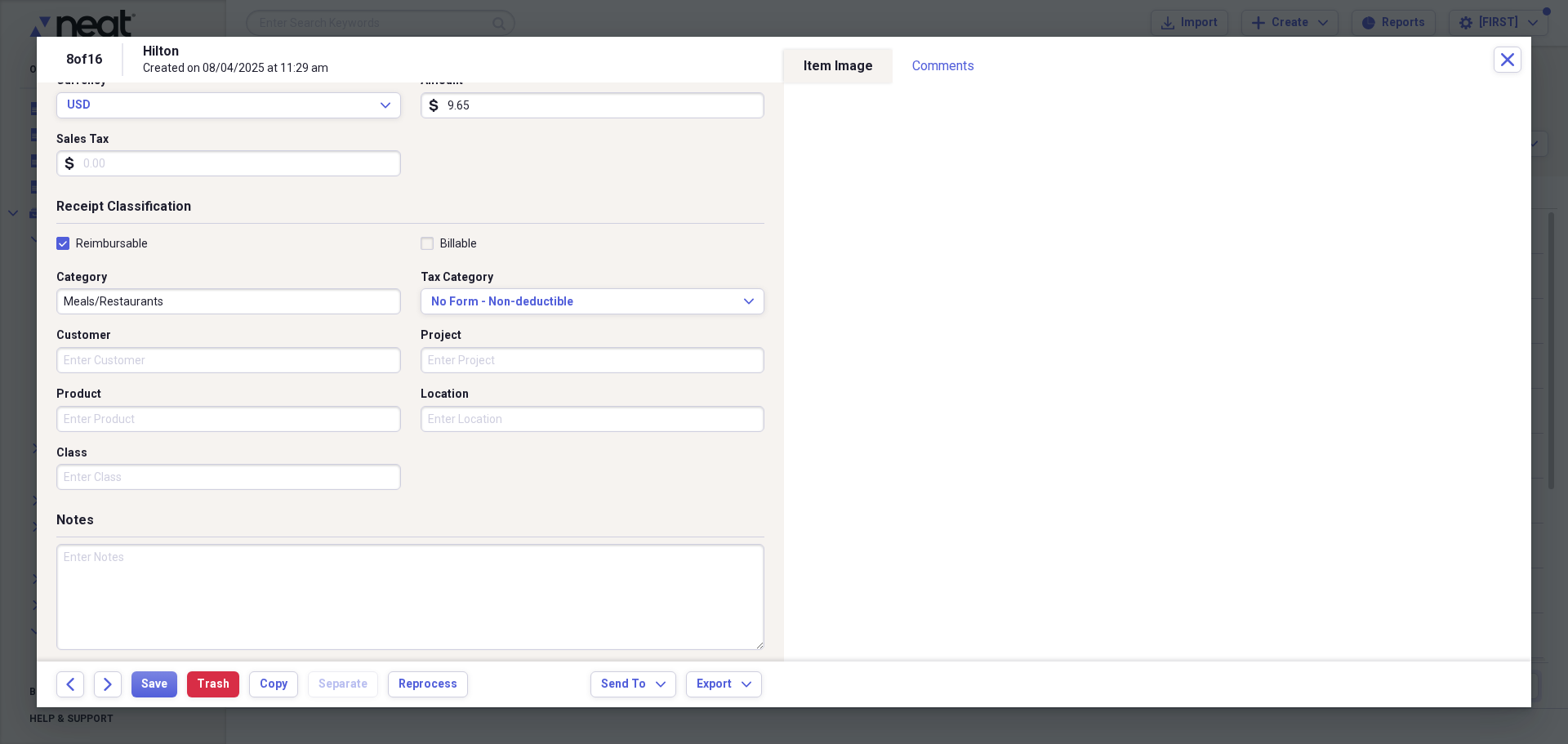 scroll, scrollTop: 255, scrollLeft: 0, axis: vertical 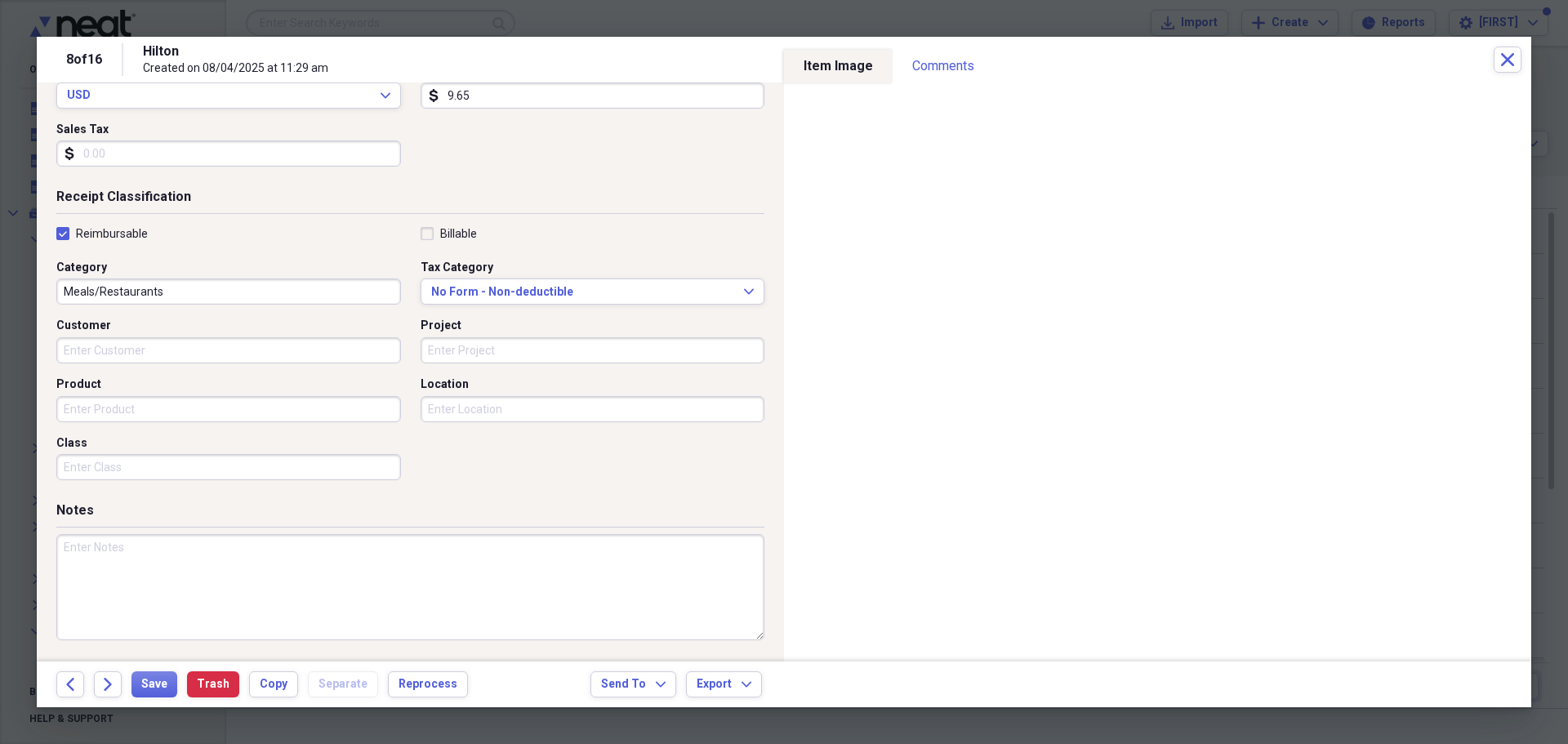 click at bounding box center [410, 587] 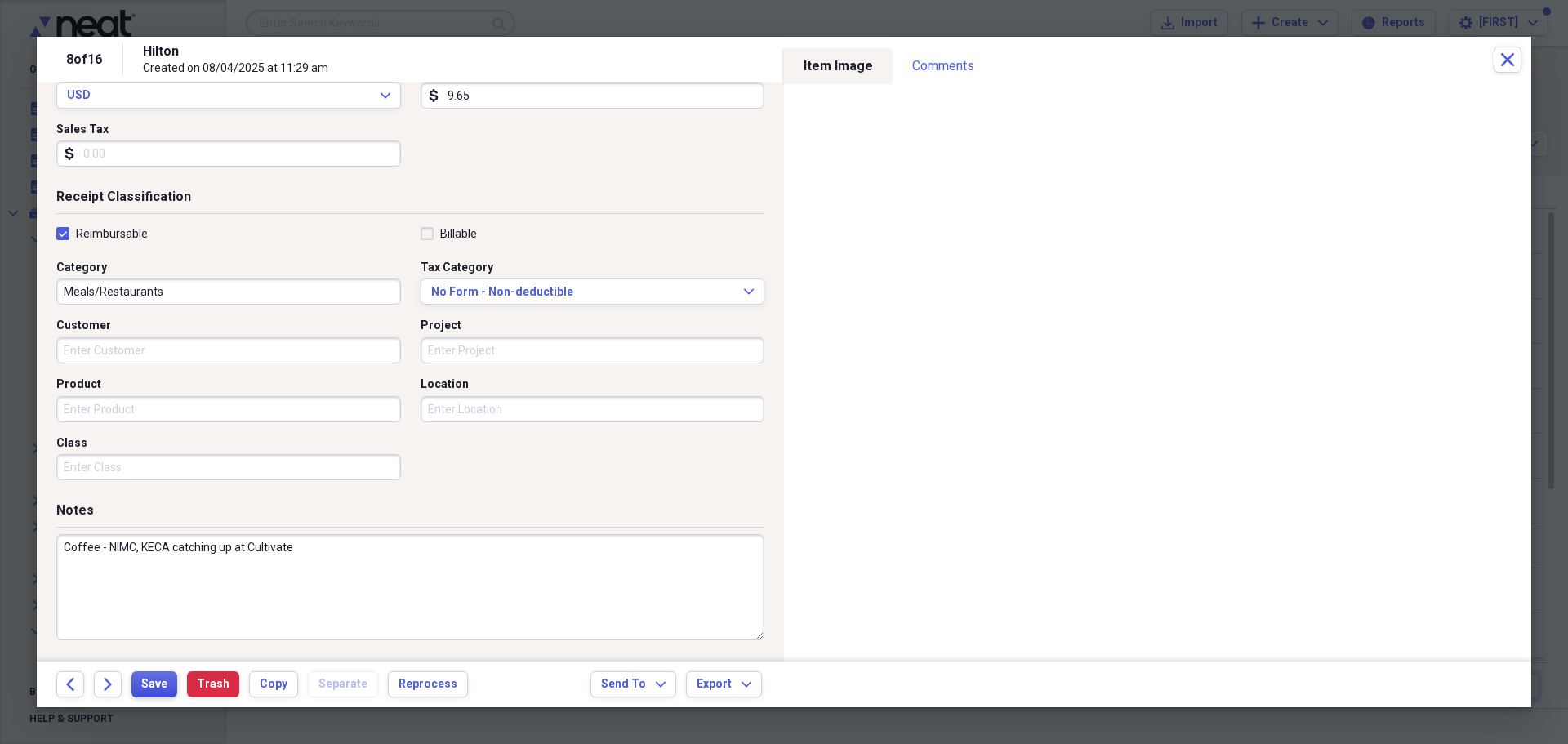 click on "Save" at bounding box center (154, 684) 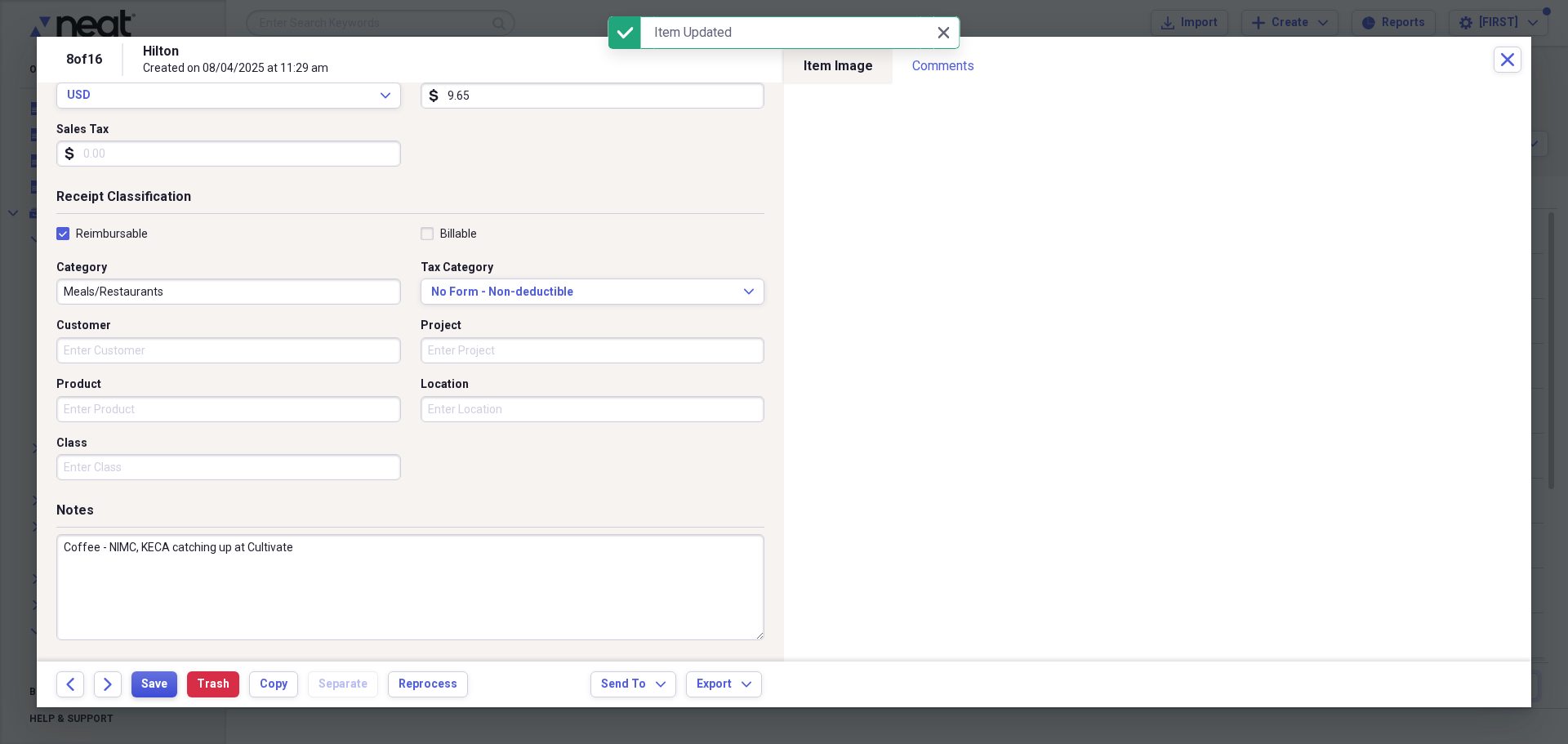 type on "Coffee - NIMC, KECA catching up at Cultivate" 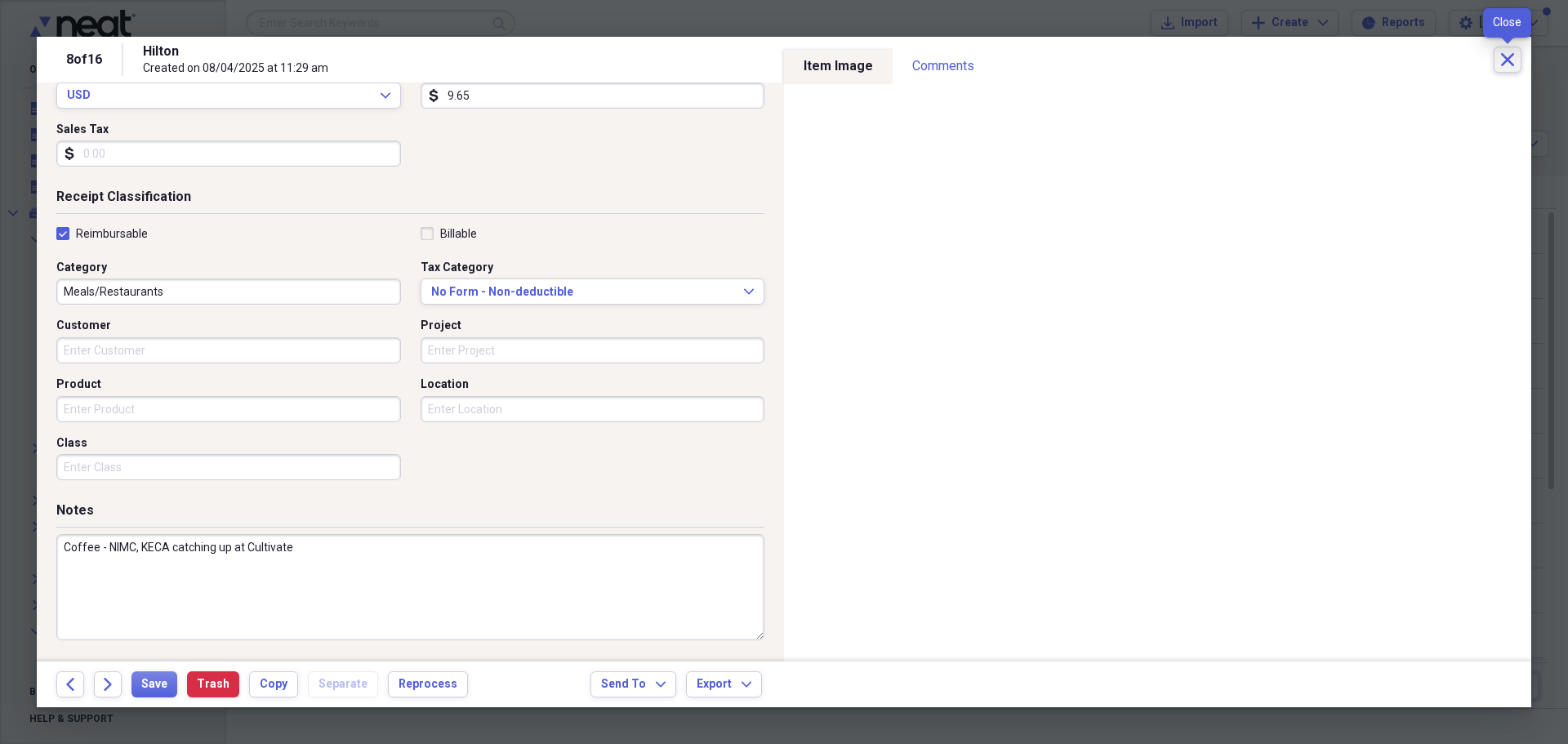 click on "Close" at bounding box center (1508, 60) 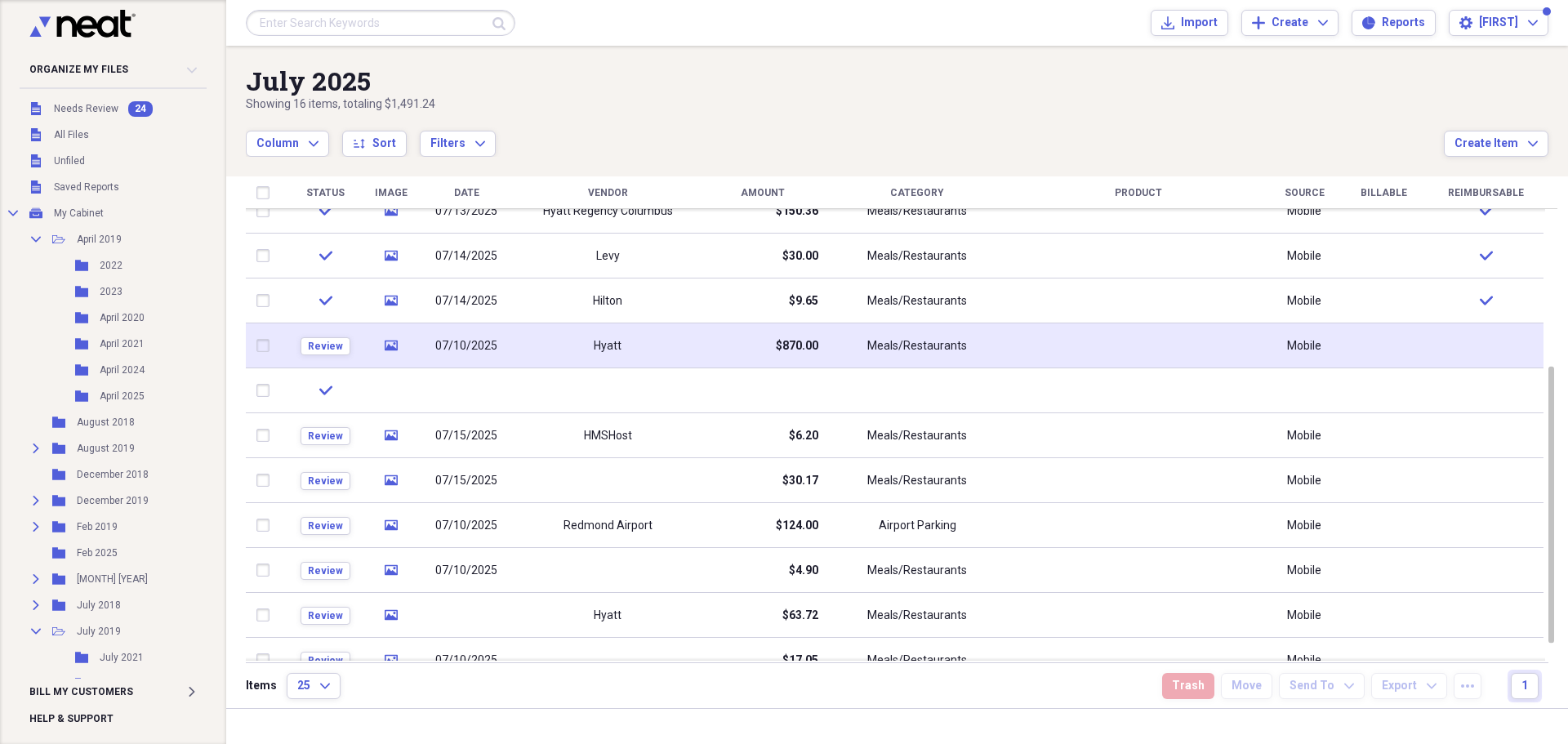 click on "$870.00" at bounding box center [762, 345] 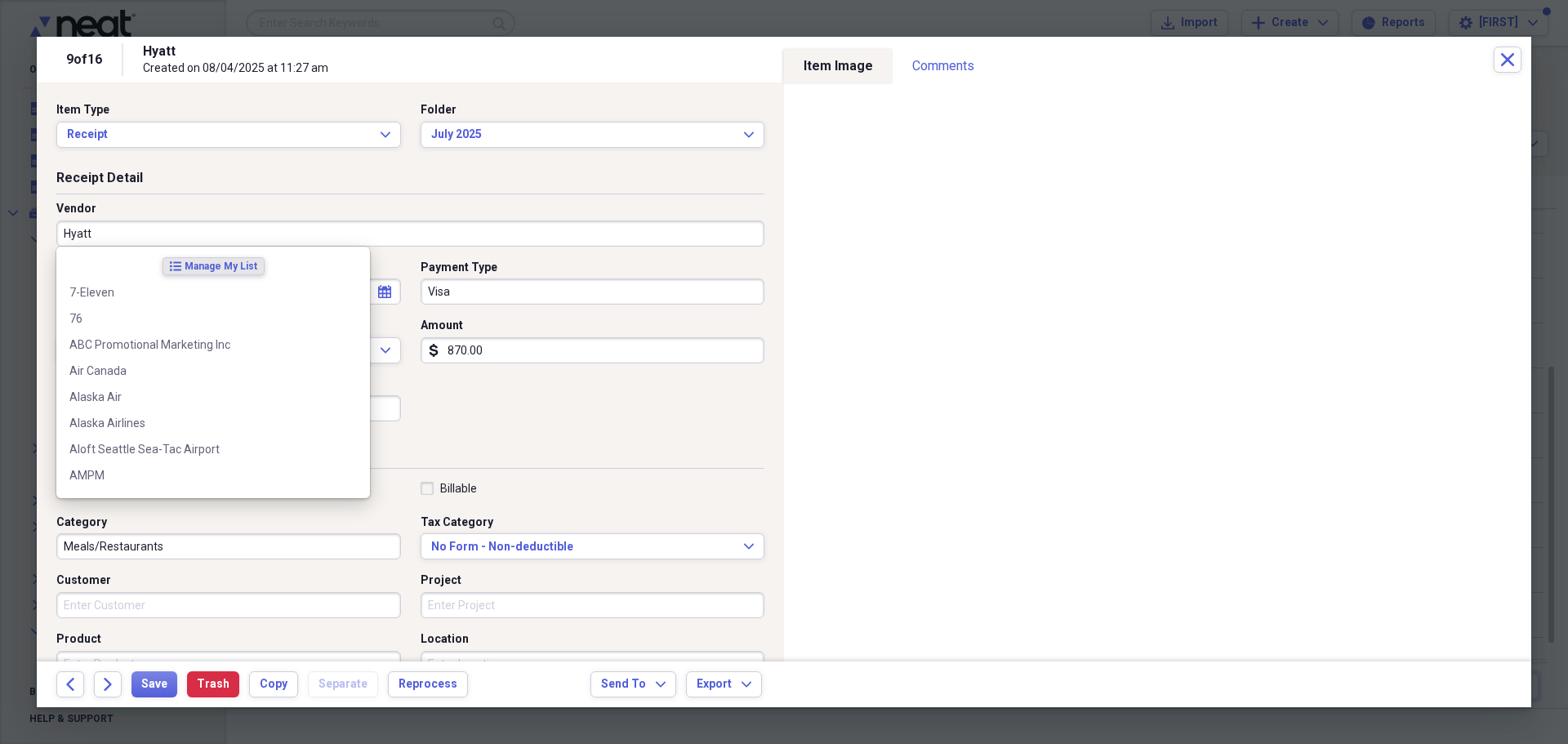 click on "Hyatt" at bounding box center (410, 234) 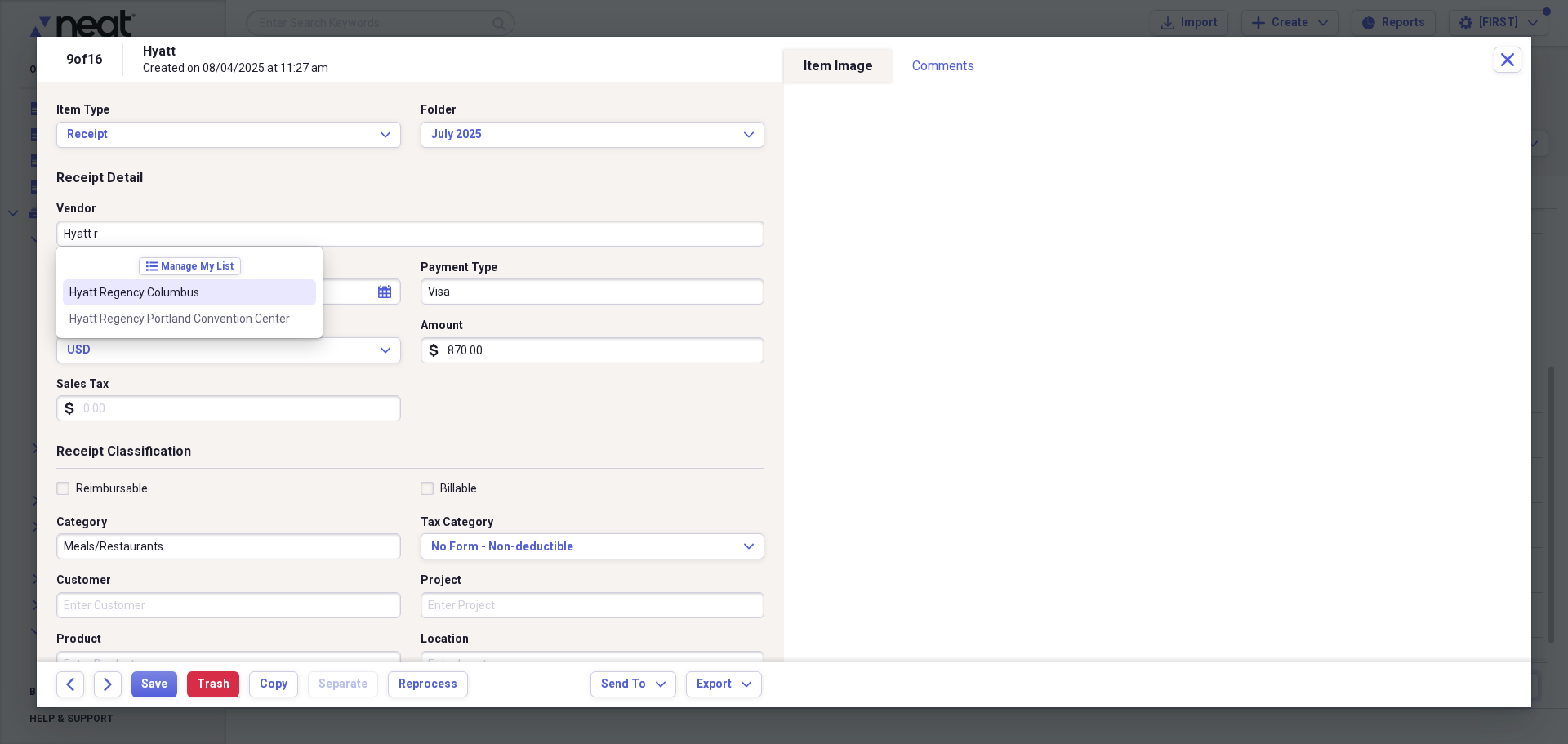 click on "Hyatt Regency Columbus" at bounding box center [180, 292] 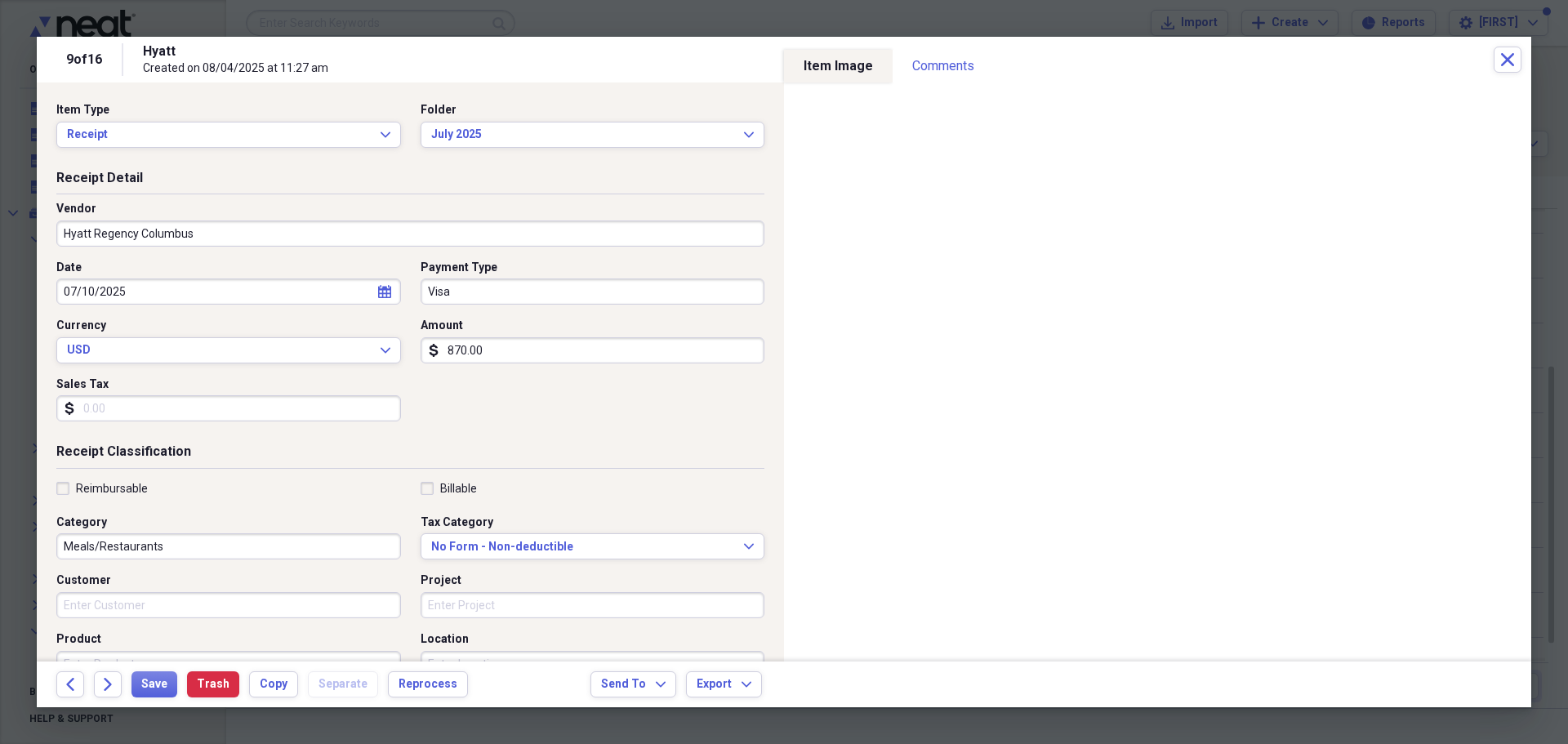 click 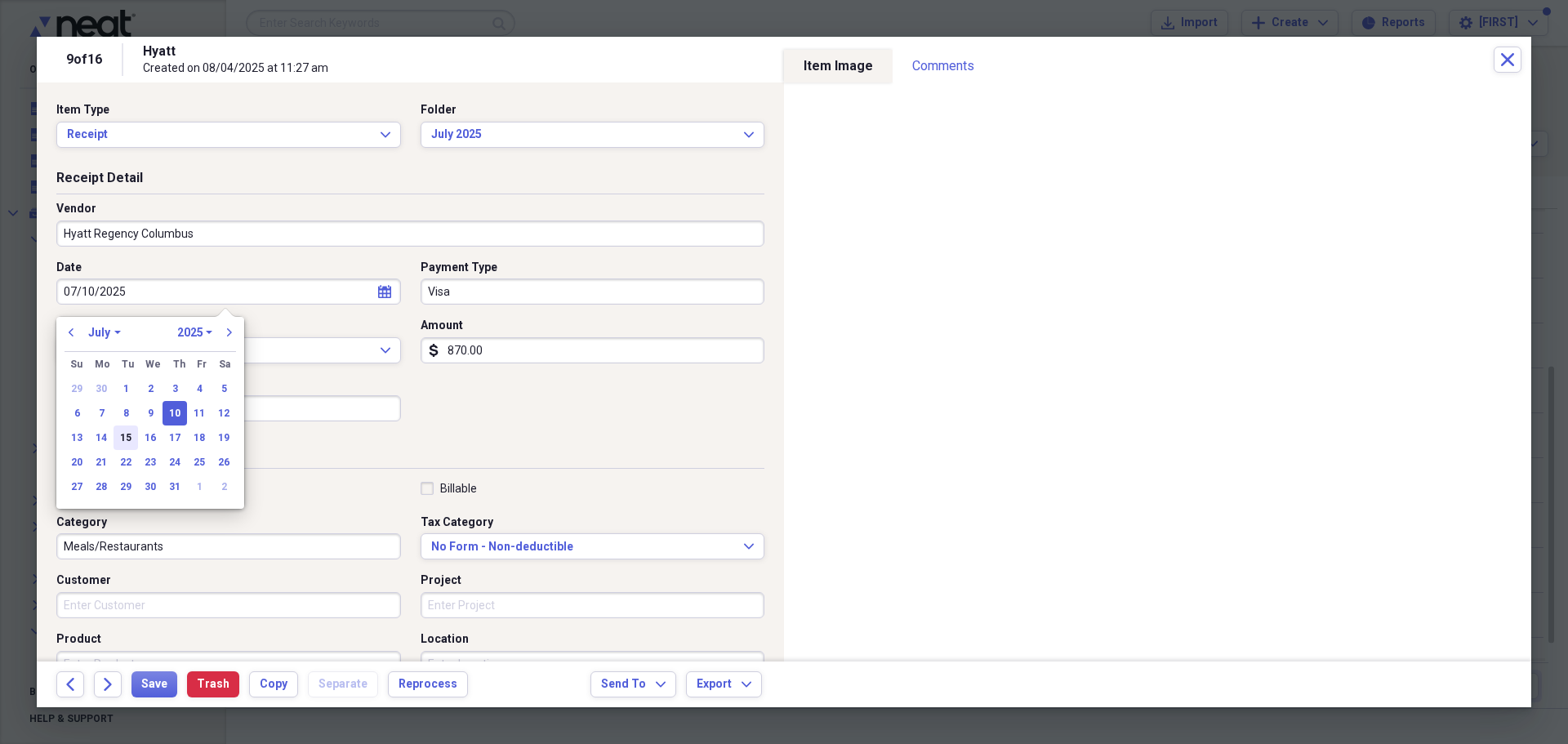 click on "15" at bounding box center (126, 438) 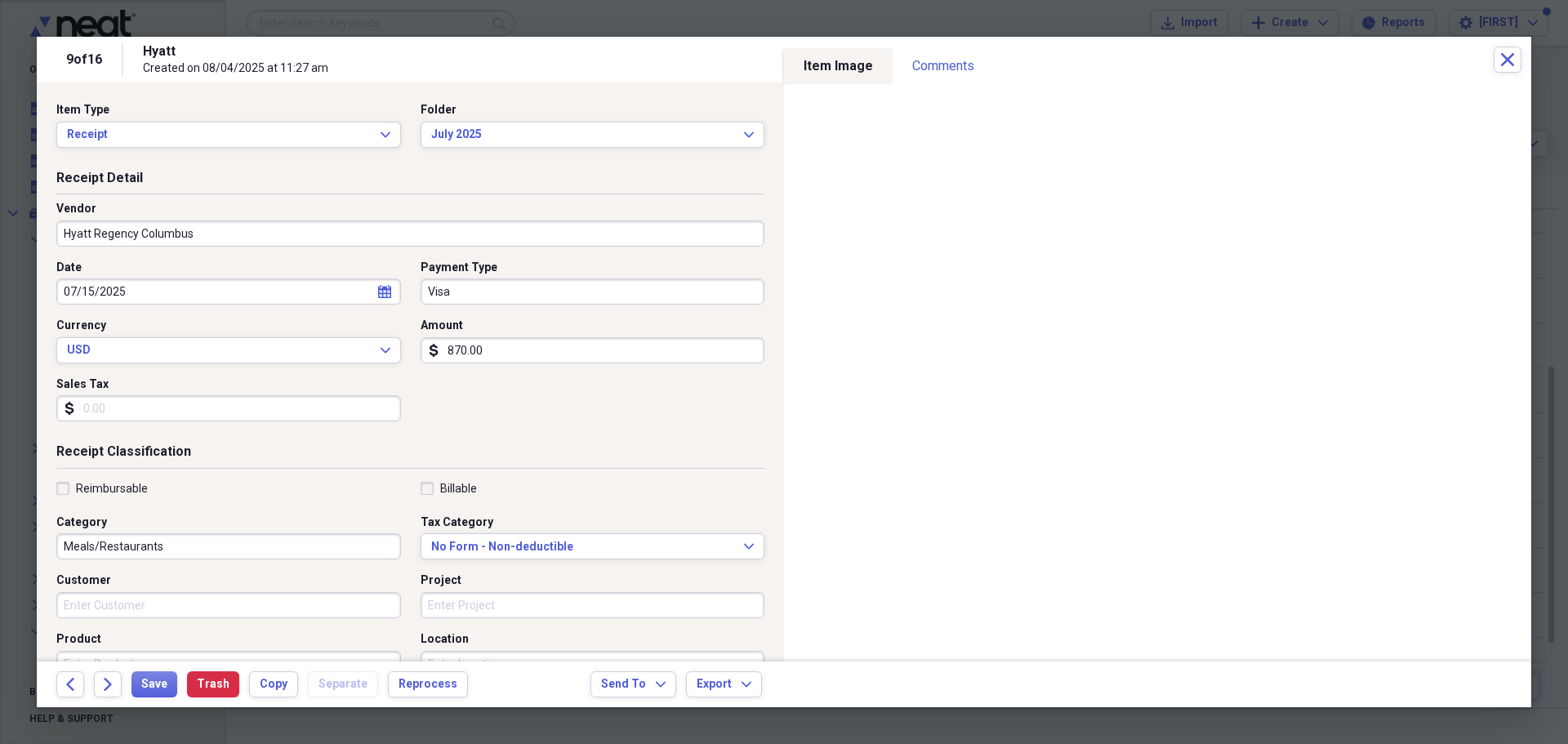 click on "Reimbursable" at bounding box center (102, 488) 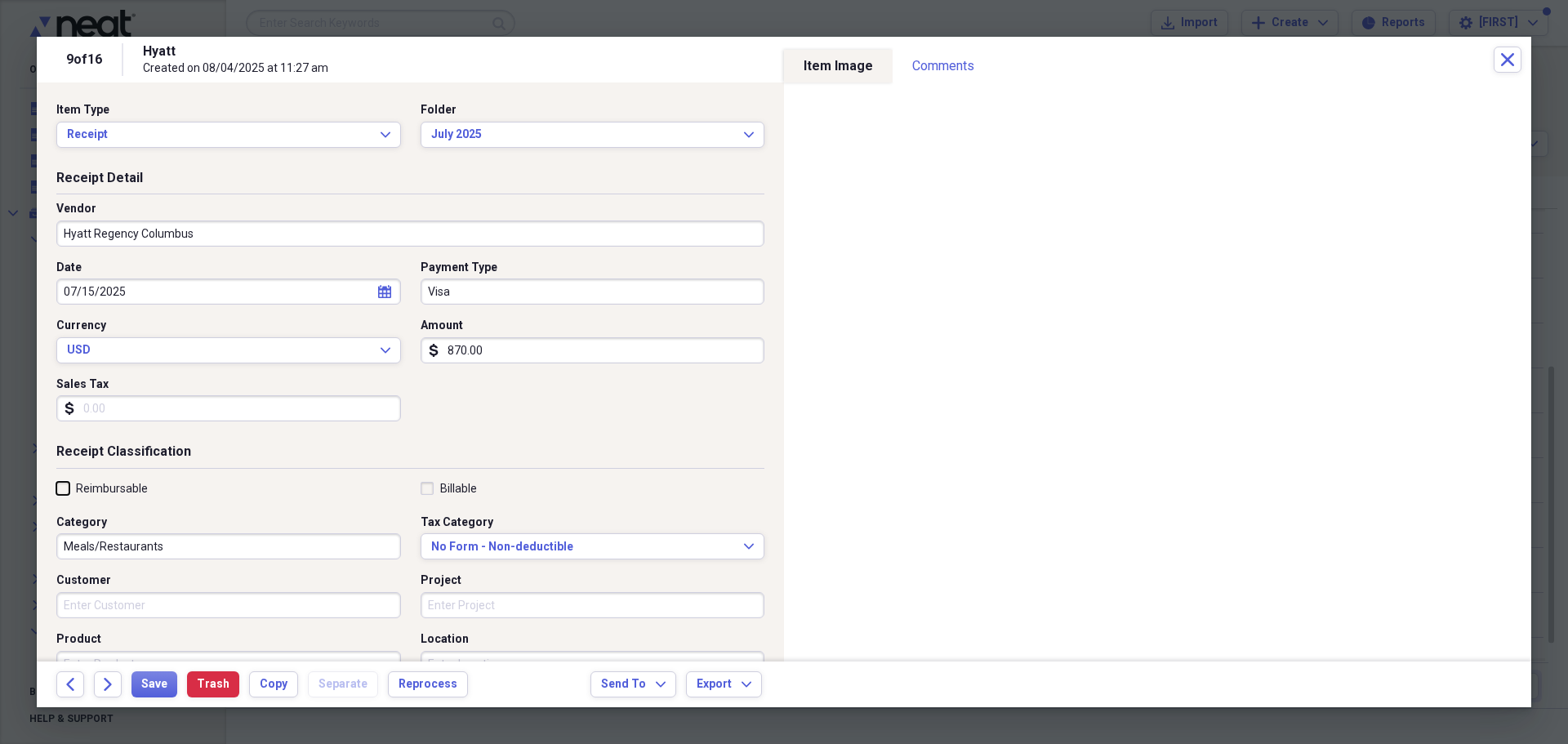 click on "Reimbursable" at bounding box center (56, 488) 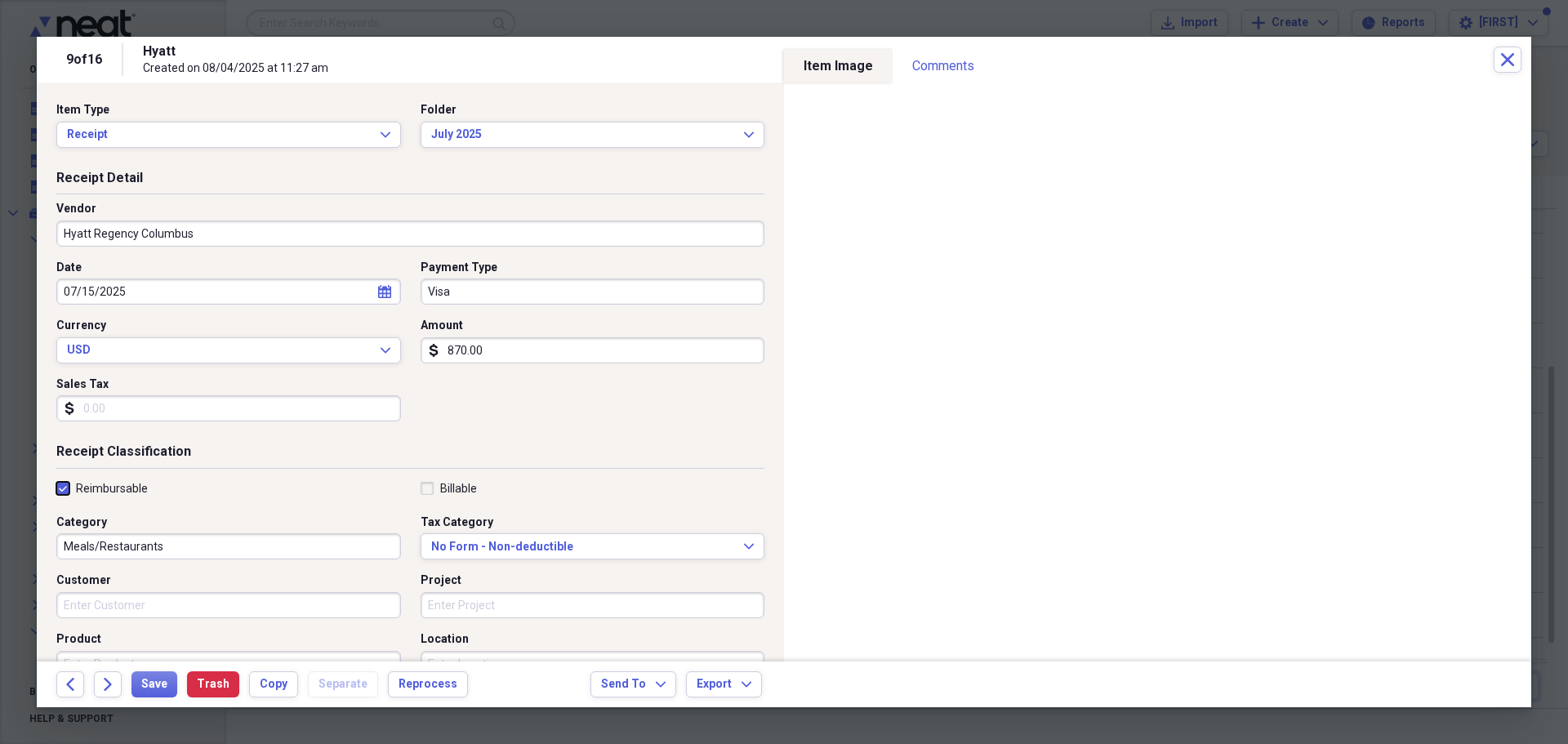 checkbox on "true" 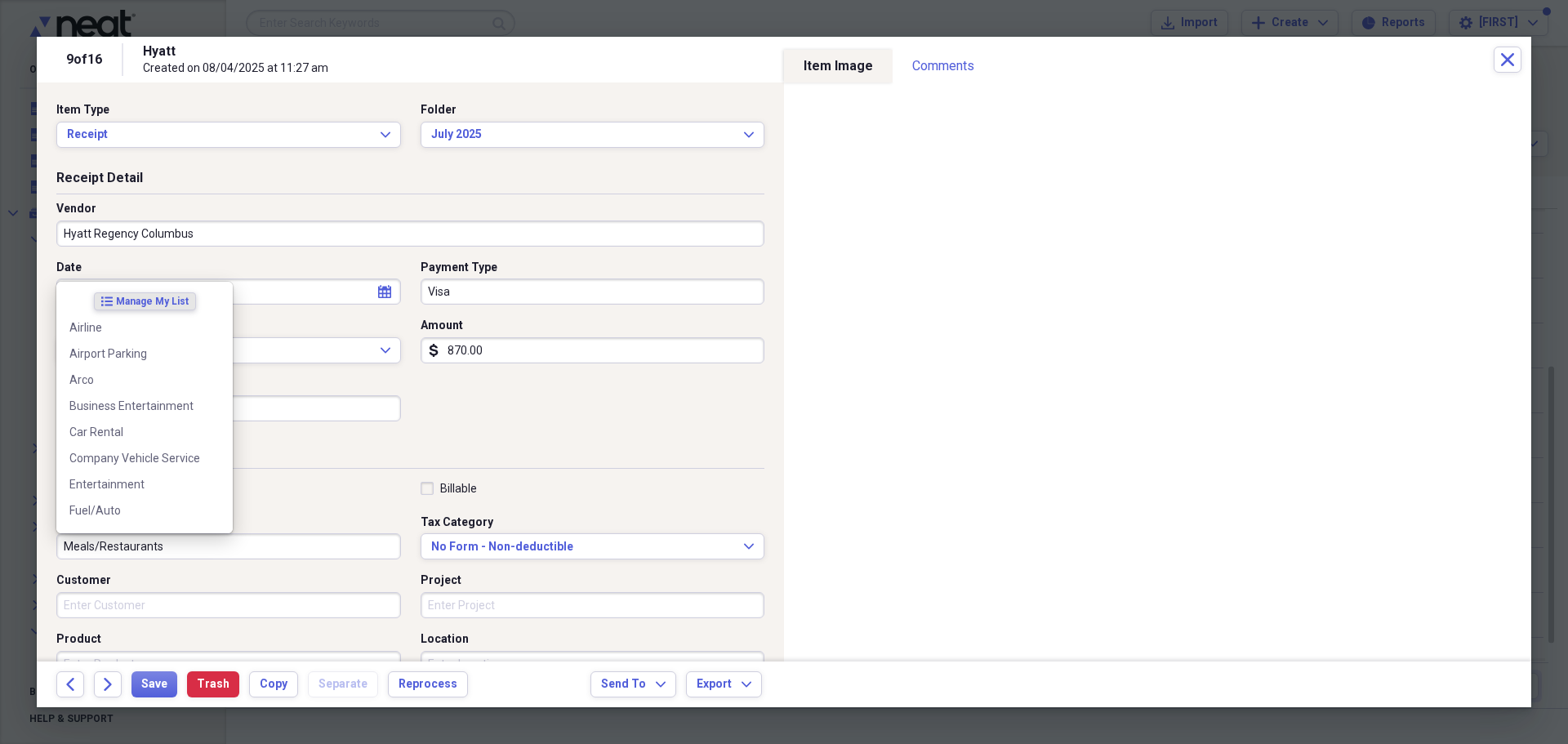 click on "Meals/Restaurants" at bounding box center [229, 546] 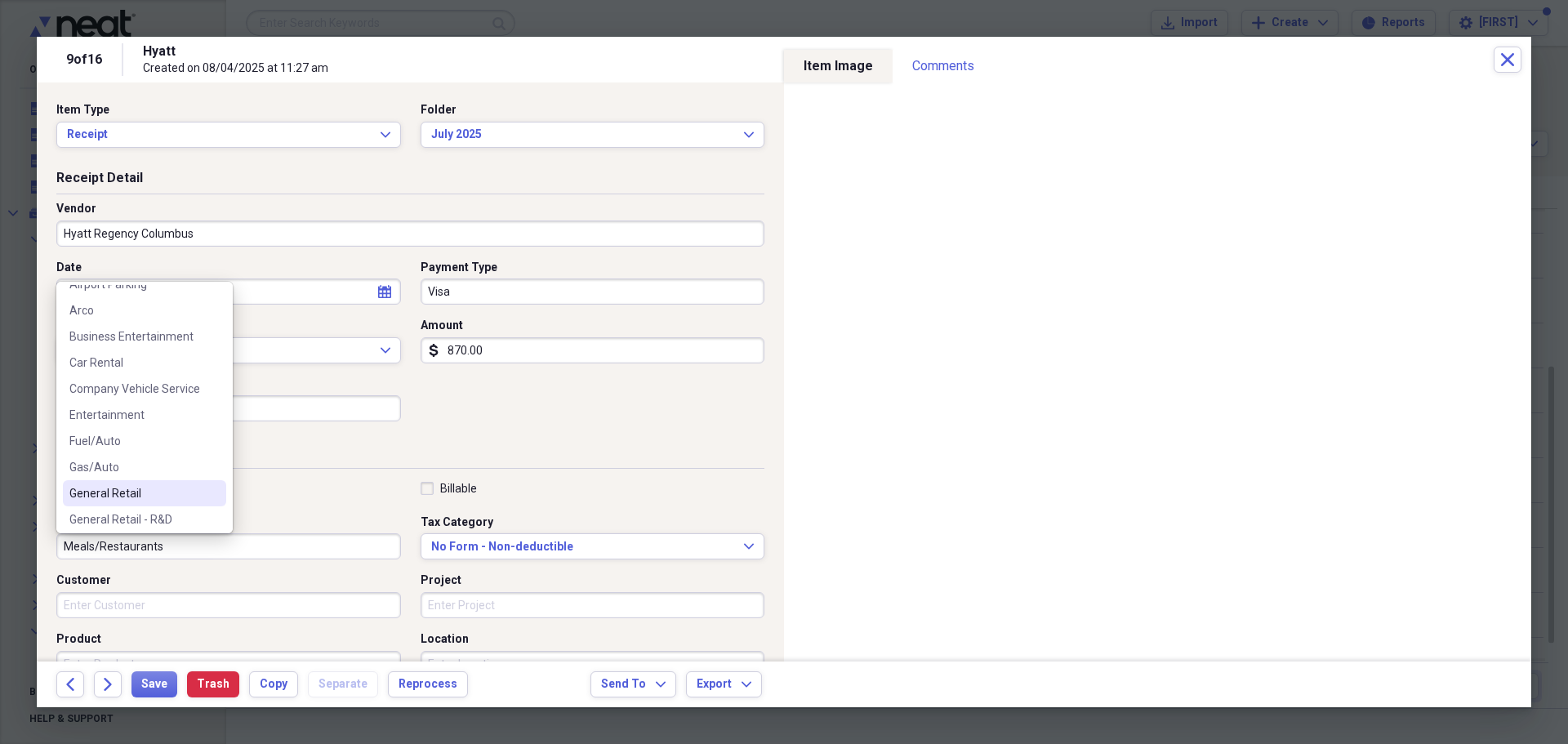 scroll, scrollTop: 163, scrollLeft: 0, axis: vertical 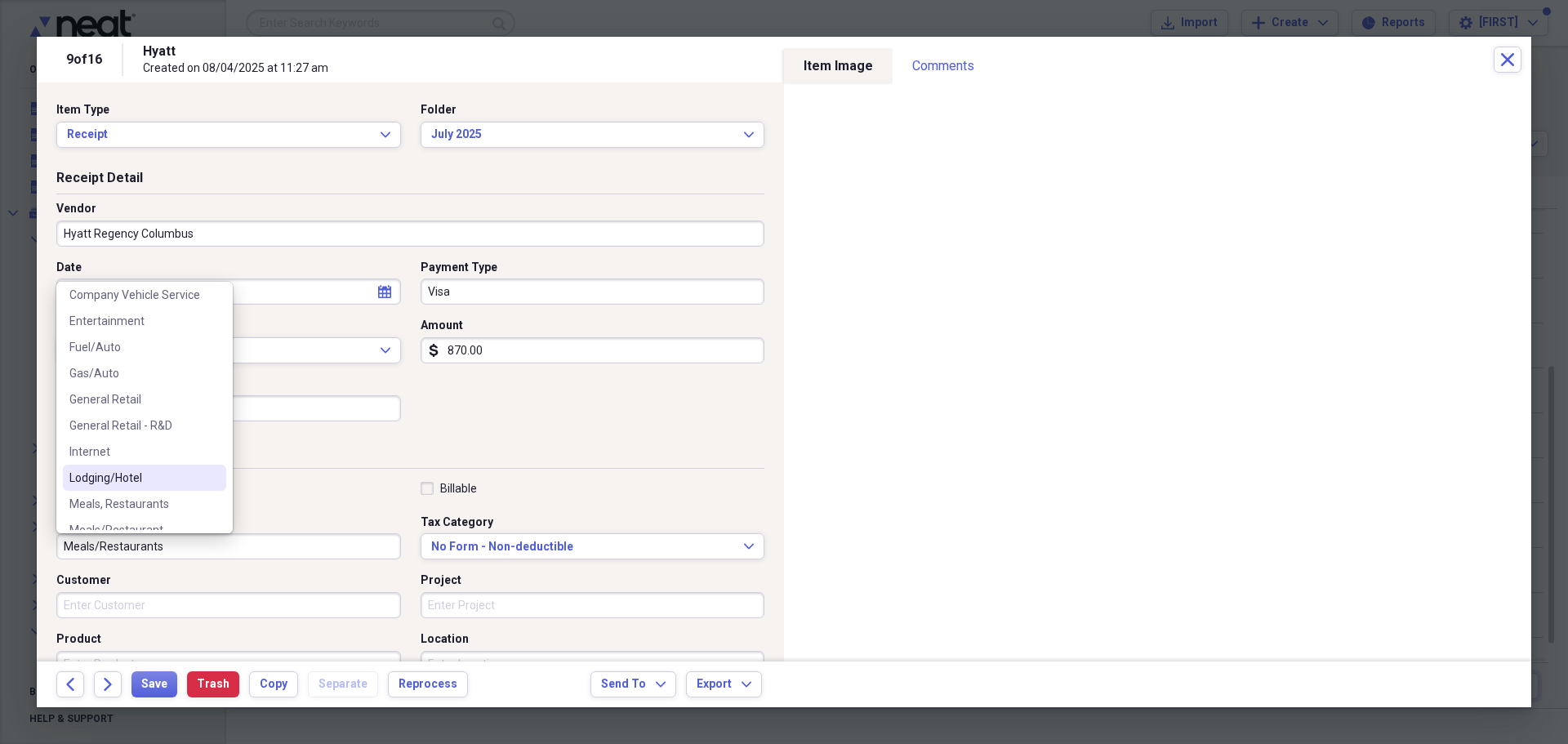 click on "Lodging/Hotel" at bounding box center [135, 478] 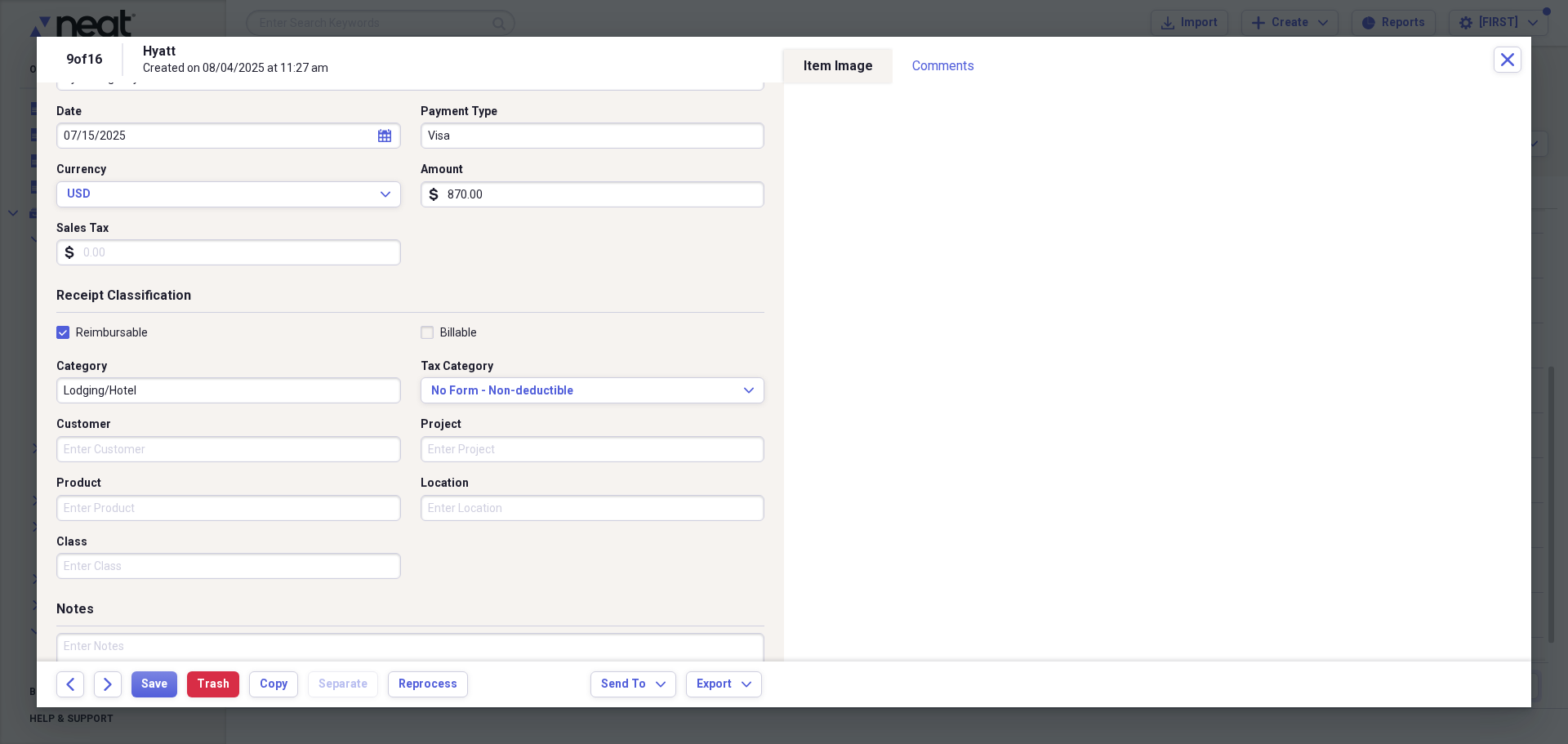 scroll, scrollTop: 163, scrollLeft: 0, axis: vertical 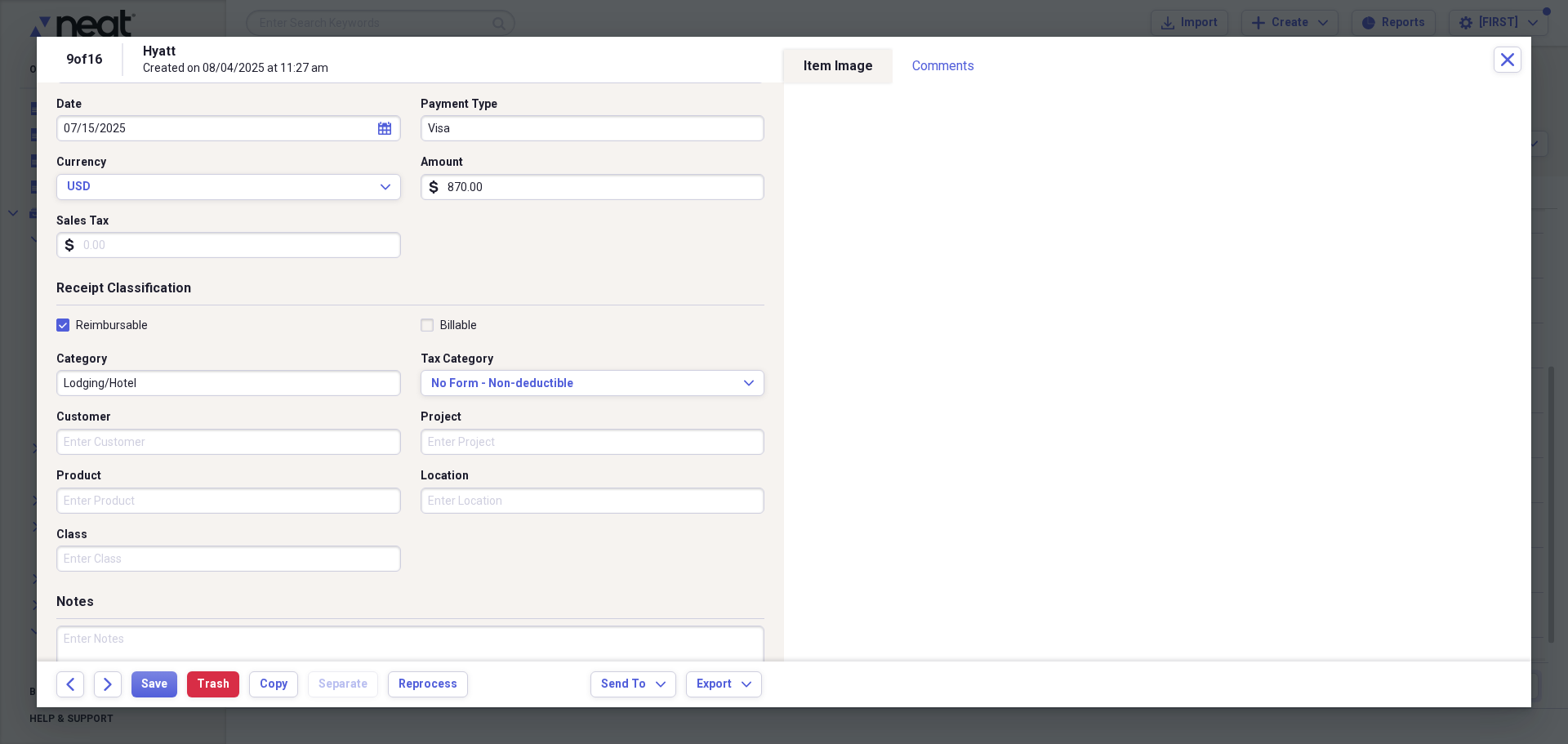 click on "870.00" at bounding box center (593, 187) 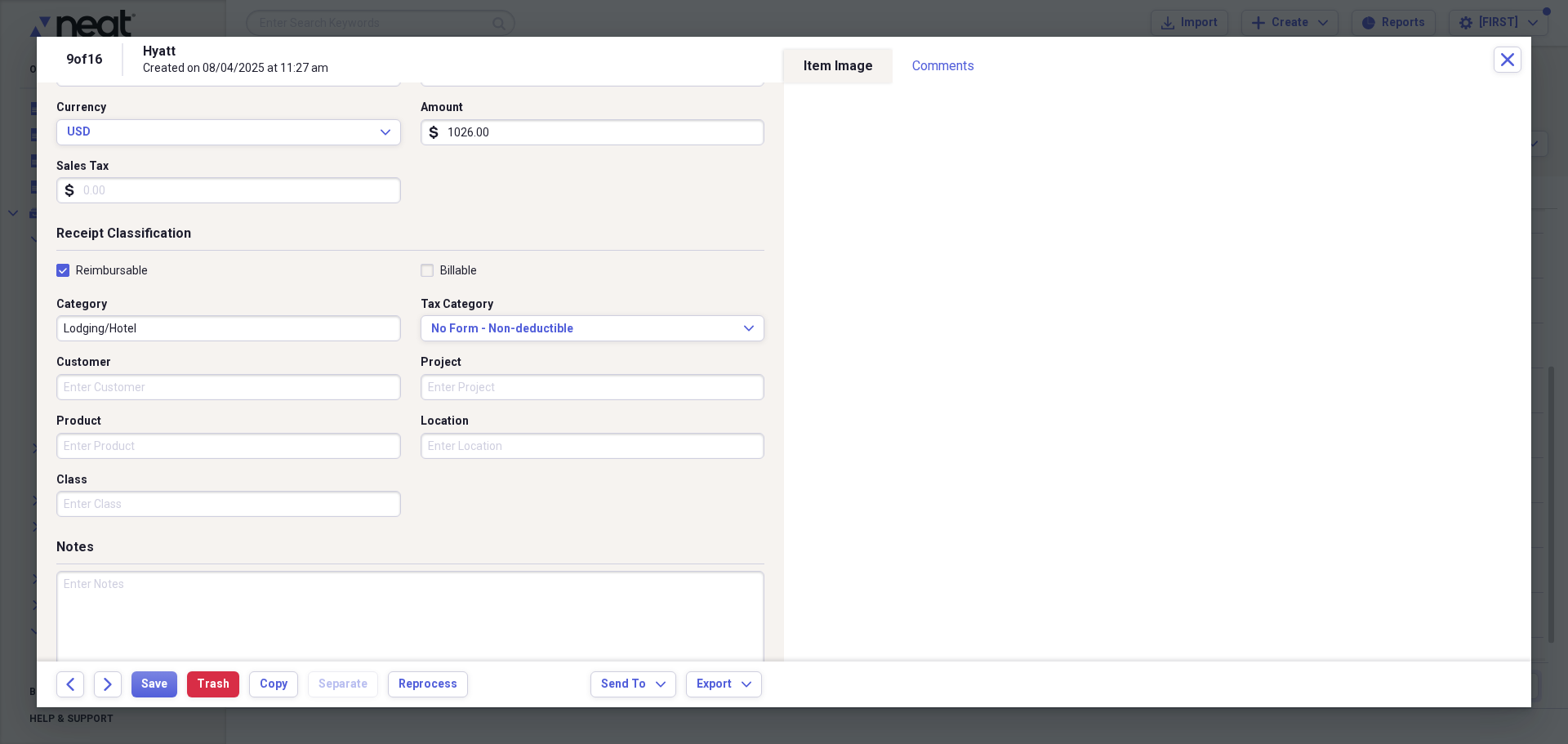 scroll, scrollTop: 255, scrollLeft: 0, axis: vertical 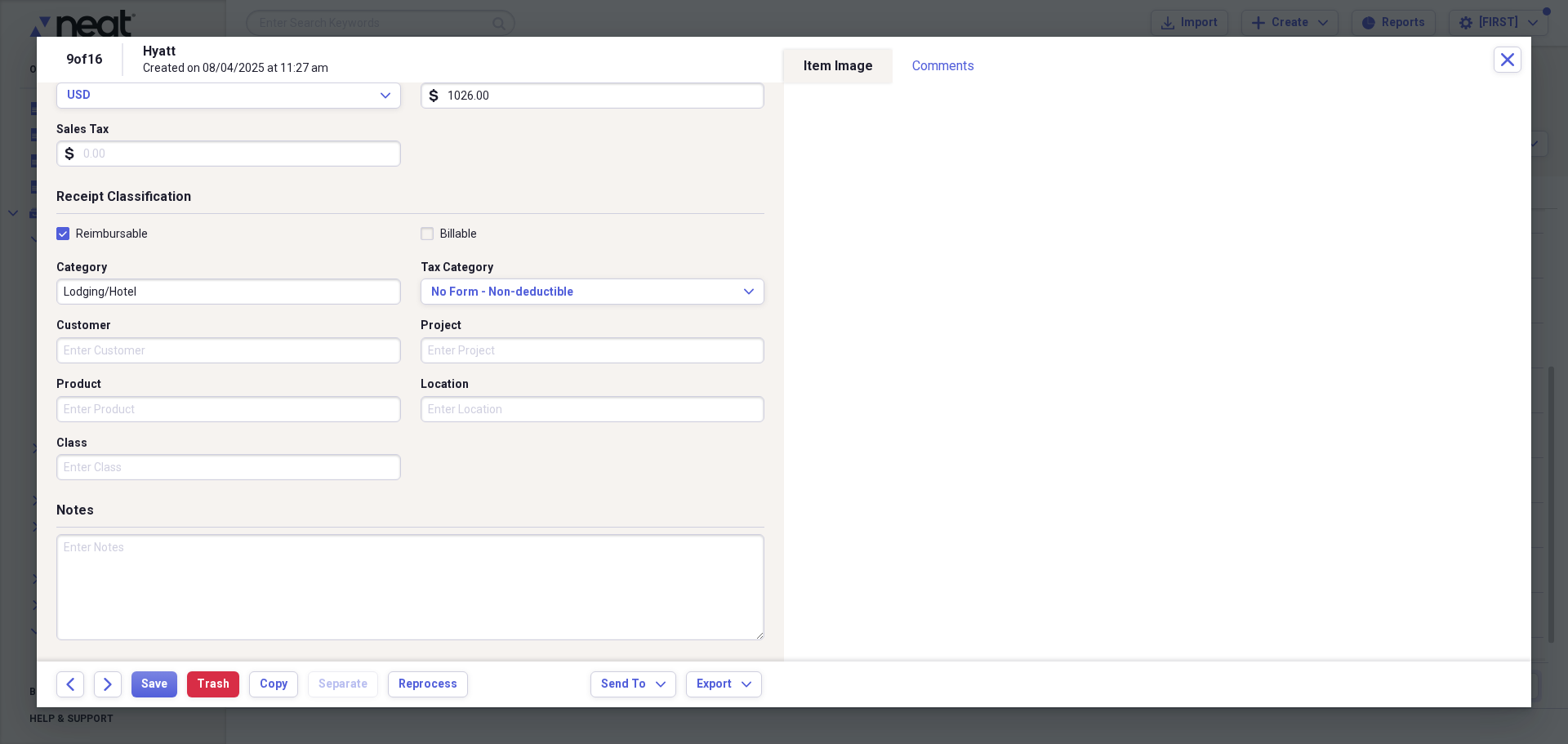 type on "1026.00" 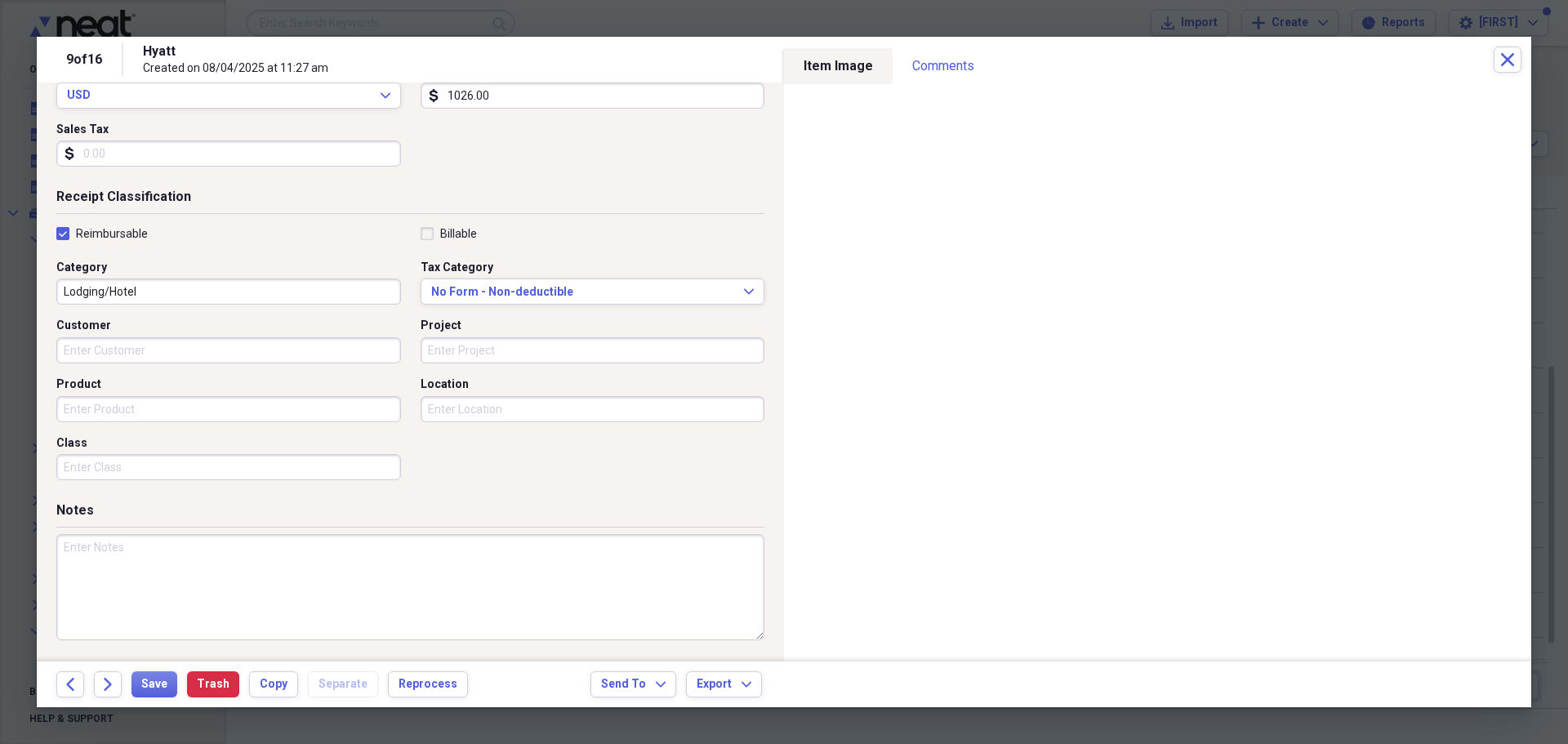 click at bounding box center [410, 587] 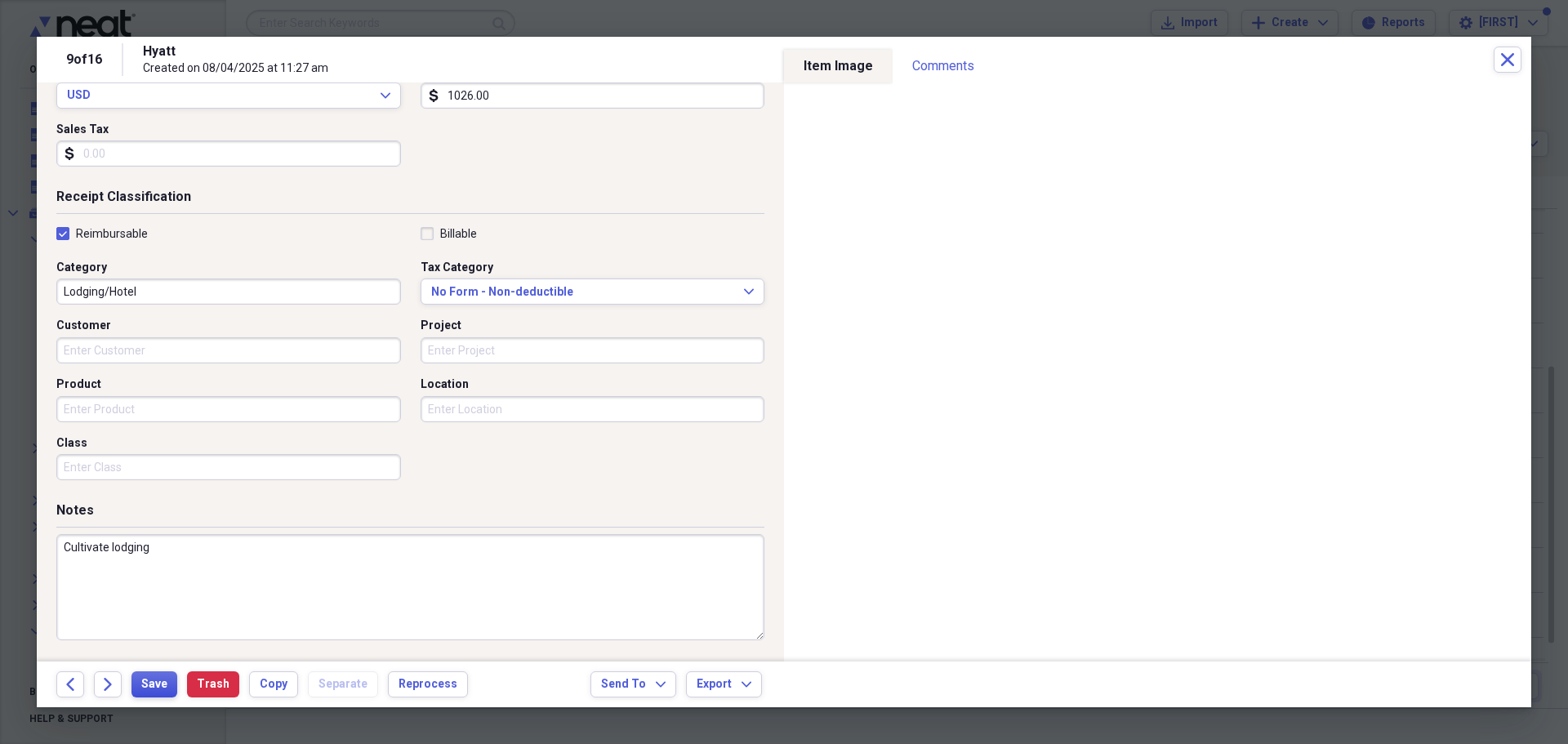 click on "Save" at bounding box center [154, 684] 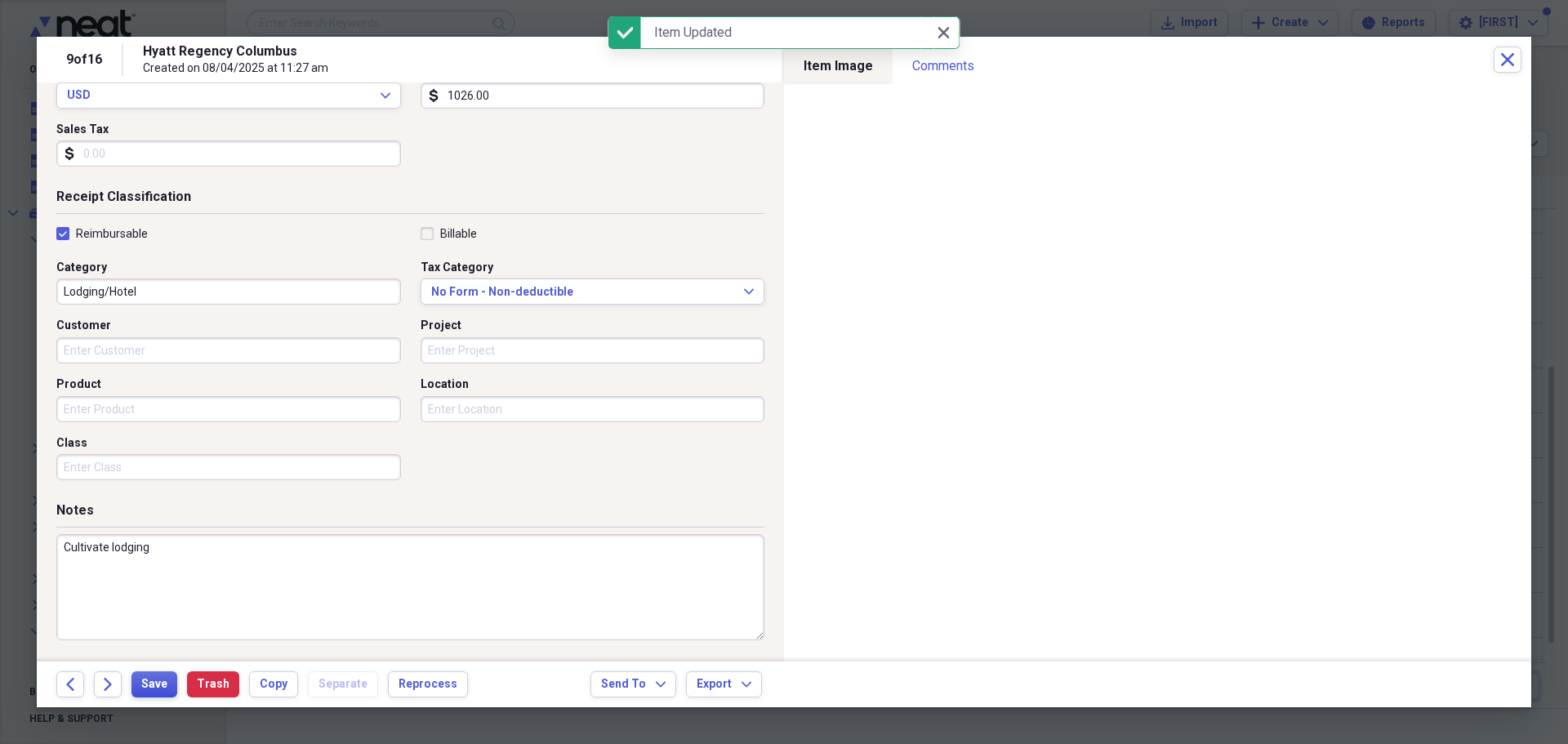 type on "Cultivate lodging" 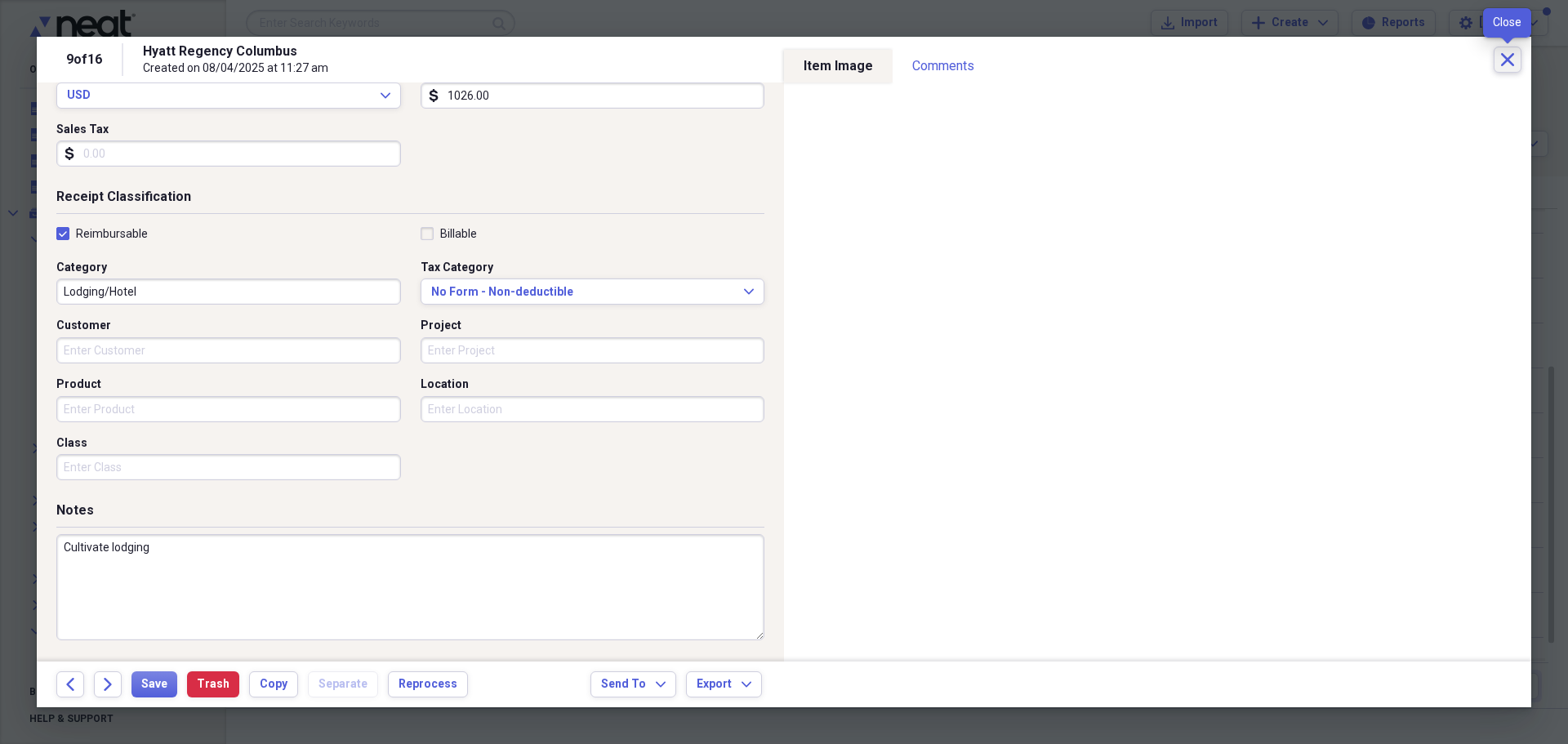 click 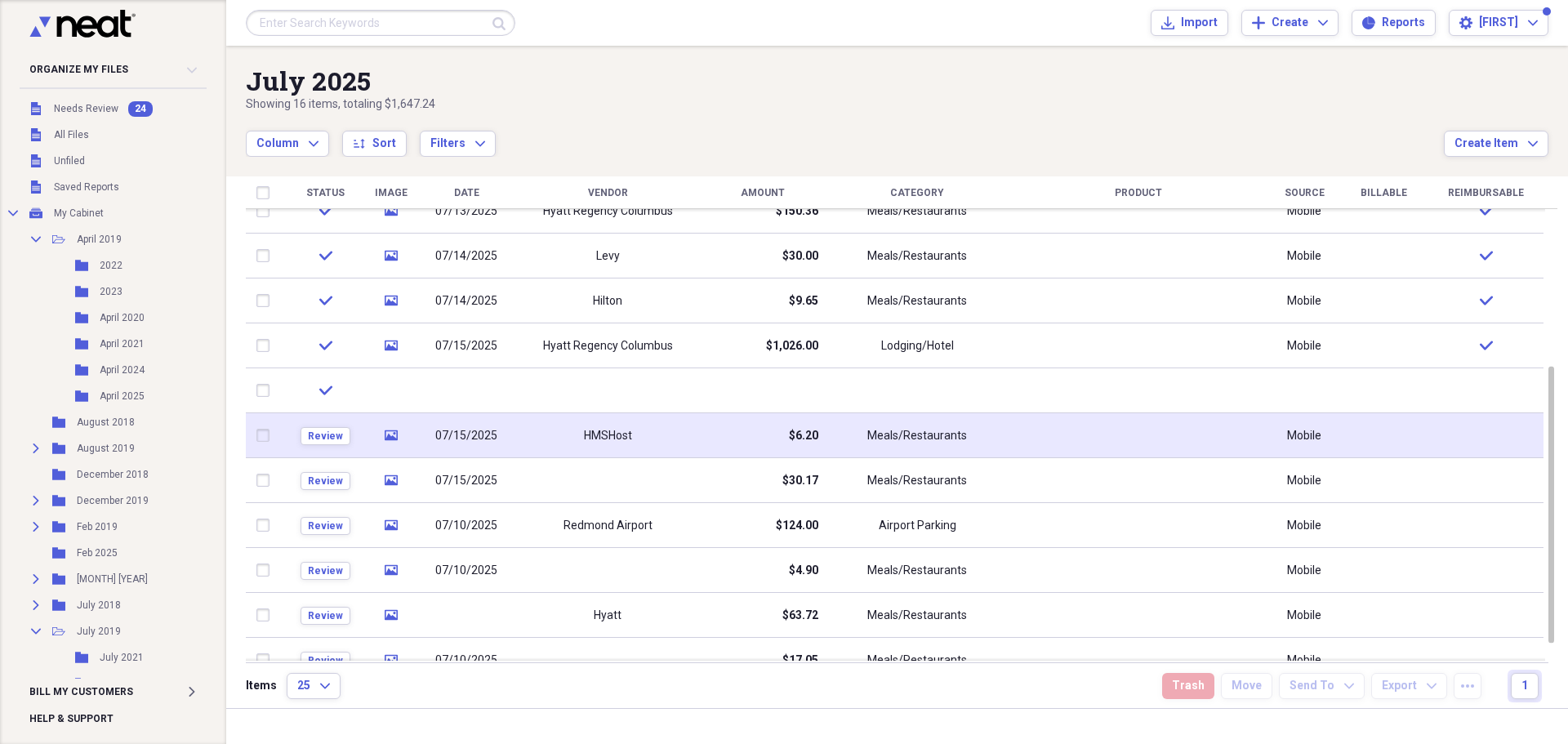 click on "HMSHost" at bounding box center (608, 435) 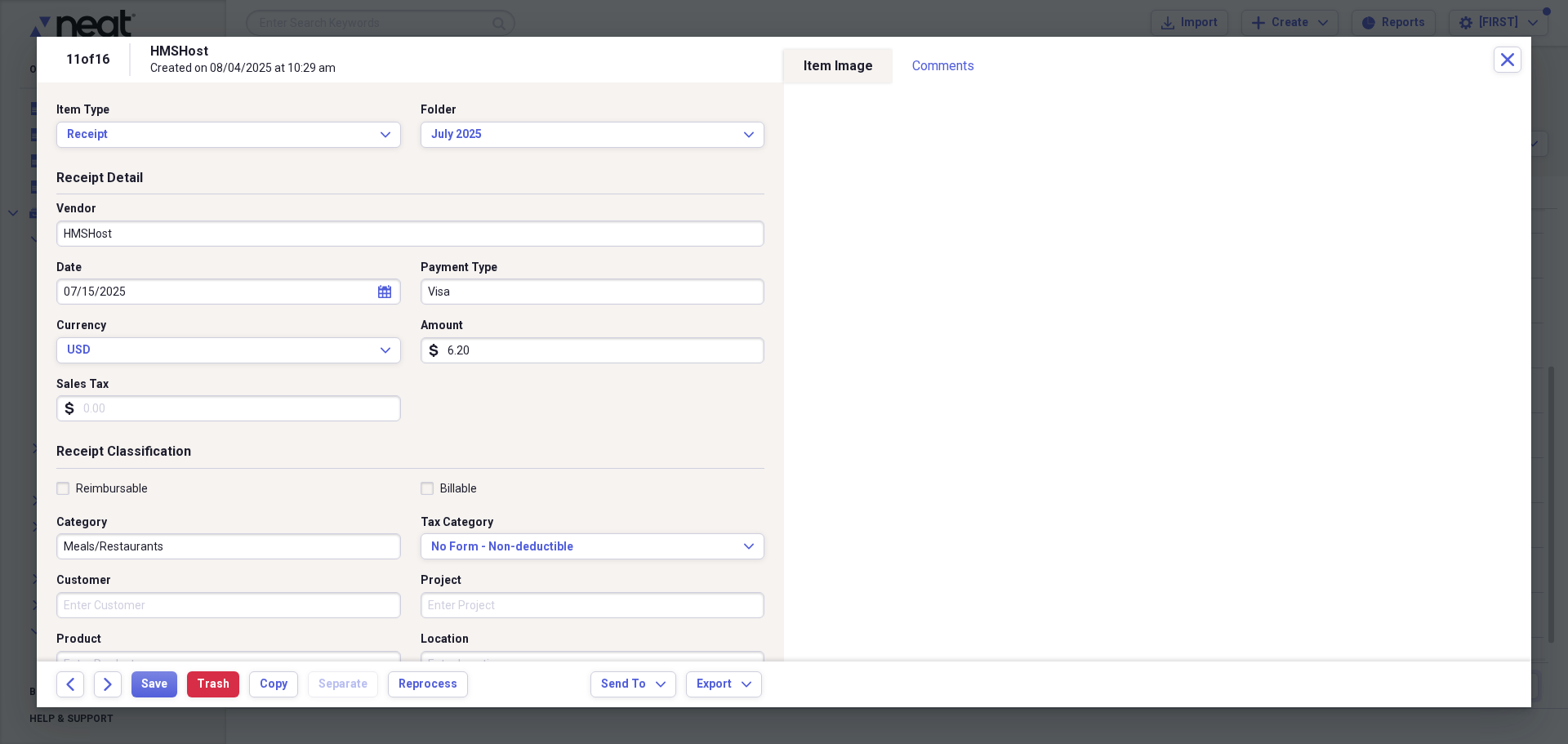 click on "HMSHost" at bounding box center [410, 234] 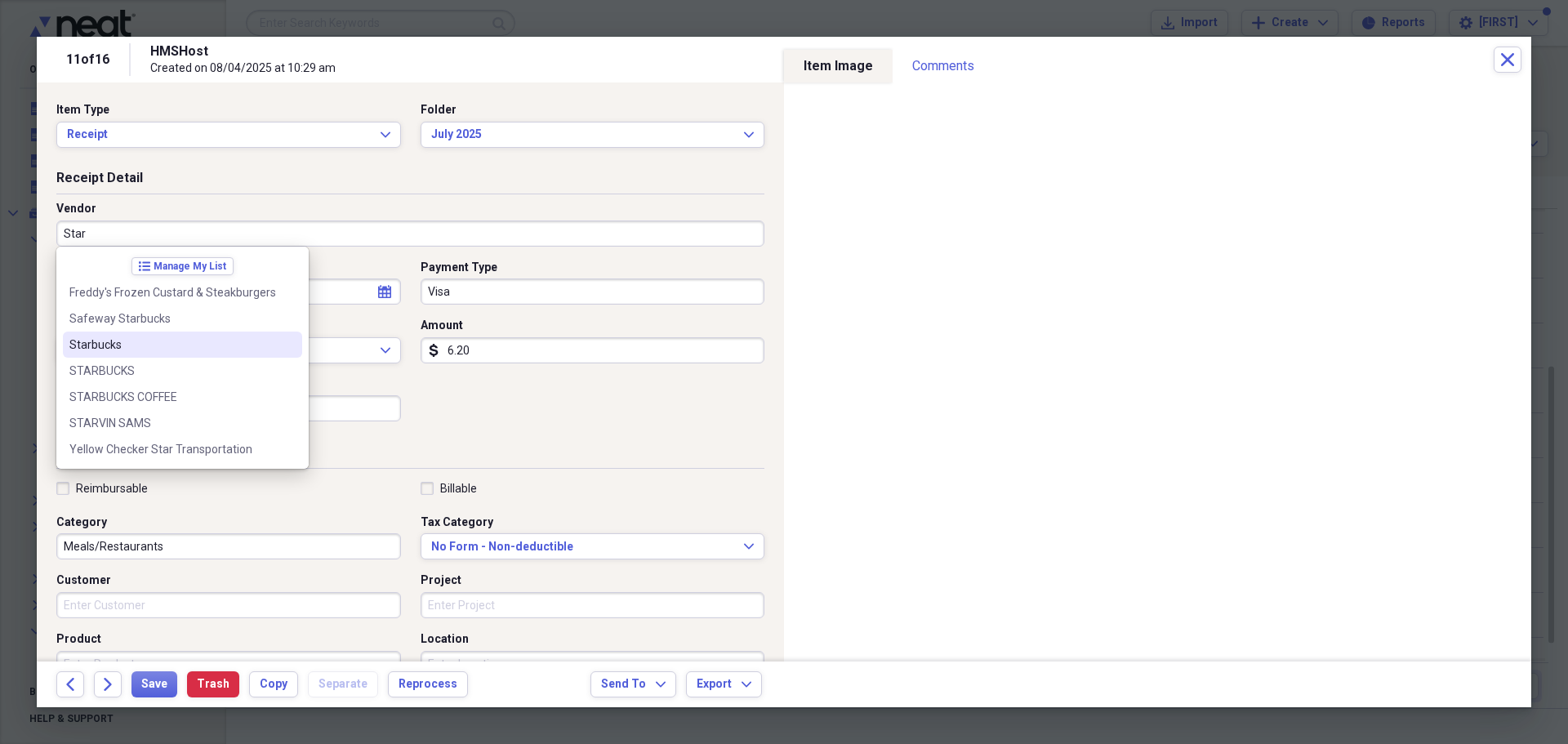 click on "Starbucks" at bounding box center [172, 345] 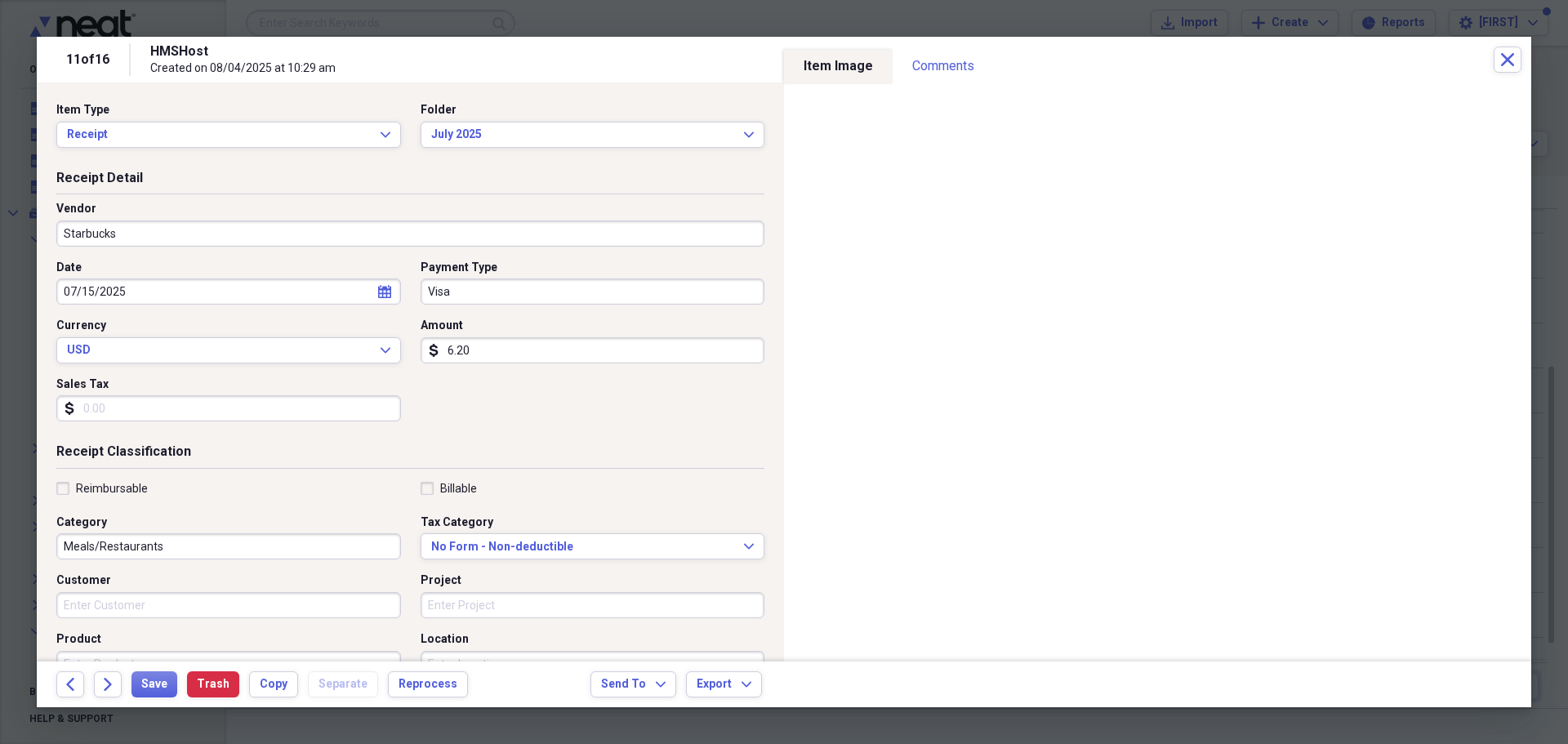click on "Reimbursable" at bounding box center (102, 488) 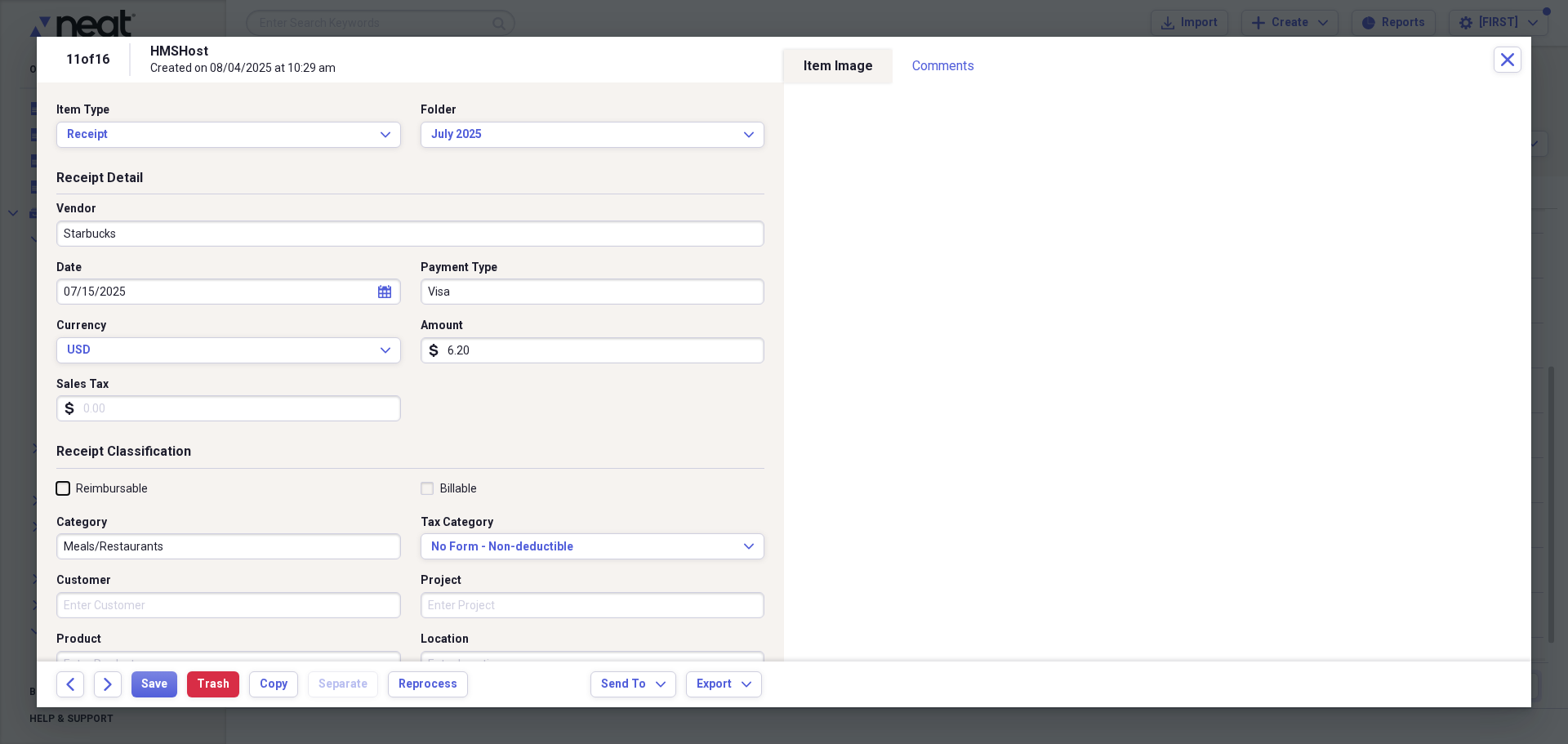 click on "Reimbursable" at bounding box center (56, 488) 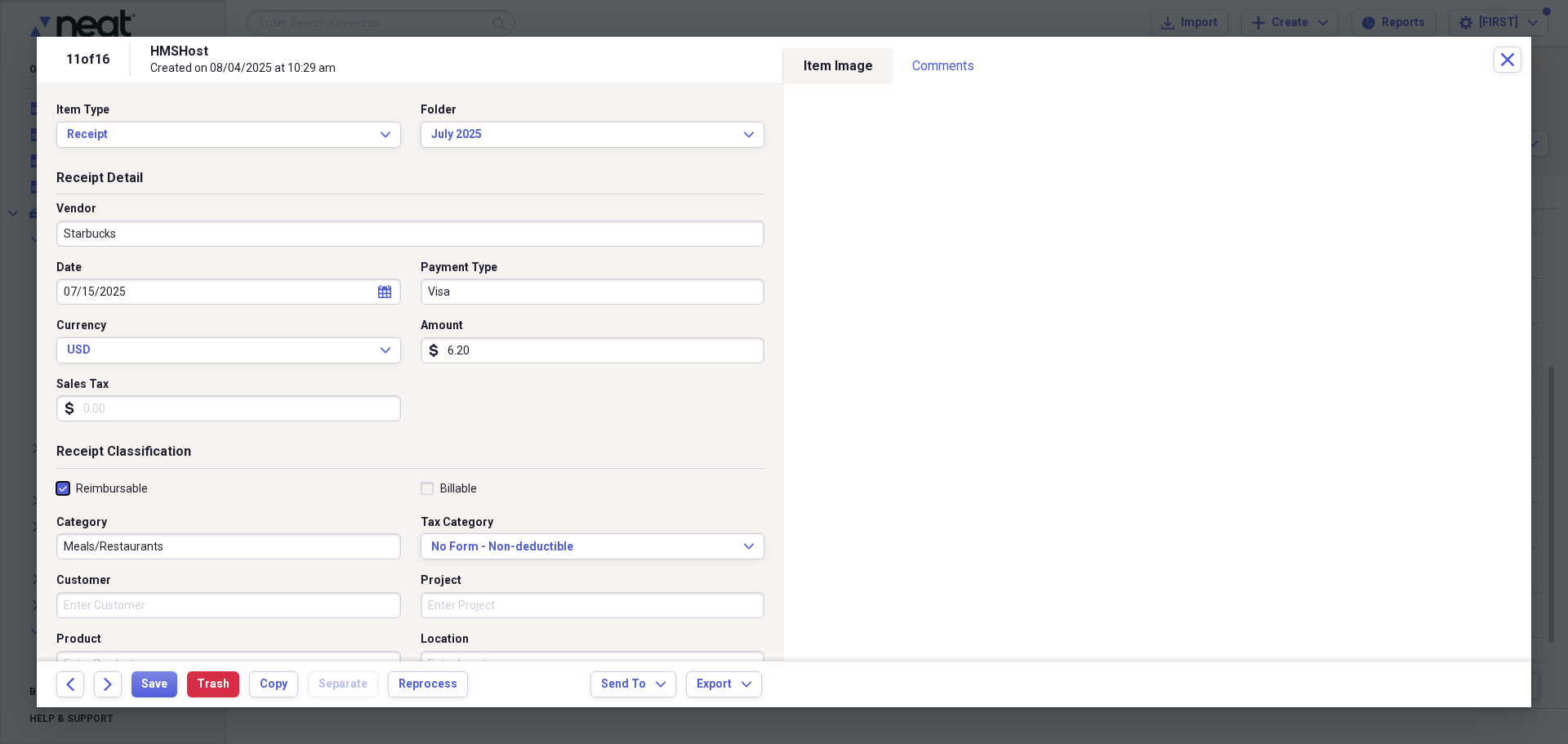checkbox on "true" 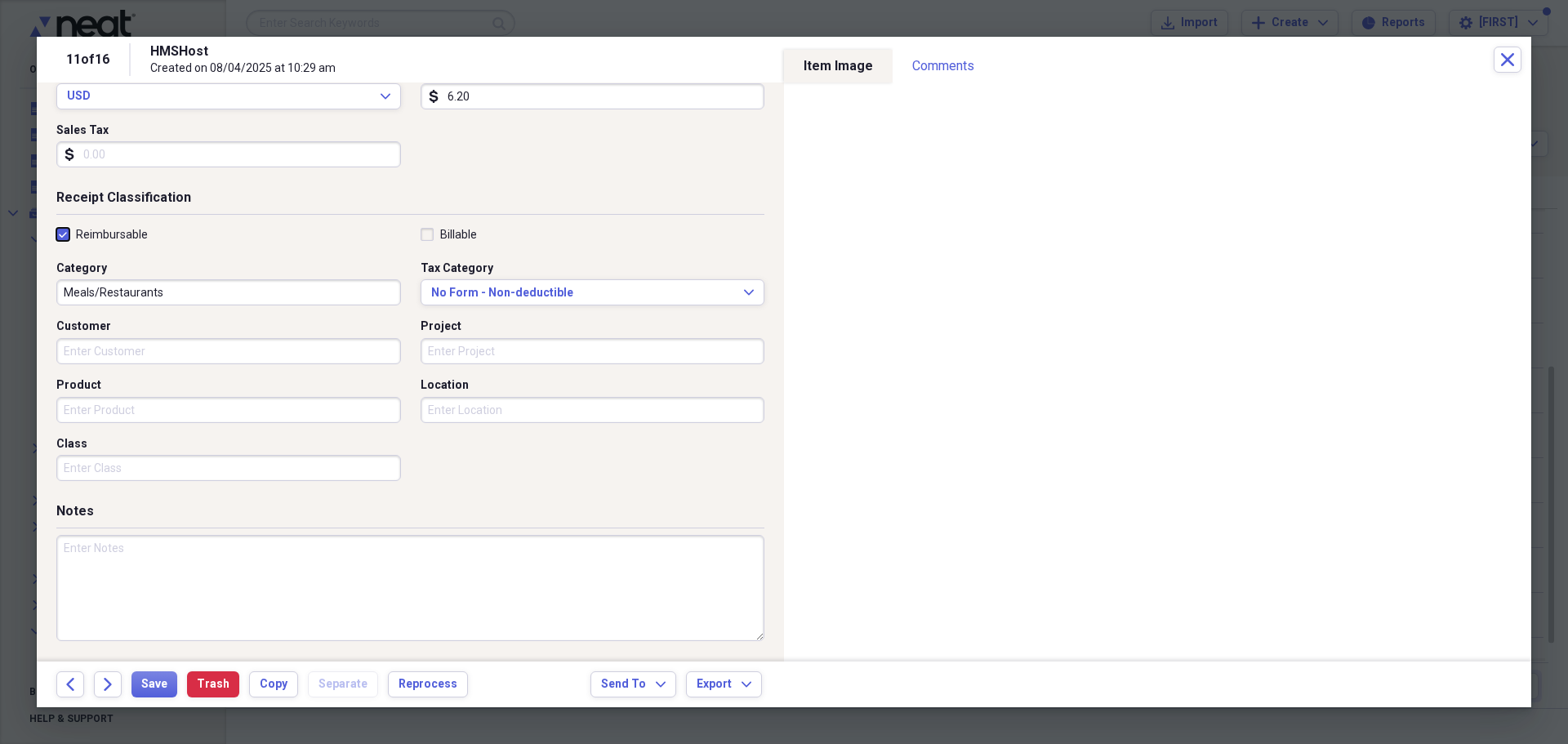 scroll, scrollTop: 255, scrollLeft: 0, axis: vertical 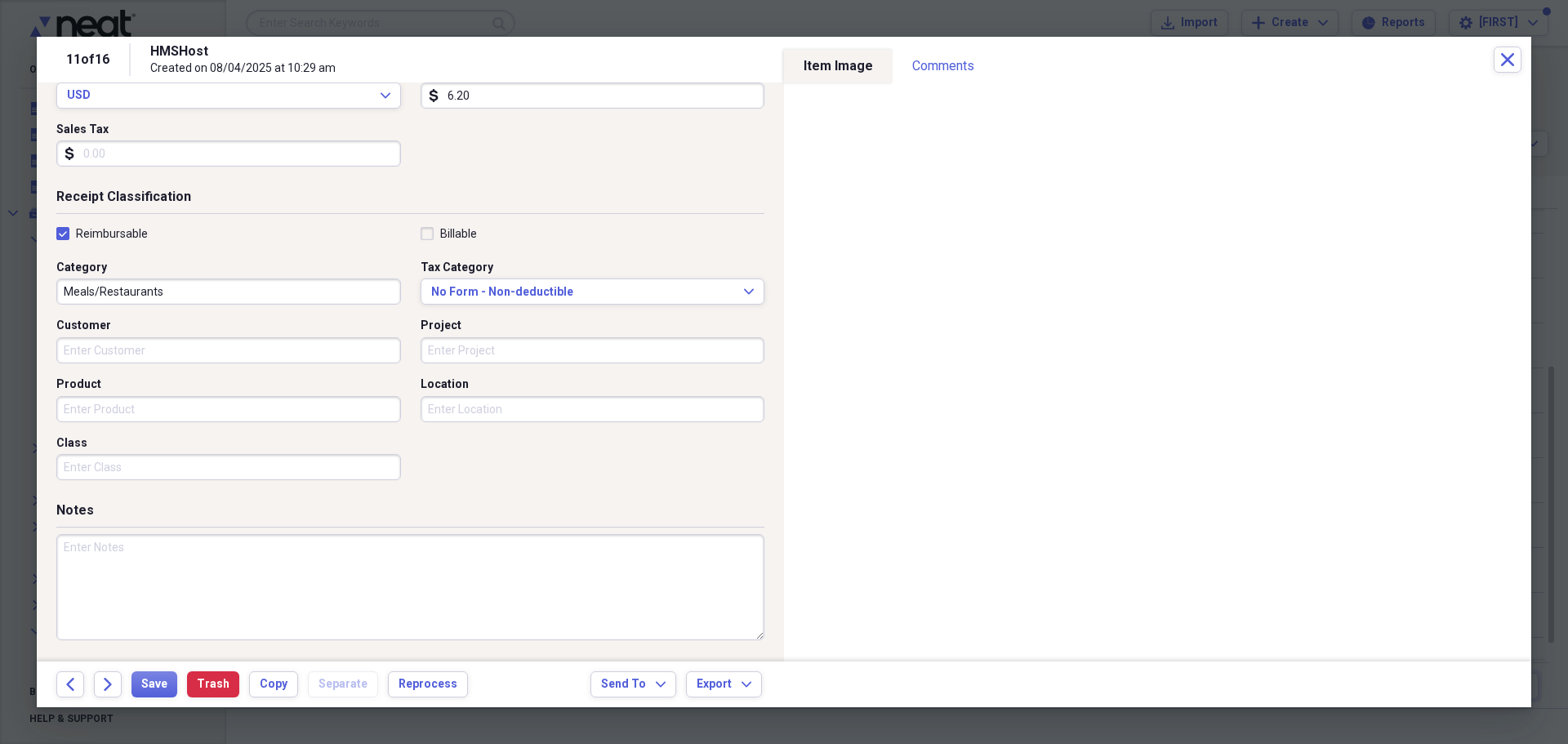 click at bounding box center [410, 587] 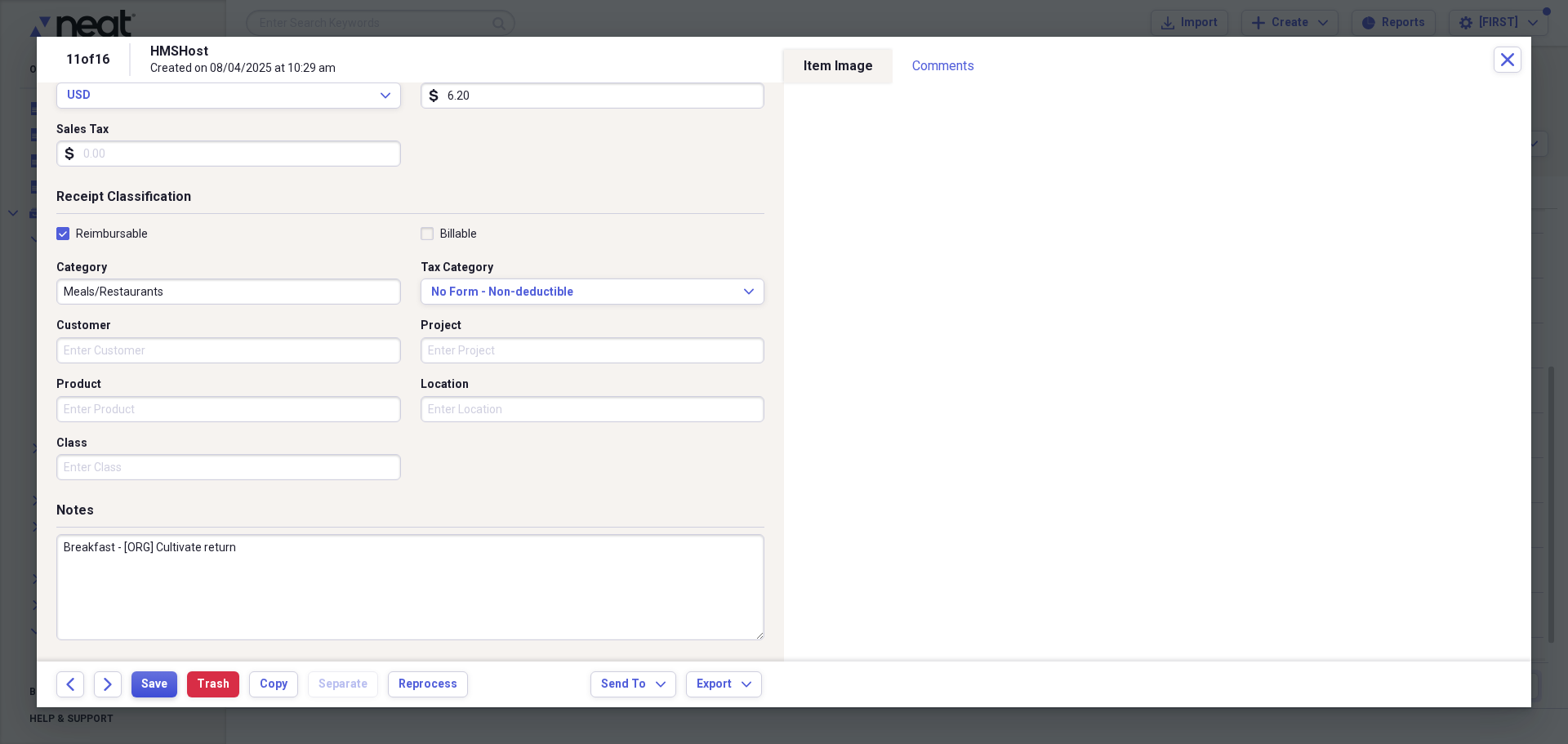type on "Breakfast - [ORG] Cultivate return" 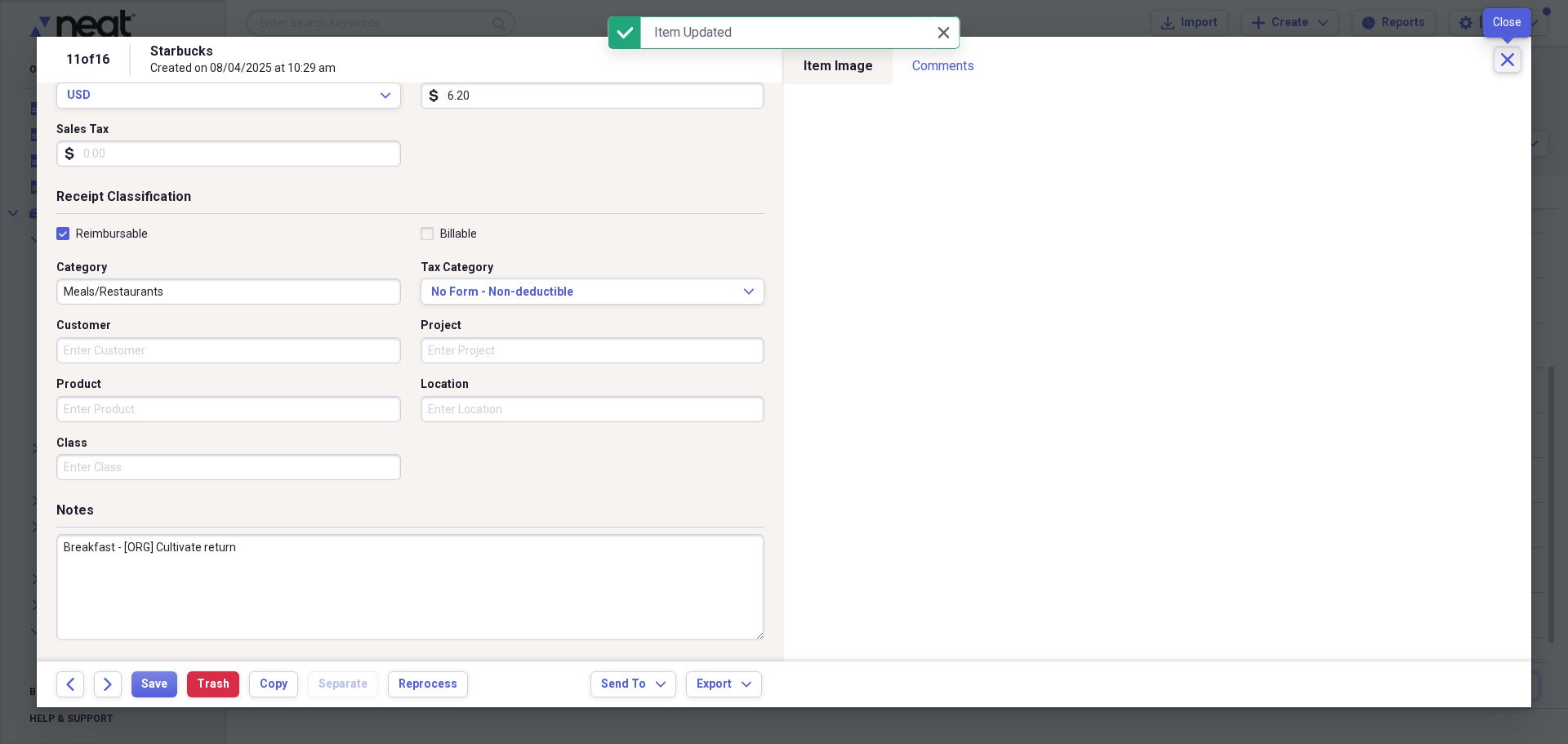 click on "Close" 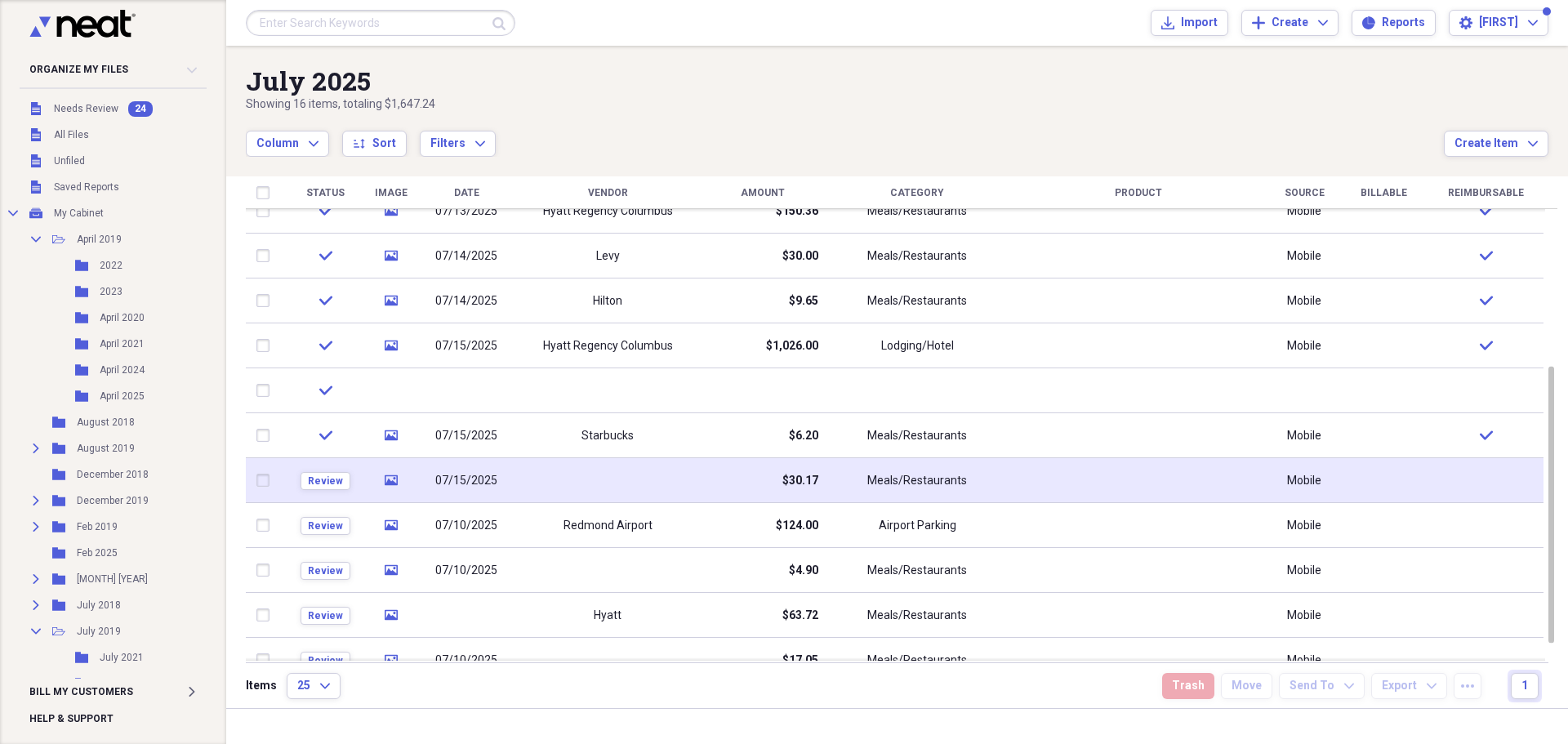 click on "$30.17" at bounding box center (762, 480) 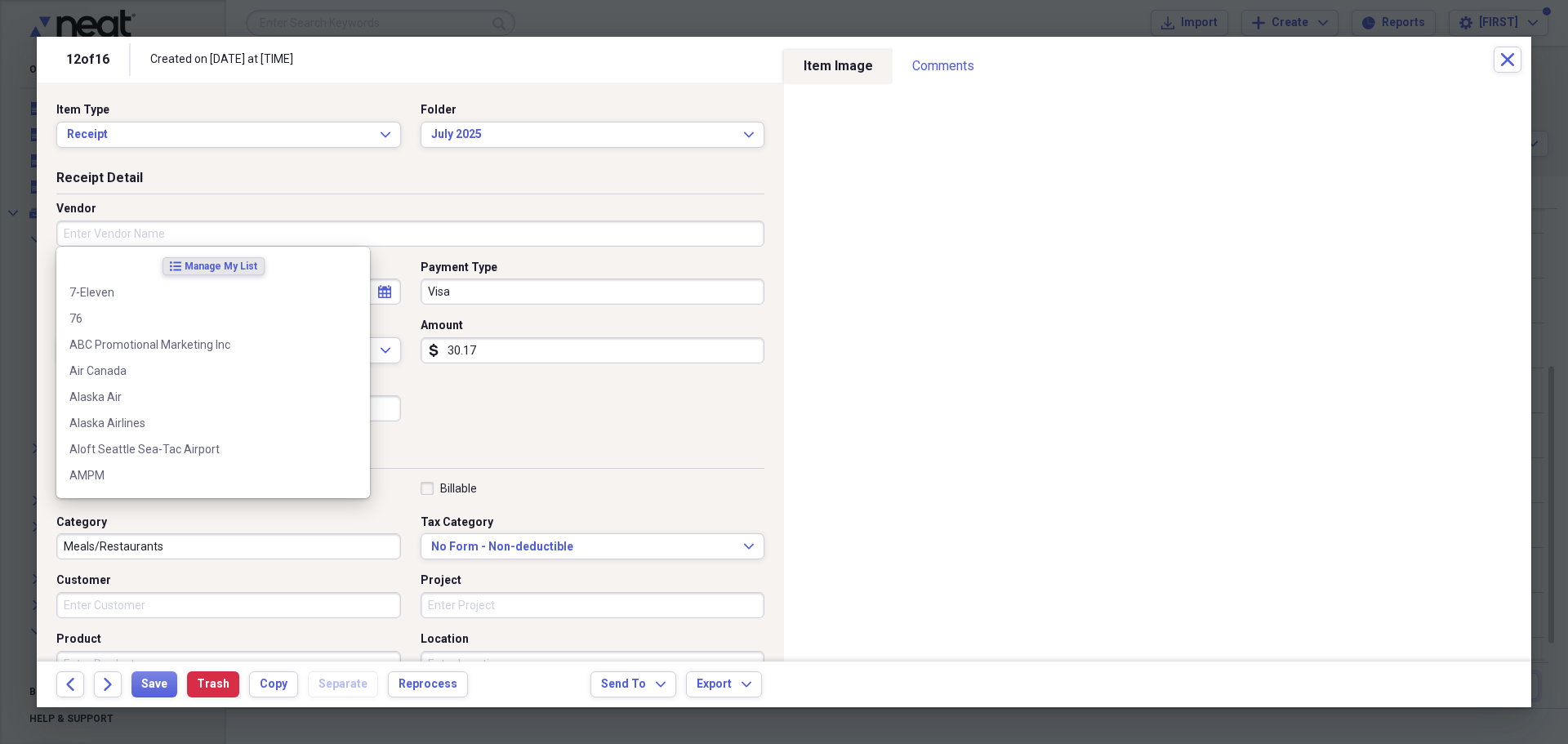 click on "Vendor" at bounding box center (410, 234) 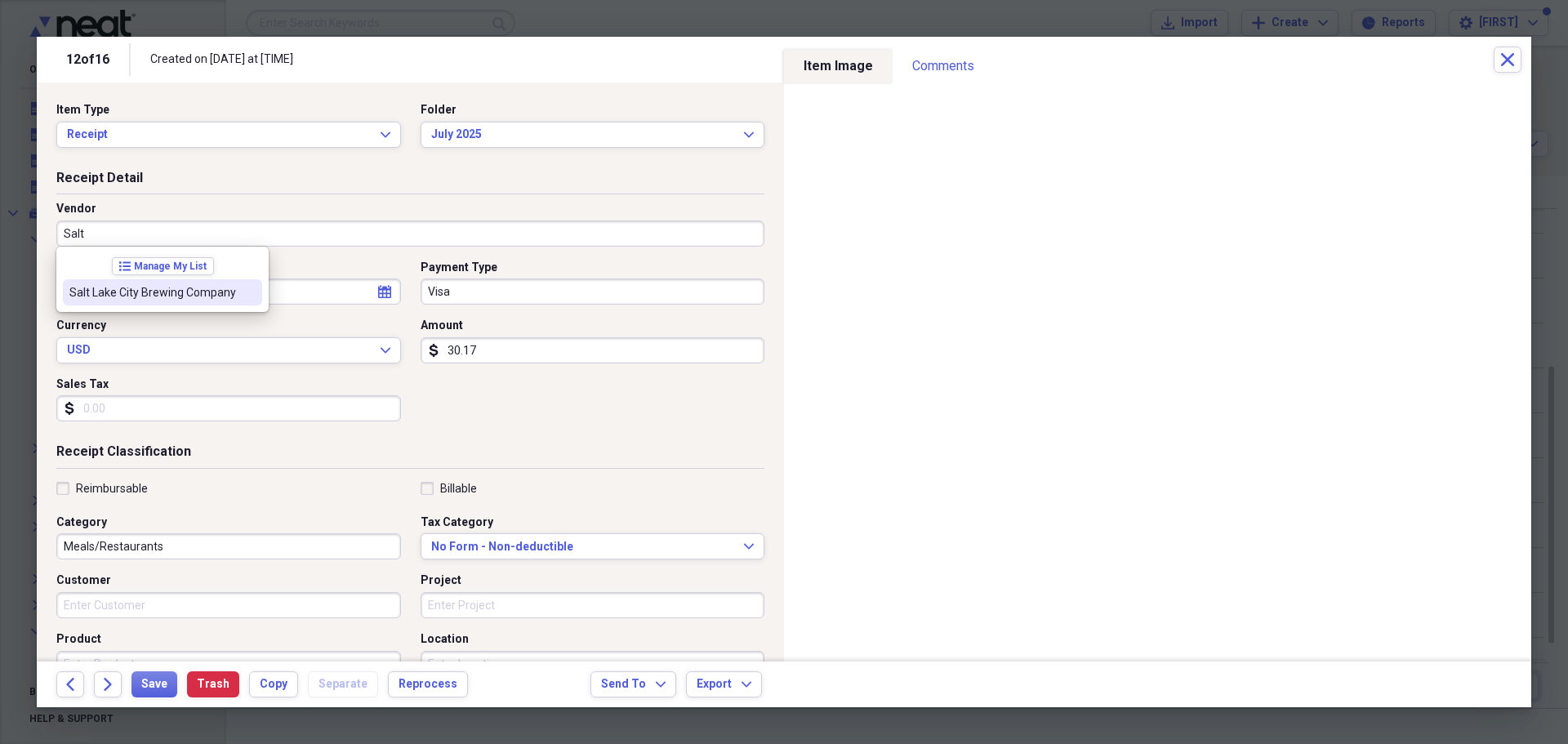 click on "Salt Lake City Brewing Company" at bounding box center [163, 292] 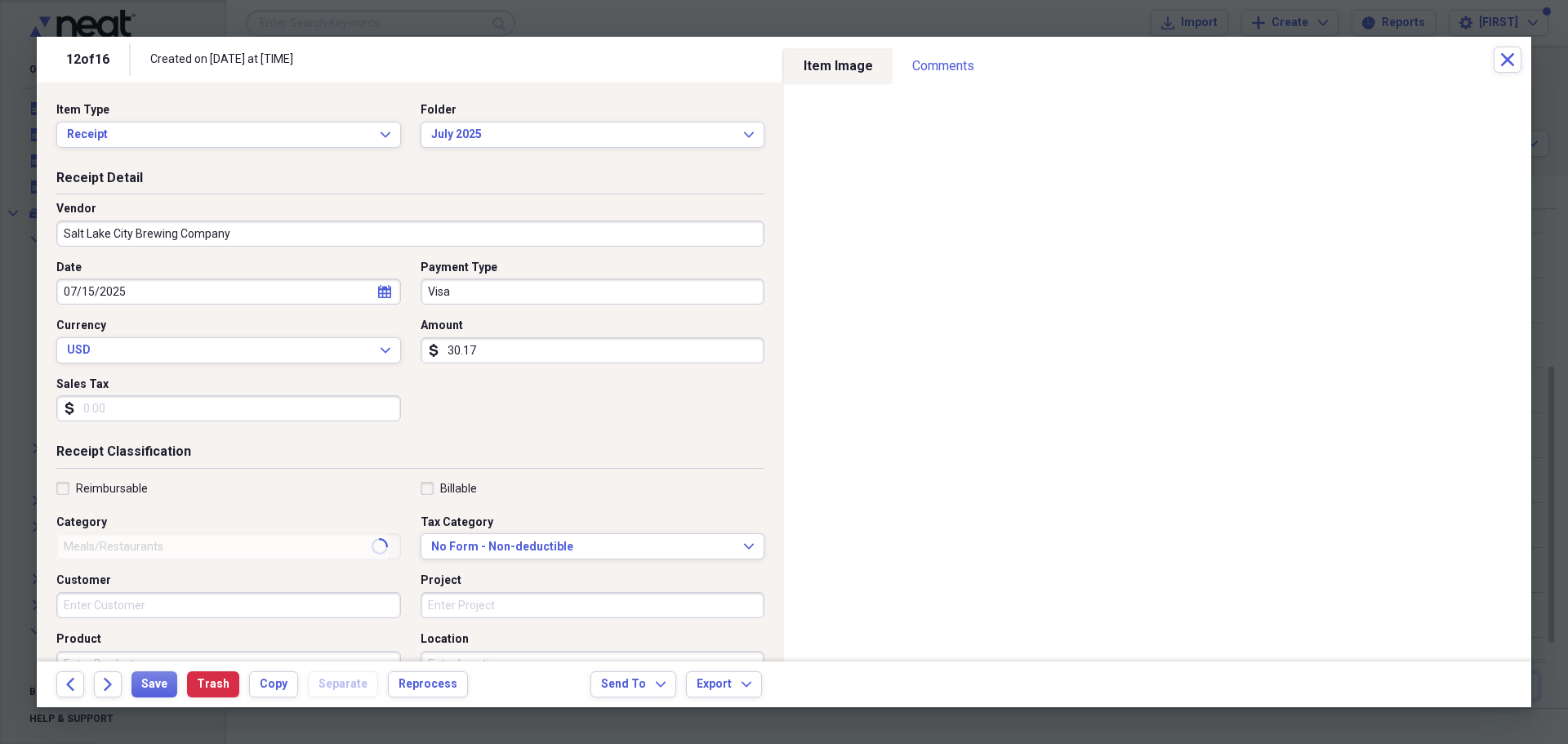 click on "Reimbursable" at bounding box center [102, 488] 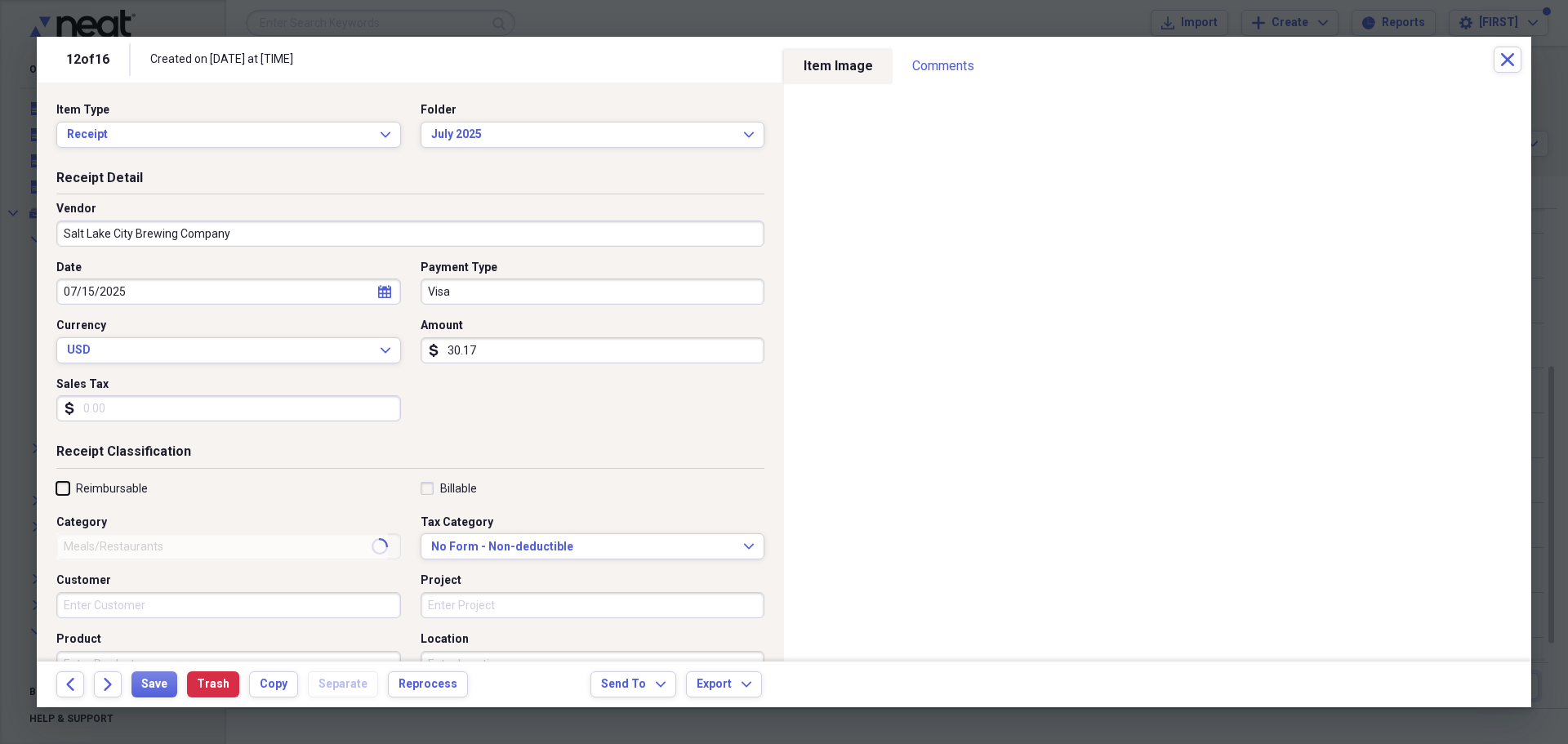 click on "Reimbursable" at bounding box center [56, 488] 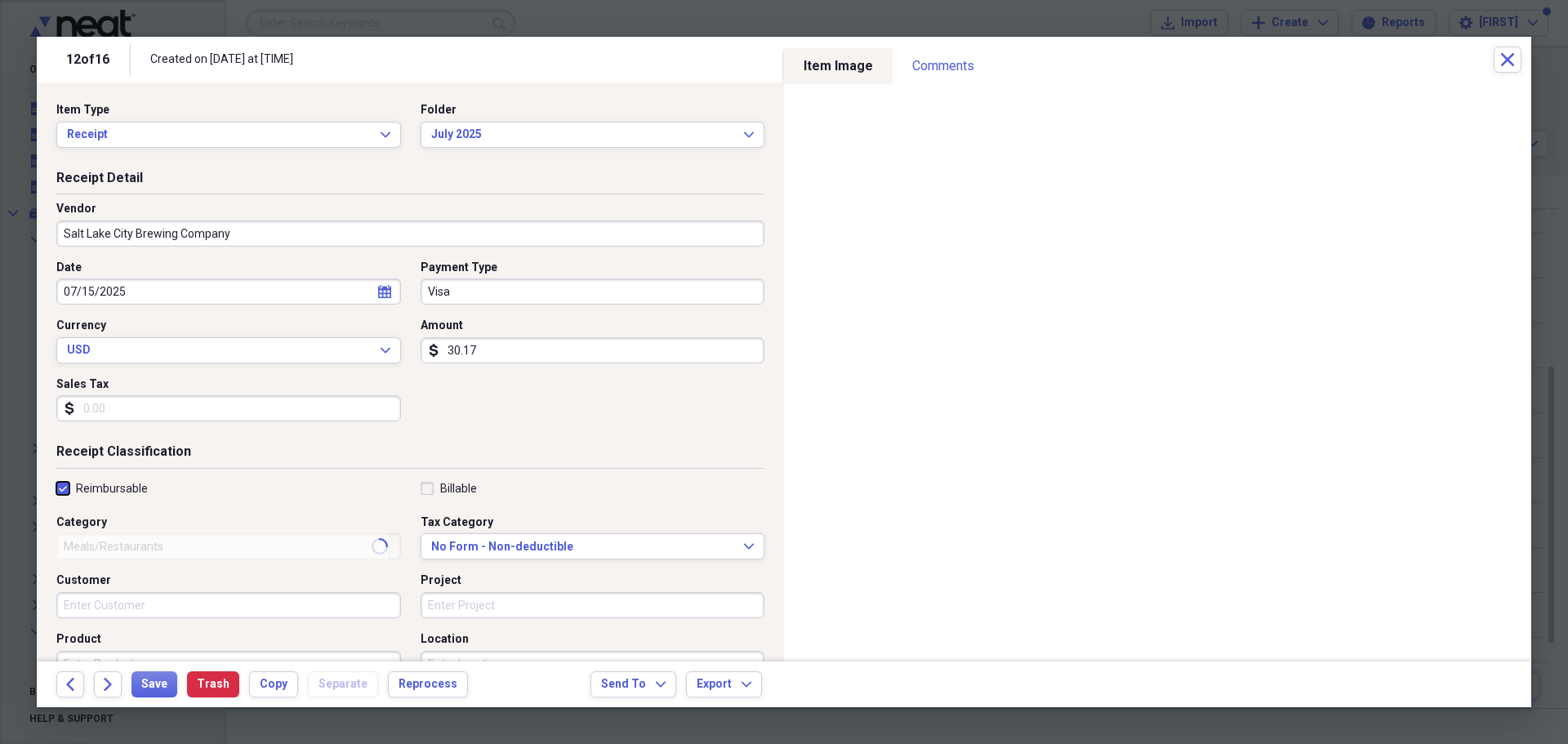 checkbox on "true" 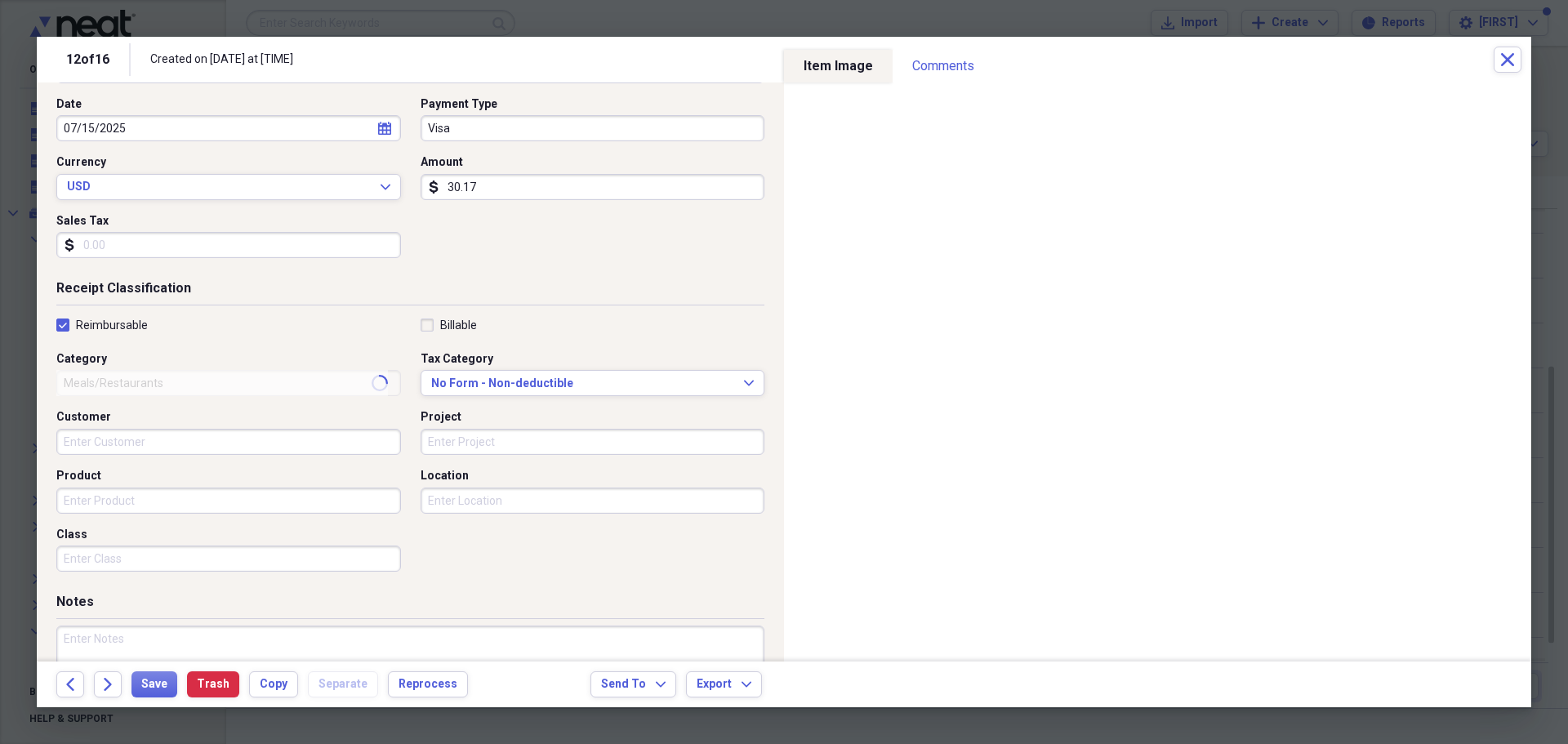 click on "Category Meals/Restaurants" at bounding box center [234, 374] 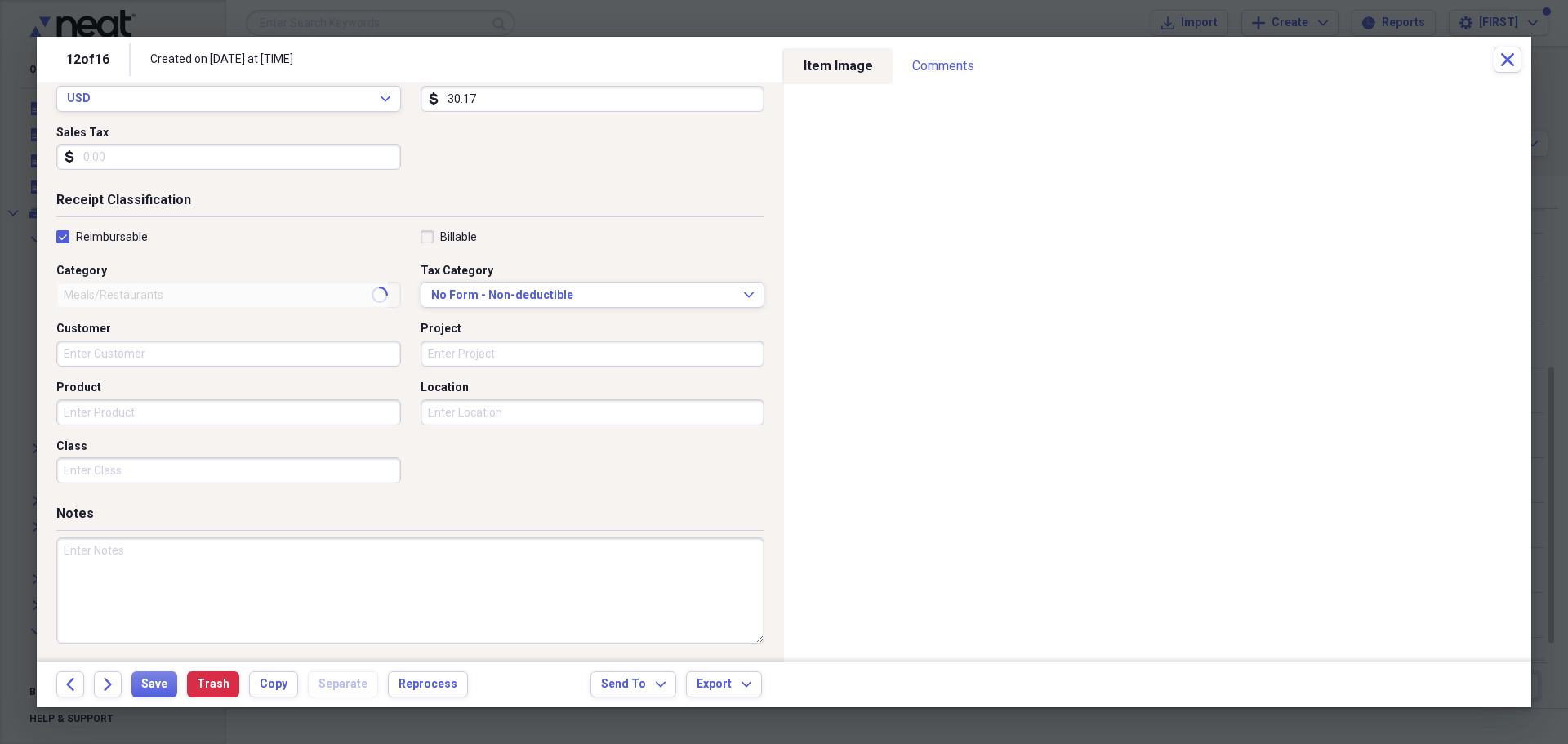 scroll, scrollTop: 255, scrollLeft: 0, axis: vertical 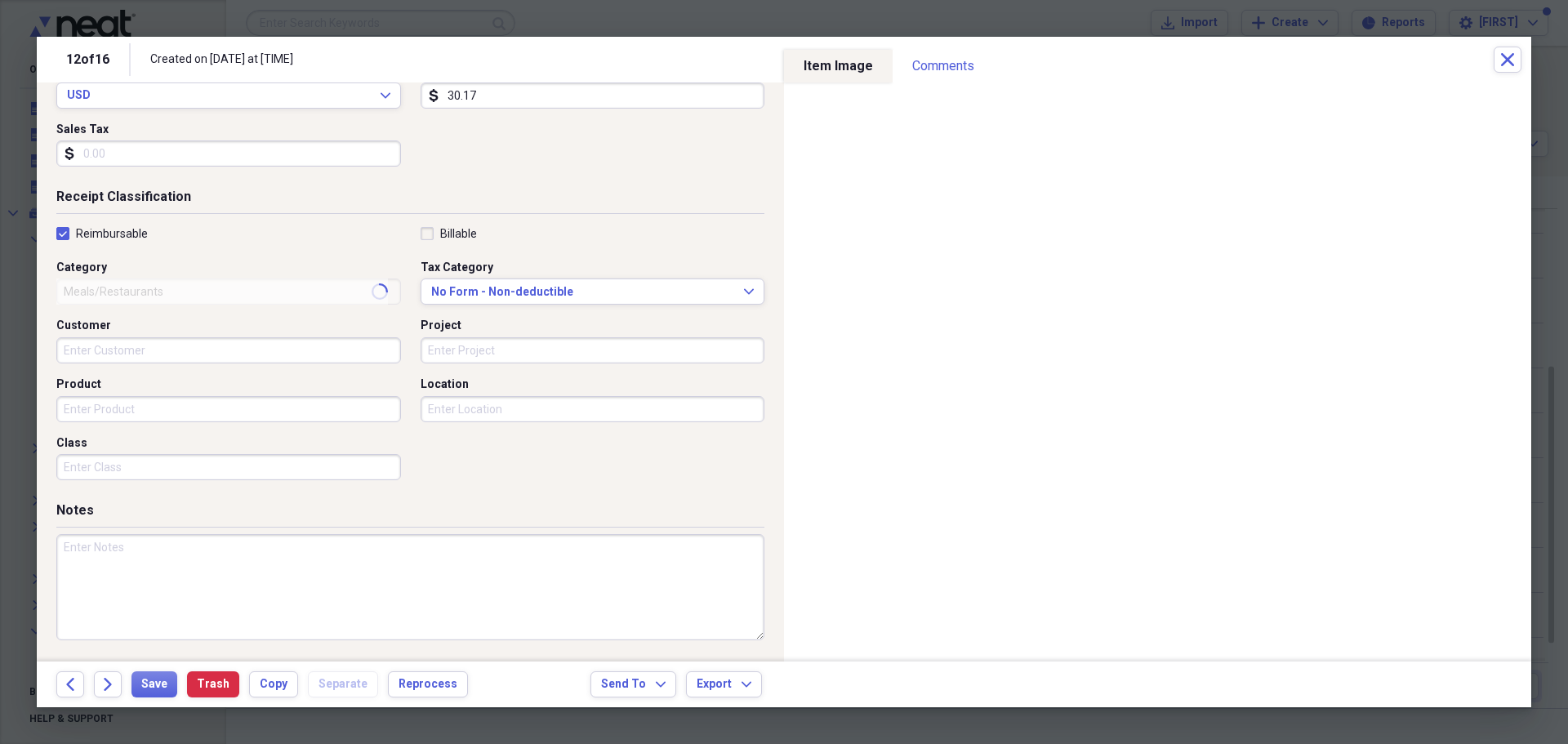 click at bounding box center [410, 587] 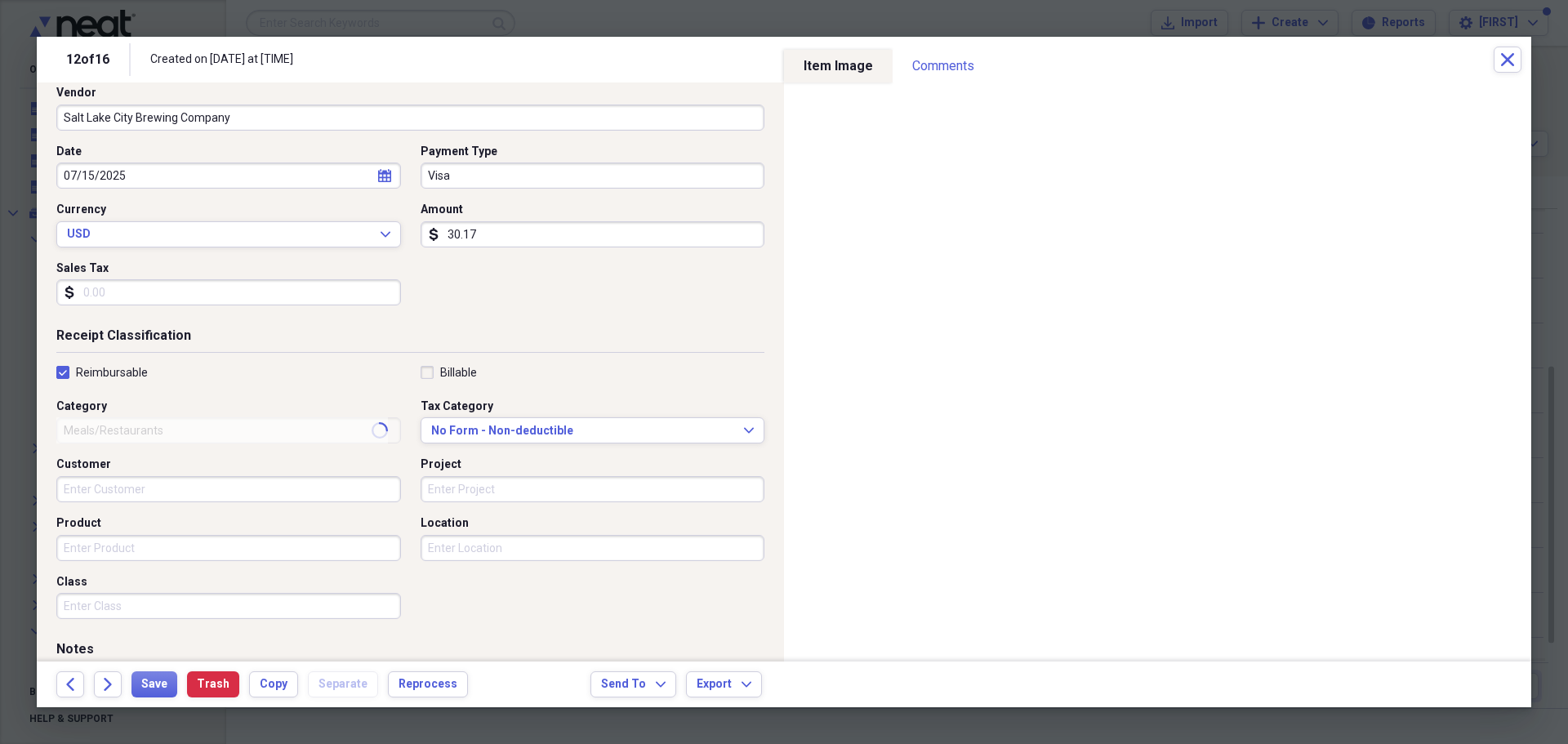scroll, scrollTop: 0, scrollLeft: 0, axis: both 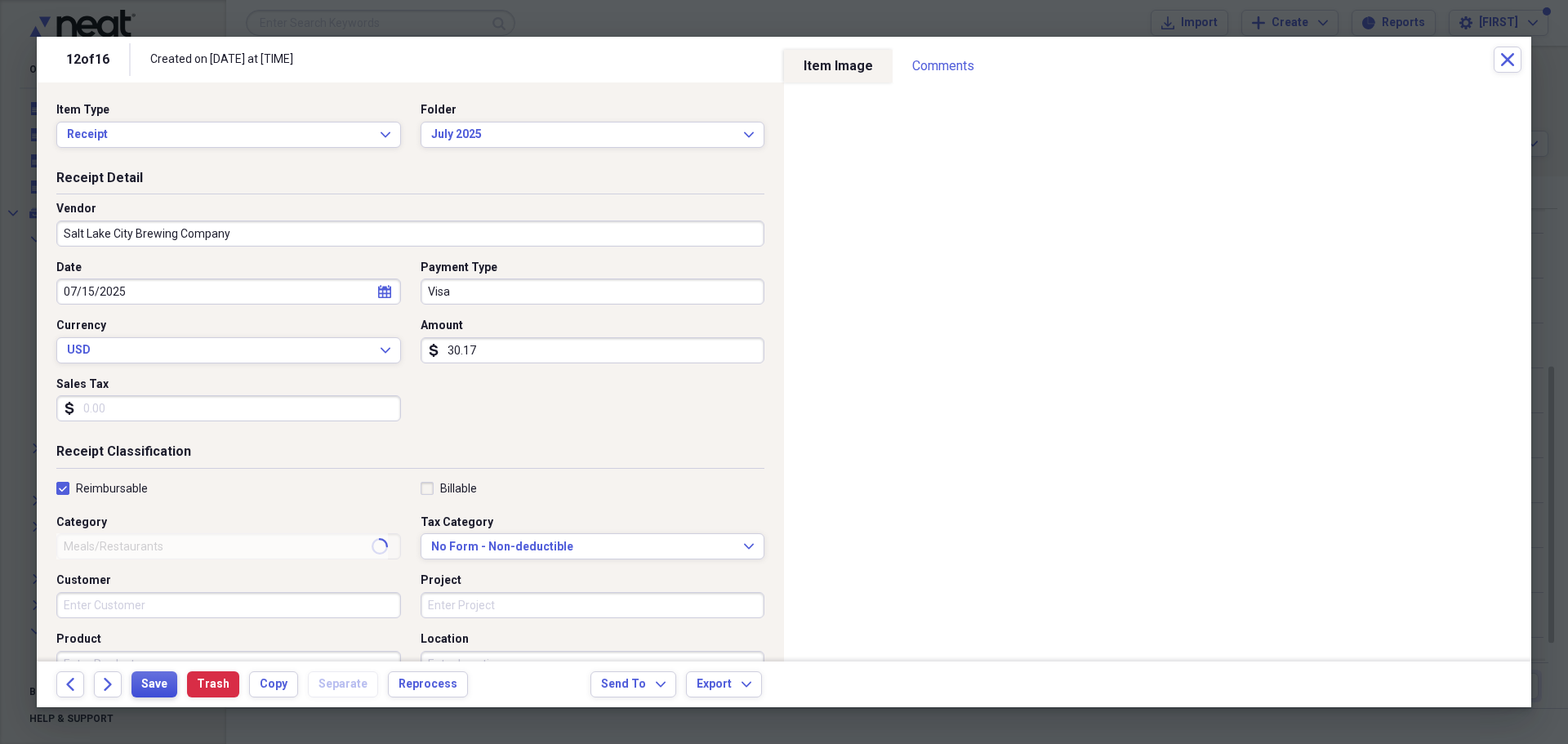 click on "Save" at bounding box center [154, 684] 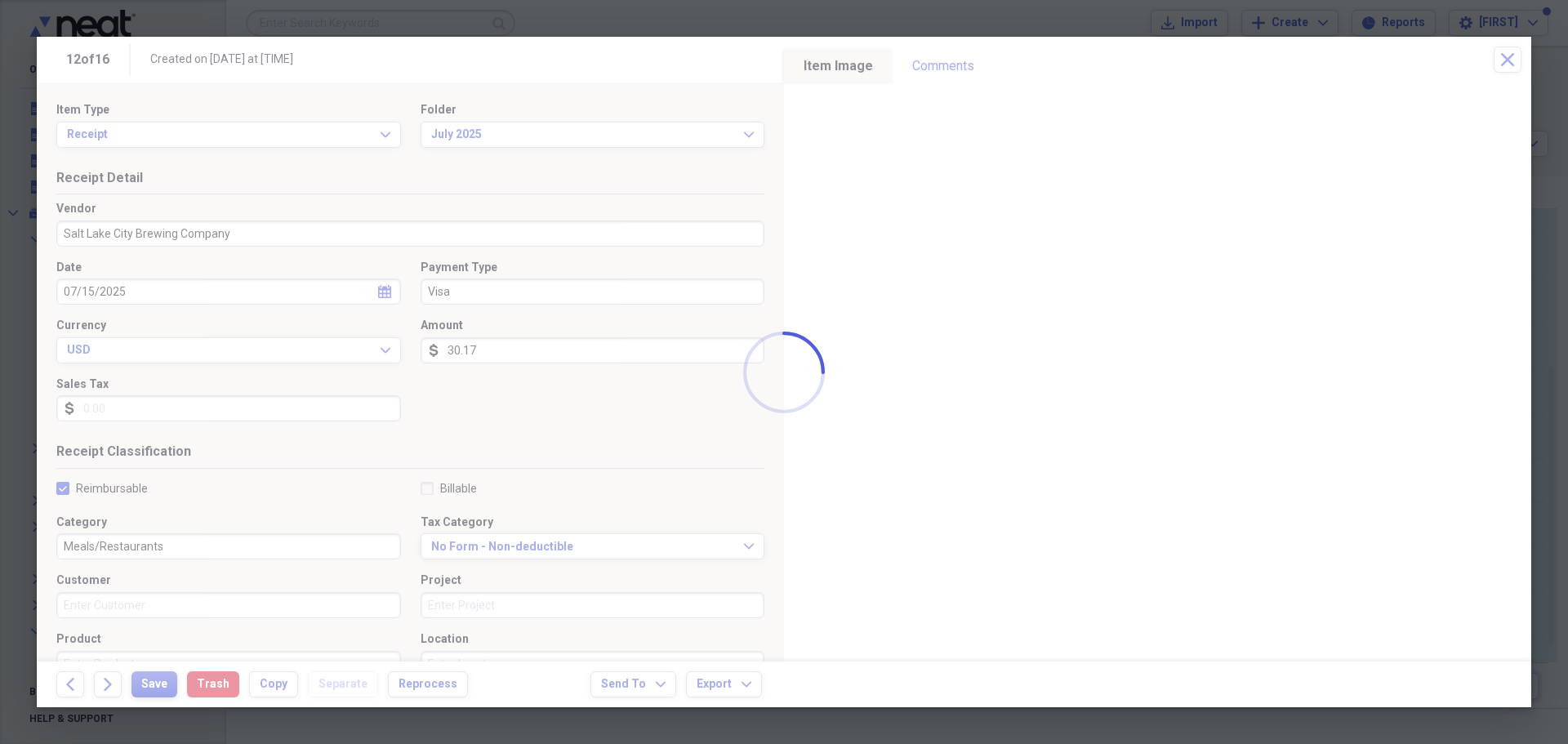type on "Lunch - [ORG]" 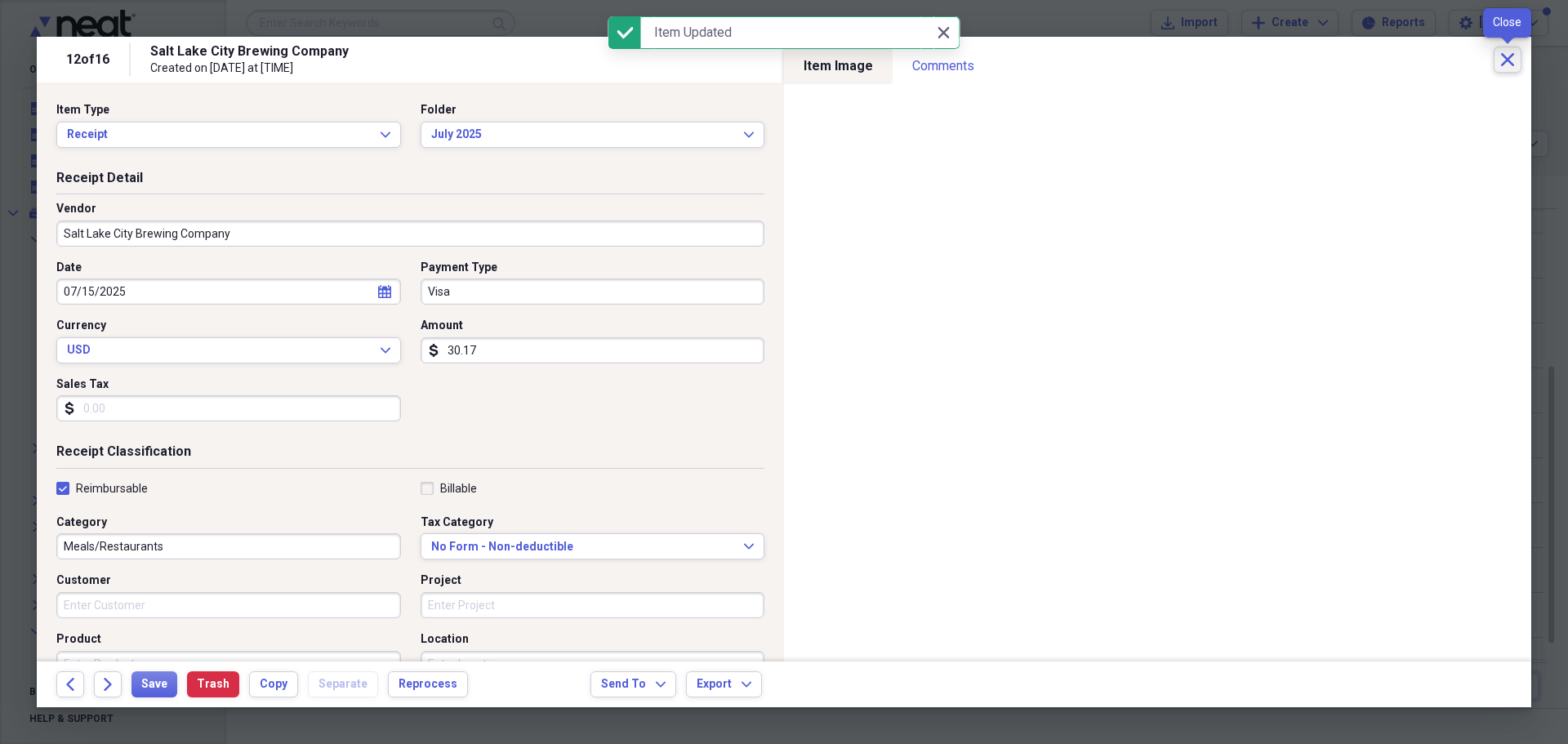 click on "Close" at bounding box center (1508, 60) 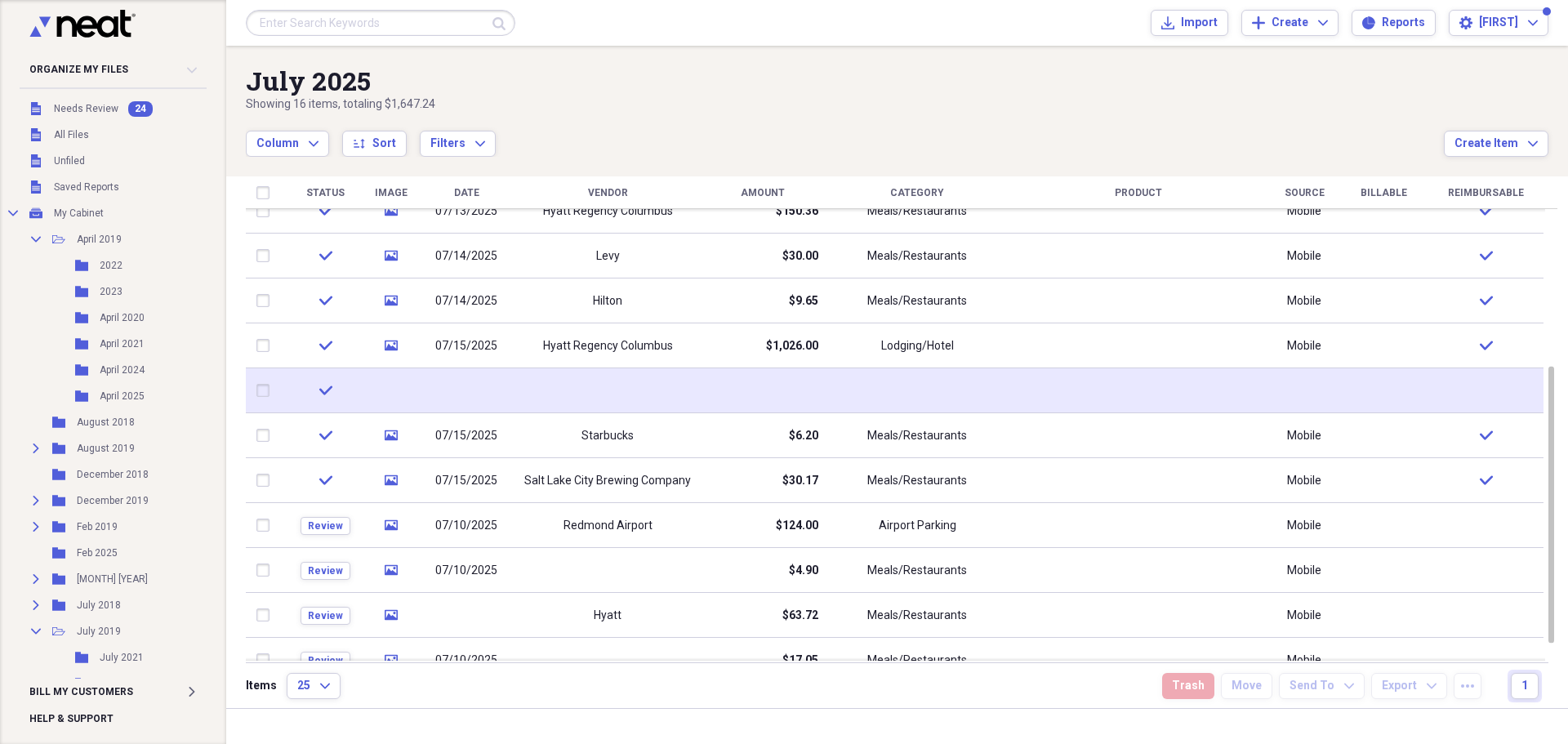 click at bounding box center [762, 390] 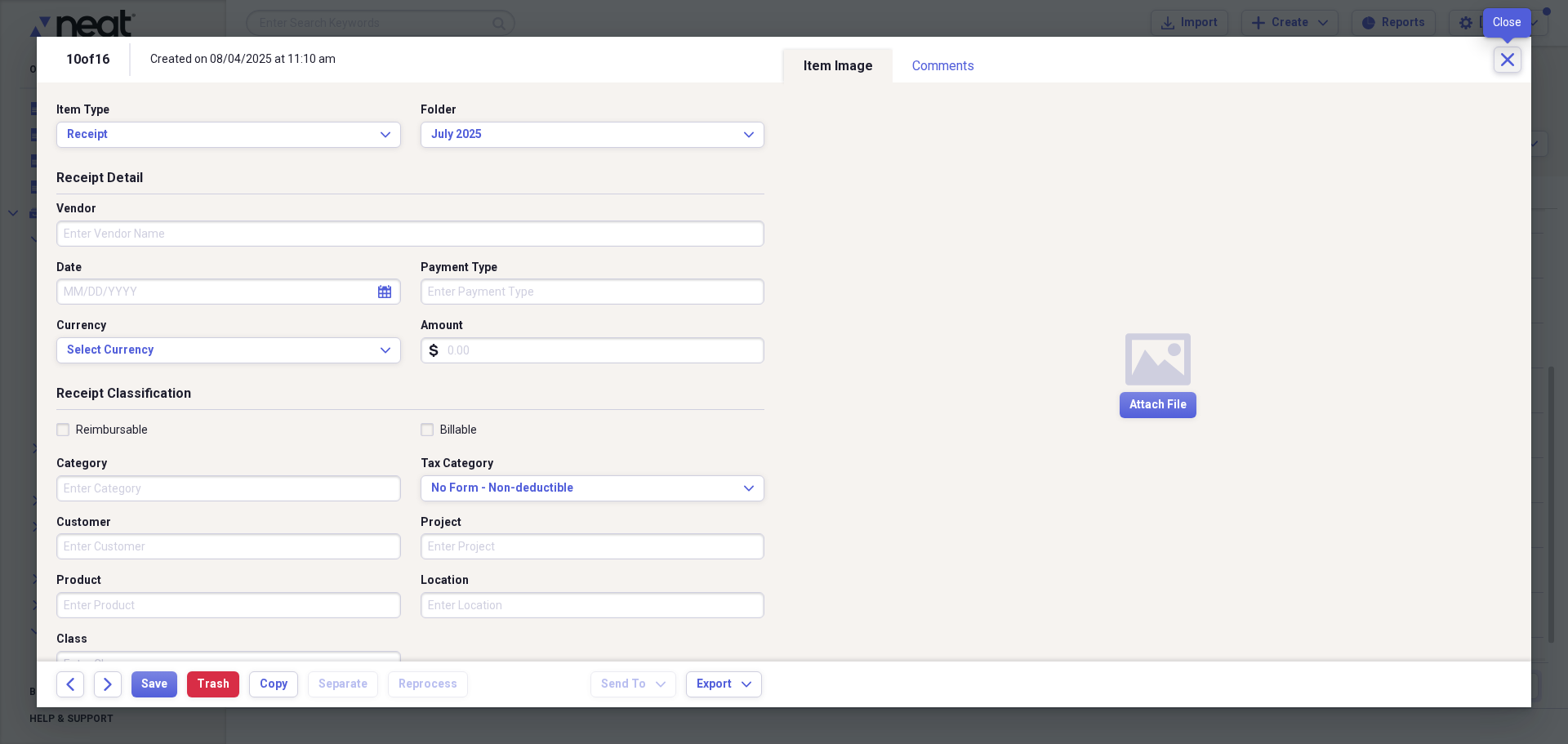 click 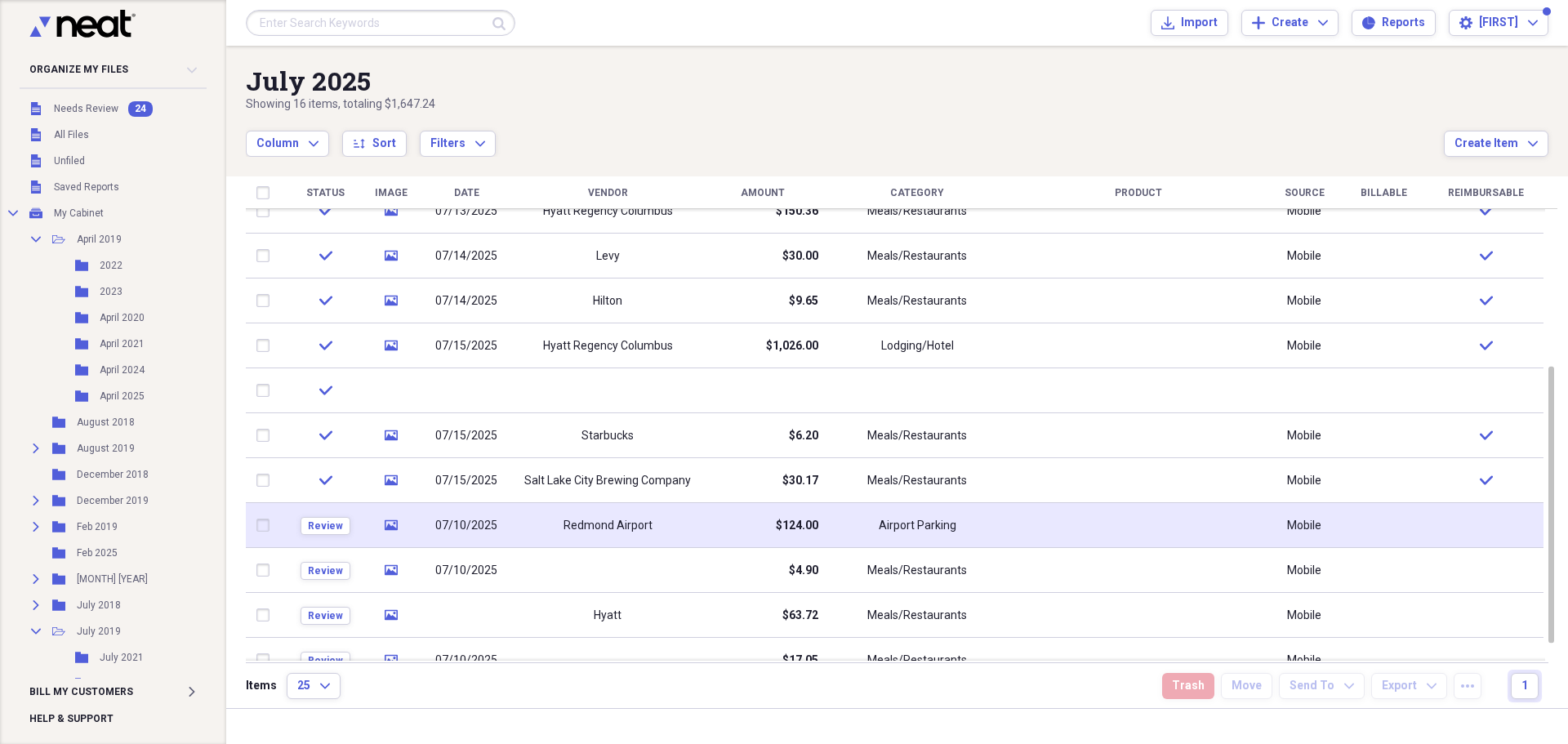 click on "$124.00" at bounding box center [762, 525] 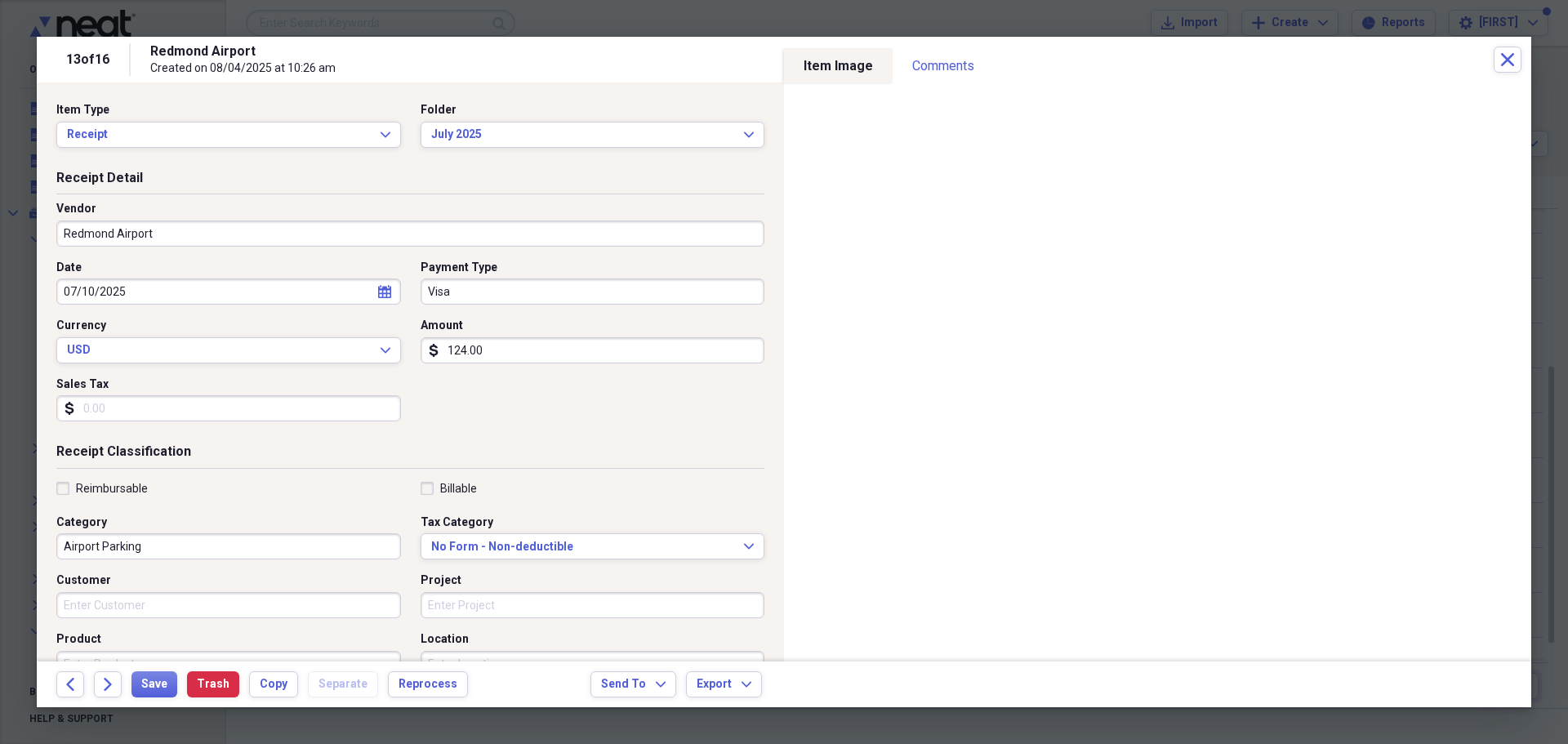 click 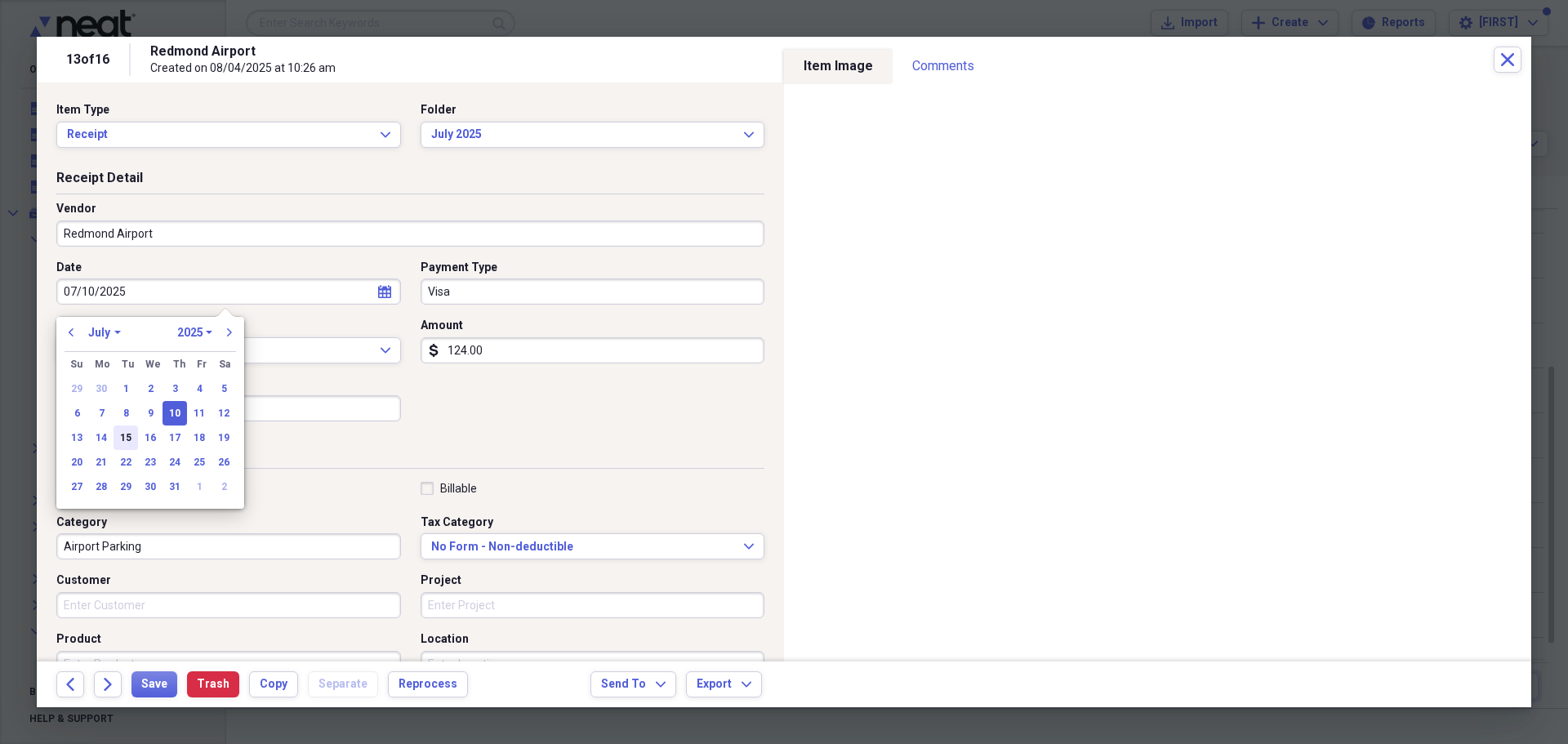 click on "15" at bounding box center [126, 438] 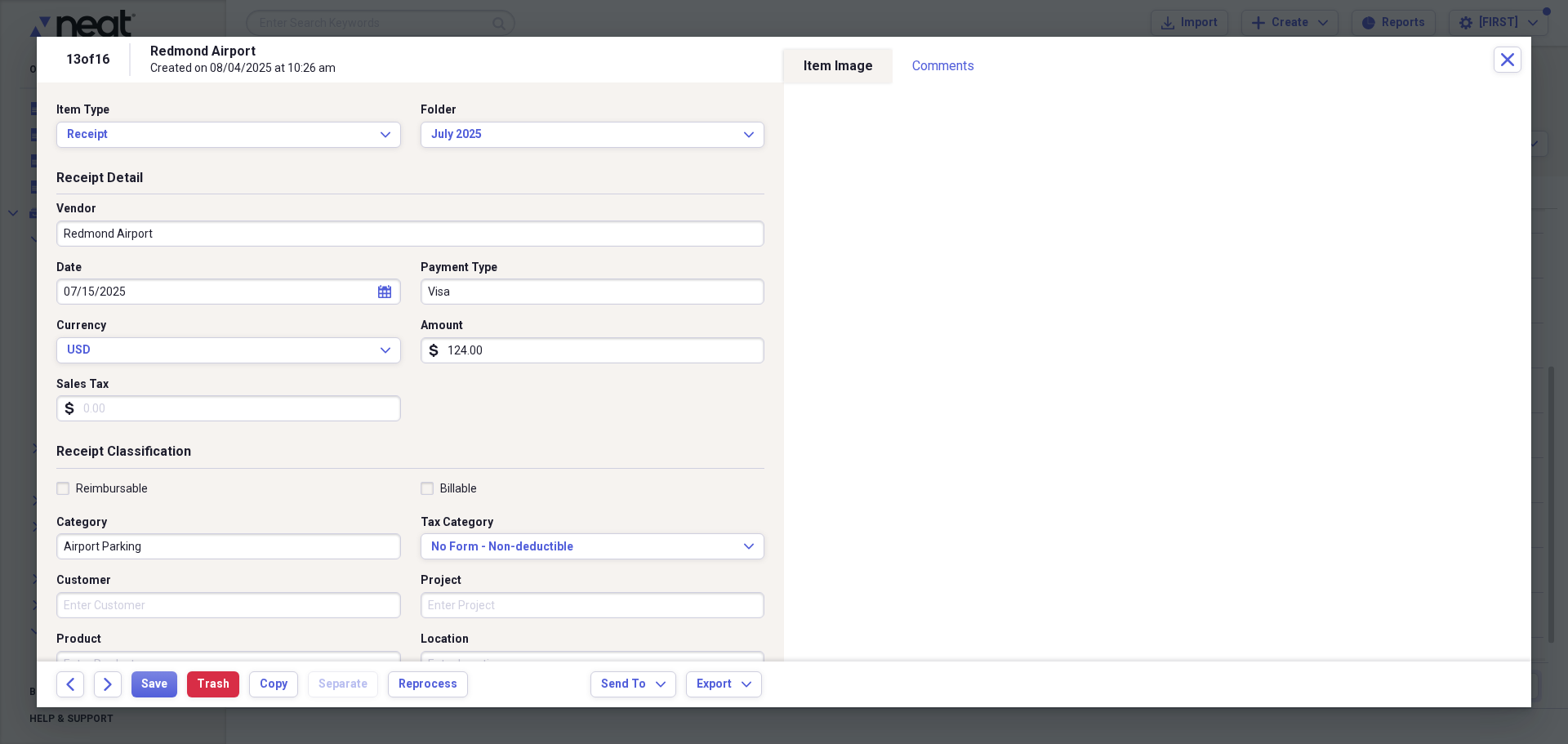 click on "Reimbursable" at bounding box center [102, 488] 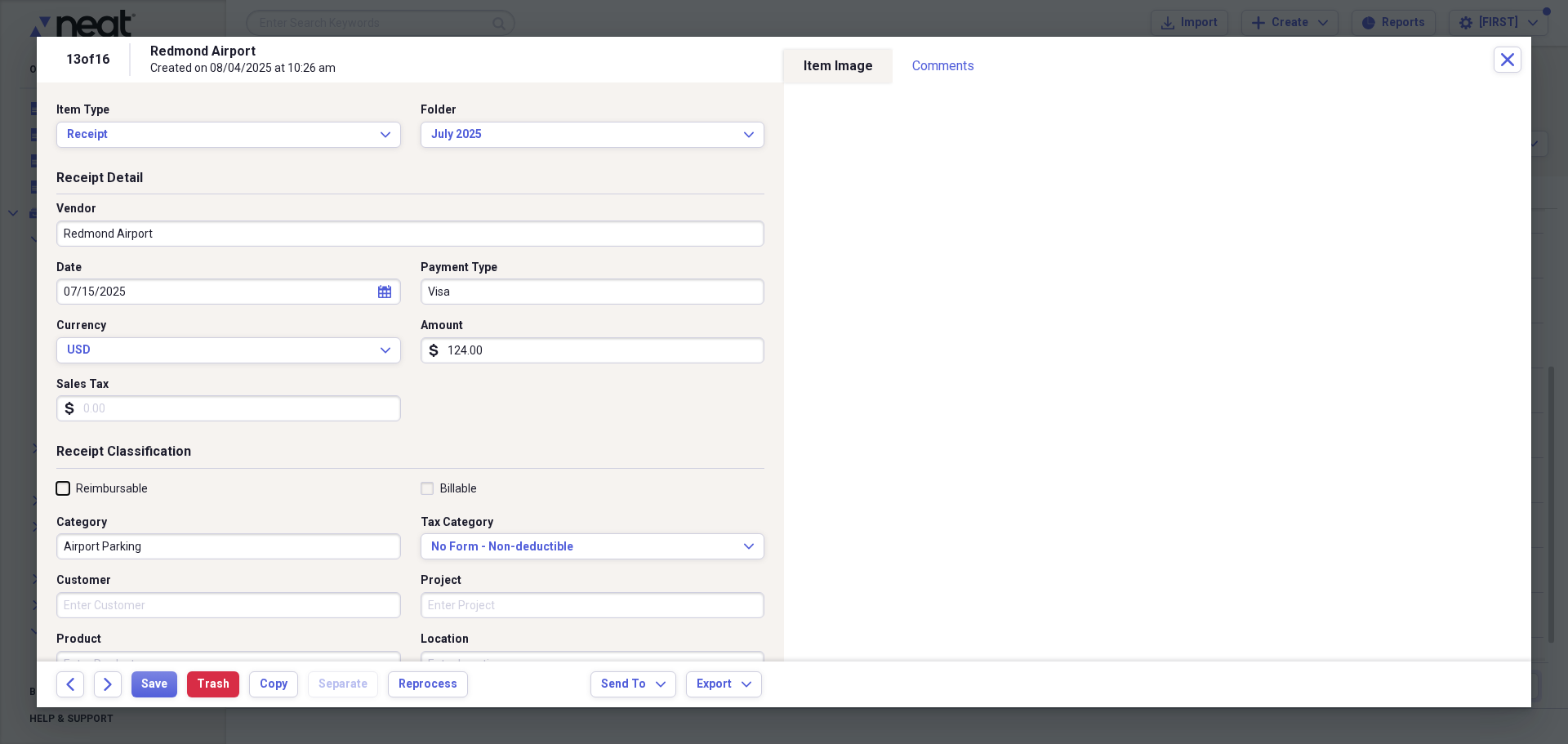 click on "Reimbursable" at bounding box center (56, 488) 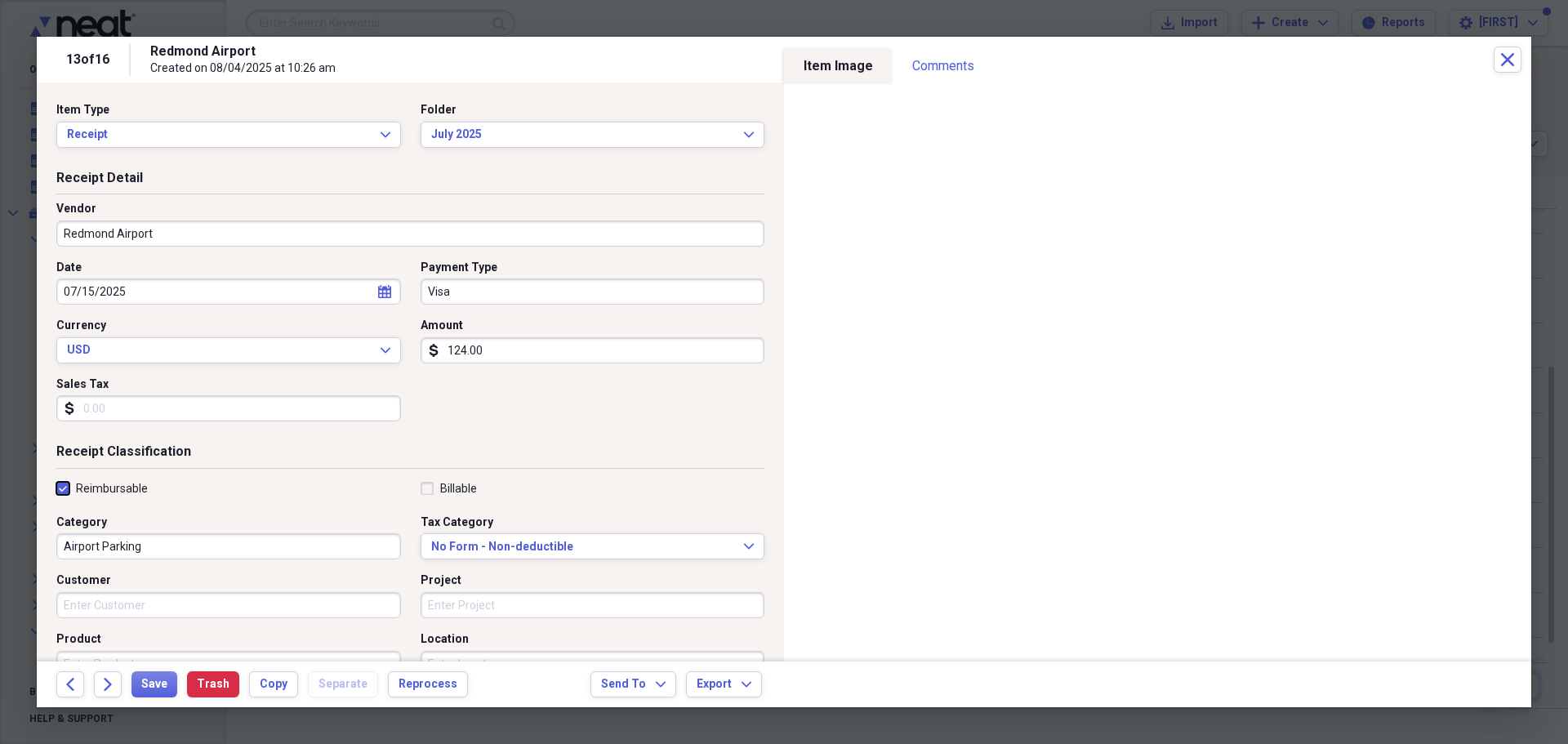 checkbox on "true" 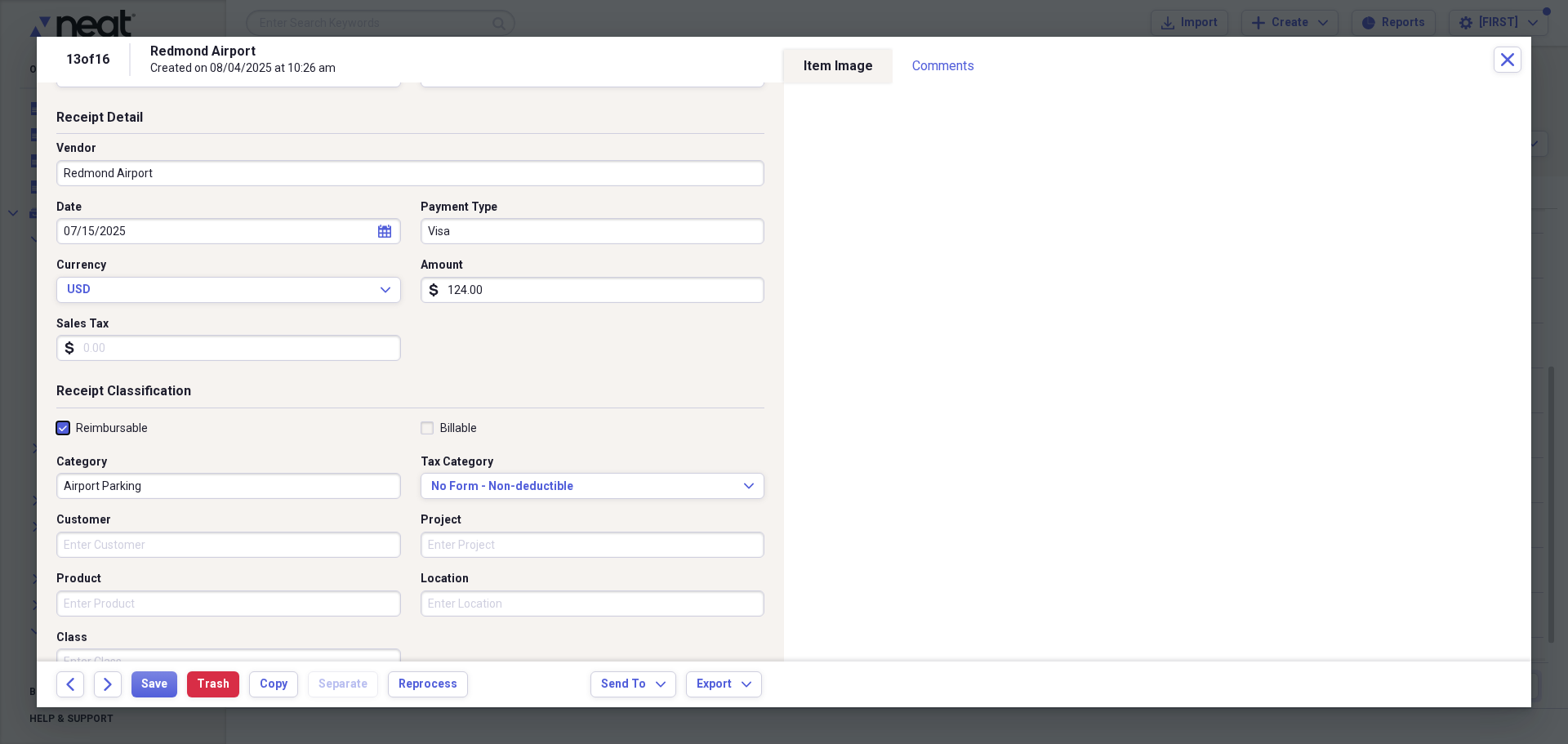 scroll, scrollTop: 163, scrollLeft: 0, axis: vertical 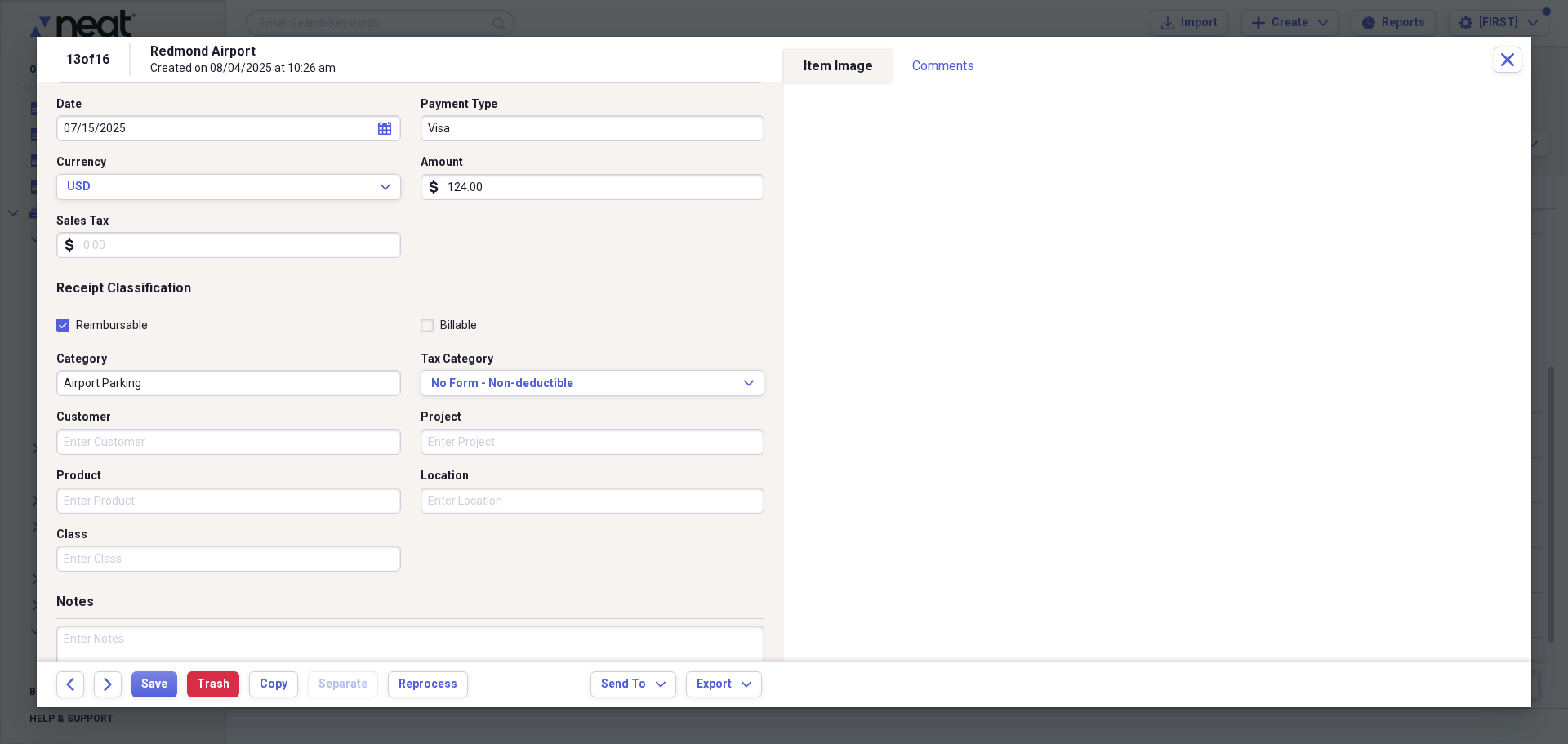 click at bounding box center [410, 679] 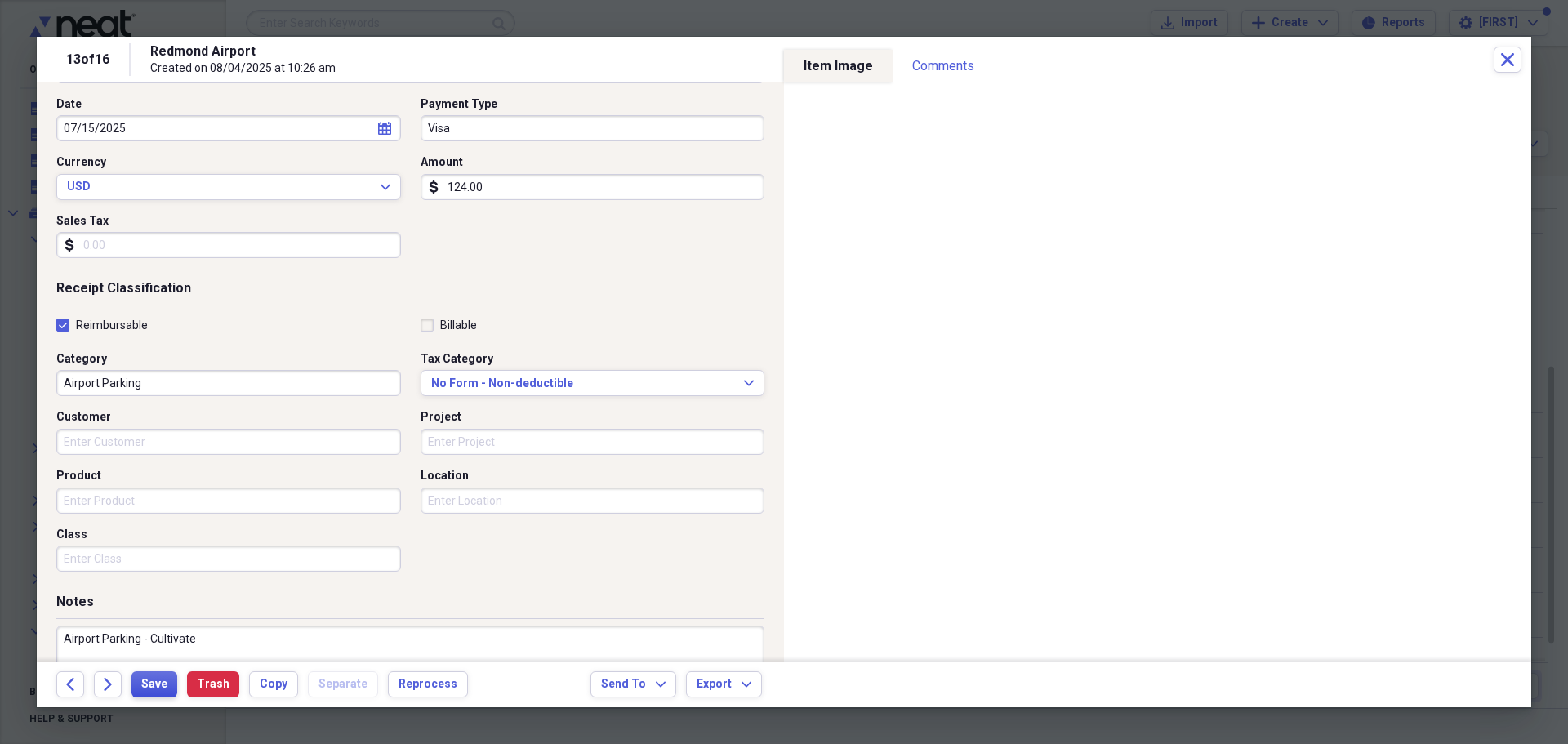 click on "Save" at bounding box center [154, 684] 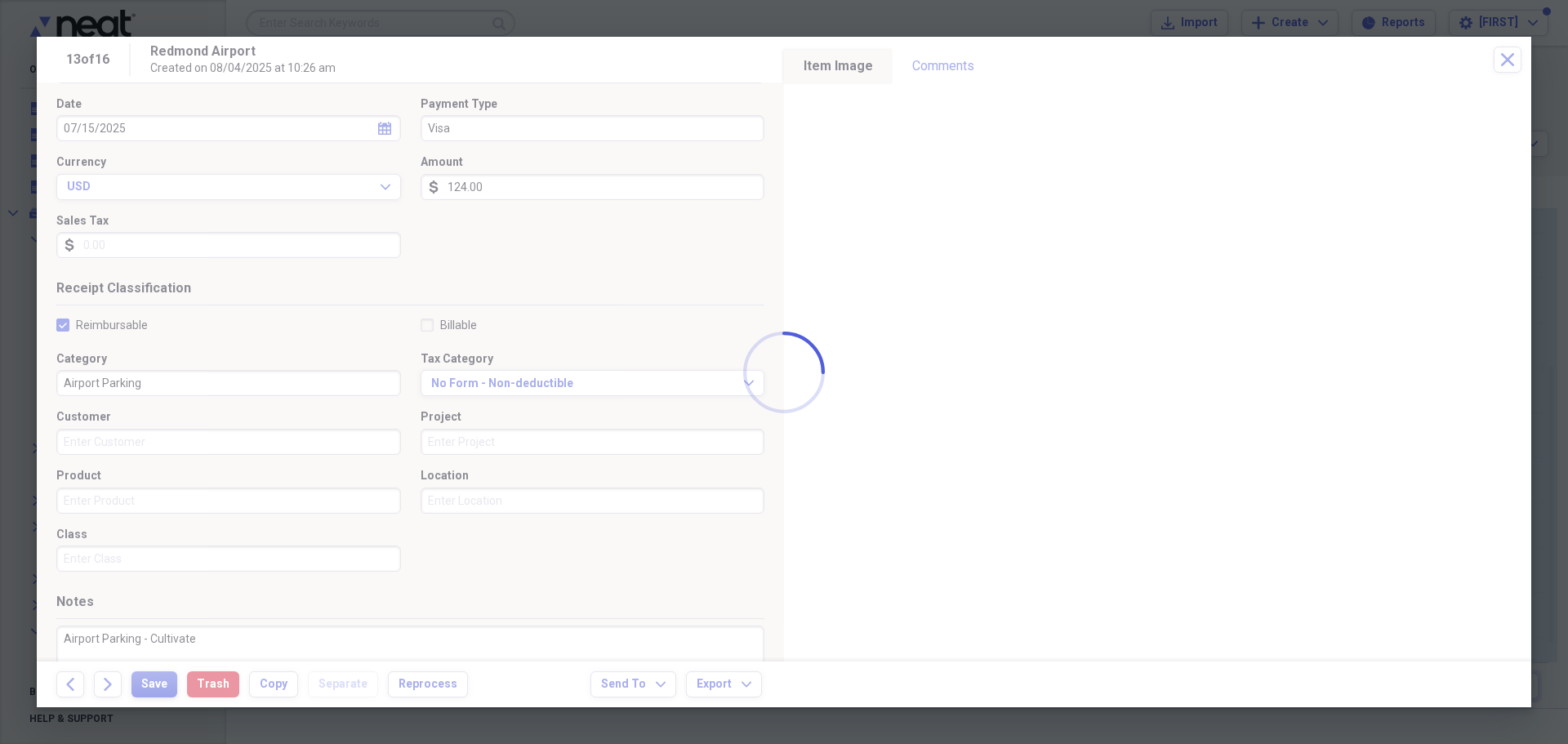 type on "Airport Parking - Cultivate" 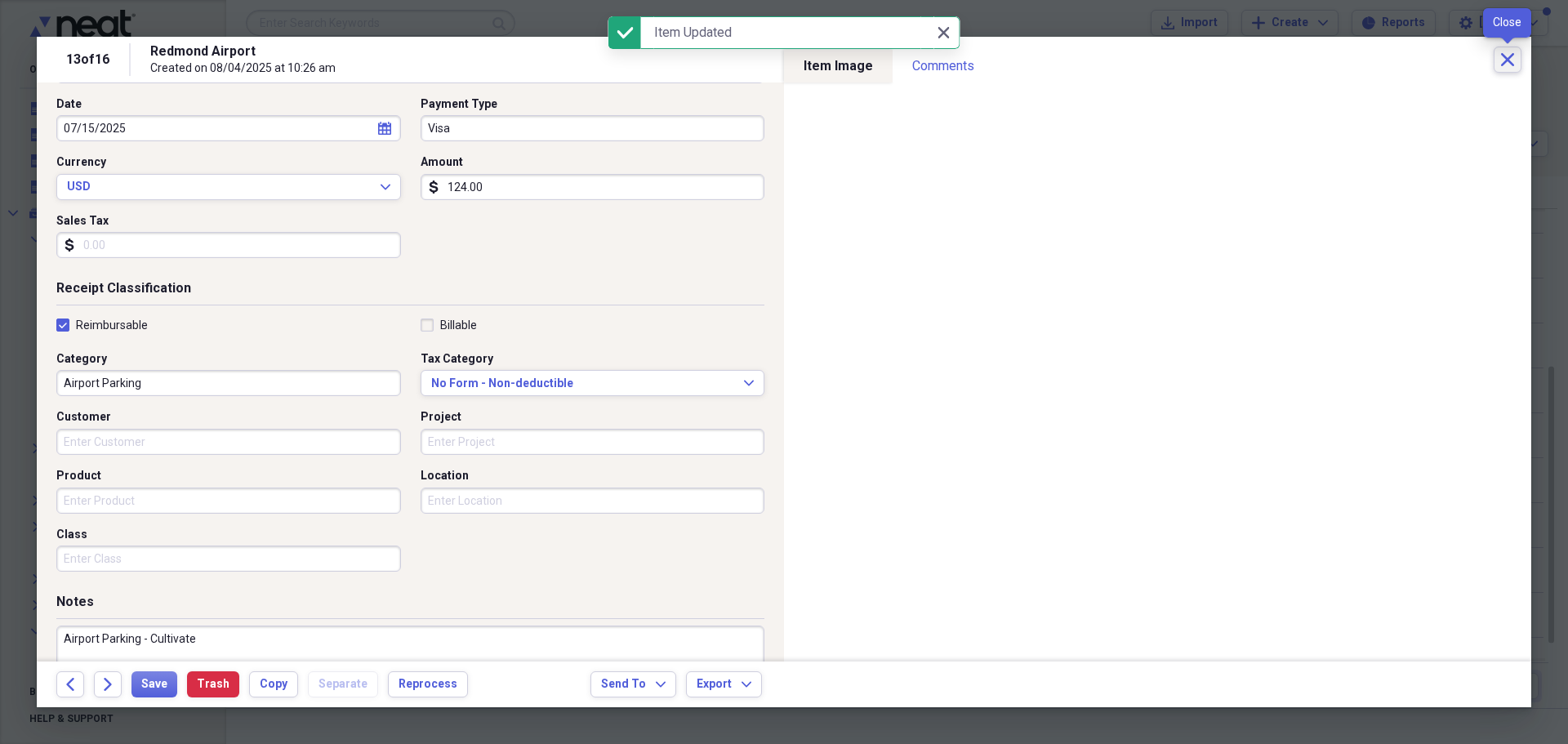 click on "Close" at bounding box center [1508, 60] 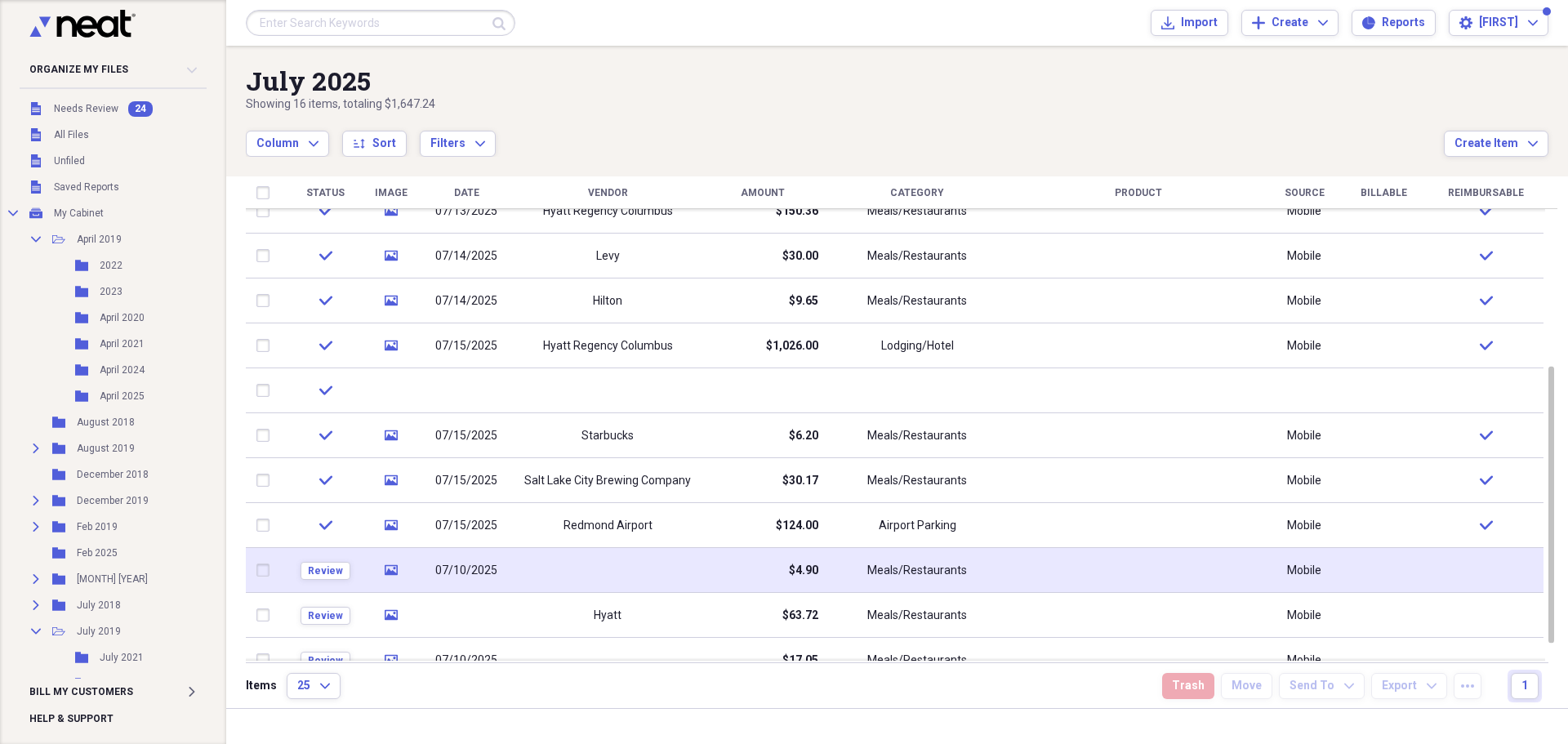 click on "$4.90" at bounding box center (762, 570) 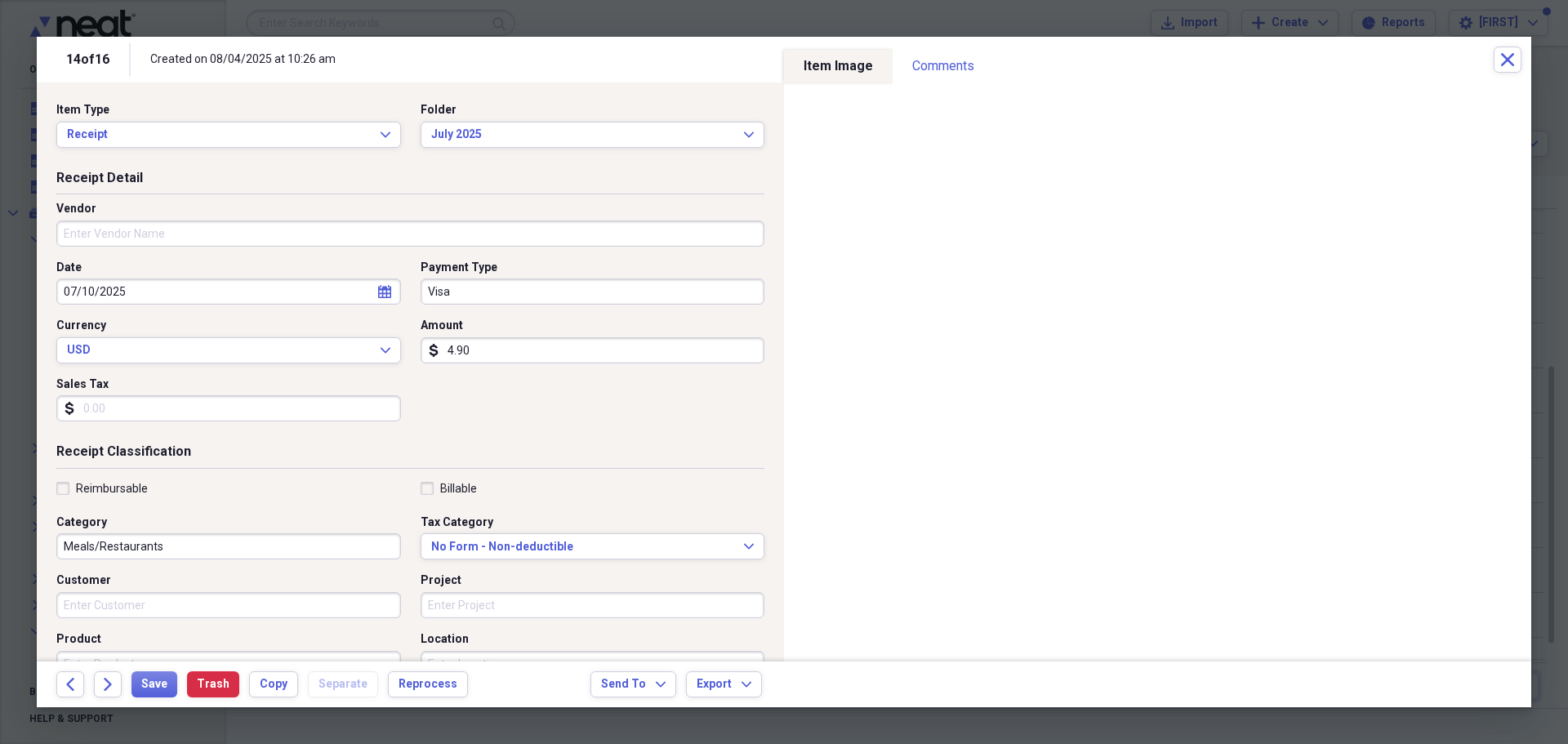 click on "Vendor" at bounding box center [410, 234] 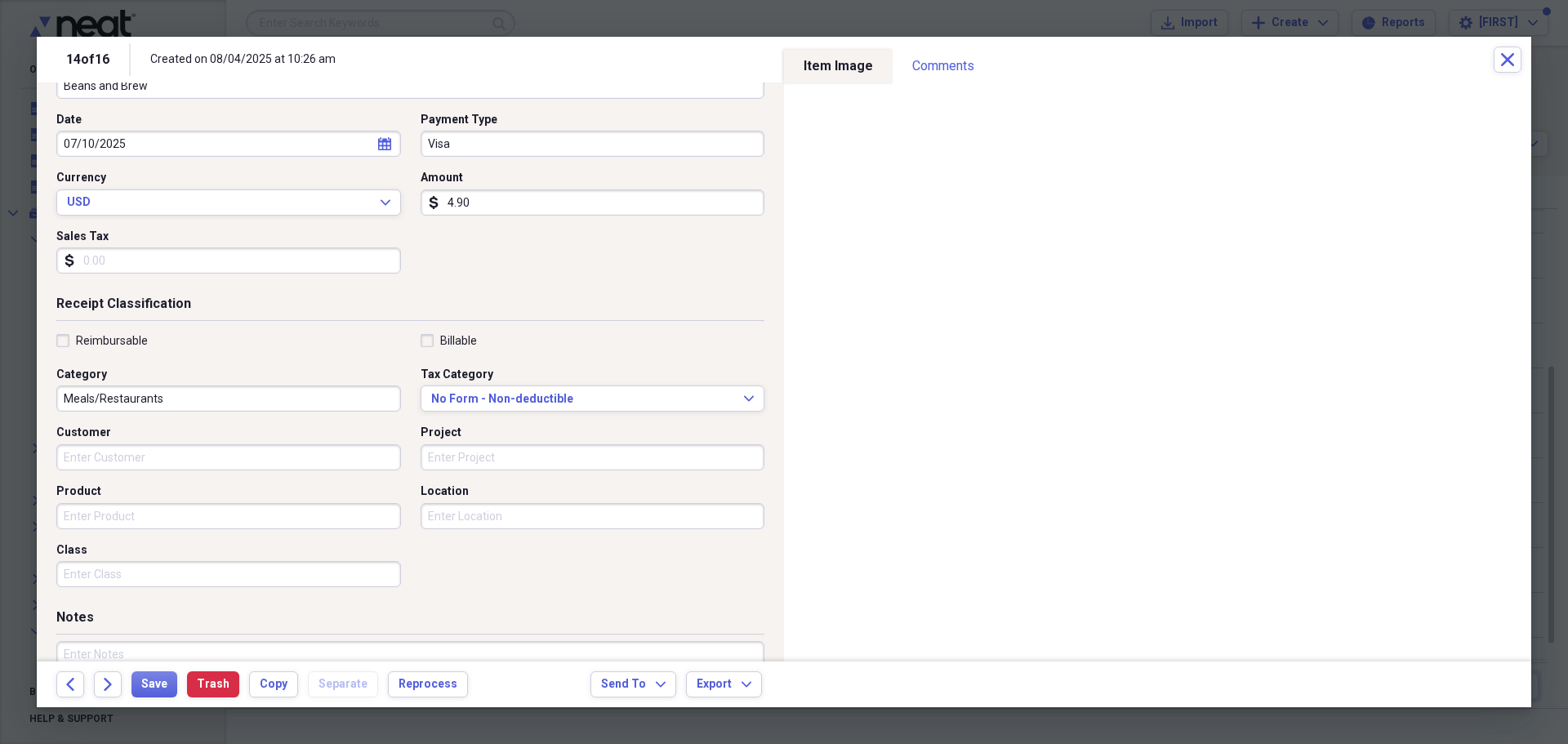 scroll, scrollTop: 163, scrollLeft: 0, axis: vertical 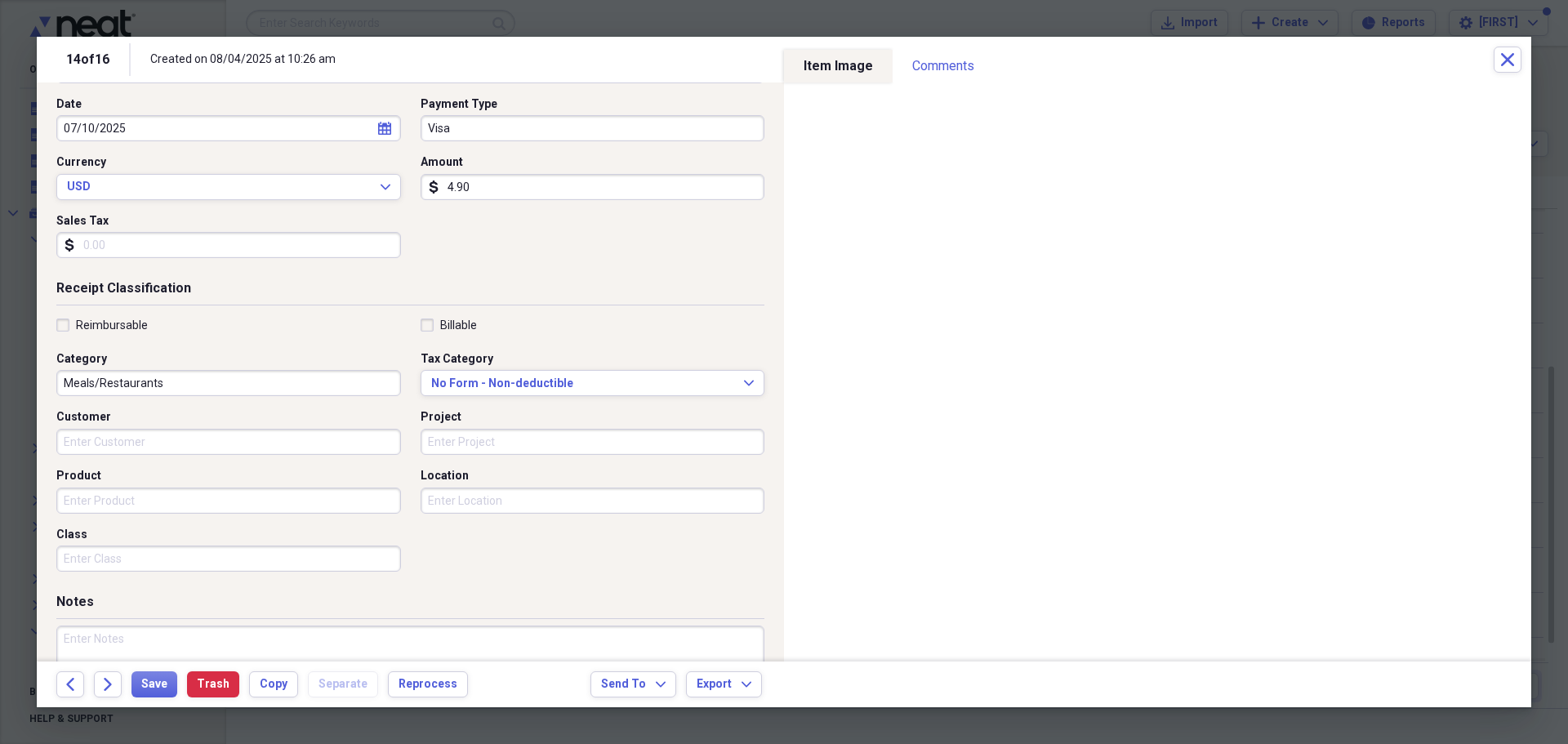 type on "Beans and Brew" 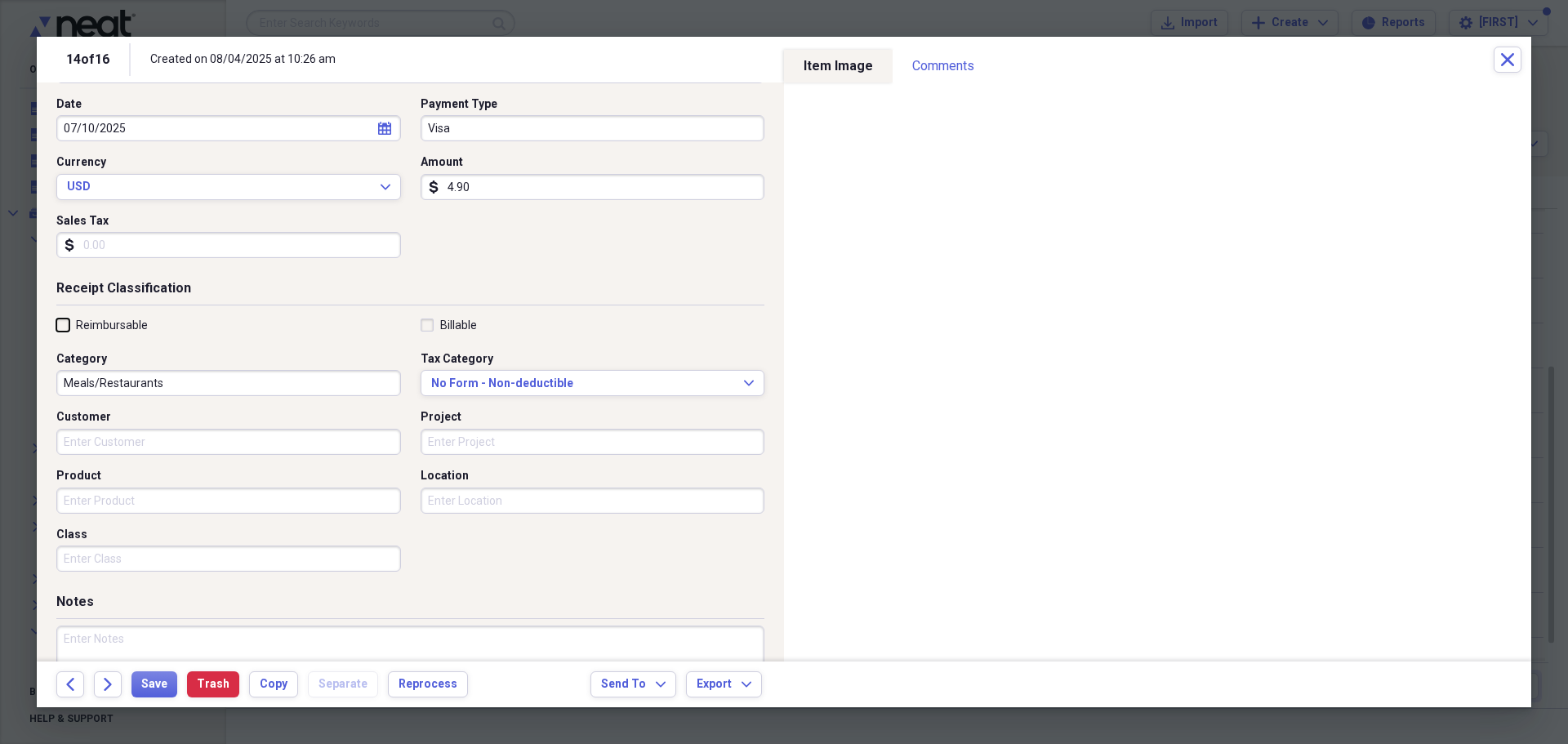 click on "Reimbursable" at bounding box center (56, 324) 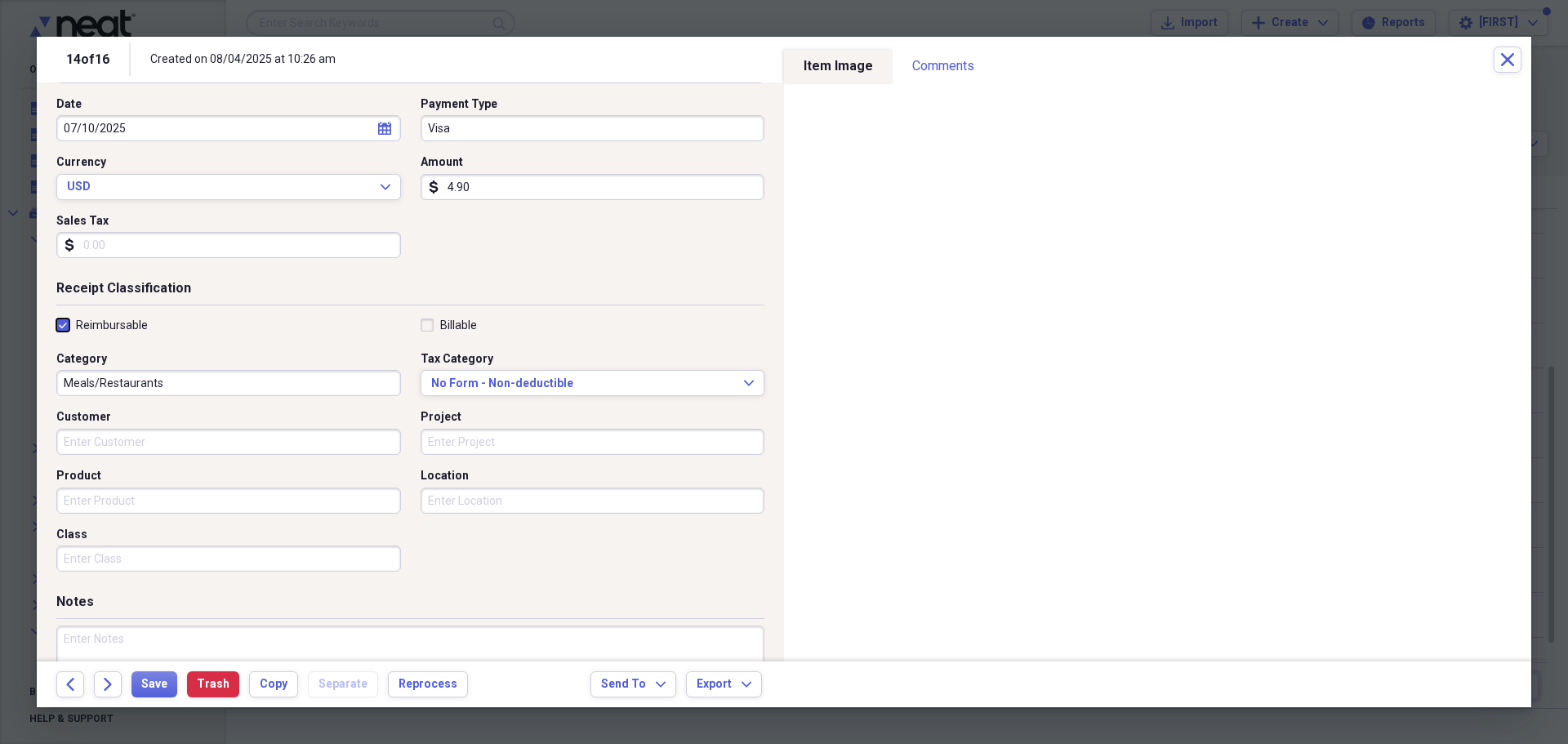 checkbox on "true" 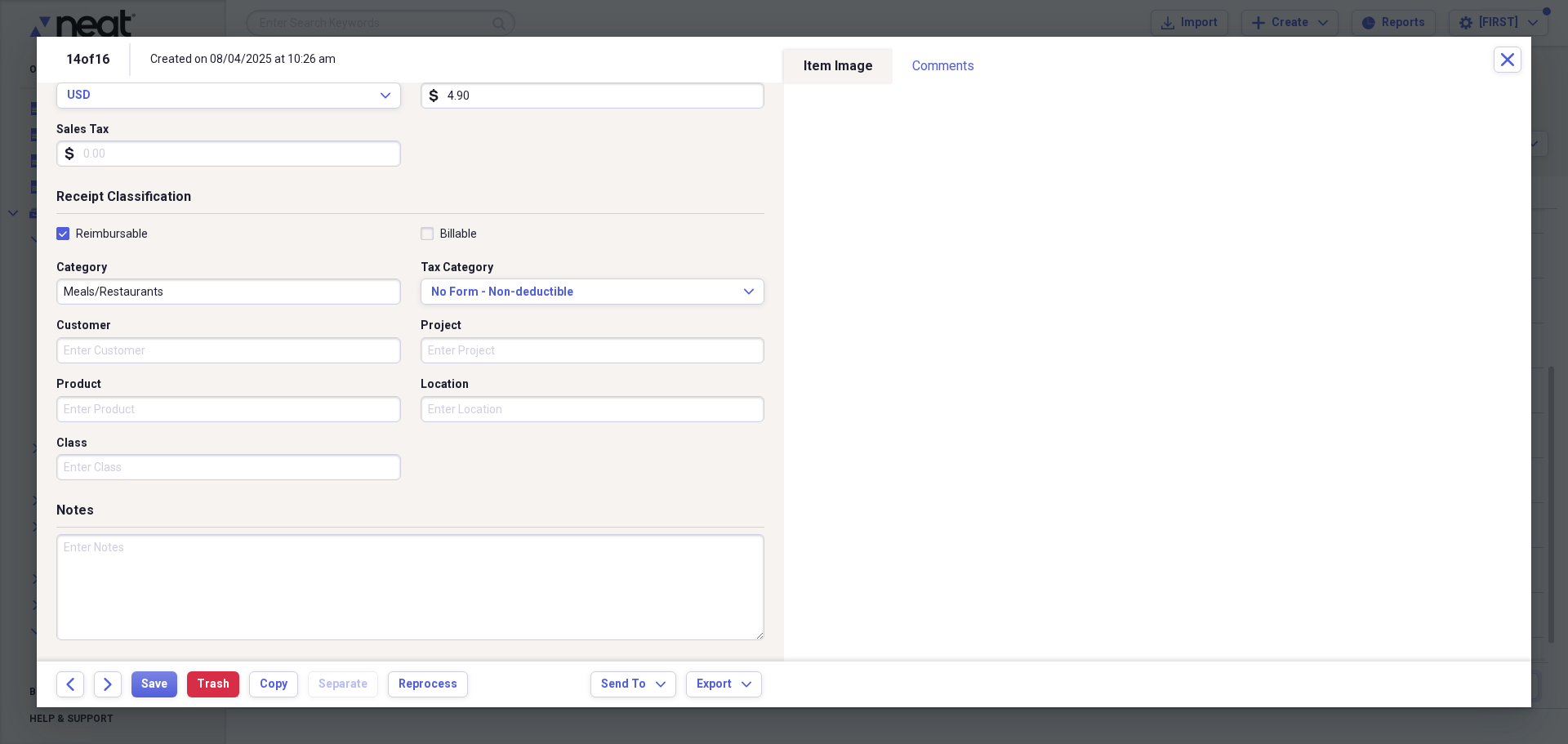 click at bounding box center [410, 587] 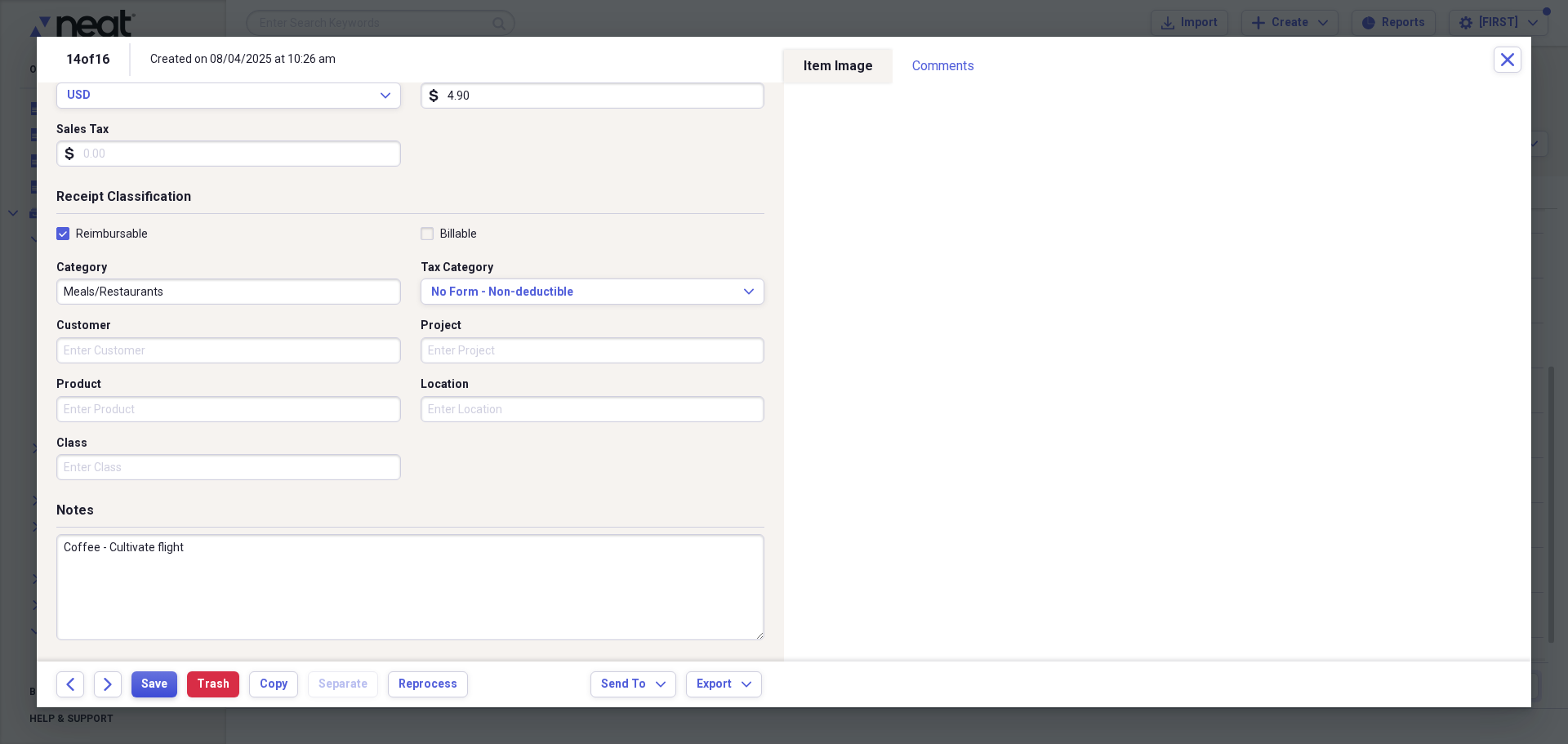 click on "Save" at bounding box center (154, 684) 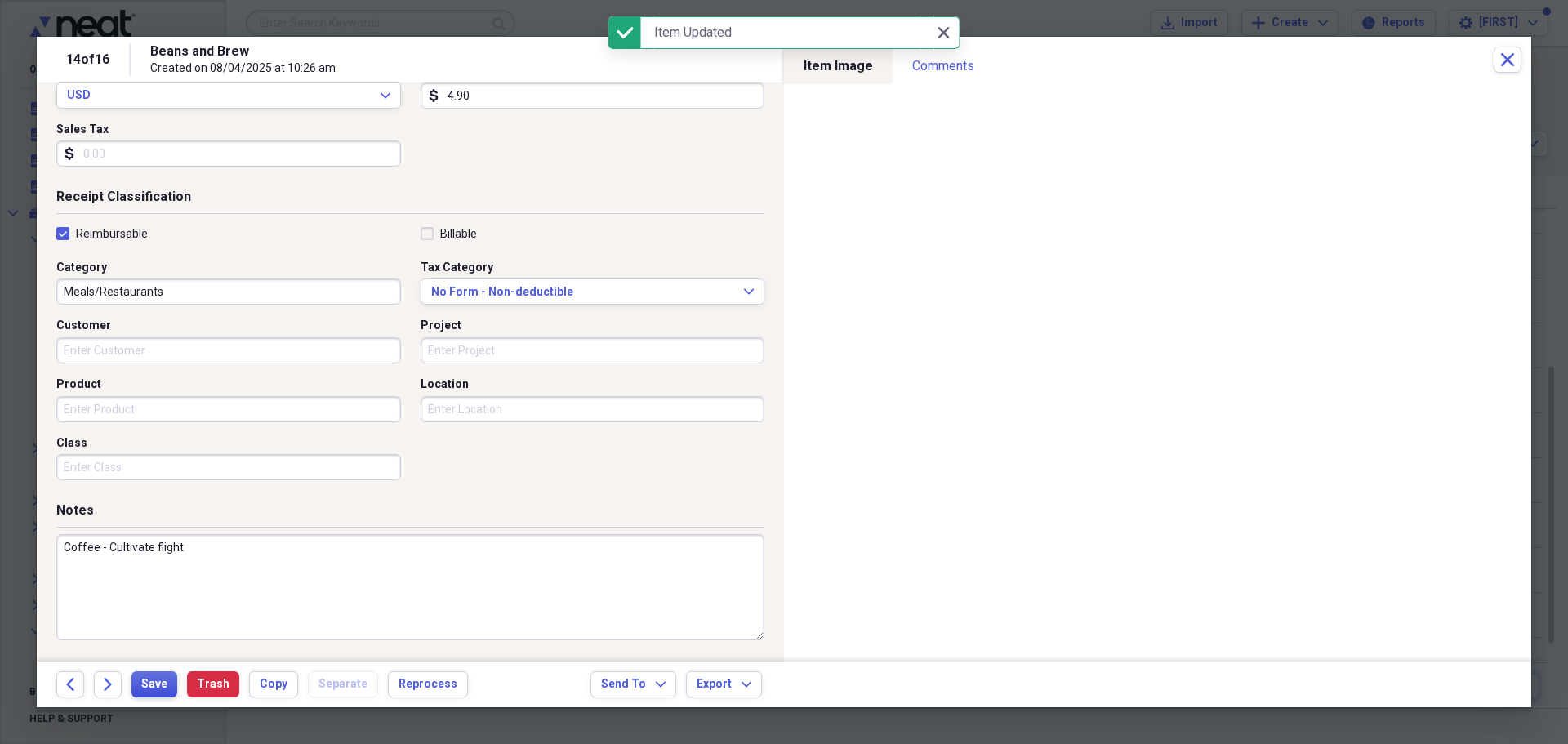 type on "Coffee - Cultivate flight" 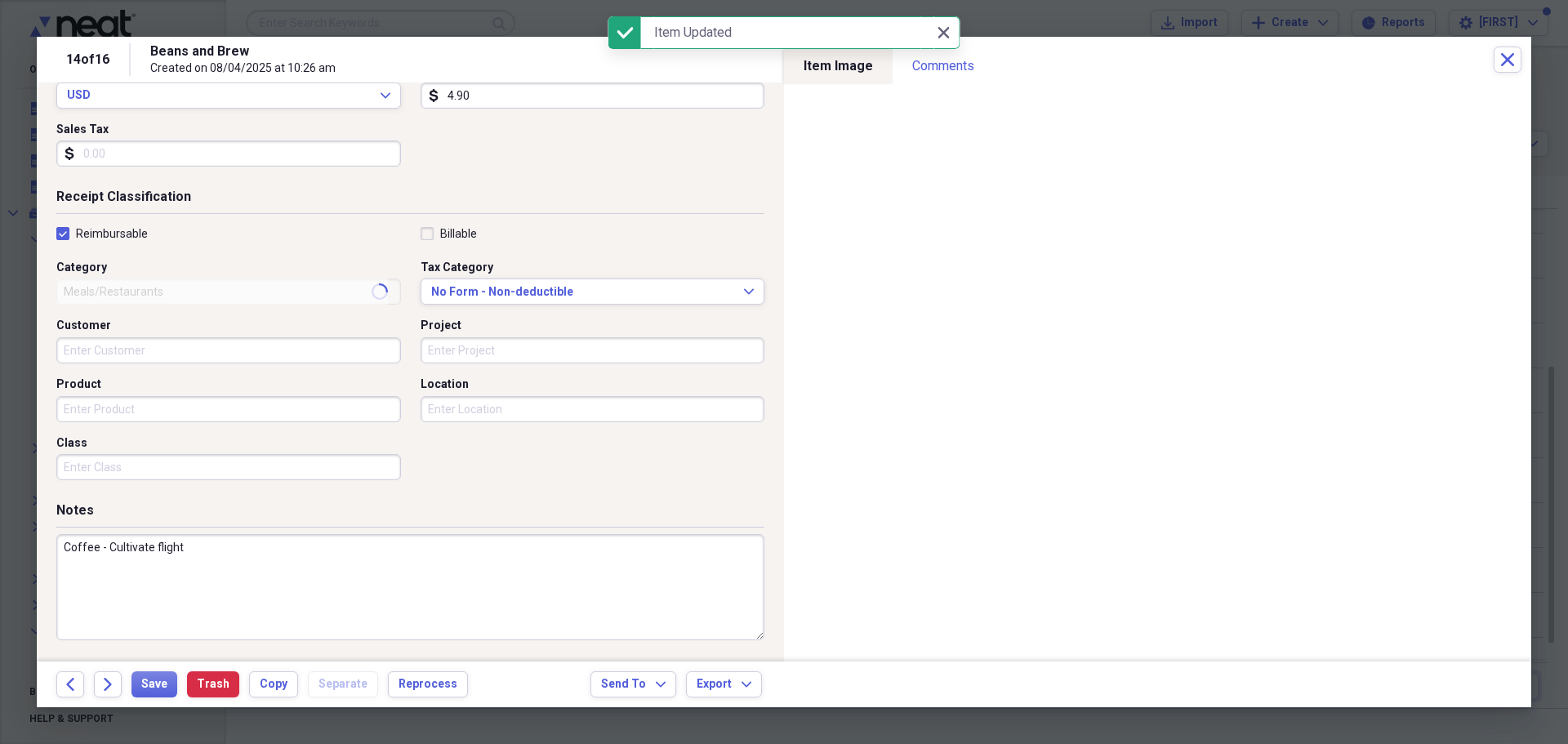 click on "14 of 16 Beans and Brew Created on [DATE] at [TIME] Close" at bounding box center (784, 60) 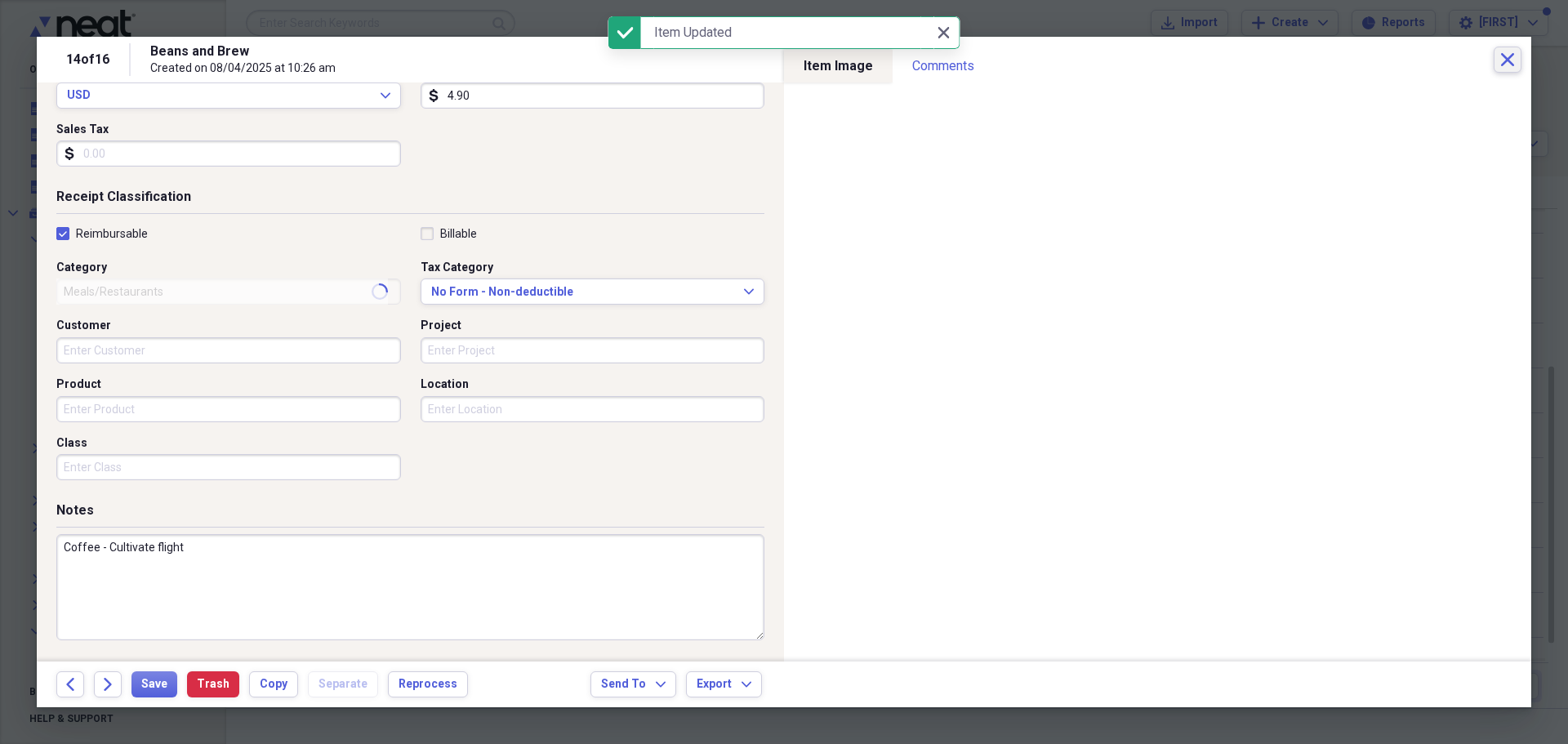 click on "Close" 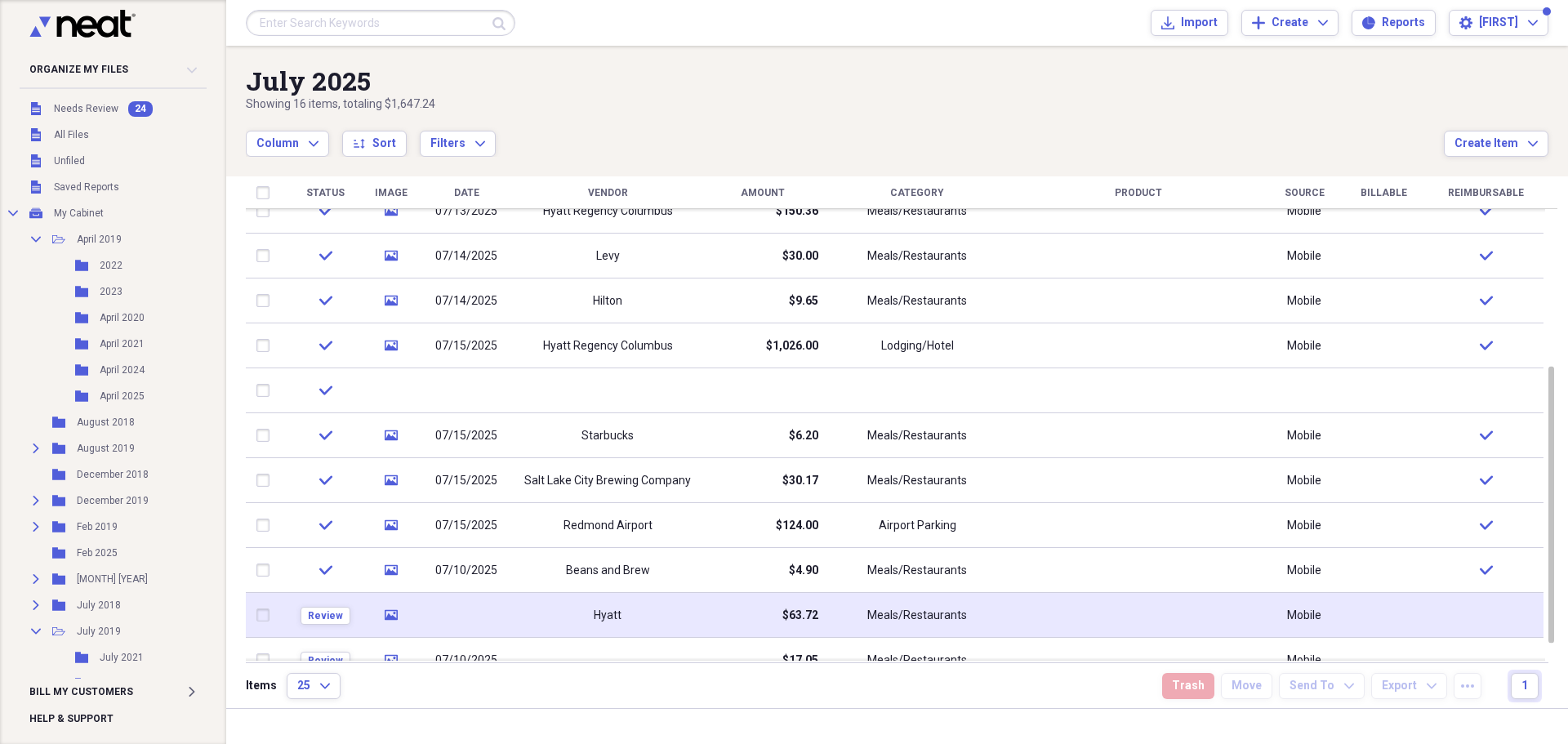 click on "Hyatt" at bounding box center [608, 615] 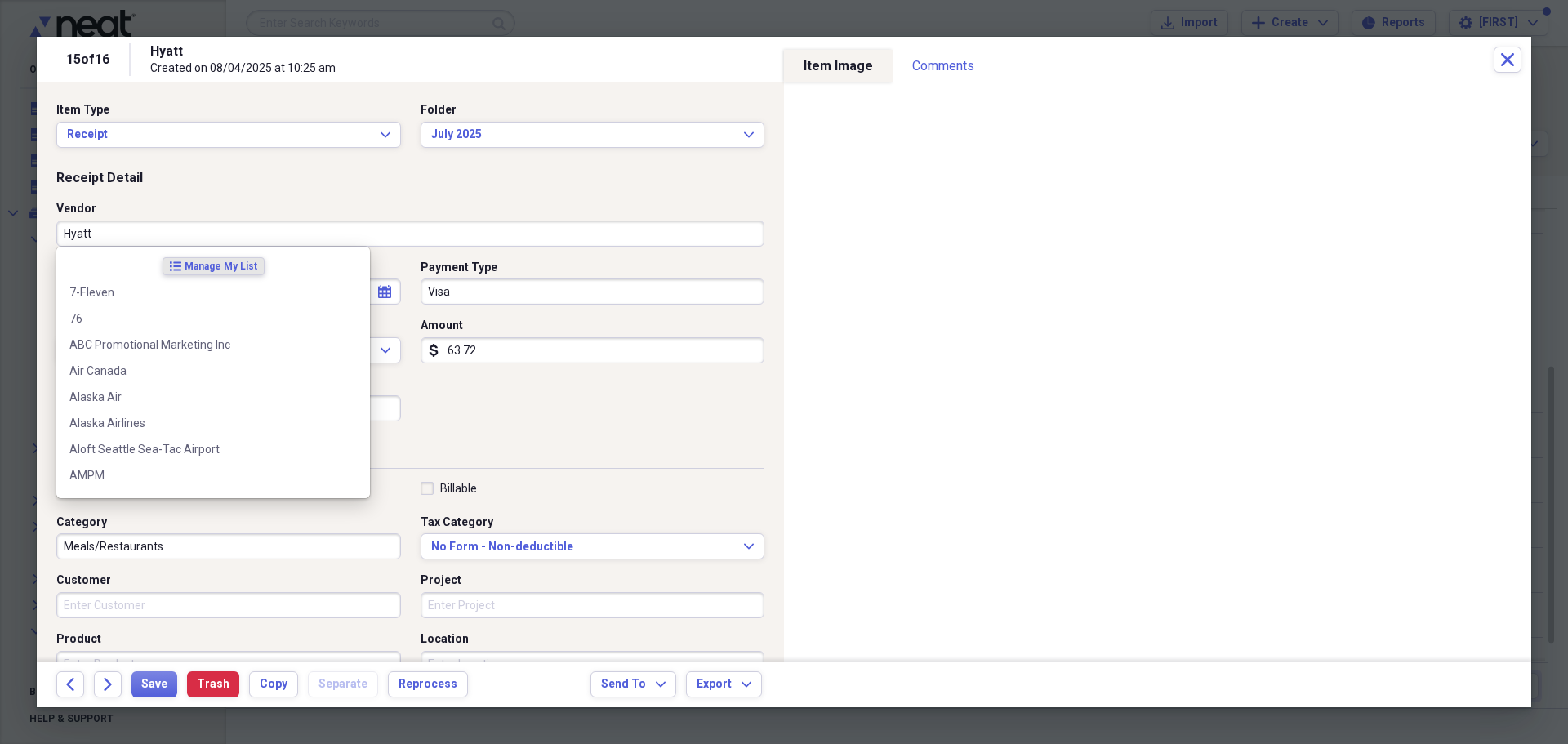click on "Hyatt" at bounding box center (410, 234) 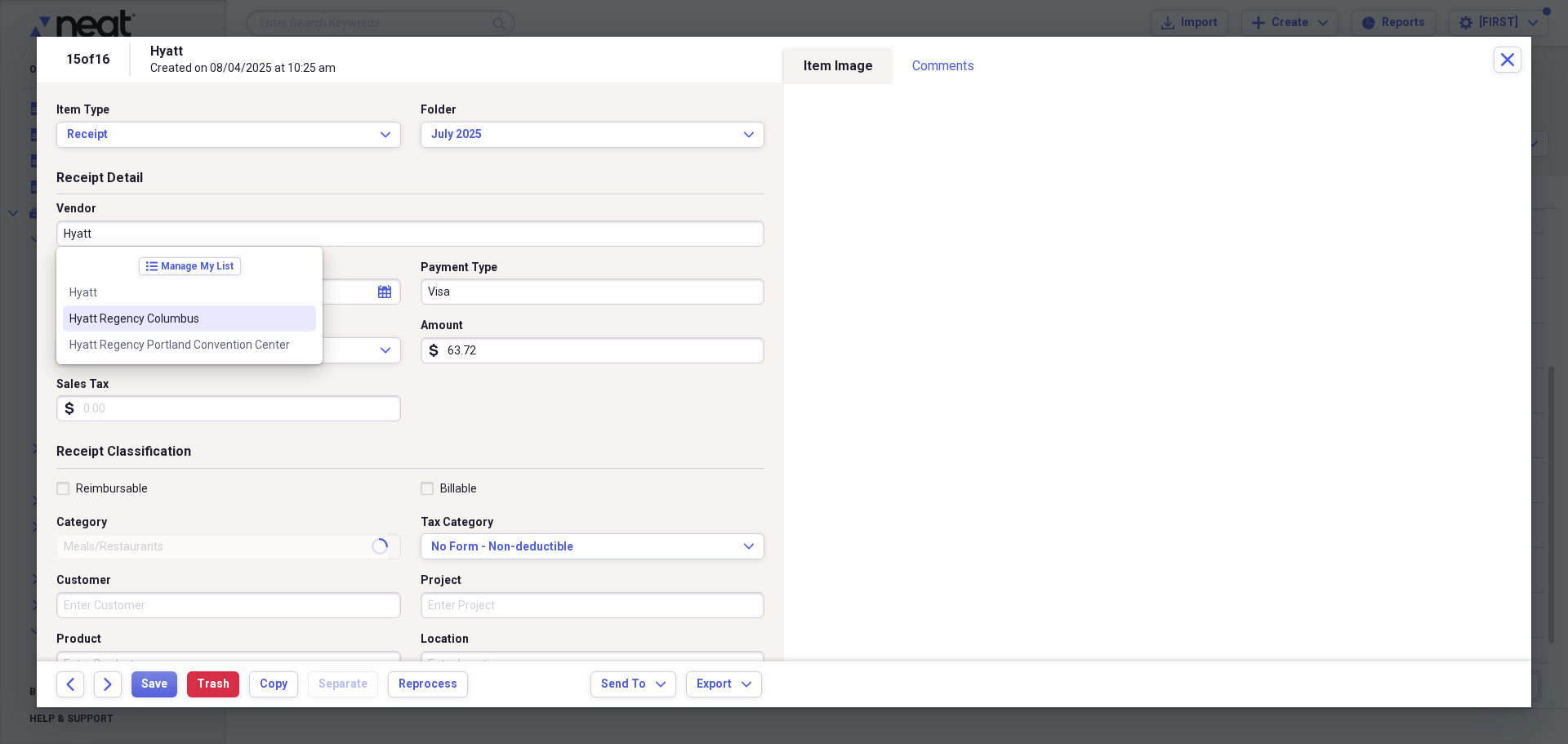 click on "Hyatt Regency Columbus" at bounding box center (180, 319) 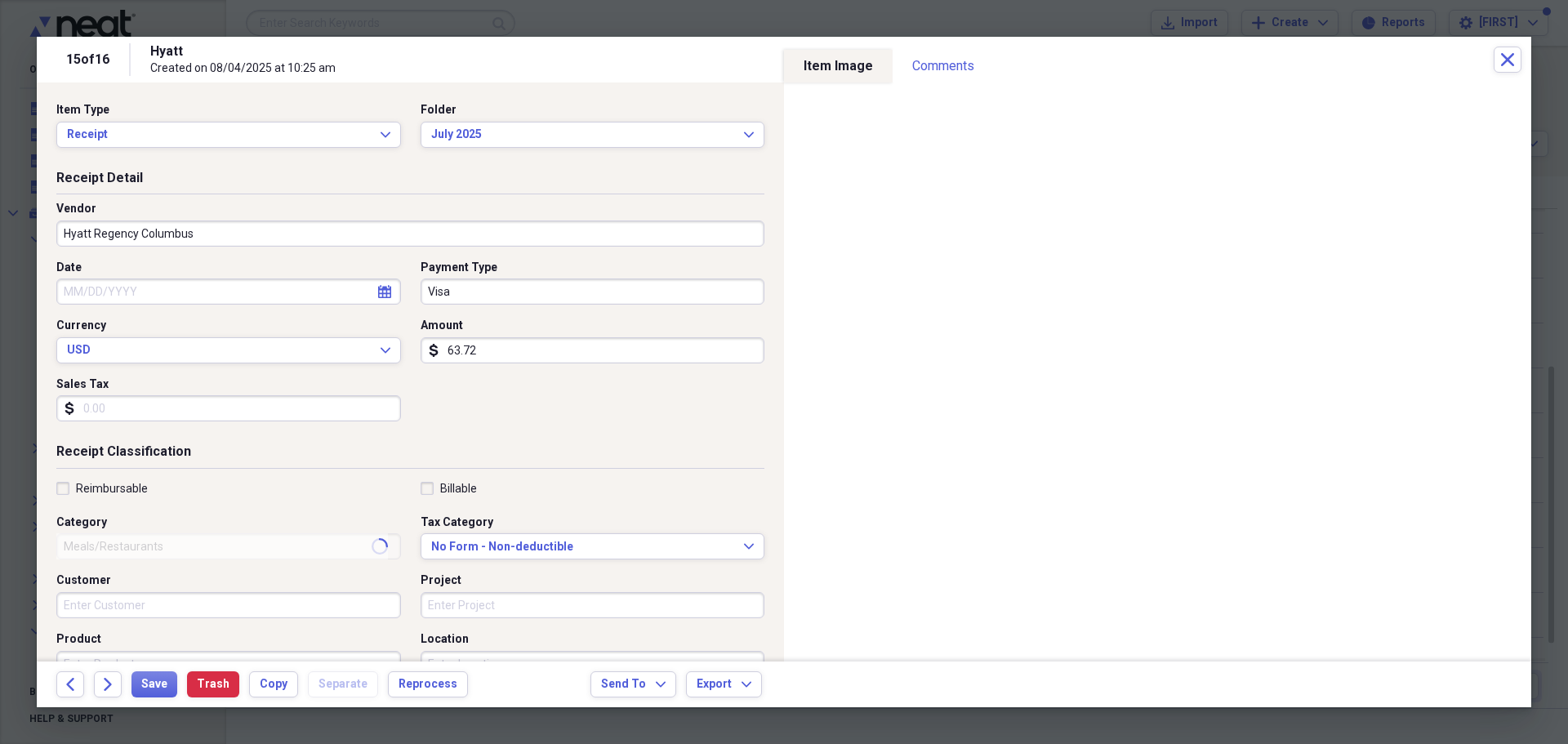 click 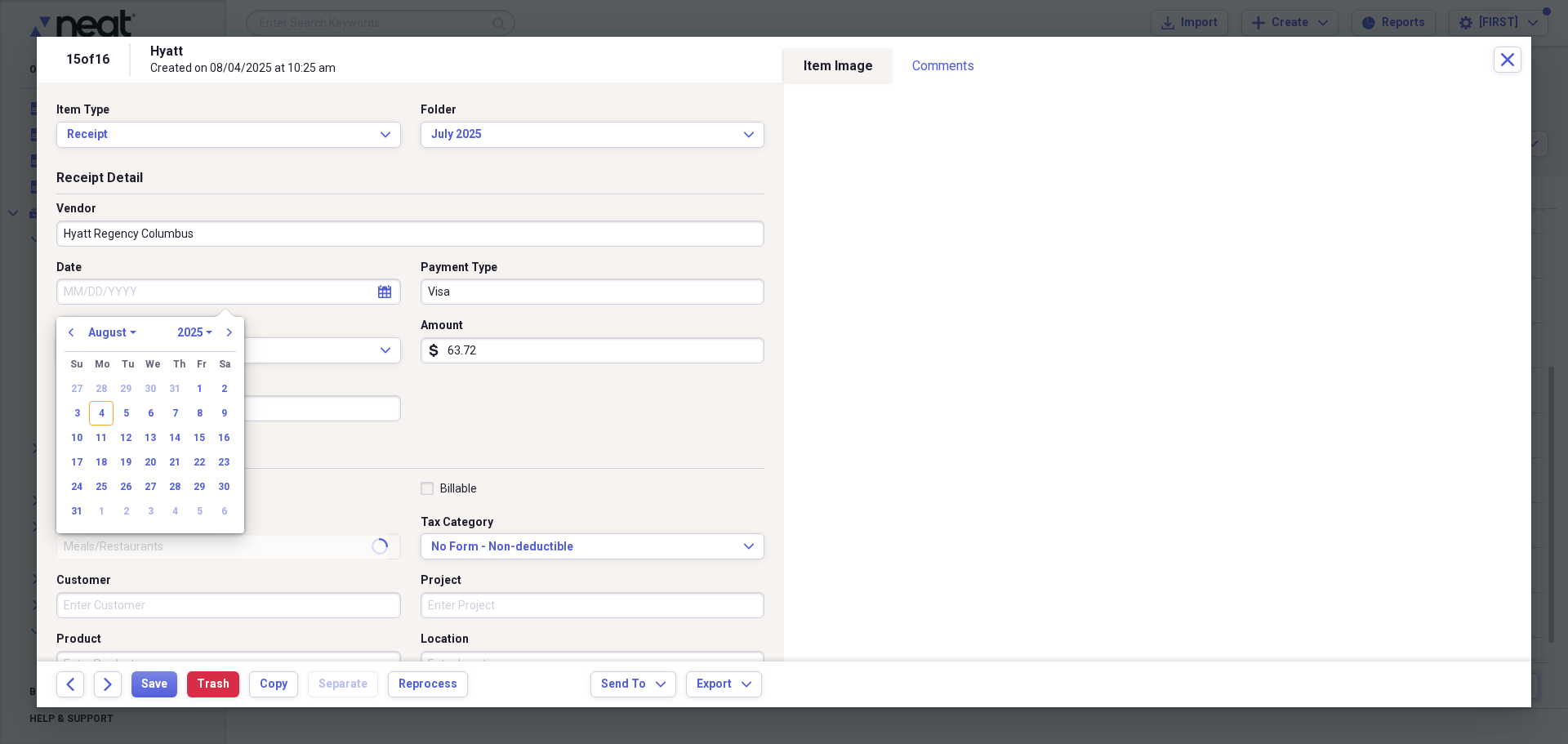 click on "previous January February March April May June July August September October November December 1970 1971 1972 1973 1974 1975 1976 1977 1978 1979 1980 1981 1982 1983 1984 1985 1986 1987 1988 1989 1990 1991 1992 1993 1994 1995 1996 1997 1998 1999 2000 2001 2002 2003 2004 2005 2006 2007 2008 2009 2010 2011 2012 2013 2014 2015 2016 2017 2018 2019 2020 2021 2022 2023 2024 2025 2026 2027 2028 2029 2030 2031 2032 2033 2034 2035 next Su Sunday Mo Monday Tu Tuesday We Wednesday Th Thursday Fr Friday Sa Saturday 27 28 29 30 31 1 2 3 4 5 6 7 8 9 10 11 12 13 14 15 16 17 18 19 20 21 22 23 24 25 26 27 28 29 30 31 1 2 3 4 5 6" at bounding box center (150, 420) 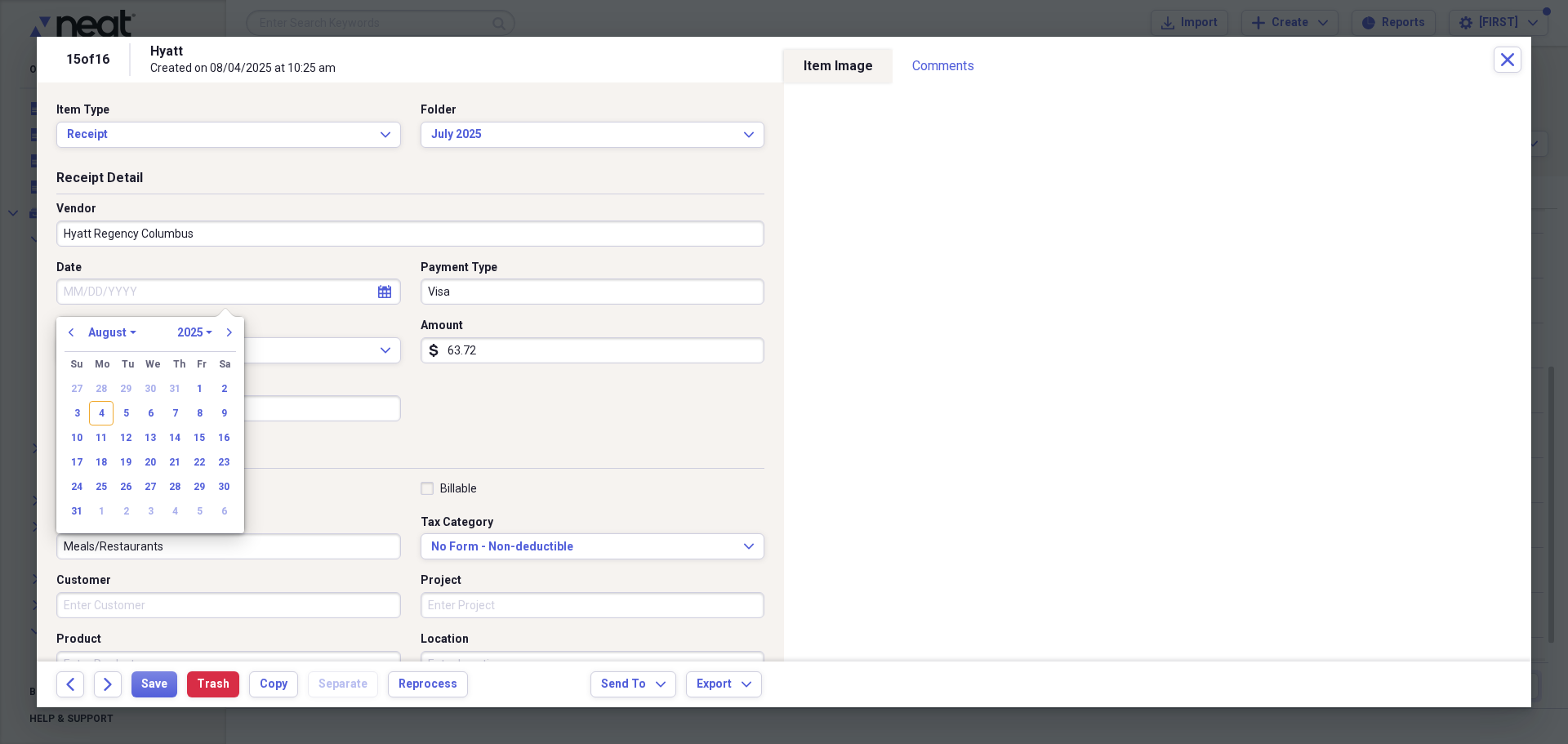 type on "Lodging/Hotel" 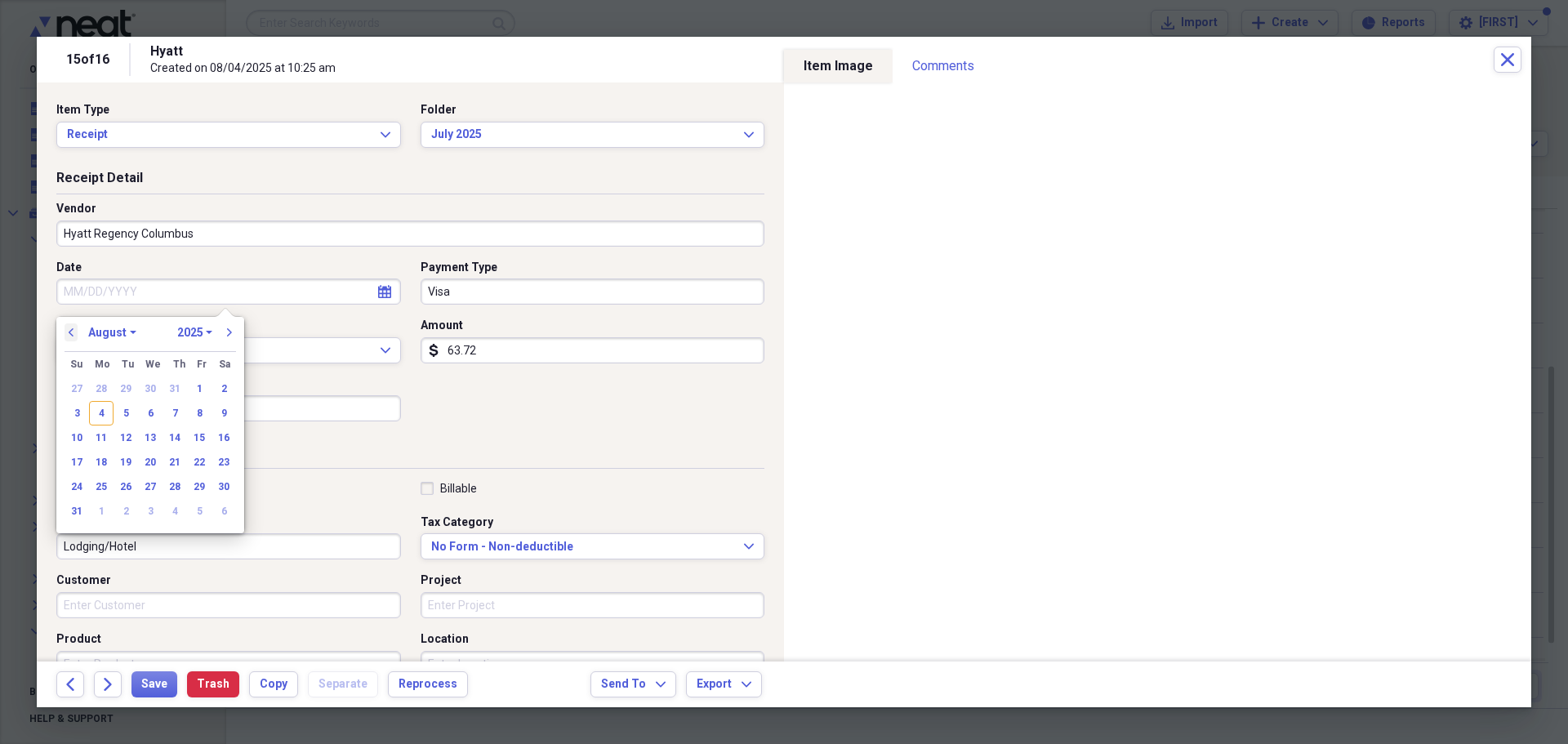 click on "previous" at bounding box center (71, 332) 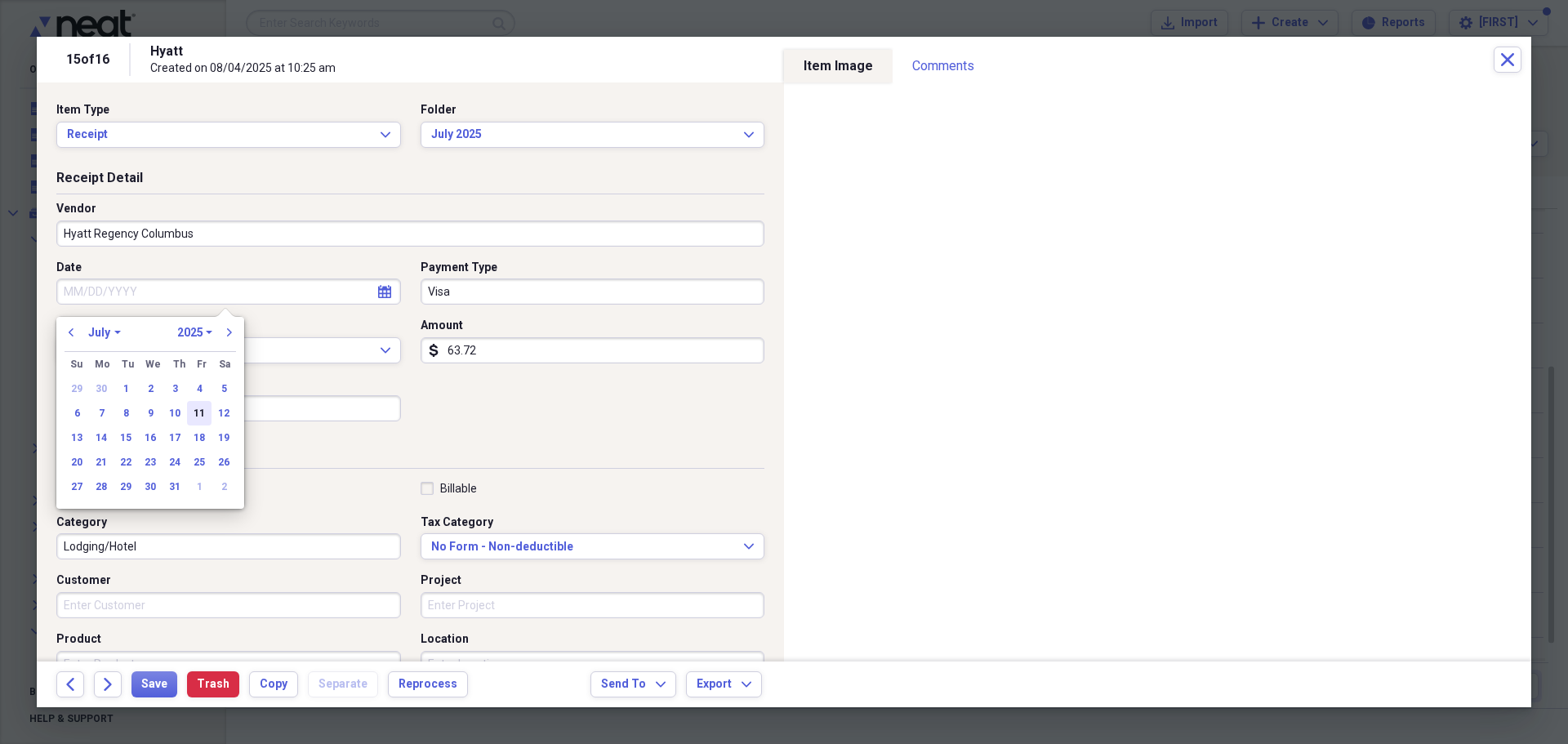 click on "11" at bounding box center (199, 413) 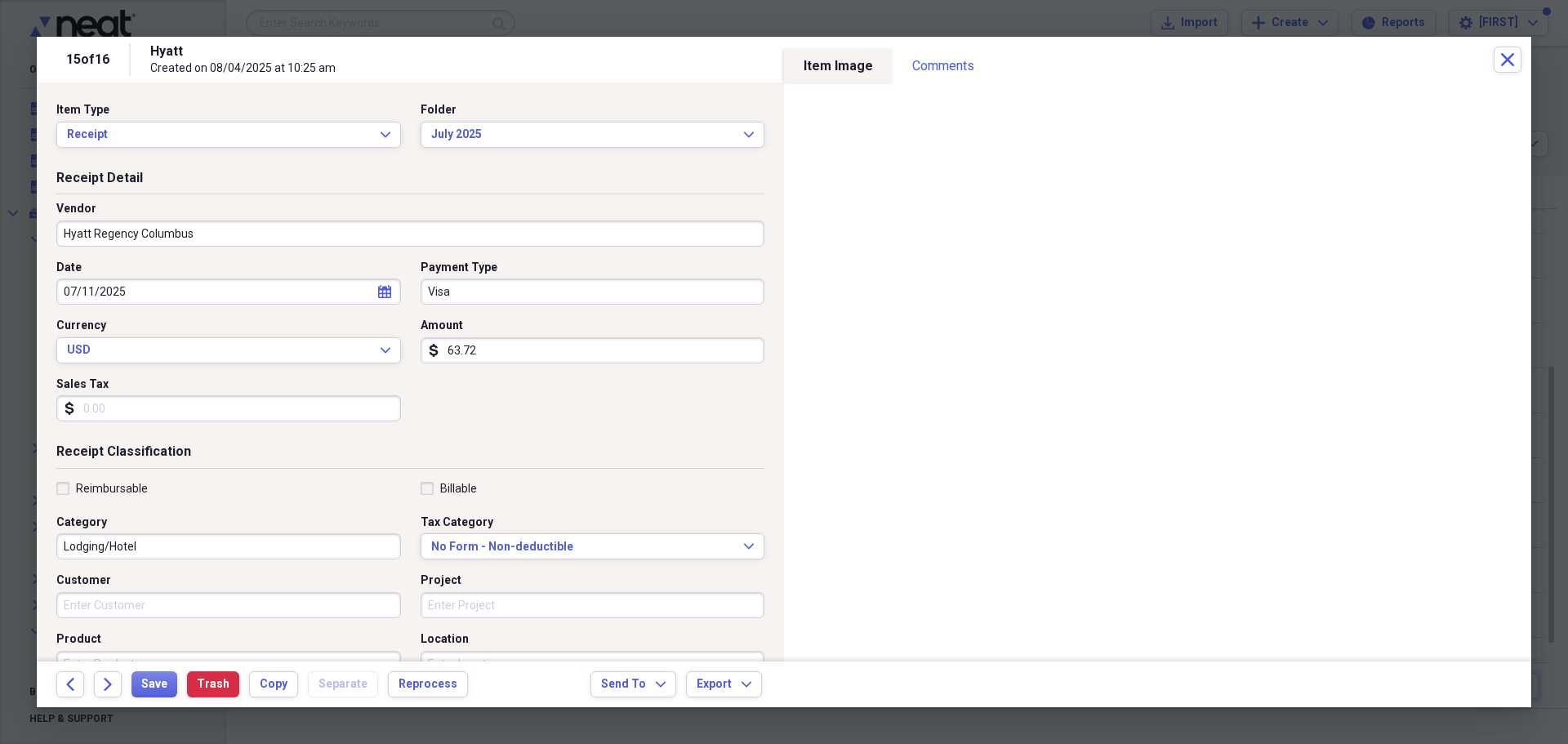 click on "Reimbursable" at bounding box center [102, 488] 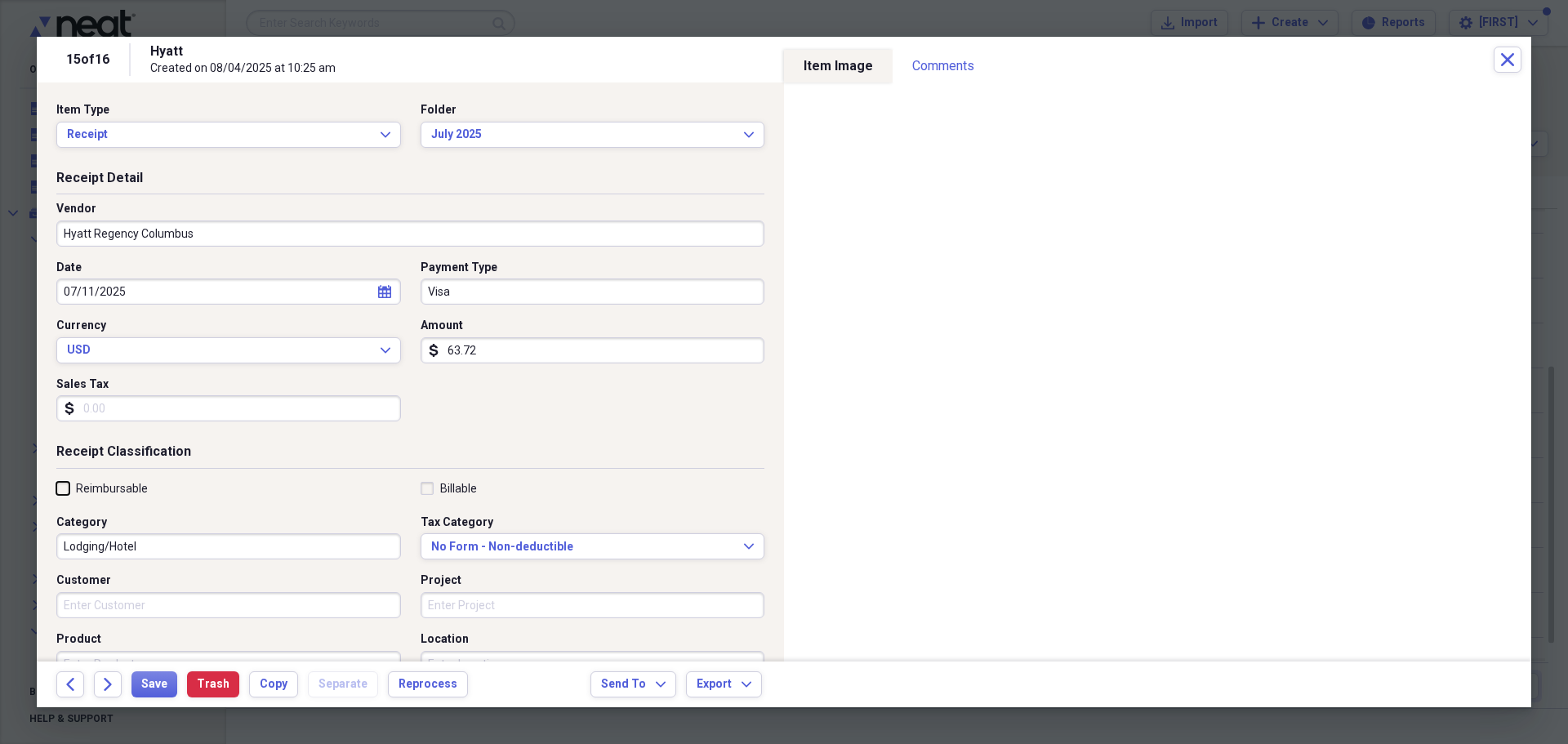 click on "Reimbursable" at bounding box center (56, 488) 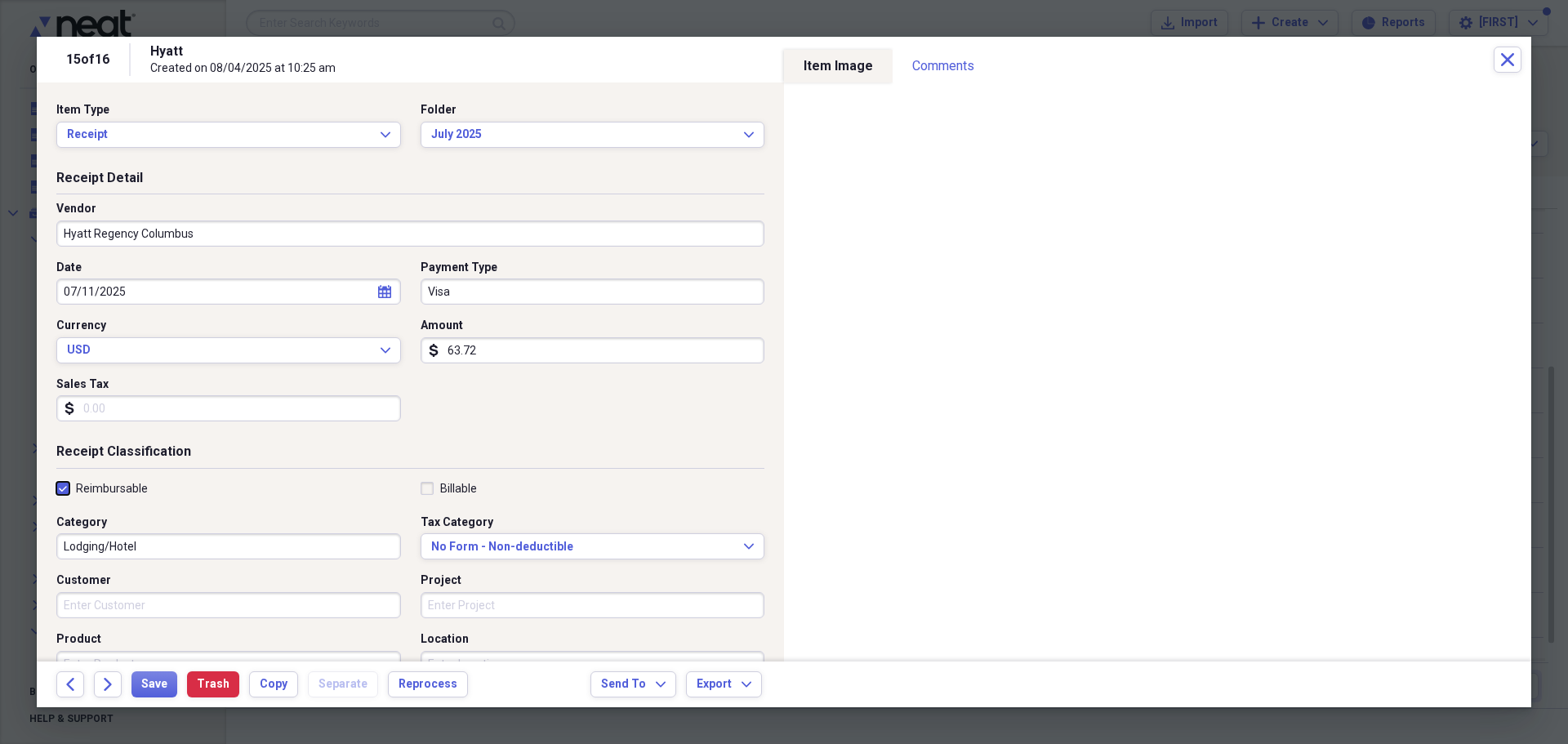 checkbox on "true" 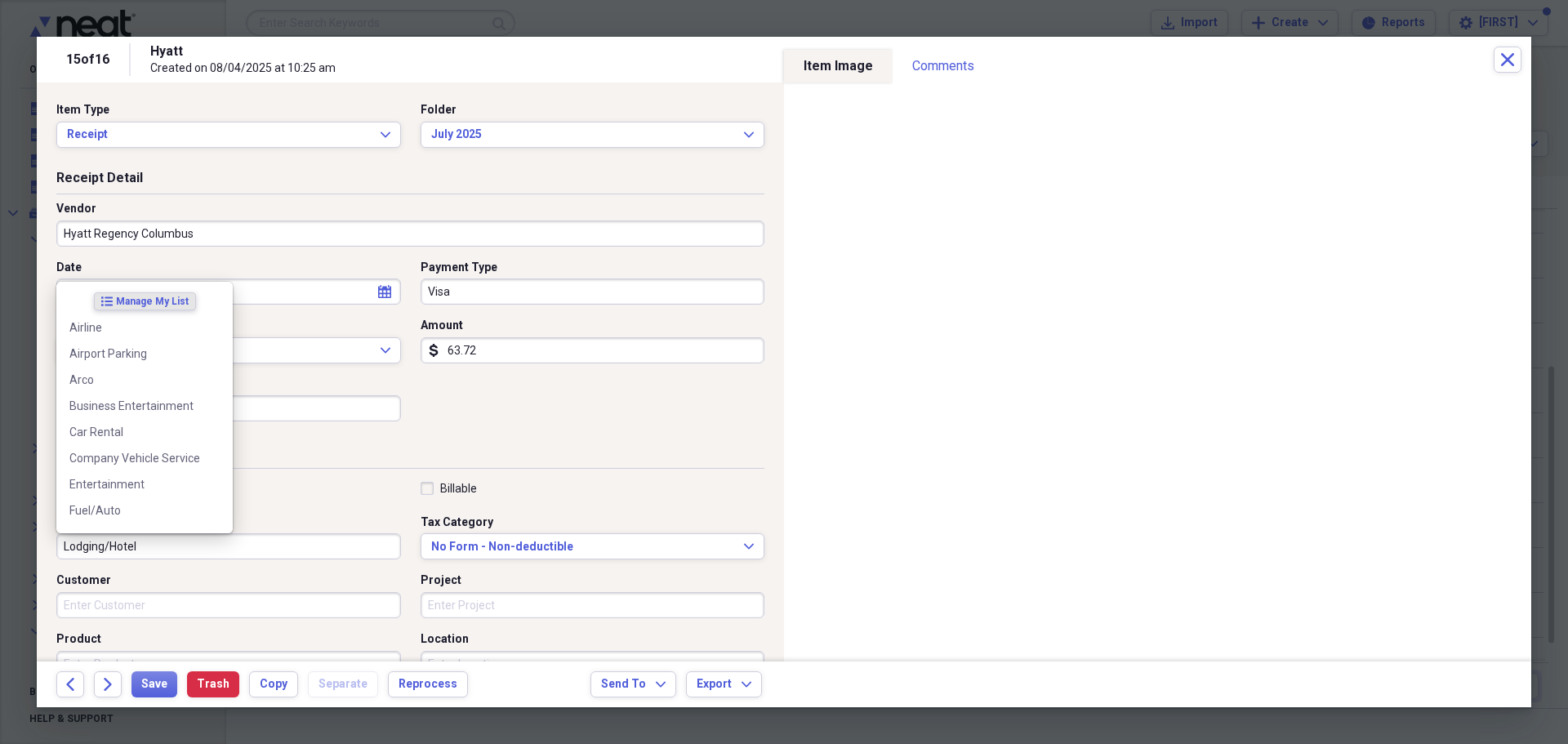 click on "Lodging/Hotel" at bounding box center (229, 546) 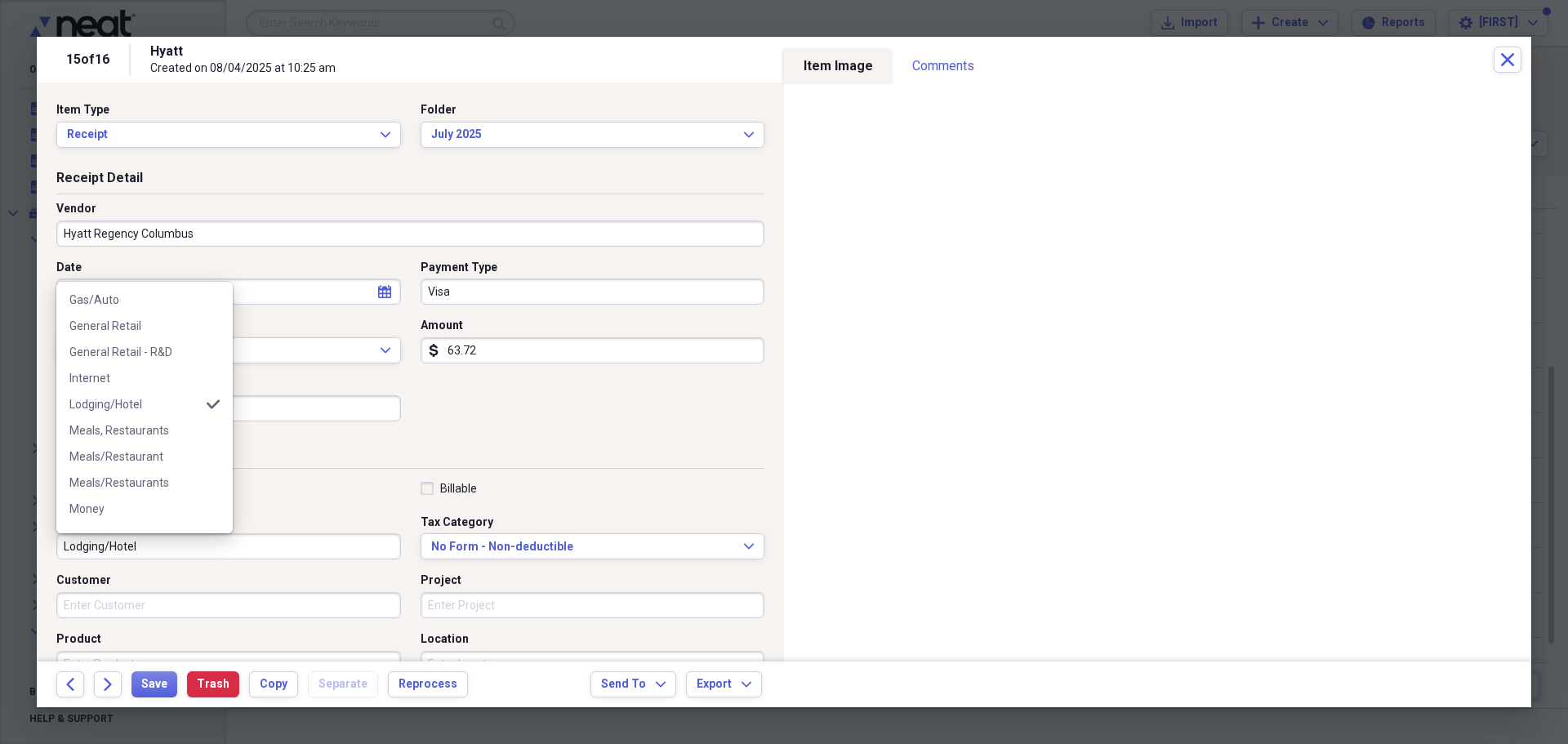 scroll, scrollTop: 245, scrollLeft: 0, axis: vertical 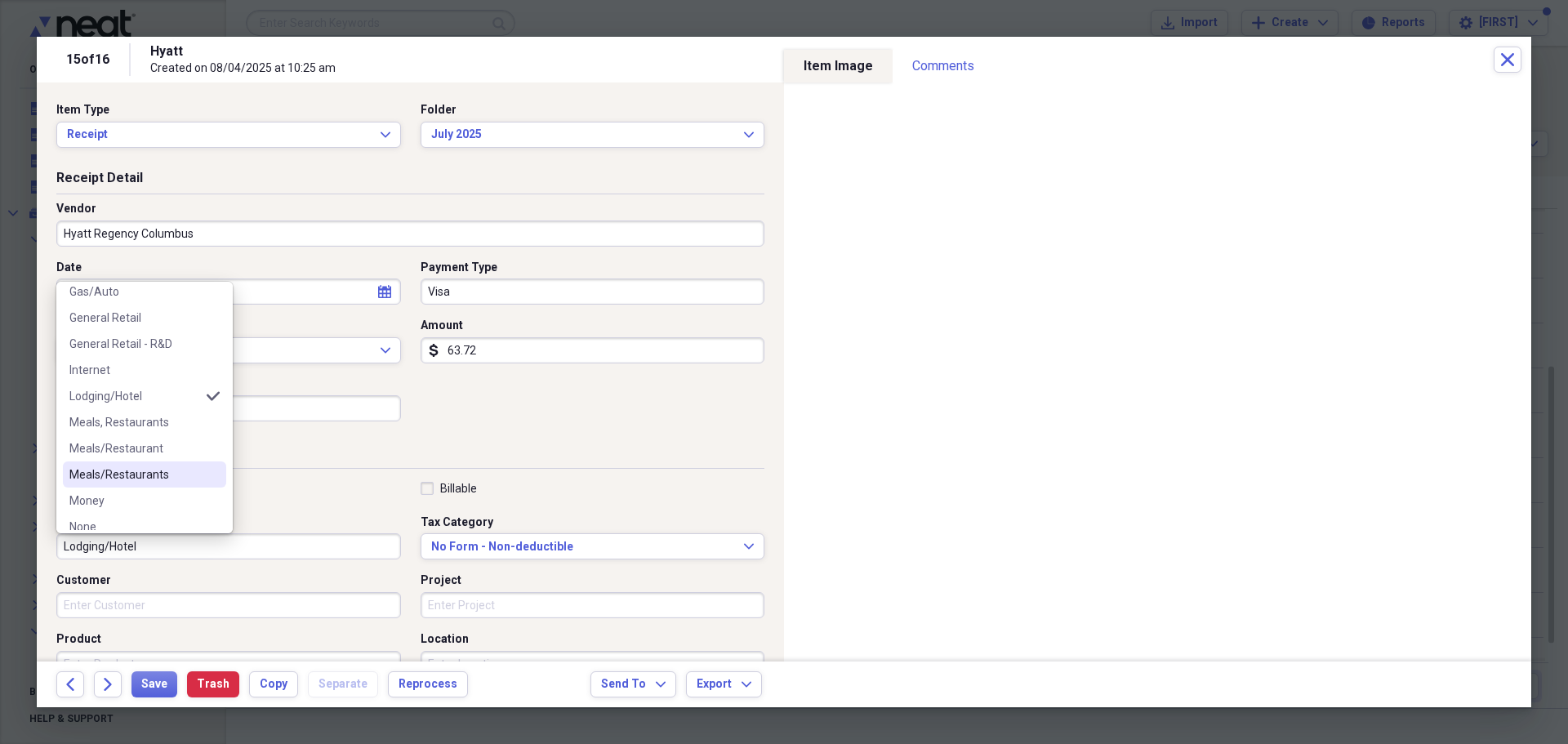 click on "Meals/Restaurants" at bounding box center (135, 474) 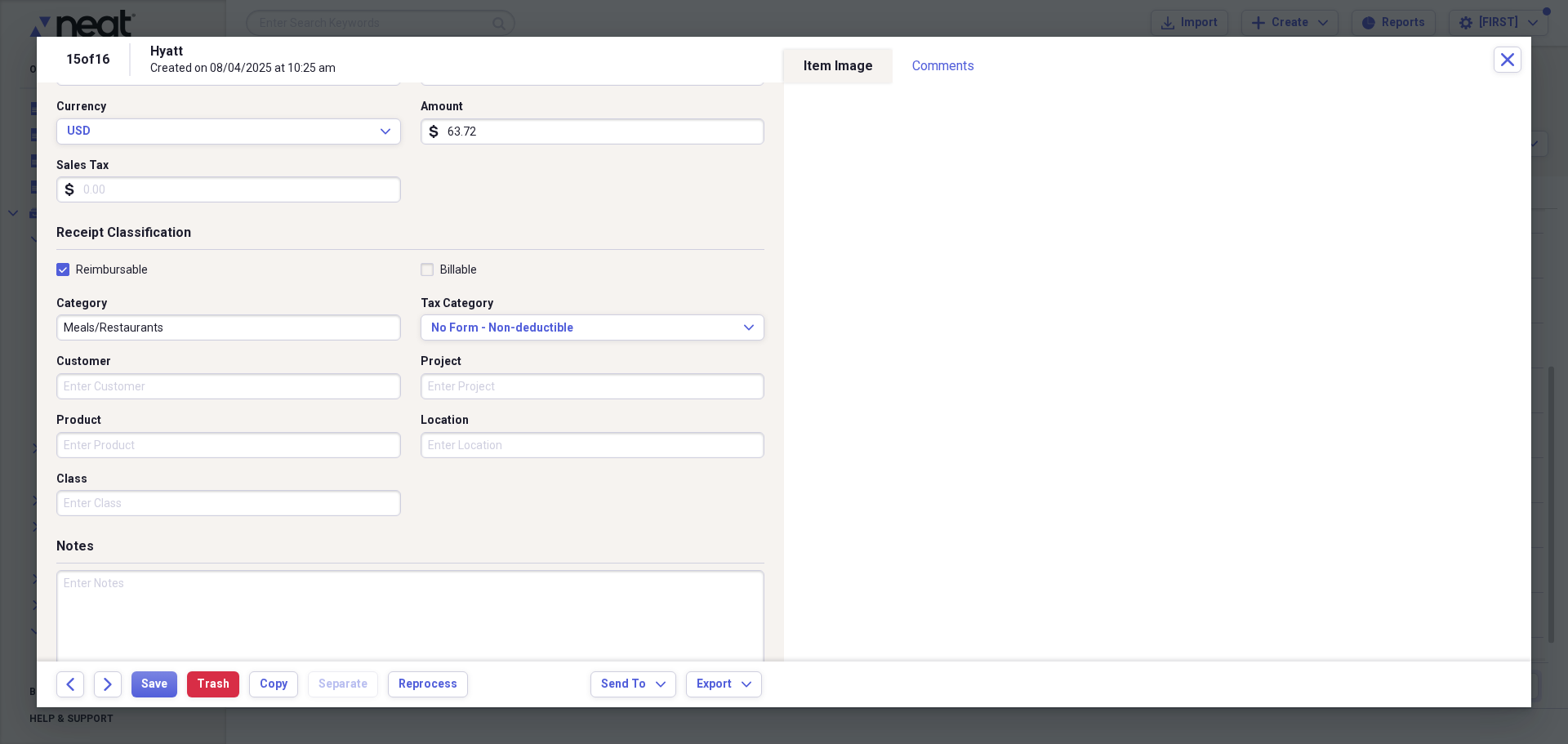 scroll, scrollTop: 245, scrollLeft: 0, axis: vertical 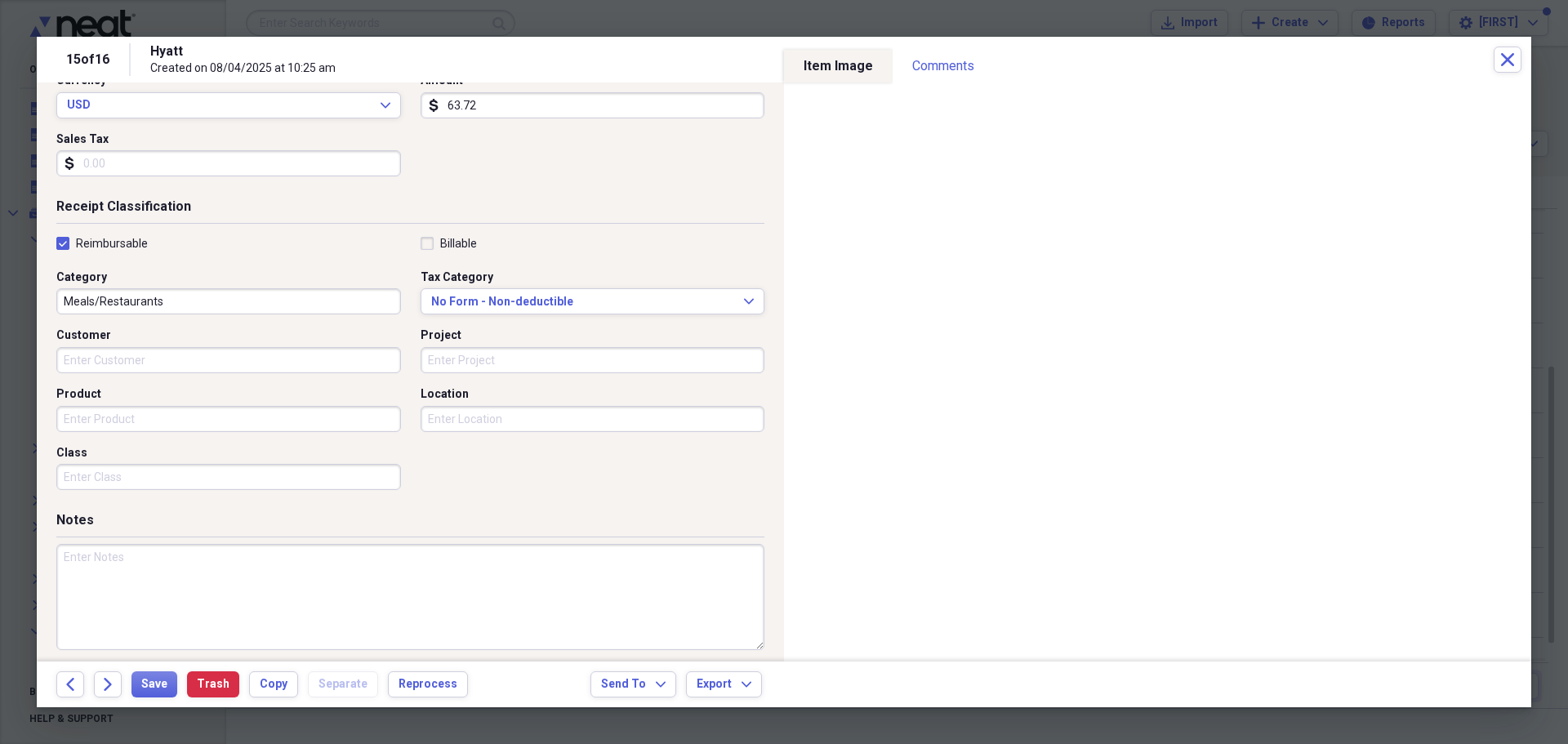 click at bounding box center (410, 597) 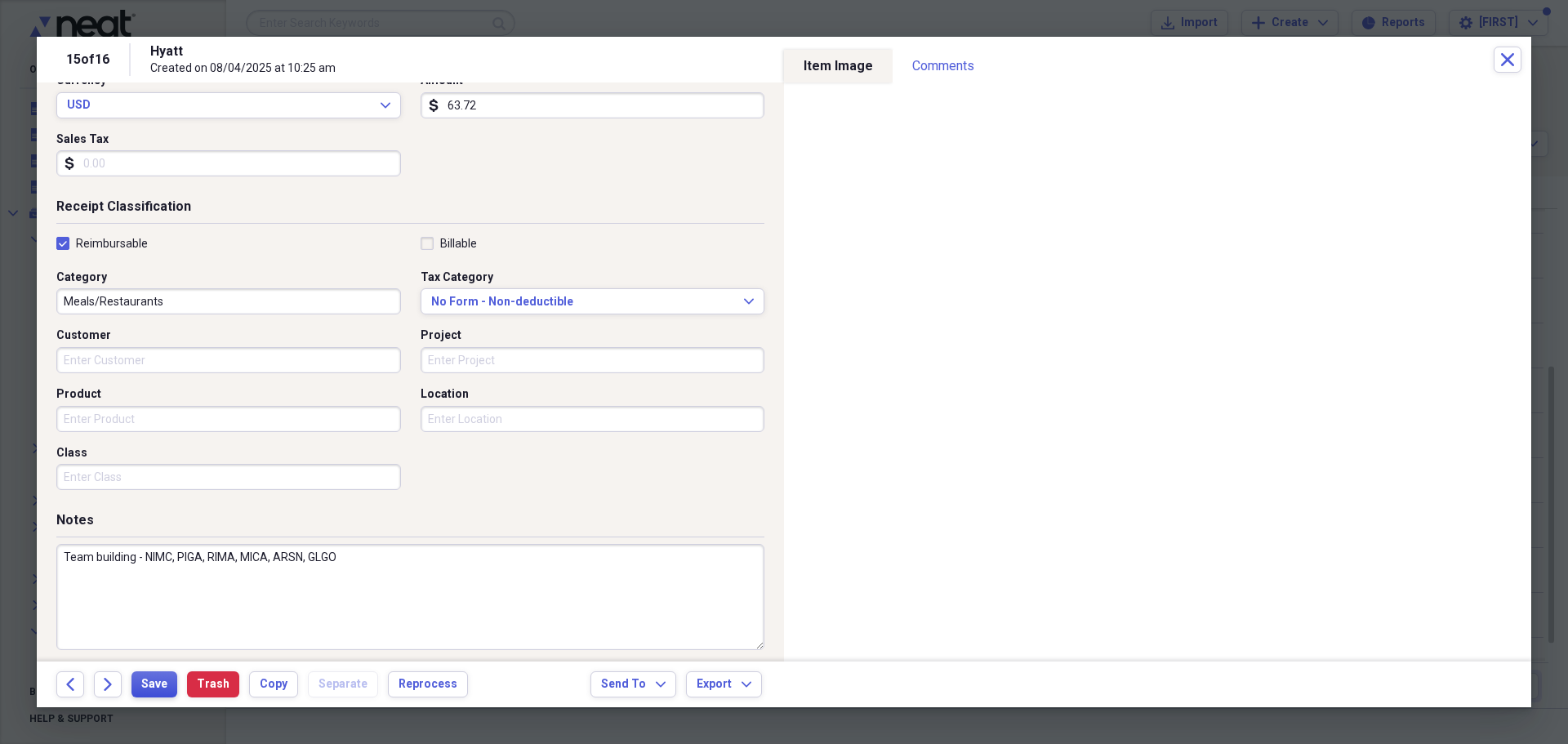 type on "Team building - NIMC, PIGA, RIMA, MICA, ARSN, GLGO" 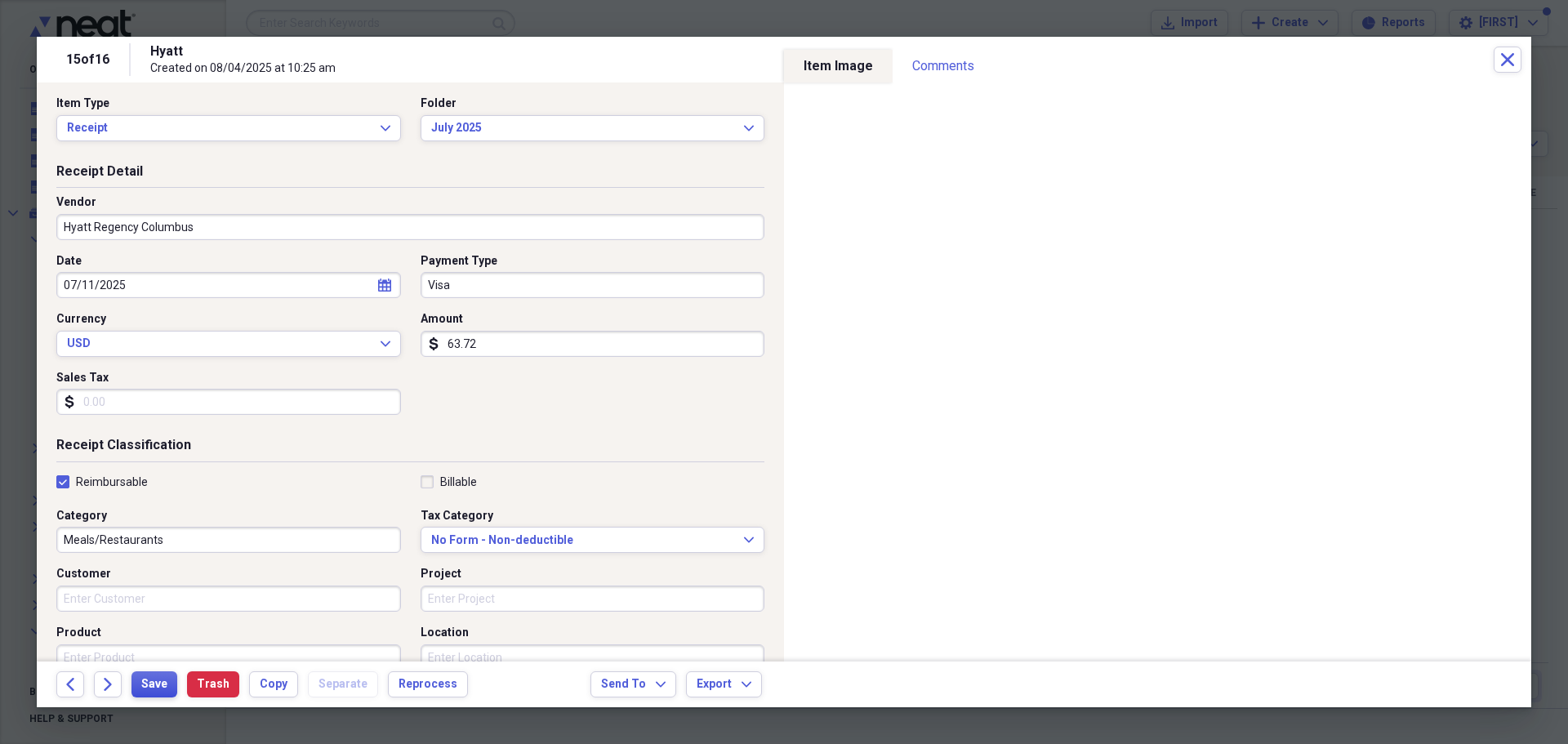 scroll, scrollTop: 0, scrollLeft: 0, axis: both 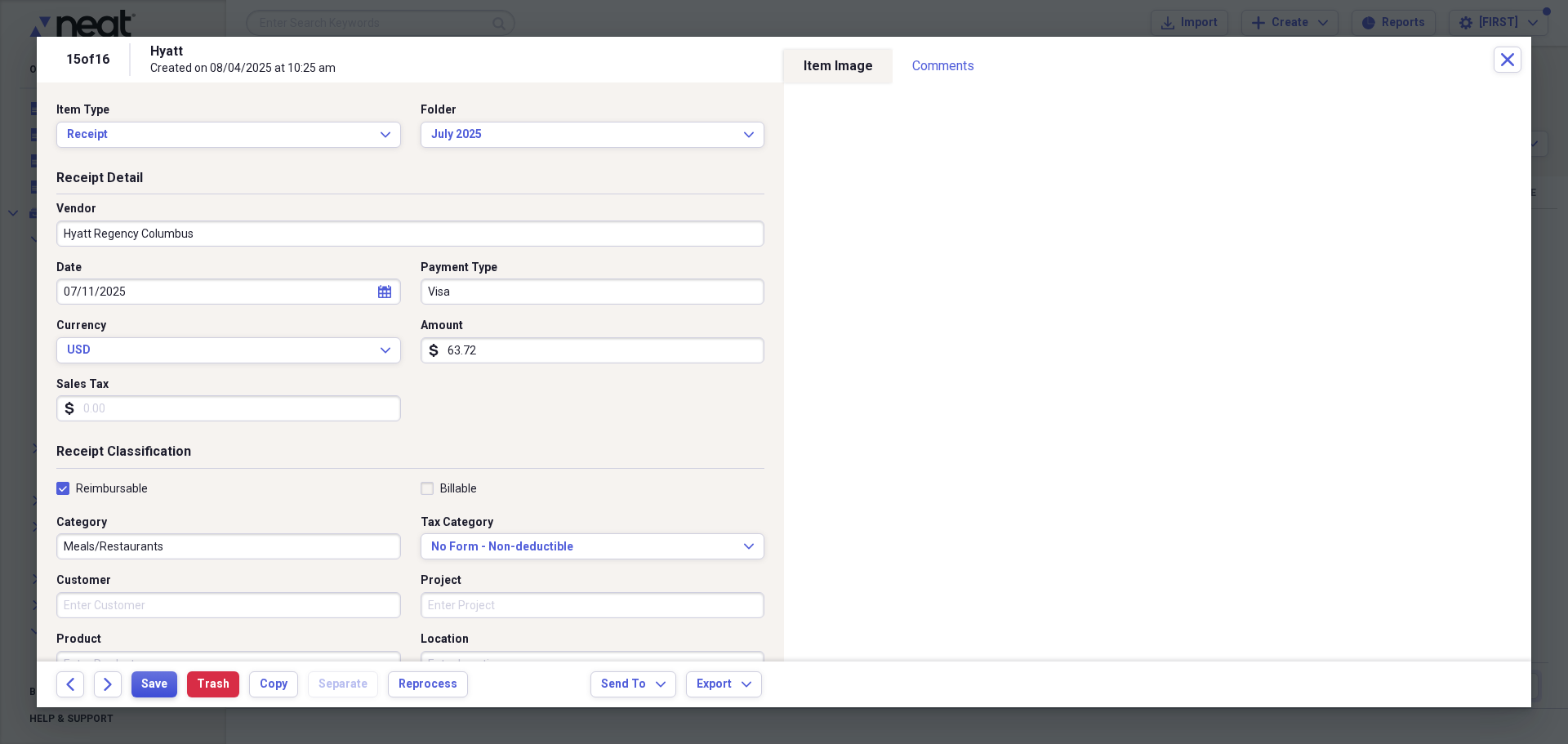 click on "Save" at bounding box center (154, 684) 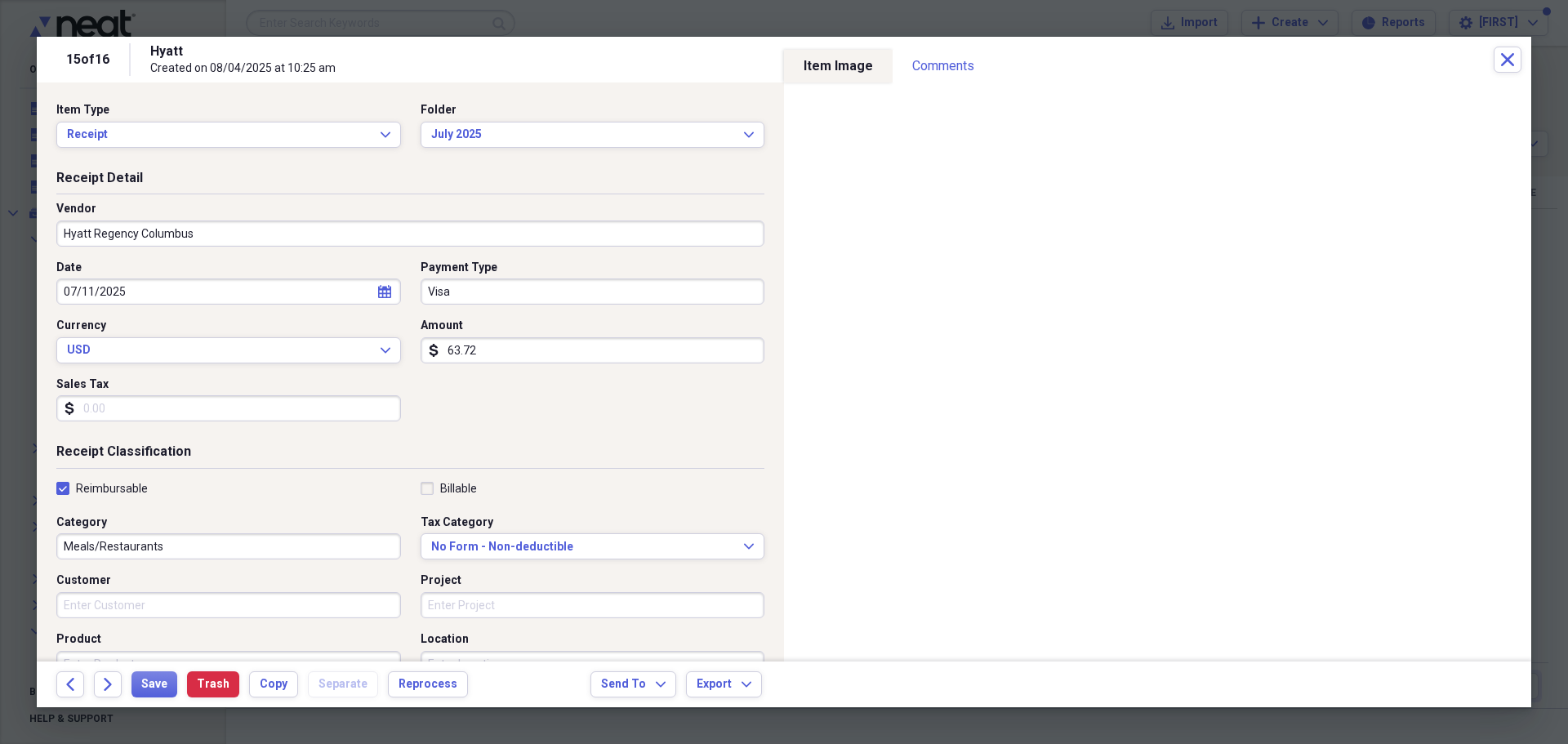 click on "calendar" 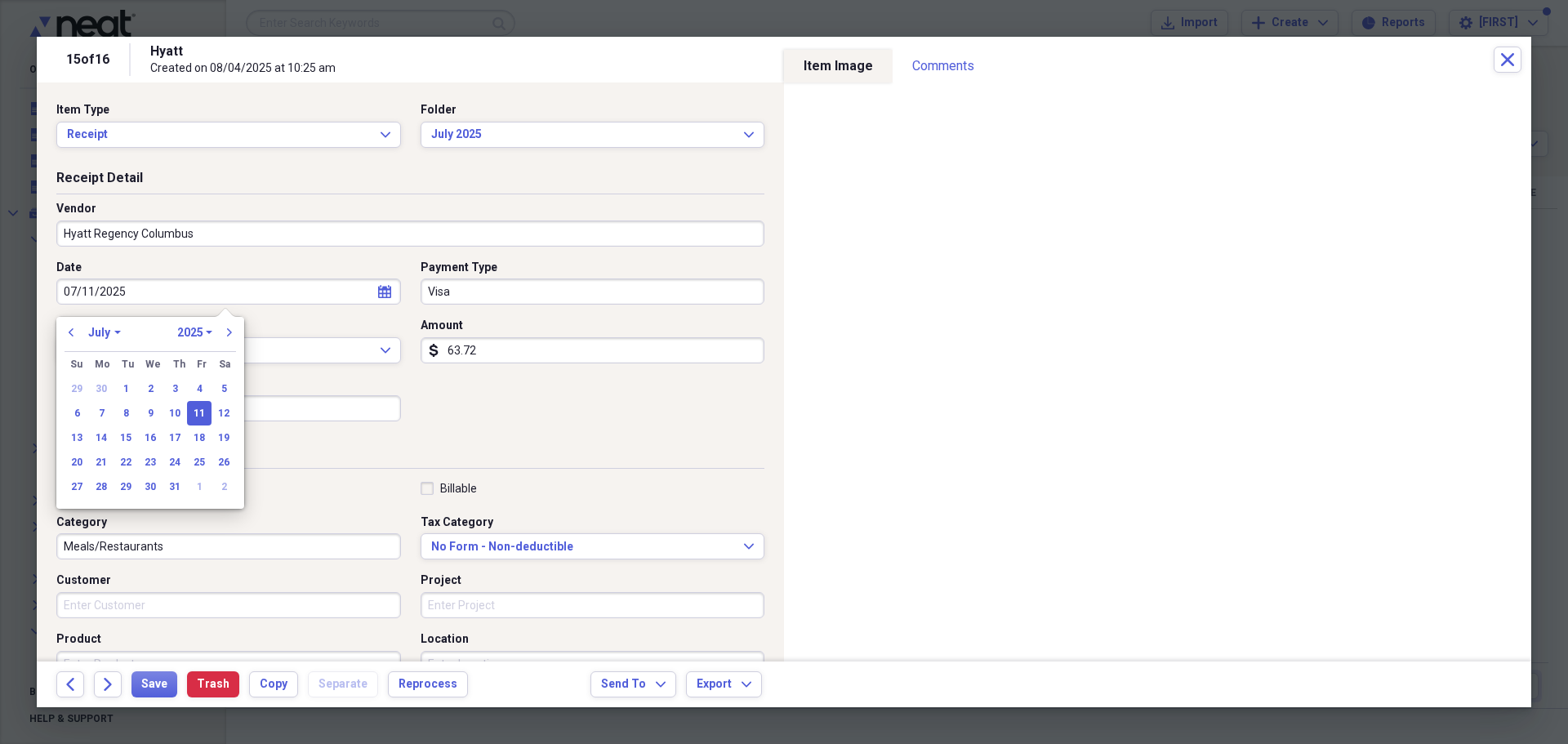 click on "11" at bounding box center [199, 413] 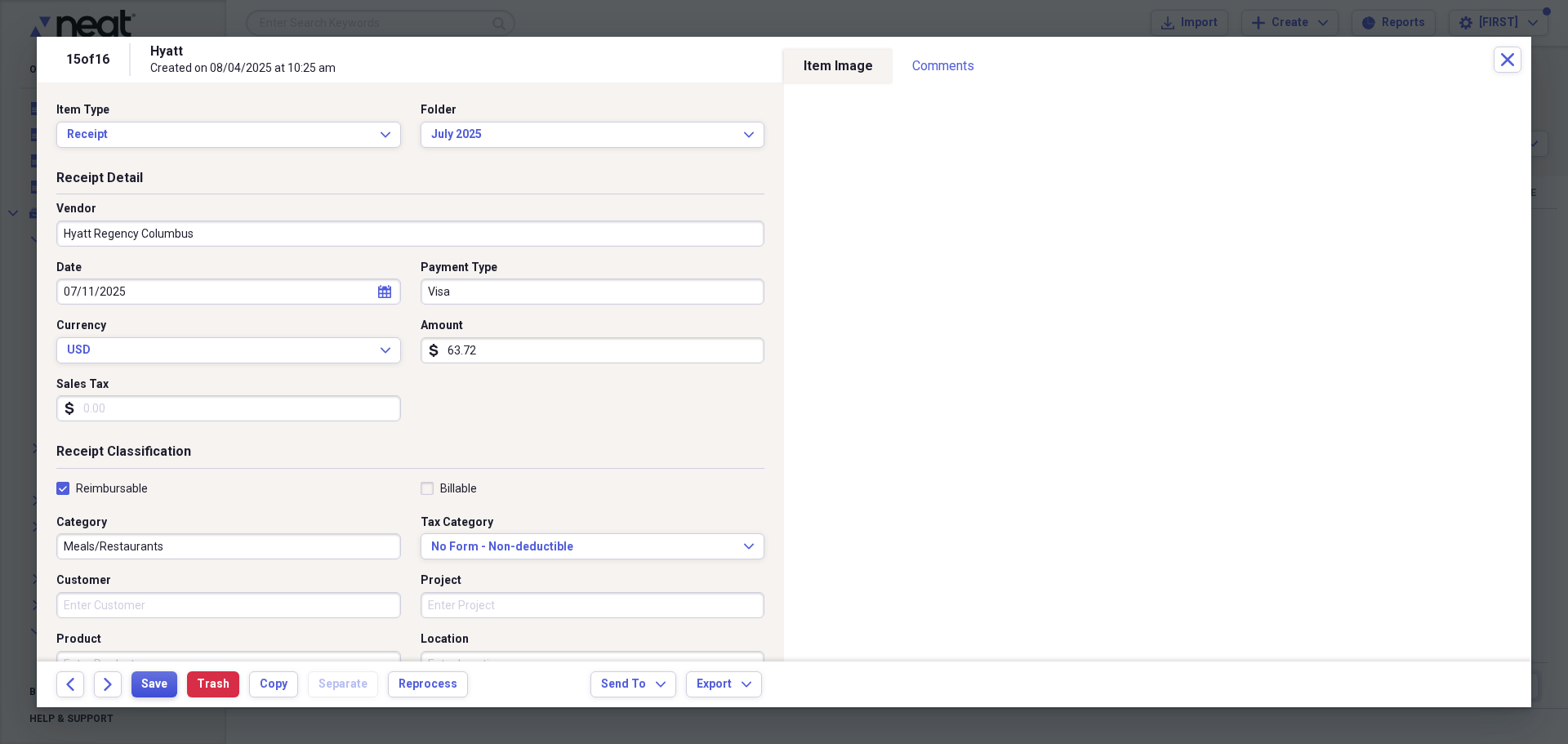 click on "Save" at bounding box center (154, 684) 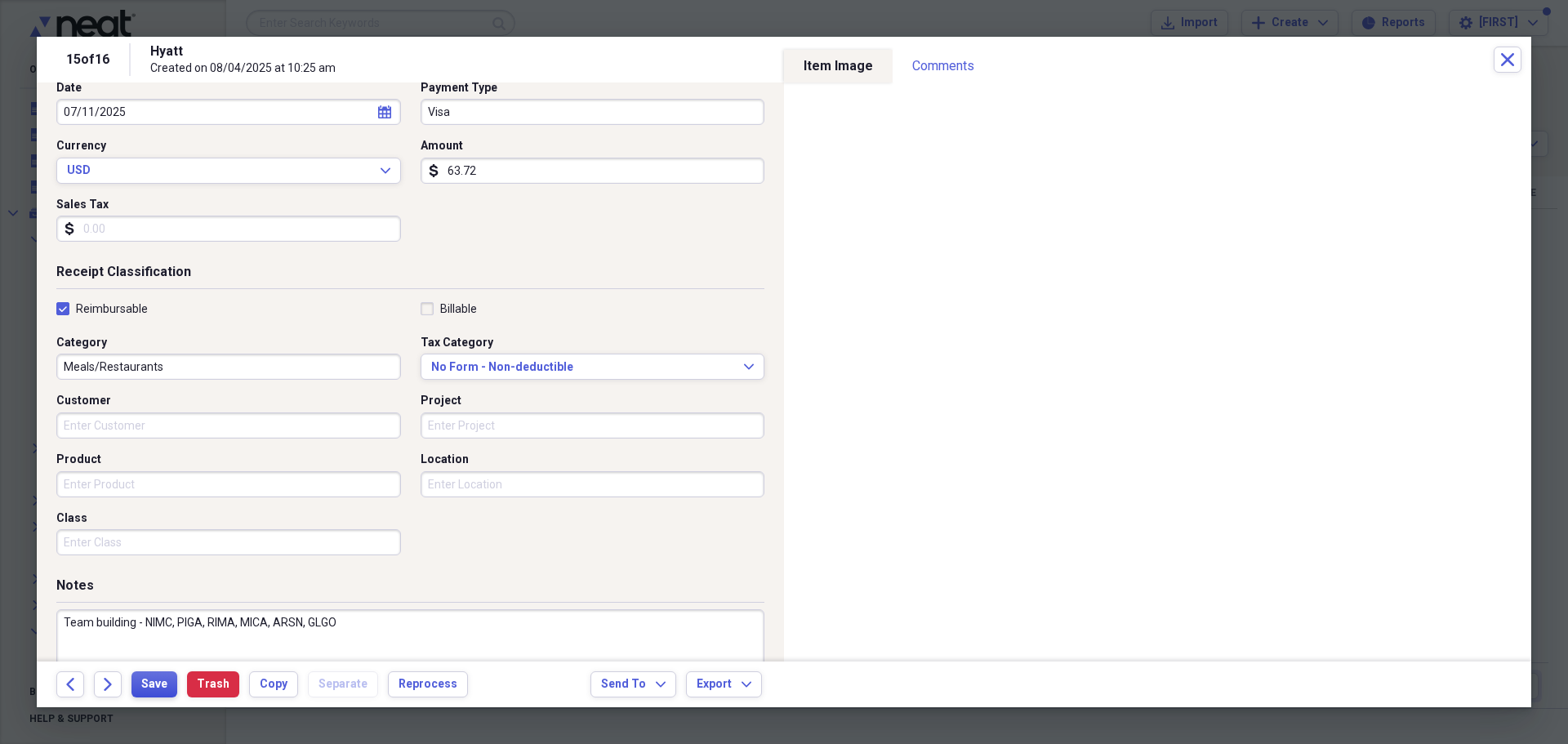 scroll, scrollTop: 0, scrollLeft: 0, axis: both 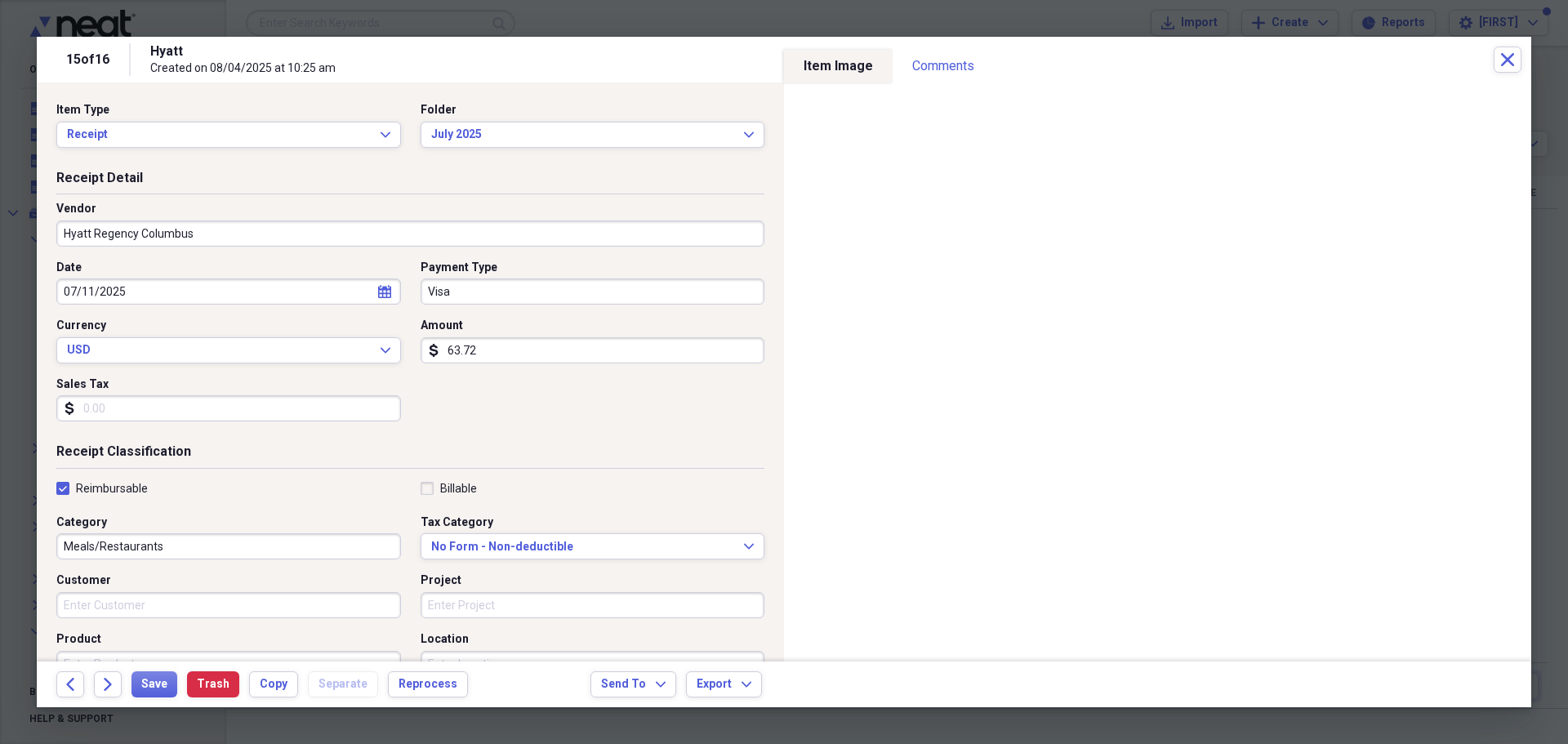 click on "calendar" 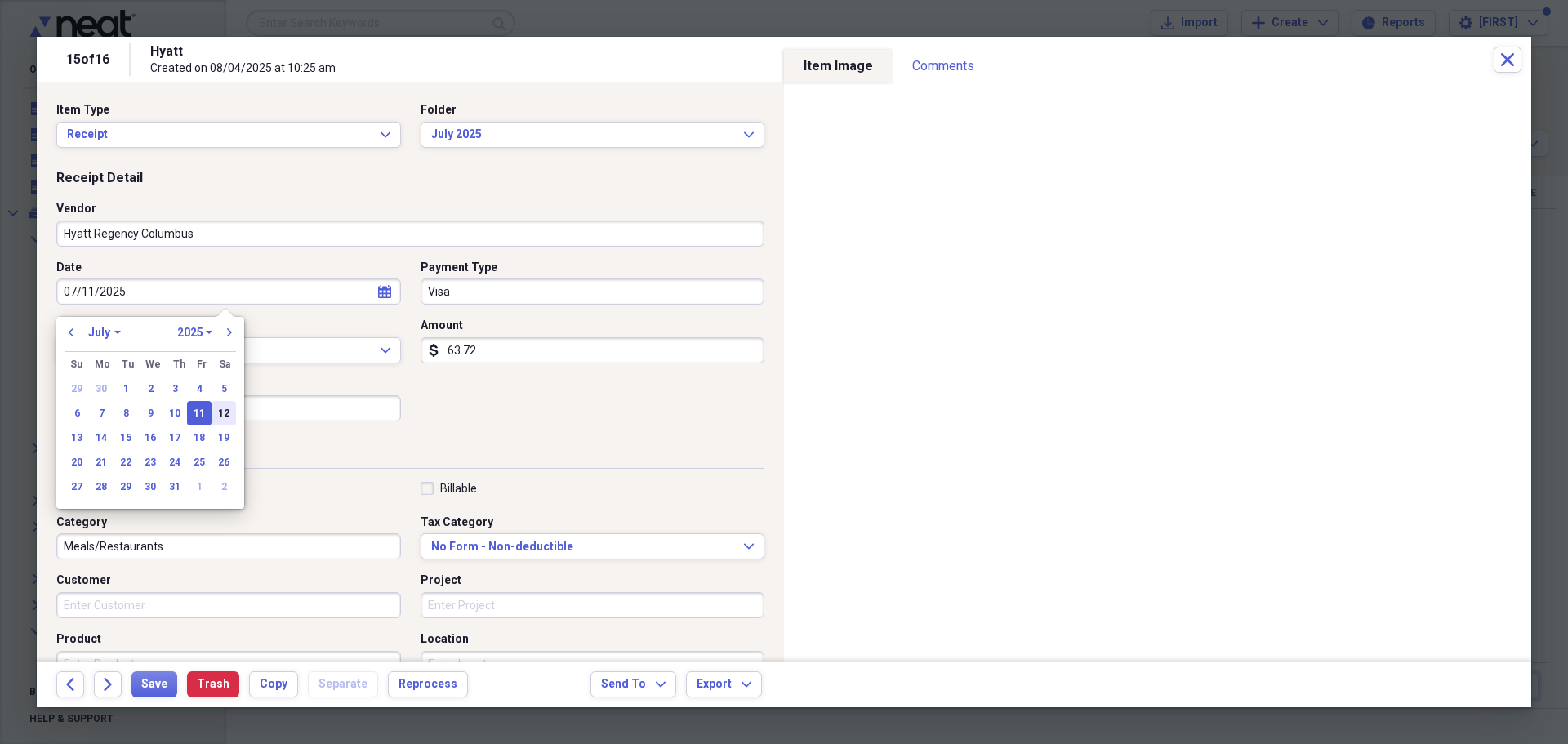 click on "12" at bounding box center (224, 413) 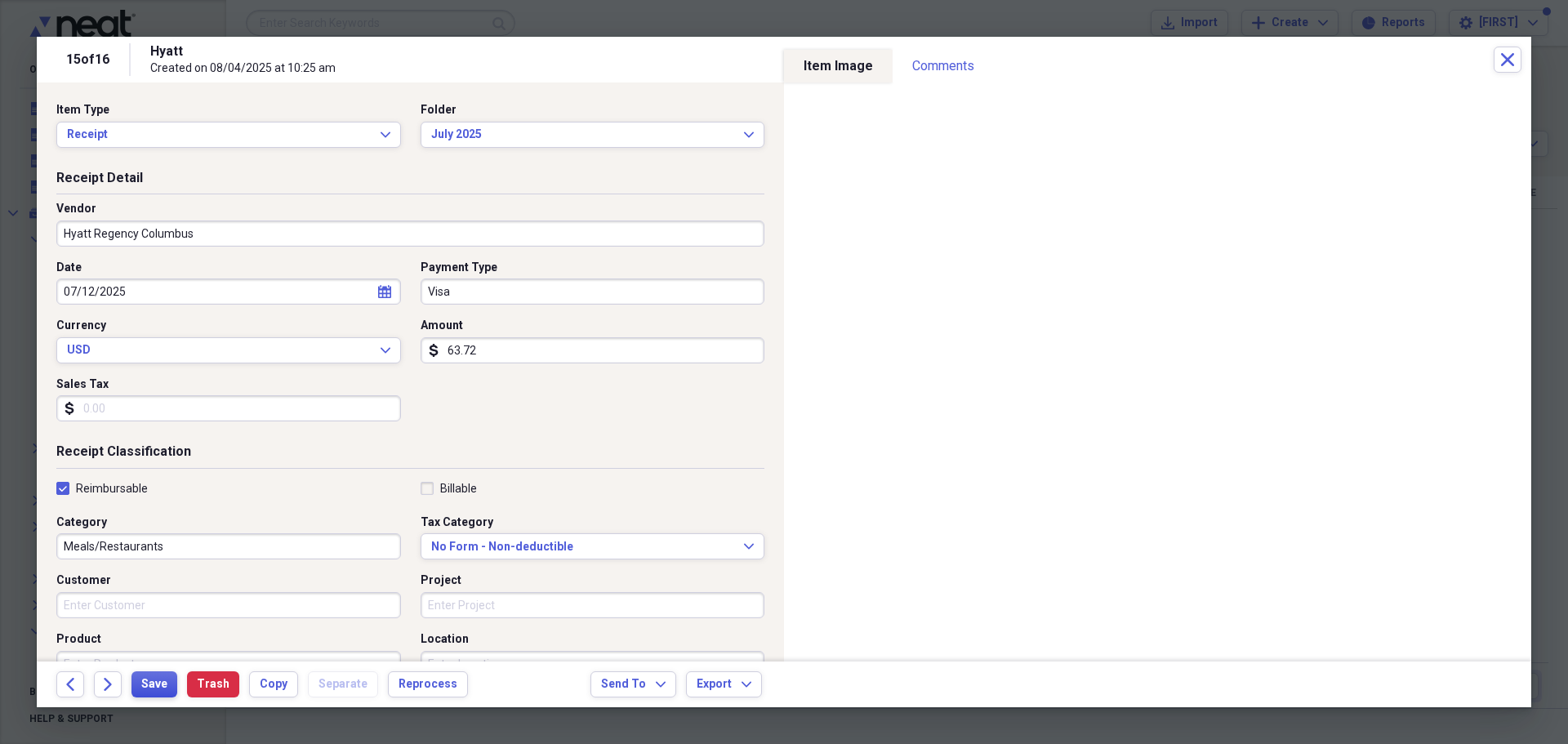 click on "Save" at bounding box center (154, 684) 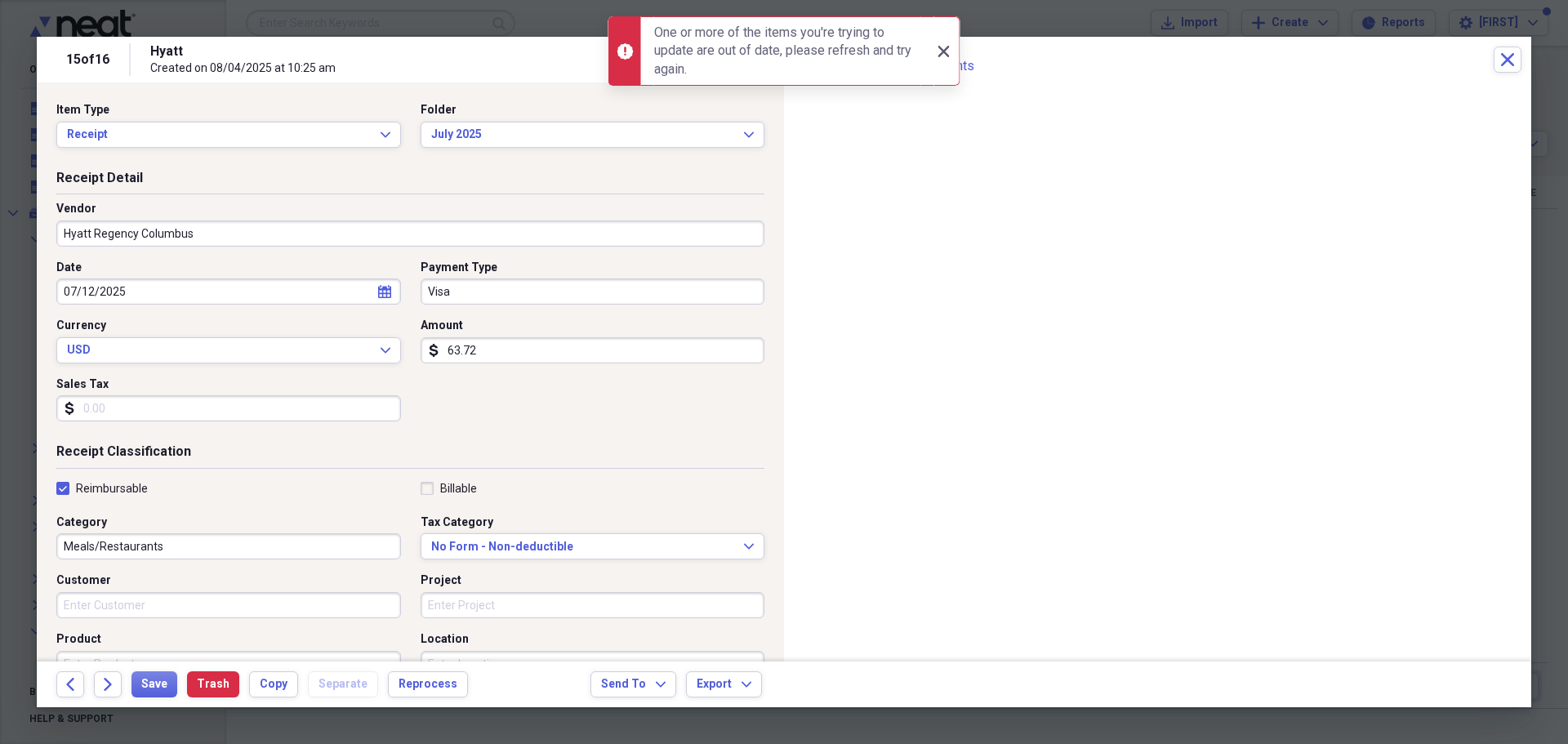 click on "Close Close" at bounding box center (943, 51) 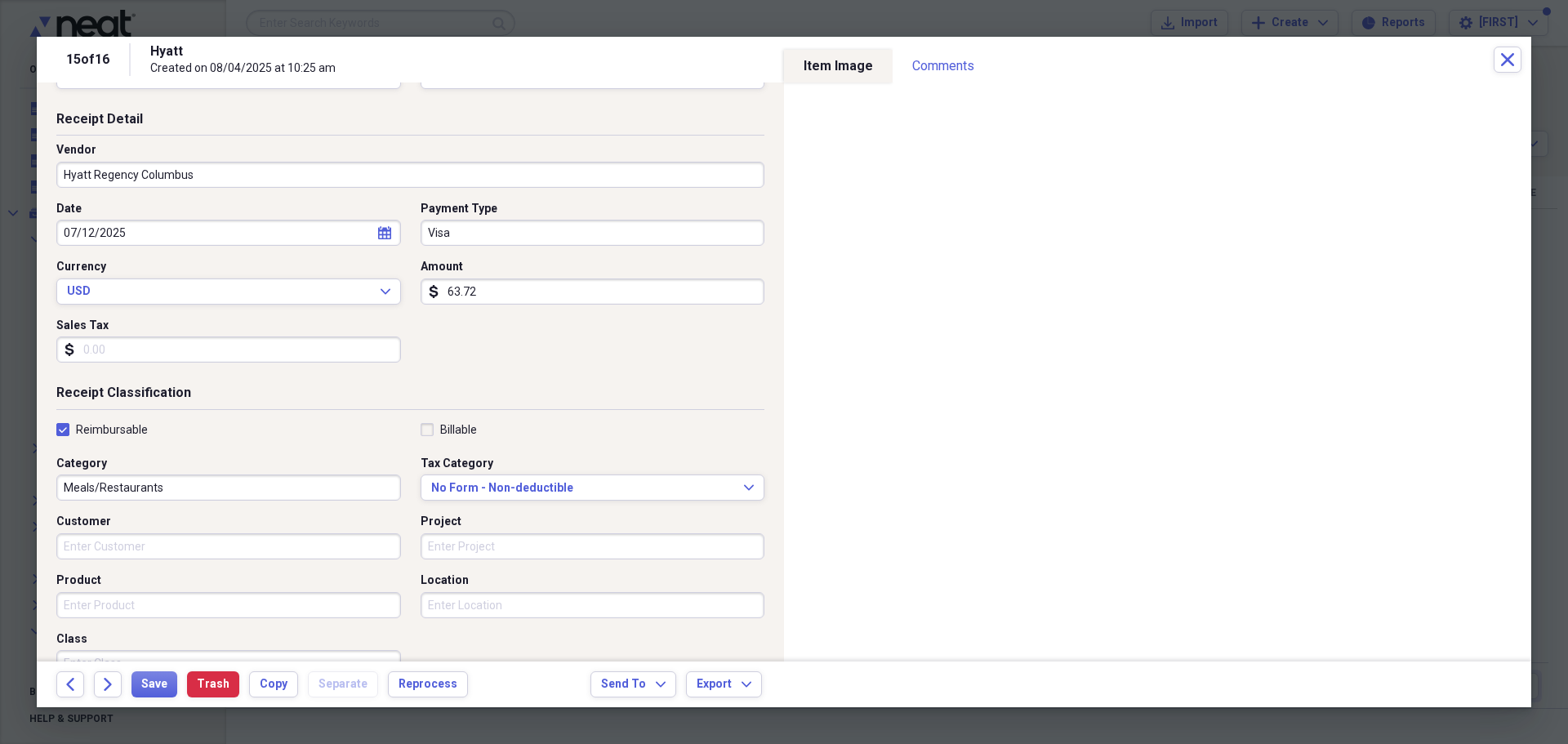 scroll, scrollTop: 0, scrollLeft: 0, axis: both 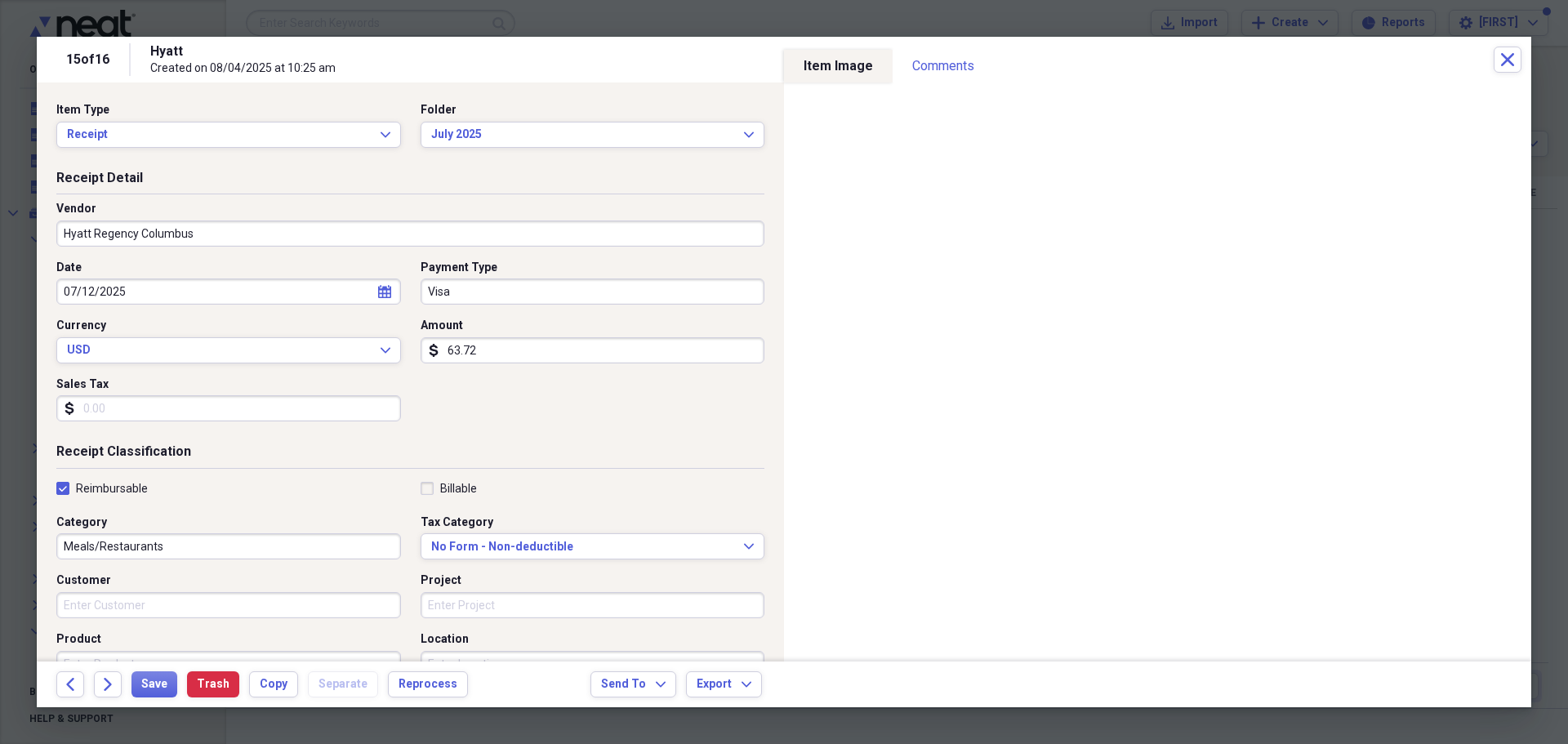 click 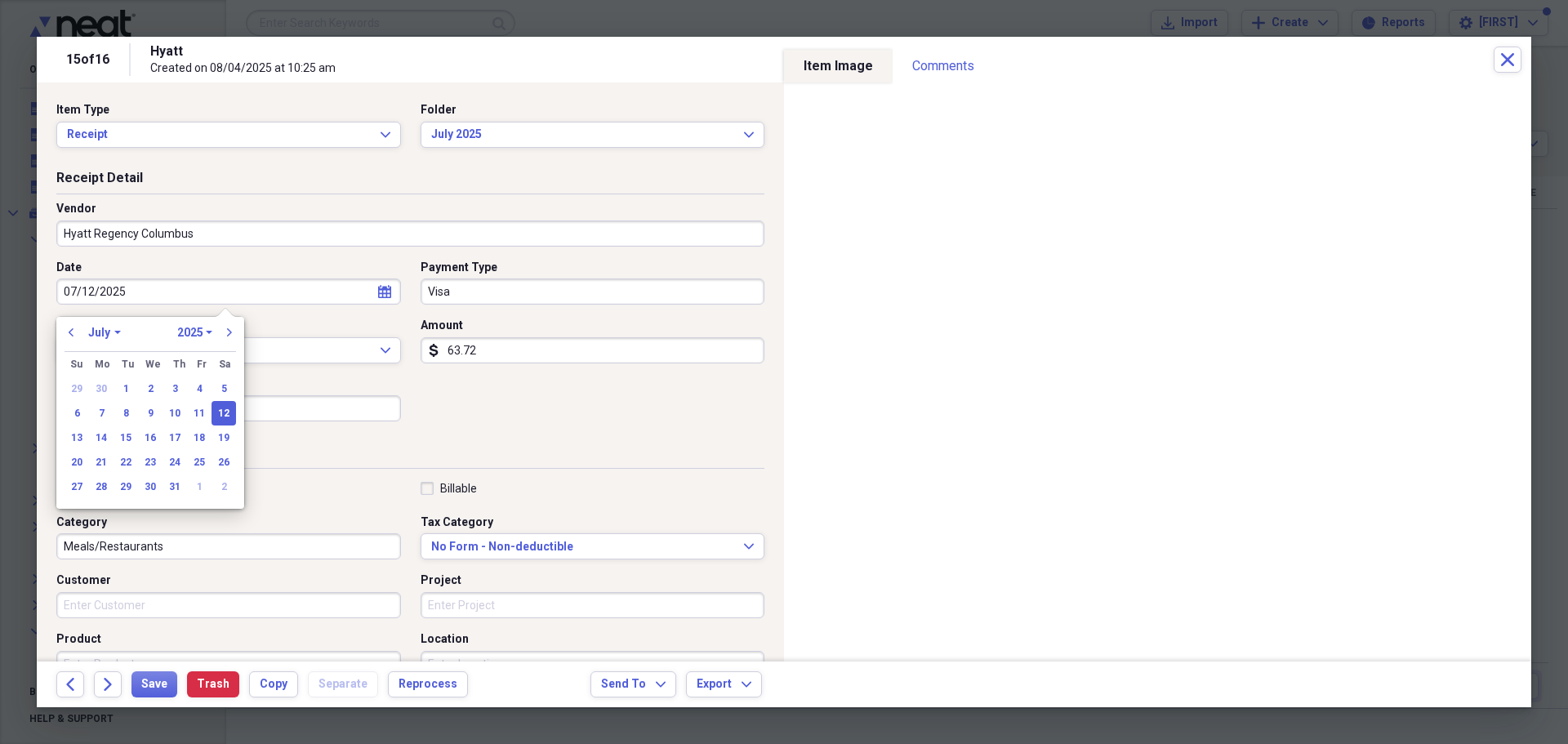 click 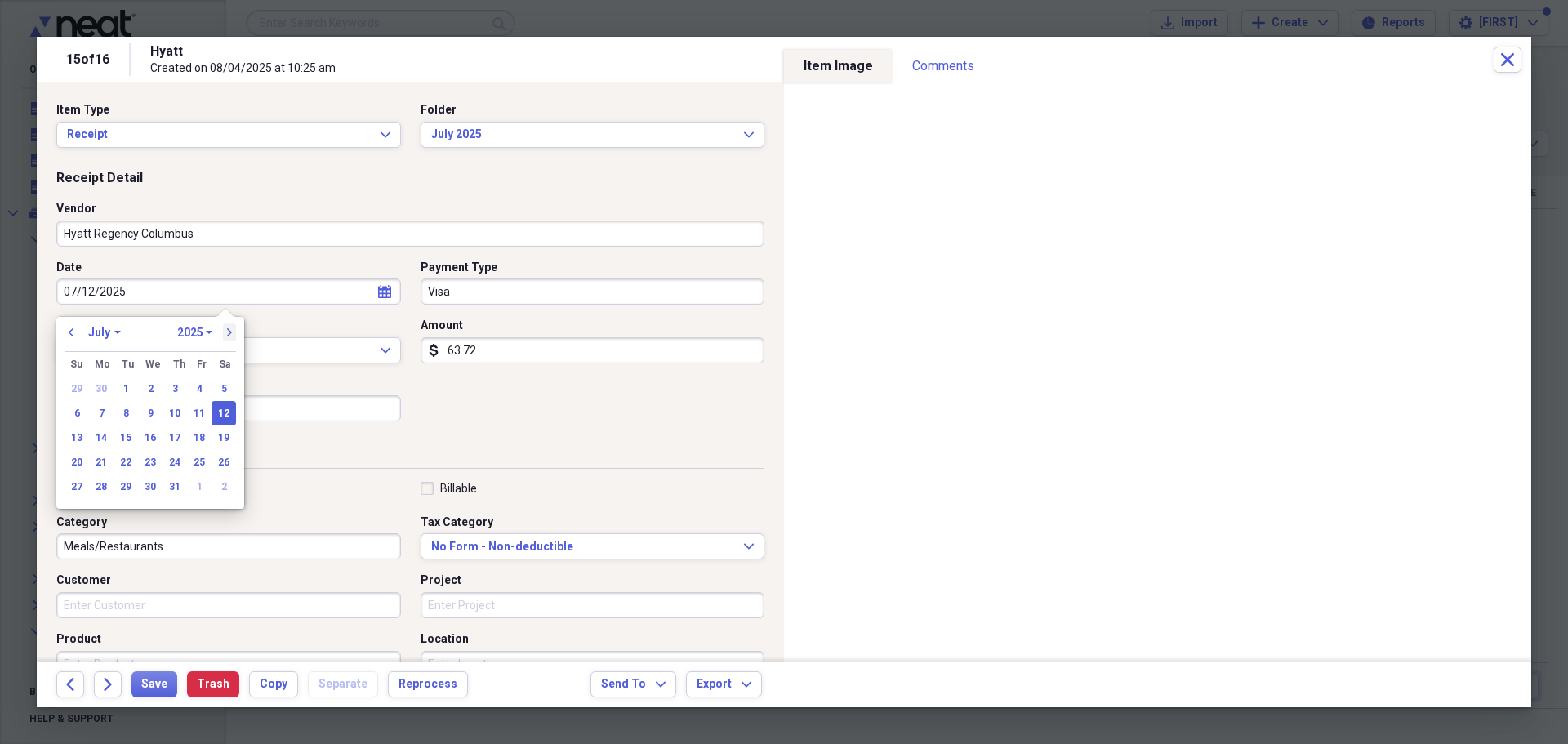 click on "next" at bounding box center [229, 332] 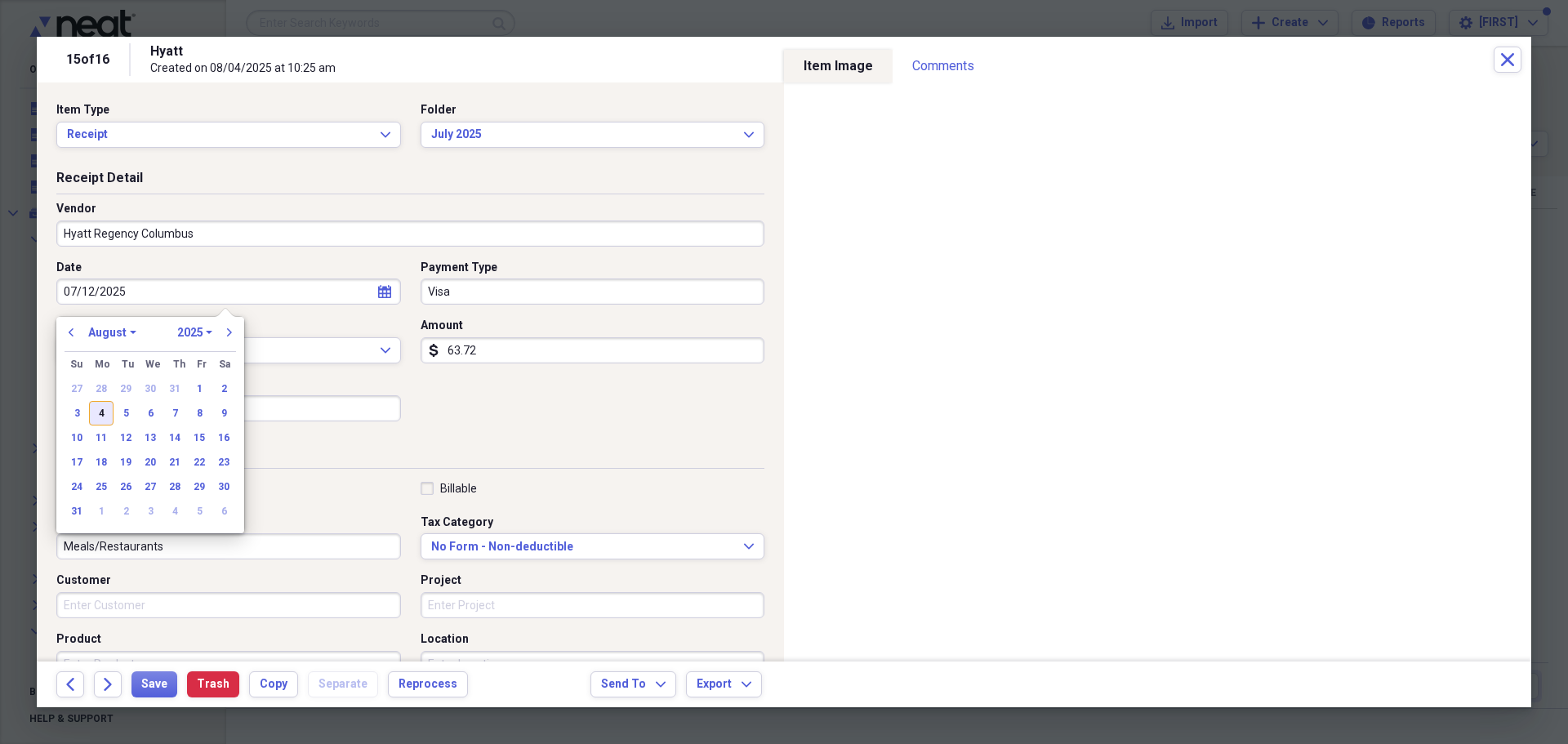 click on "4" at bounding box center (101, 413) 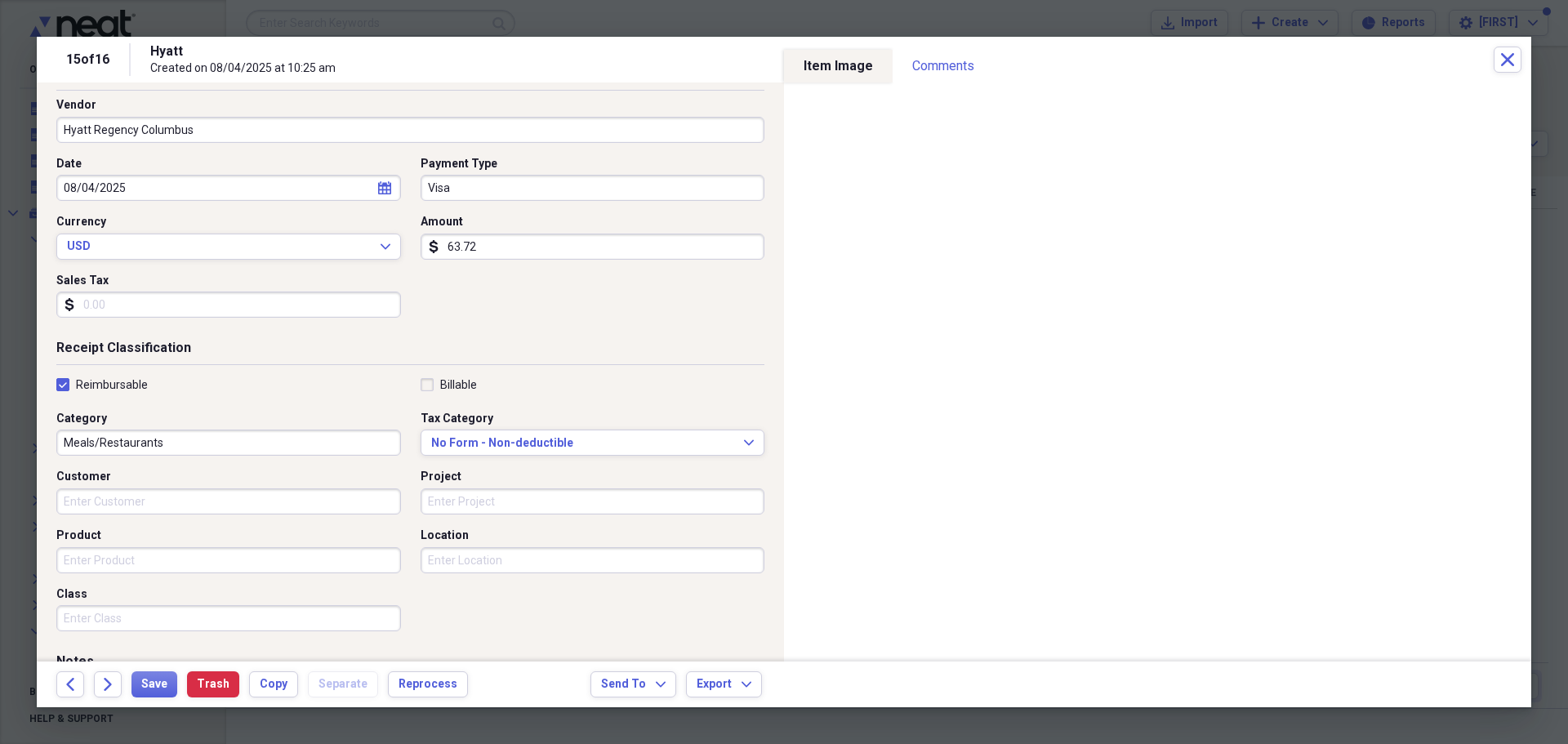 scroll, scrollTop: 245, scrollLeft: 0, axis: vertical 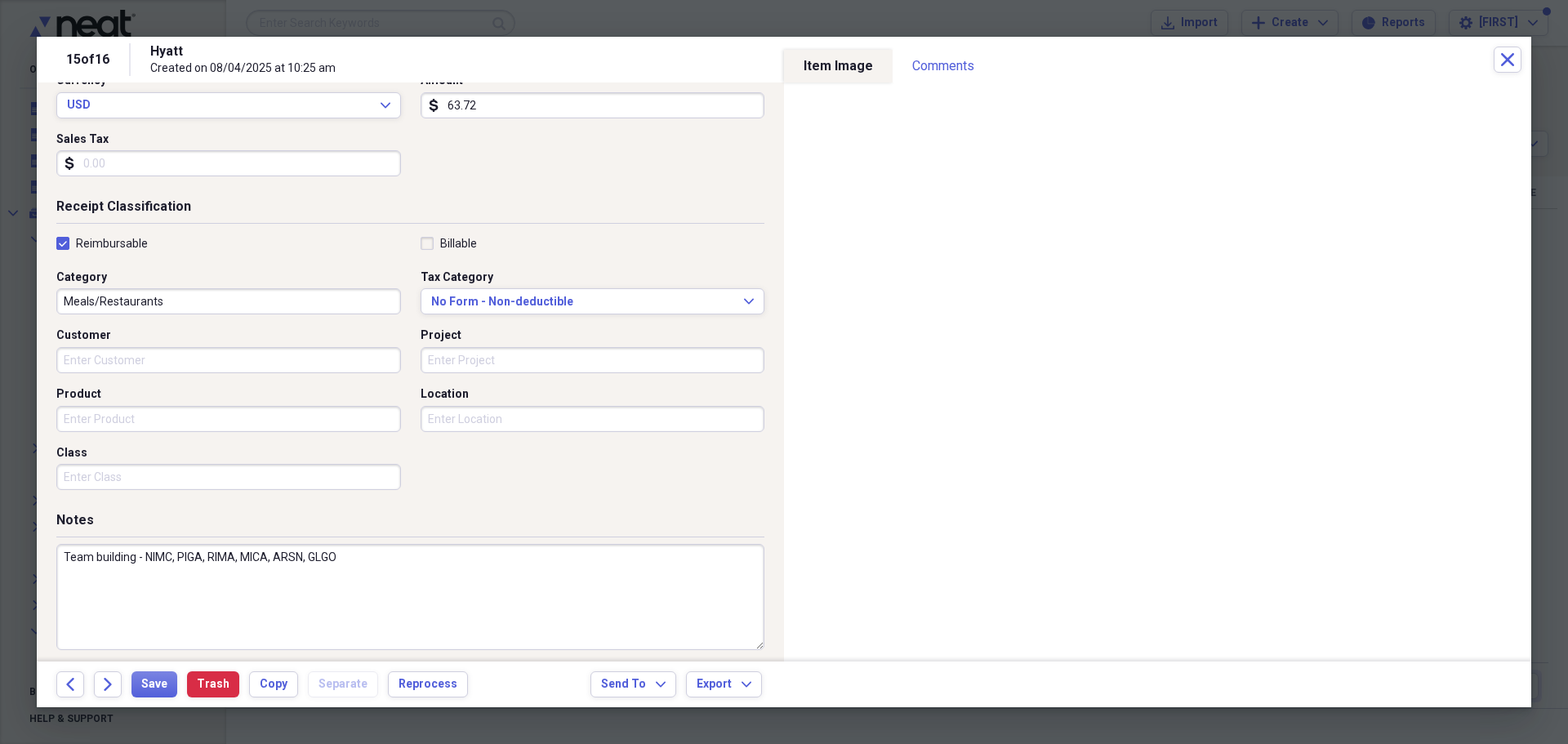 click on "Team building - NIMC, PIGA, RIMA, MICA, ARSN, GLGO" at bounding box center (410, 597) 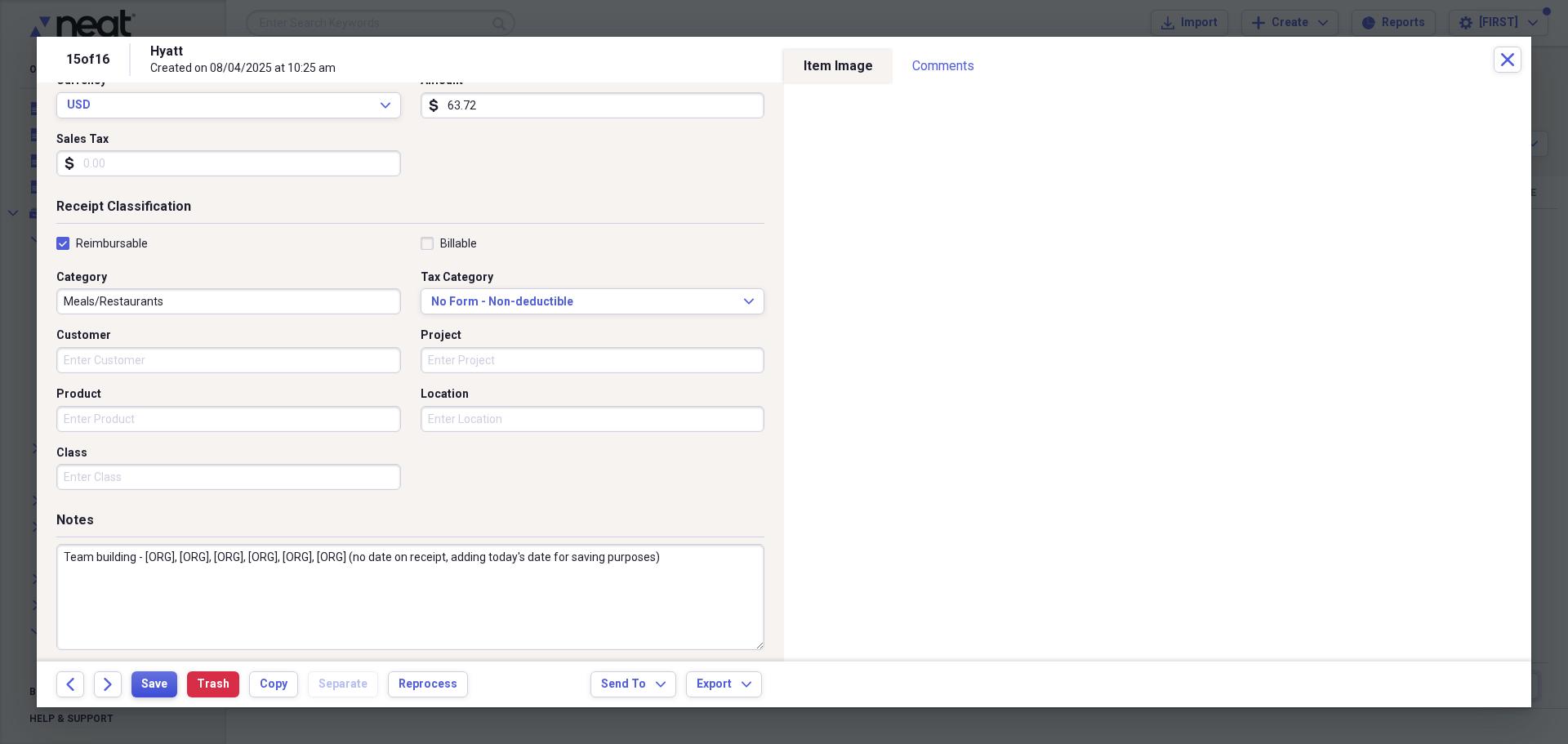 type on "Team building - [ORG], [ORG], [ORG], [ORG], [ORG], [ORG] (no date on receipt, adding today's date for saving purposes)" 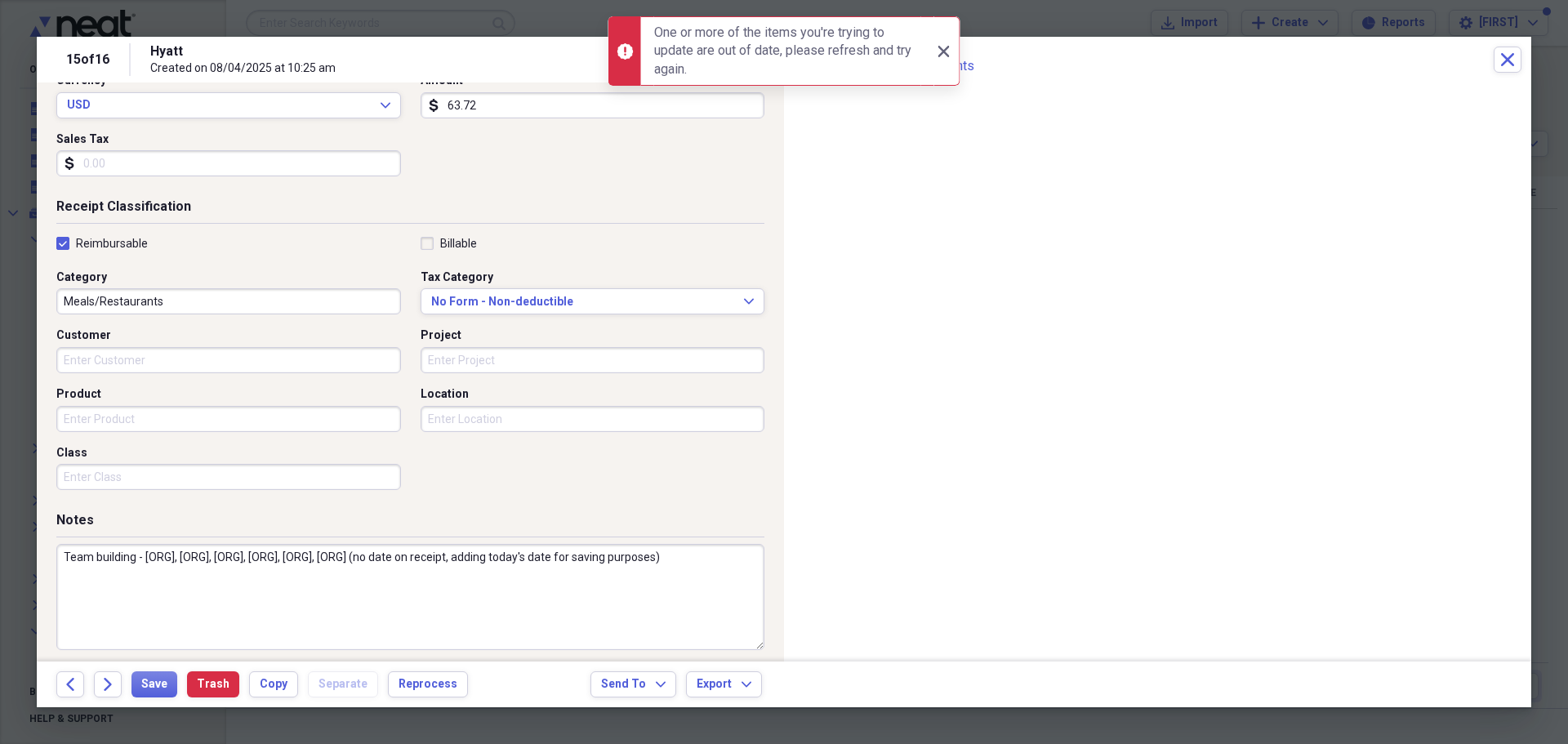 click on "Close Close" at bounding box center (947, 51) 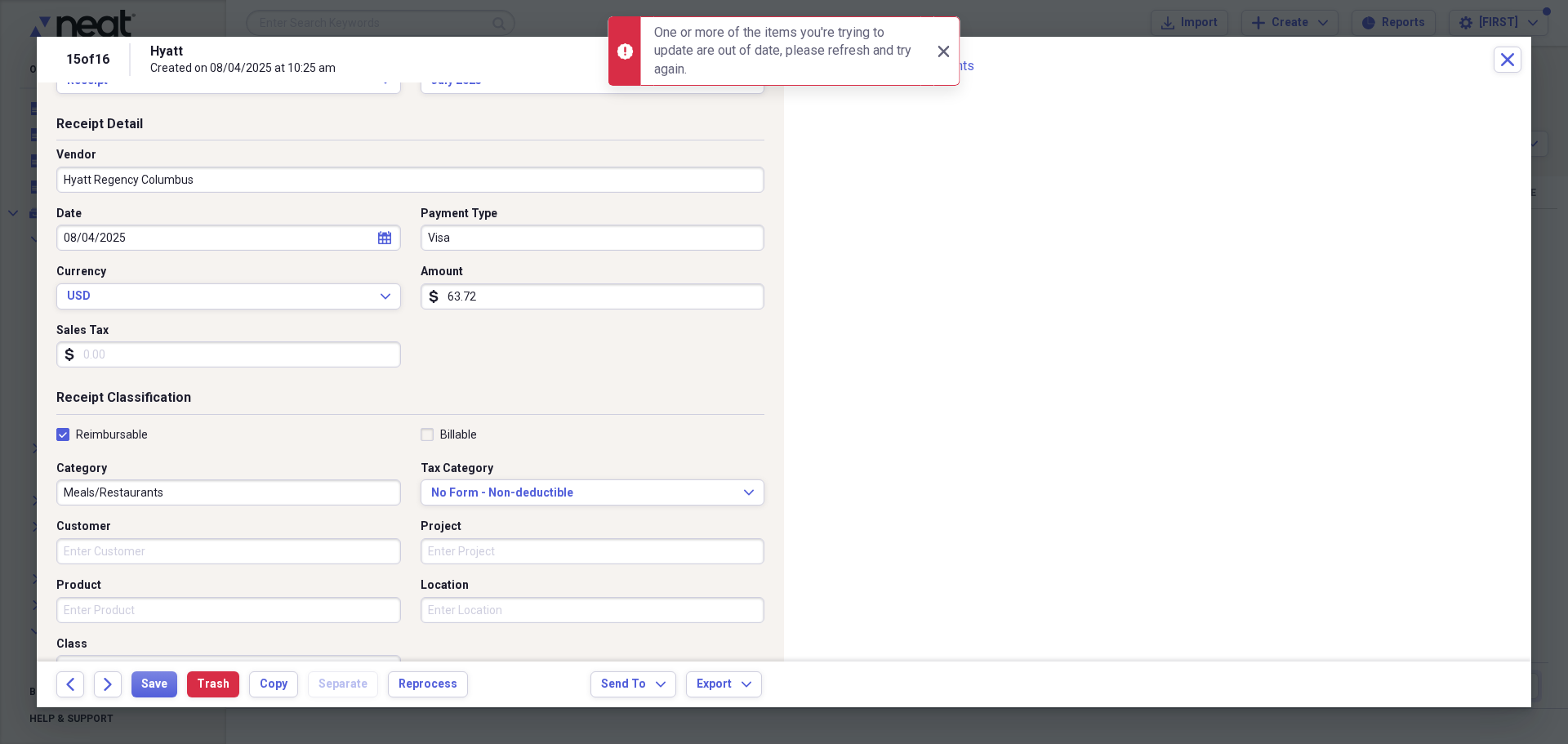 scroll, scrollTop: 0, scrollLeft: 0, axis: both 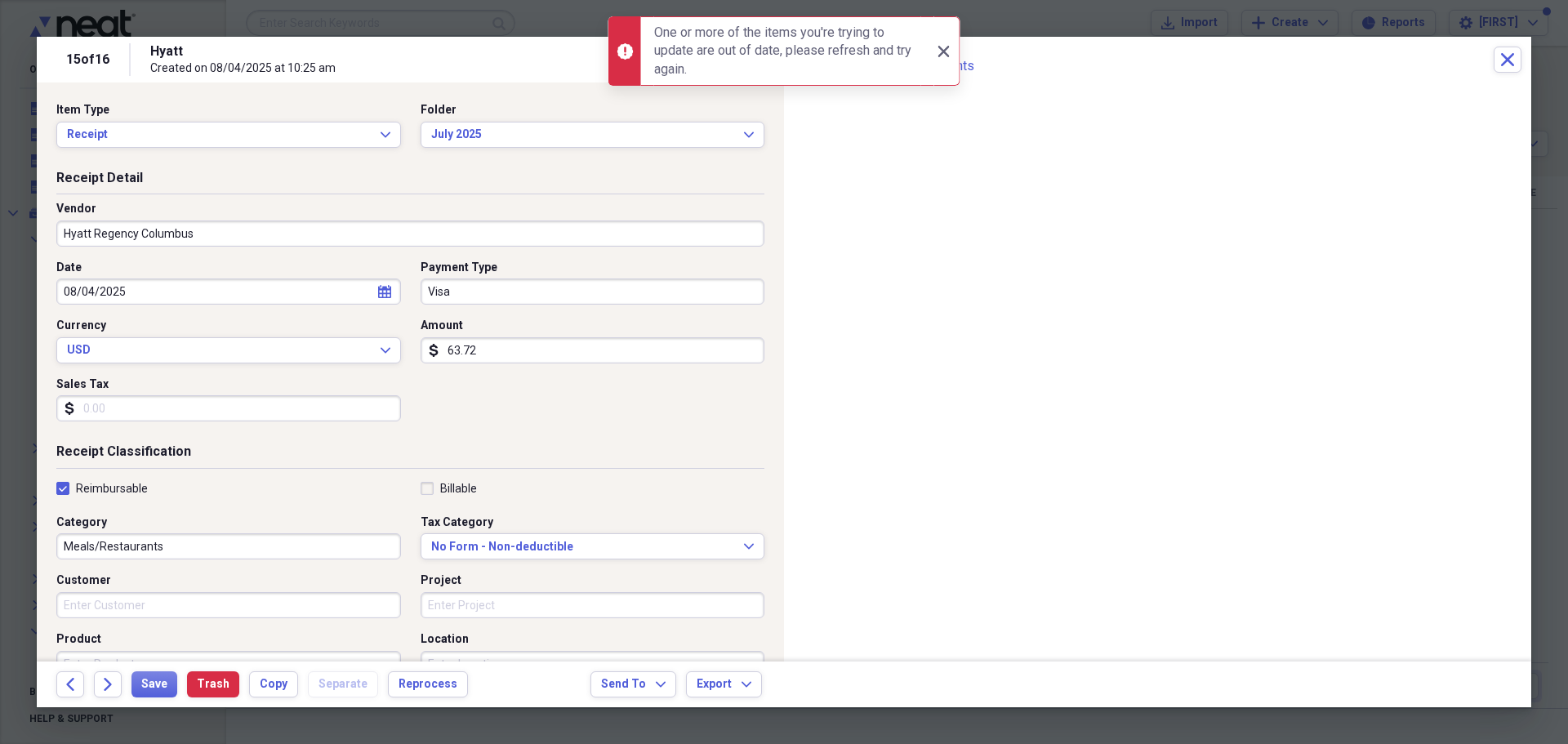 click on "calendar Calendar" at bounding box center [385, 292] 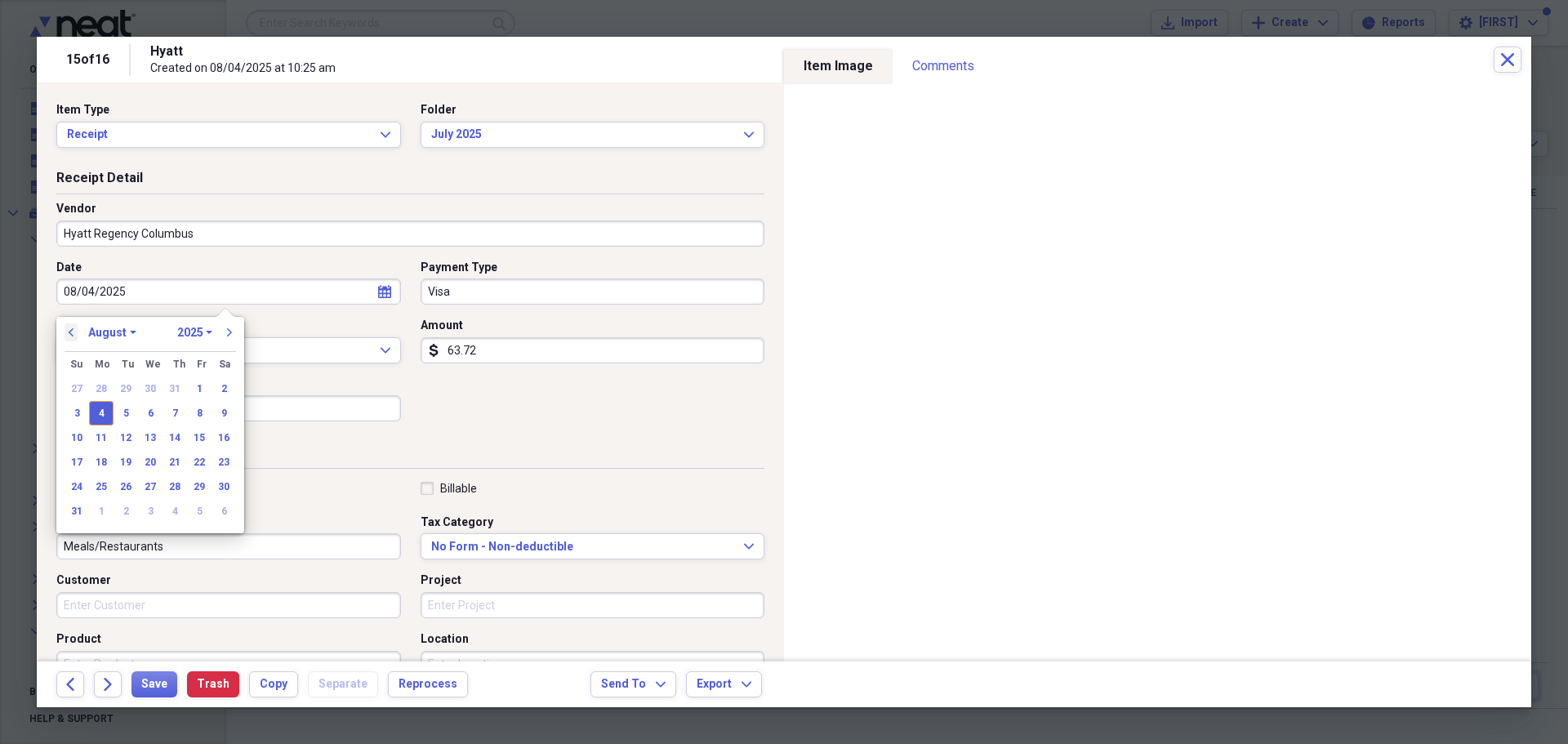 click on "previous" at bounding box center [71, 332] 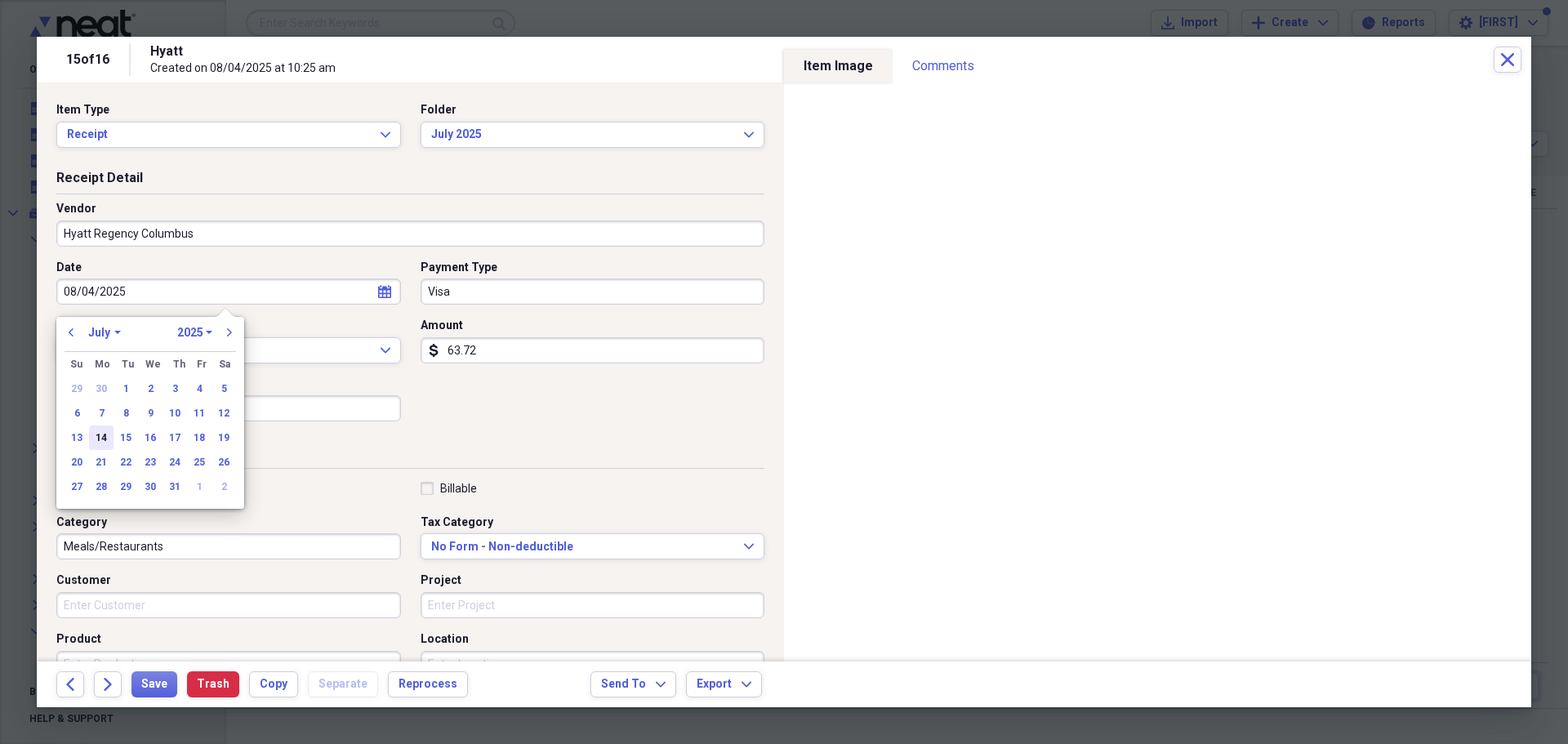 click on "14" at bounding box center (101, 438) 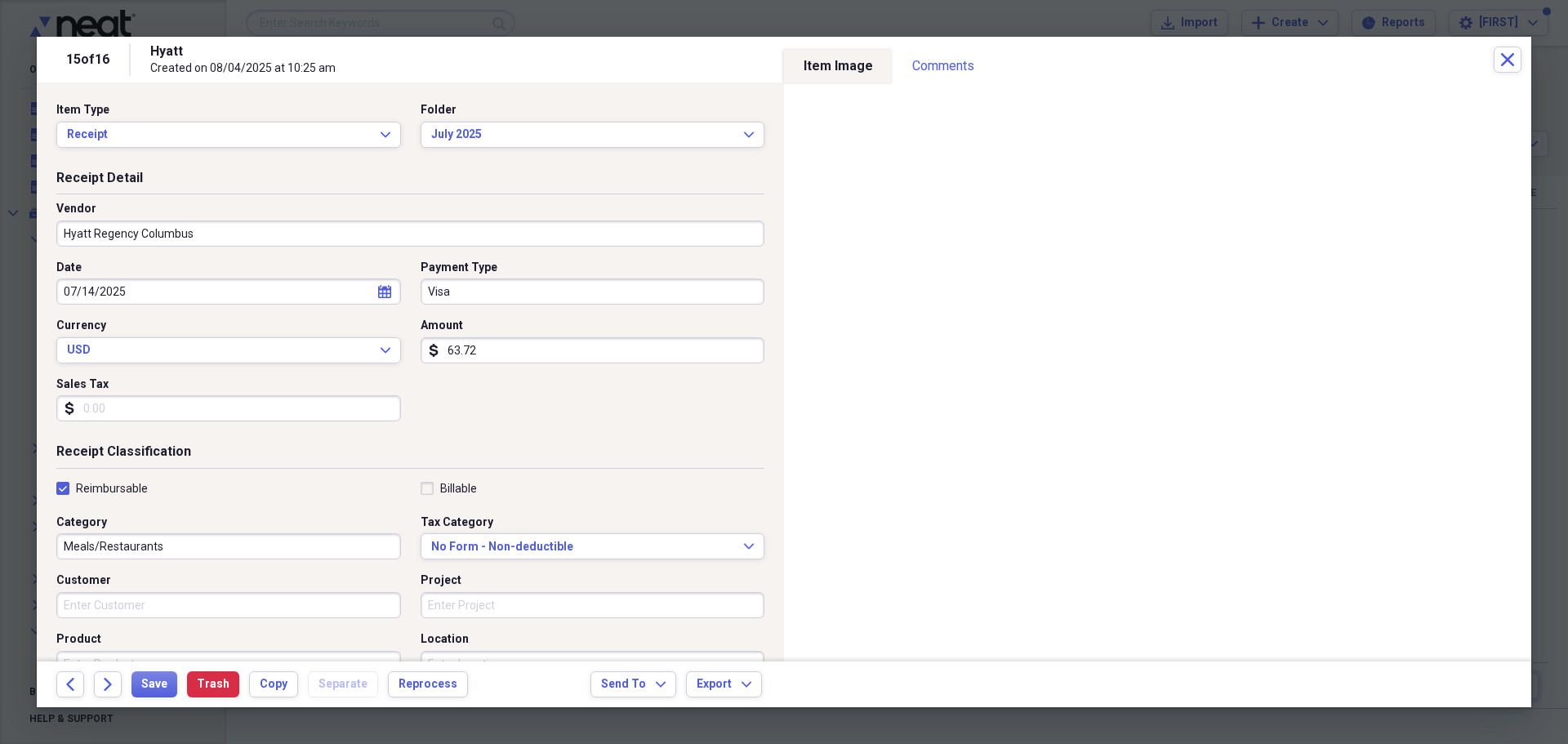click 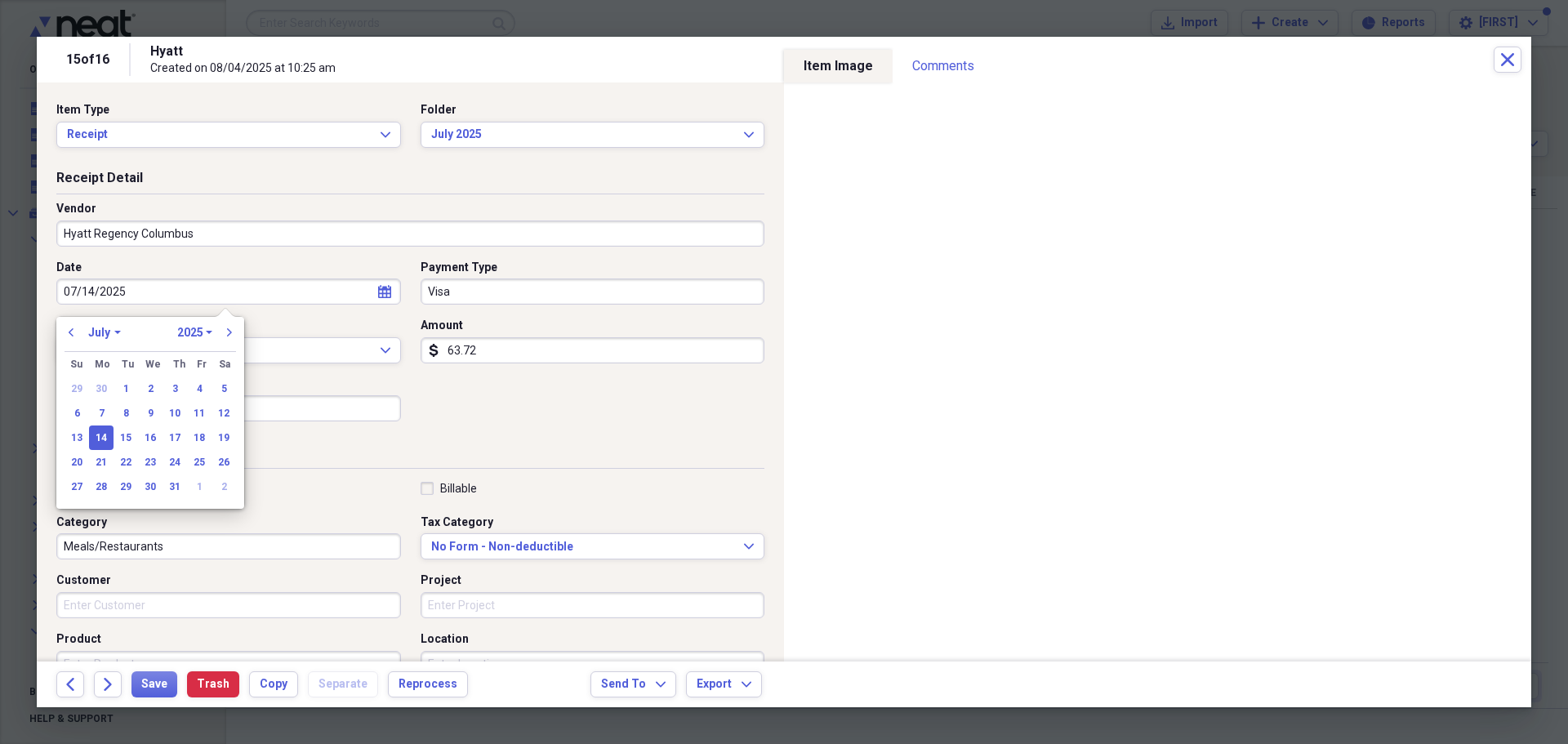 click on "11" at bounding box center (199, 413) 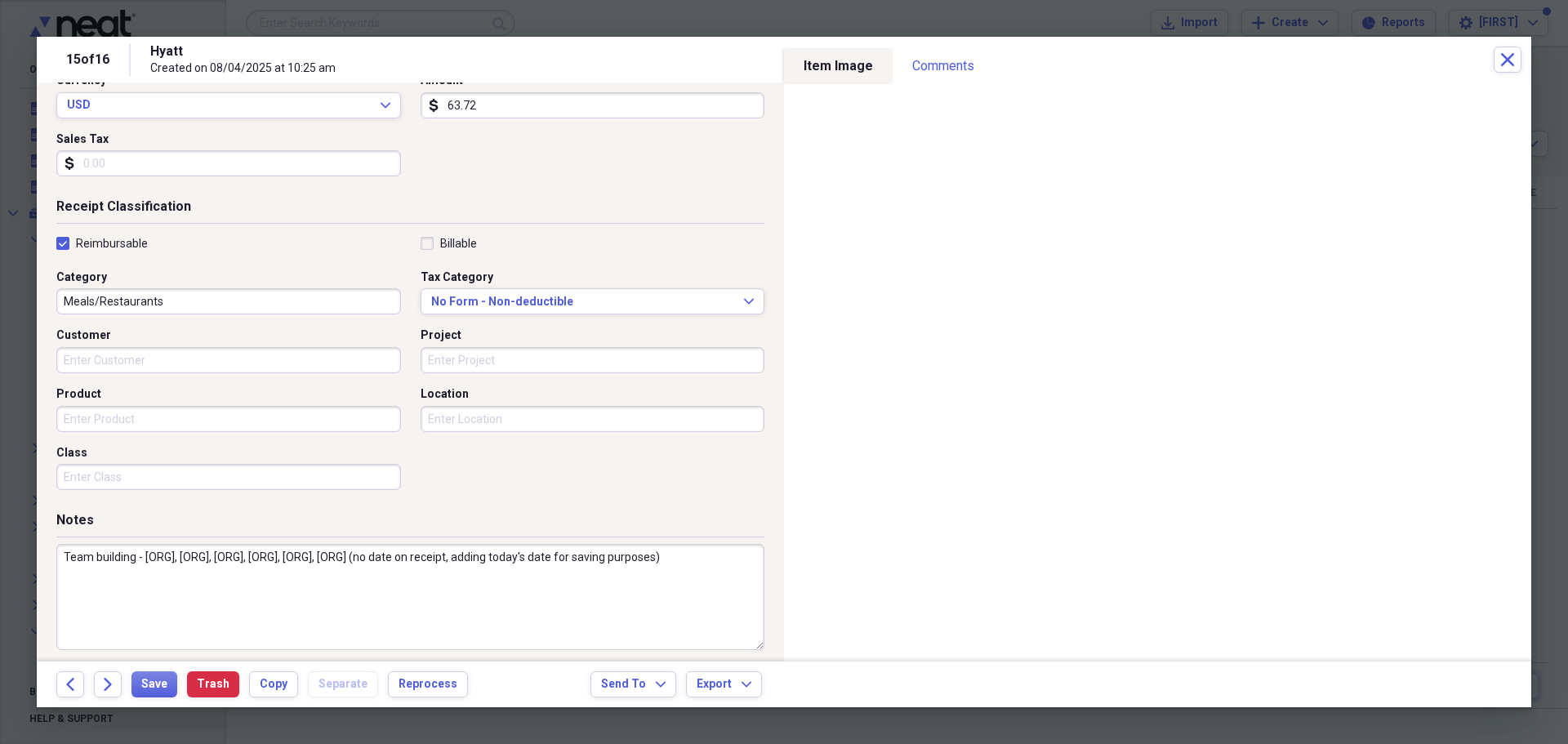 scroll, scrollTop: 255, scrollLeft: 0, axis: vertical 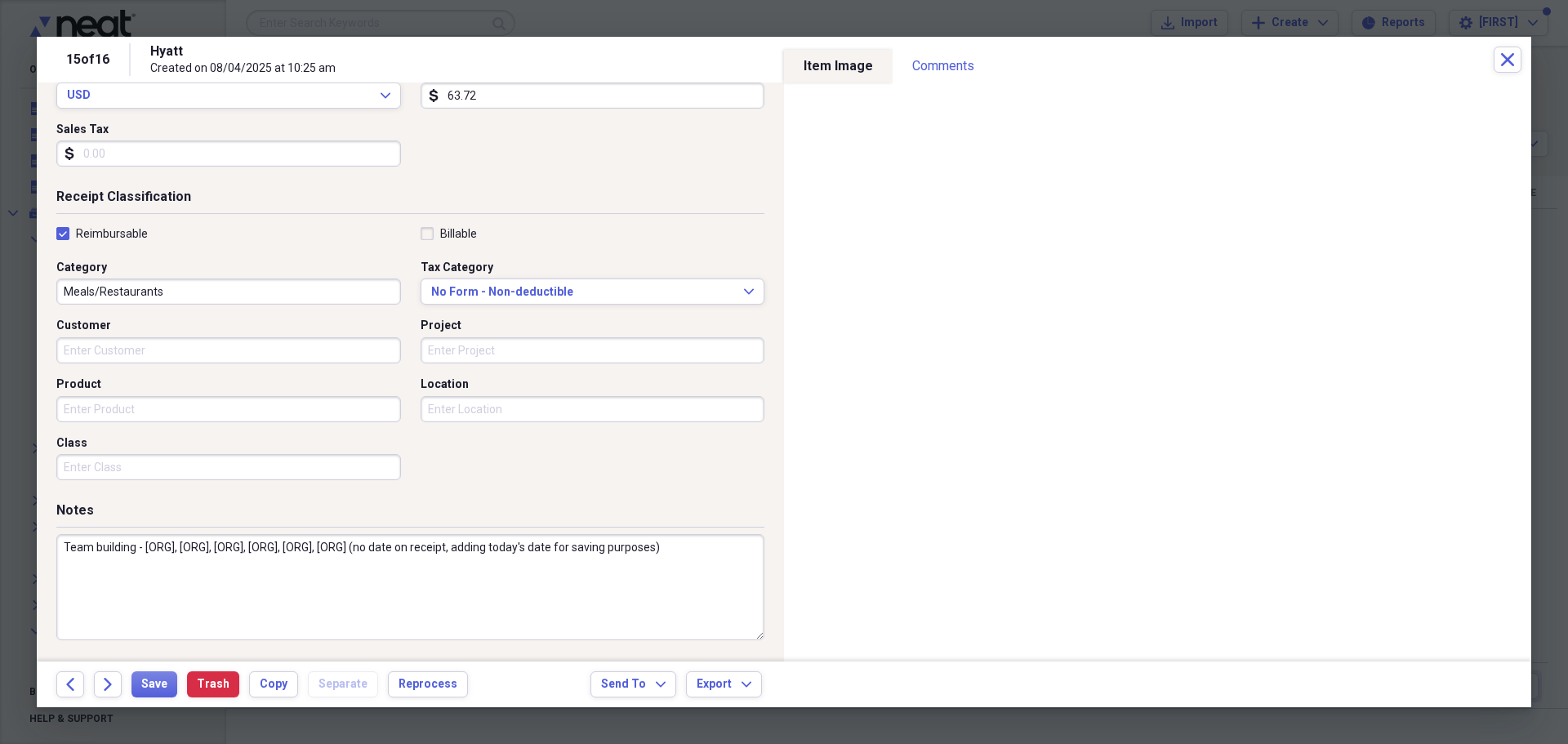 drag, startPoint x: 674, startPoint y: 544, endPoint x: 344, endPoint y: 542, distance: 330.00606 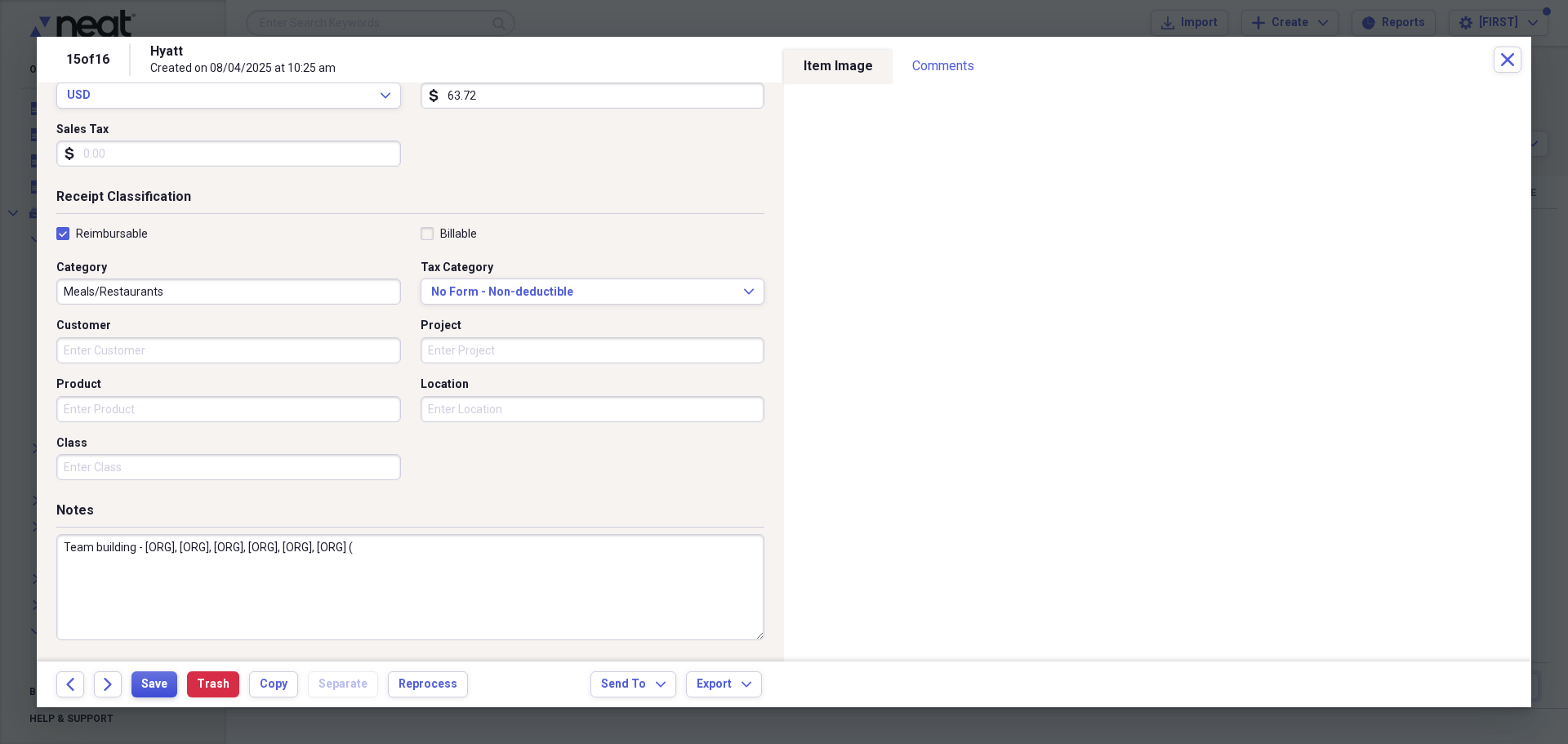 type on "Team building - [ORG], [ORG], [ORG], [ORG], [ORG], [ORG] (" 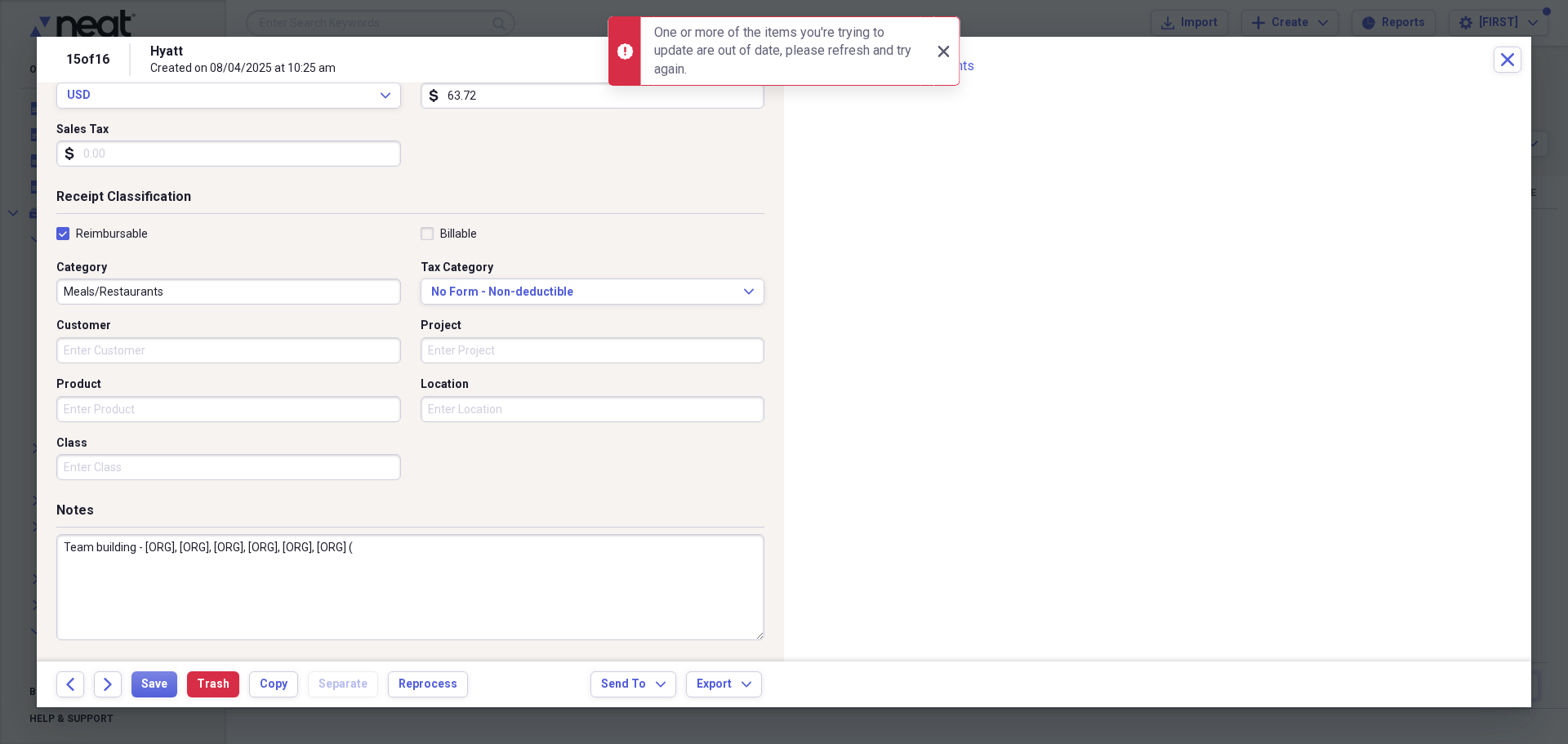 click 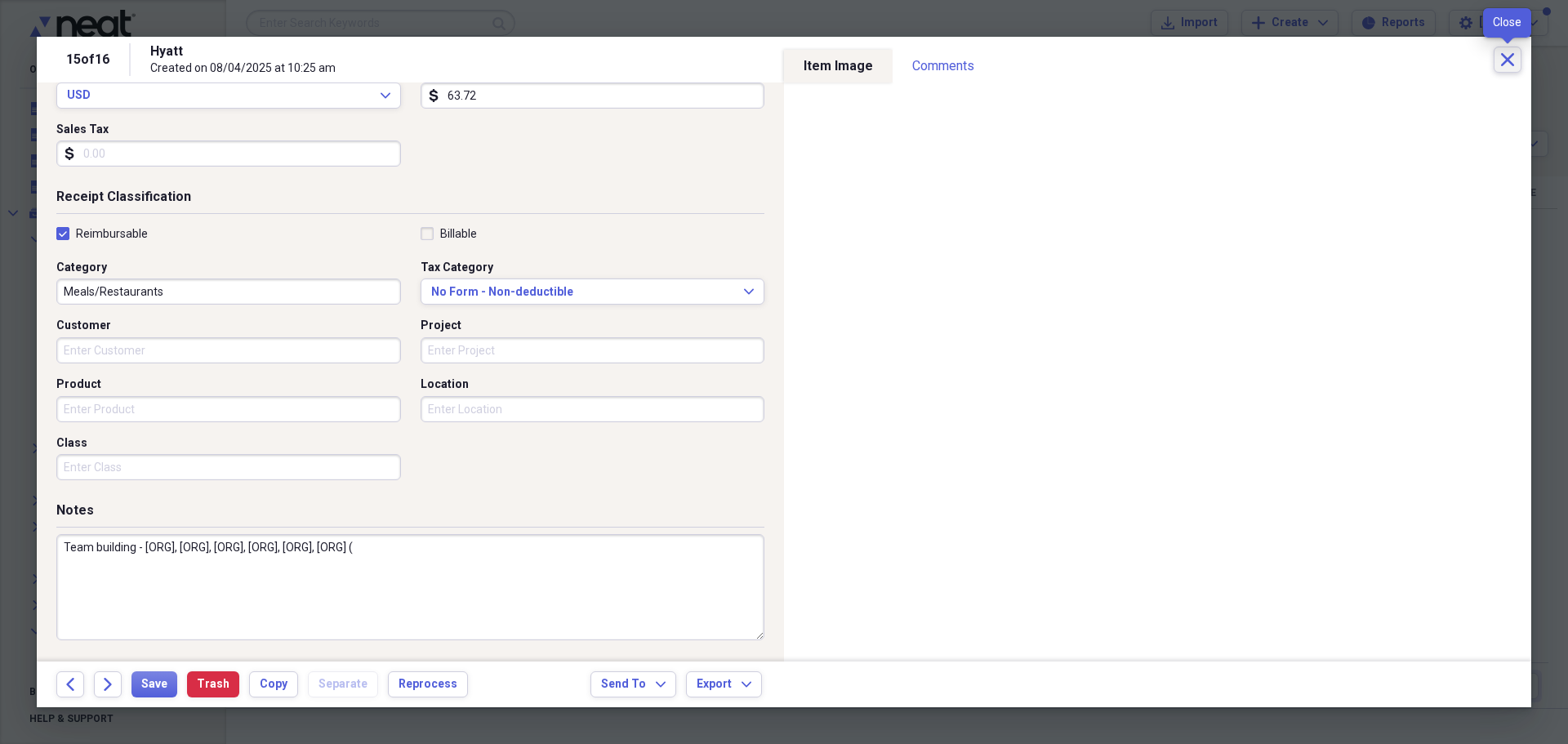 click on "Close" at bounding box center [1508, 60] 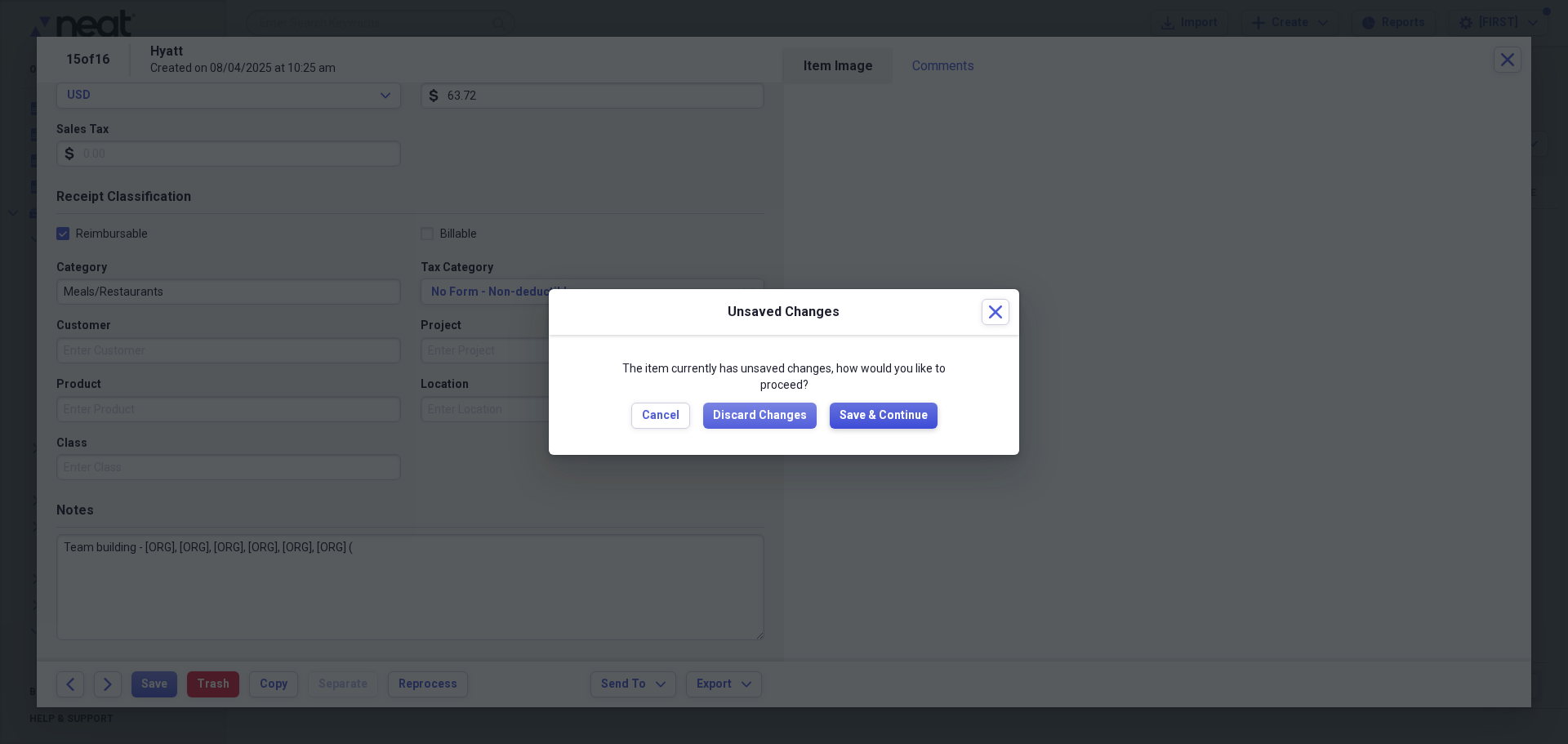 click on "Save & Continue" at bounding box center (884, 416) 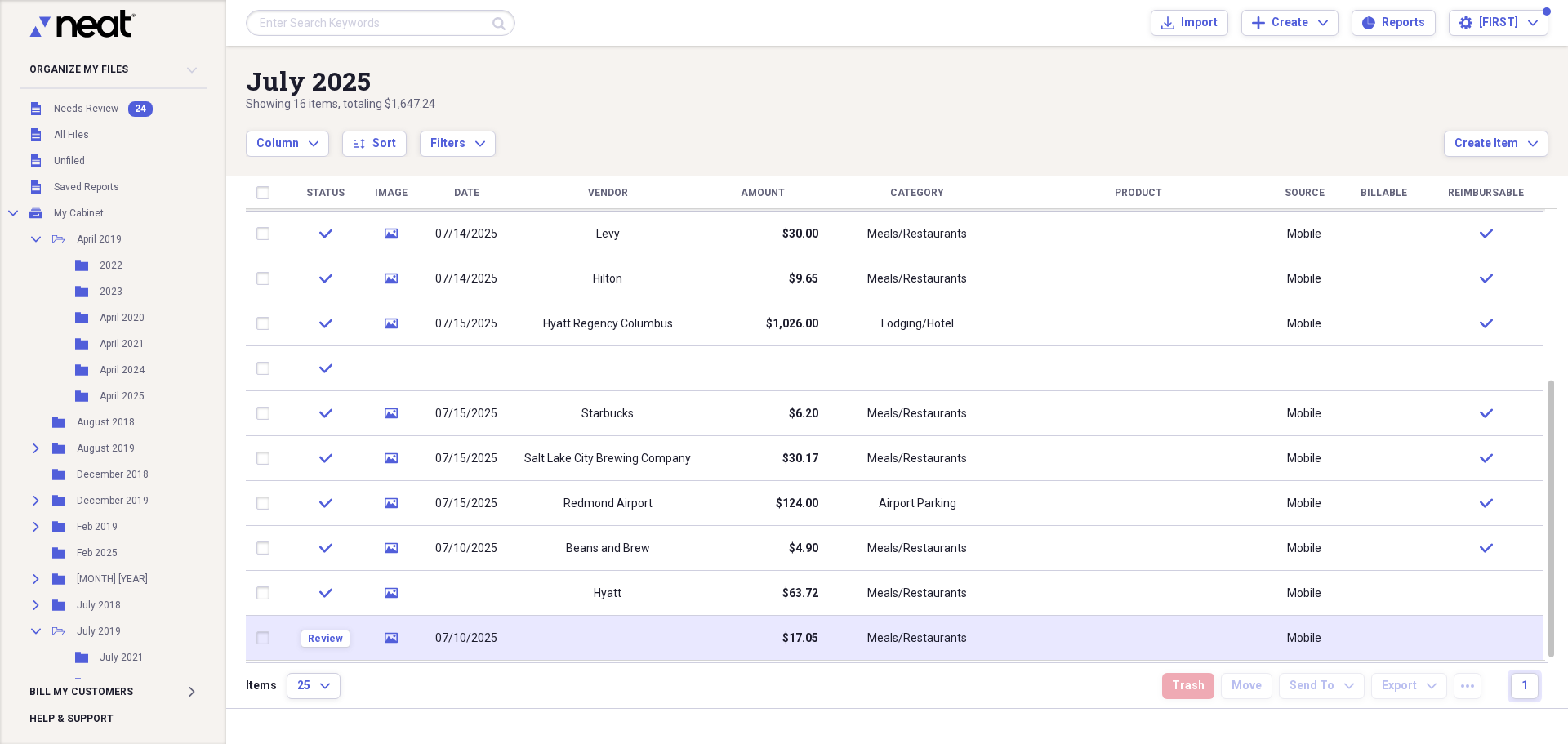click at bounding box center [608, 638] 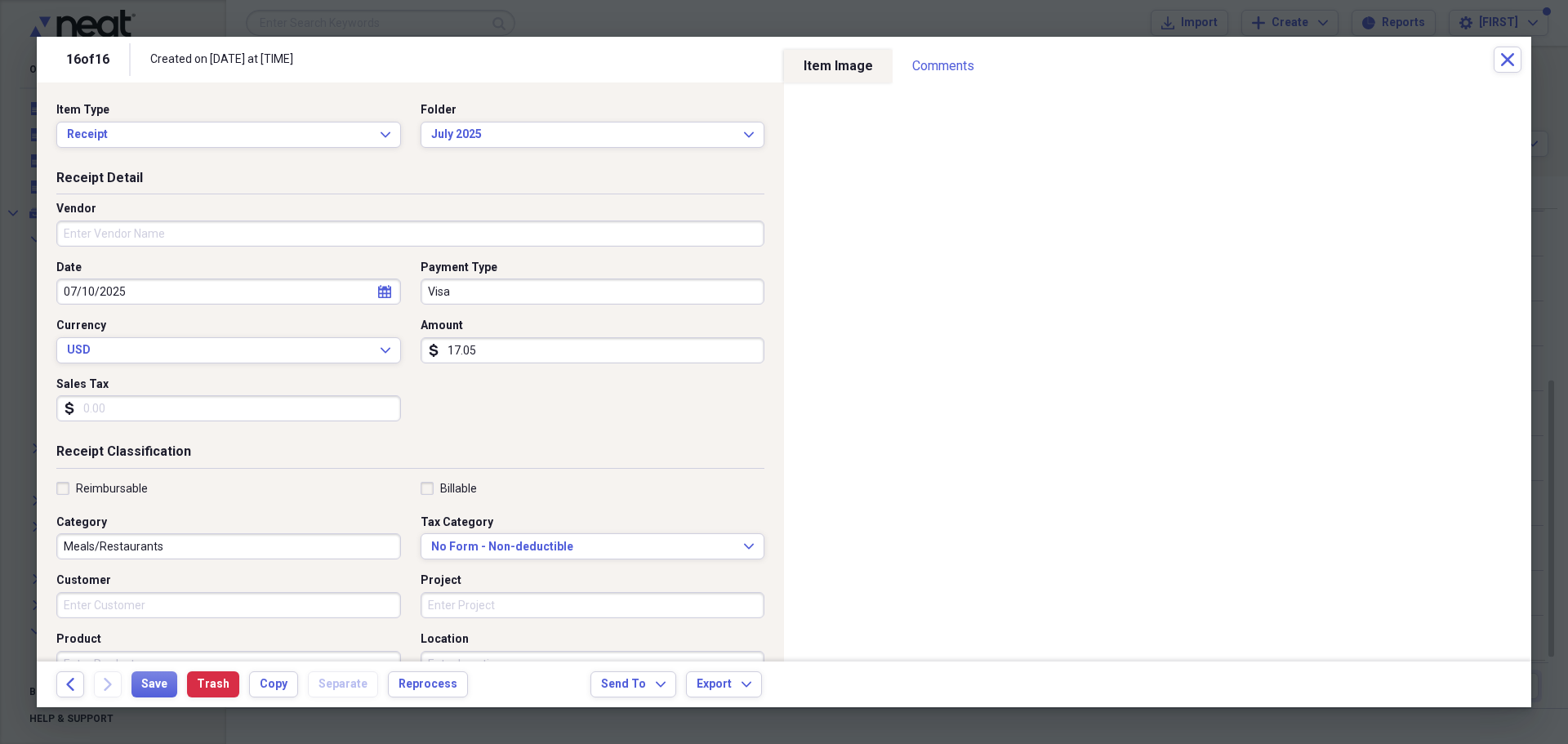 click on "Reimbursable" at bounding box center [102, 488] 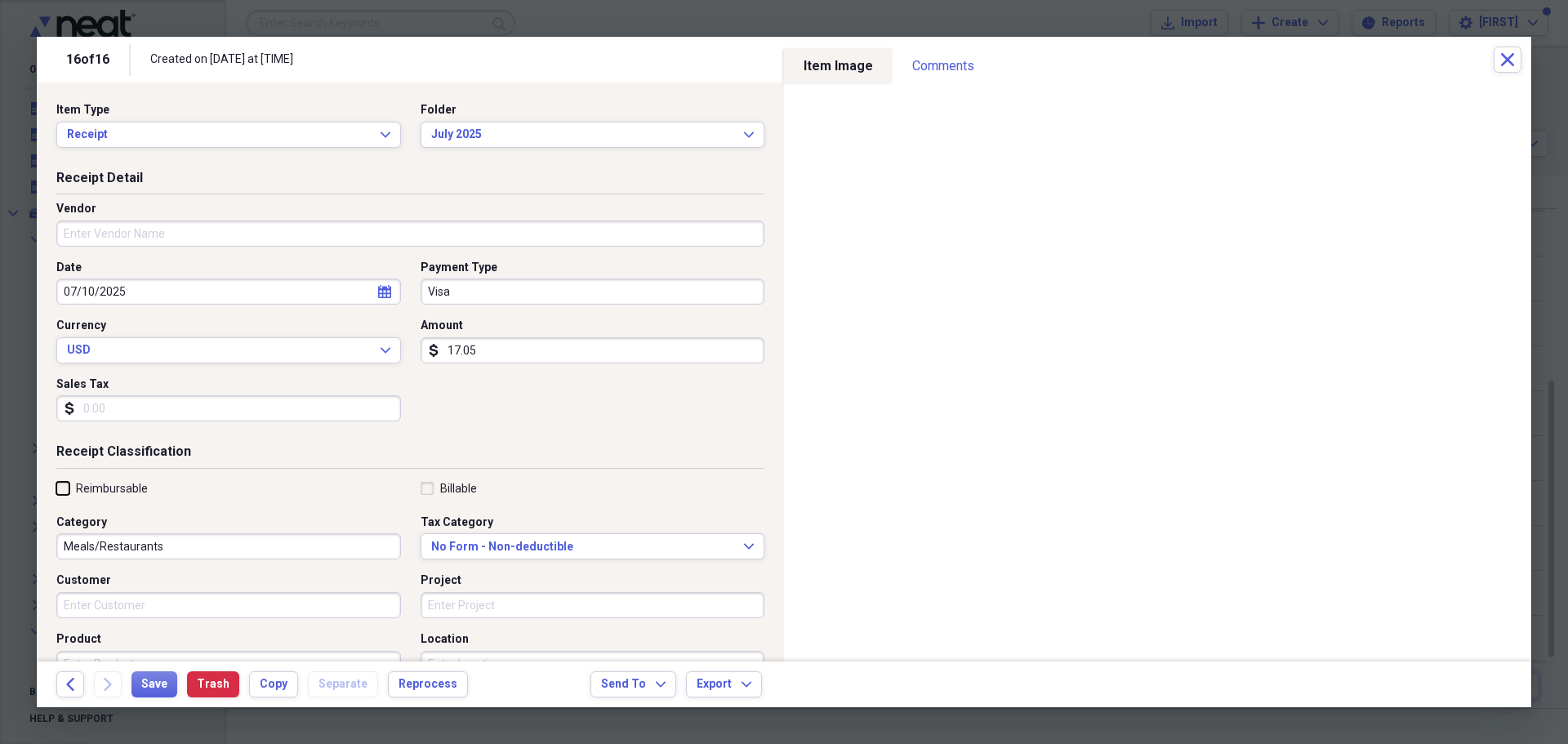 click on "Reimbursable" at bounding box center [56, 488] 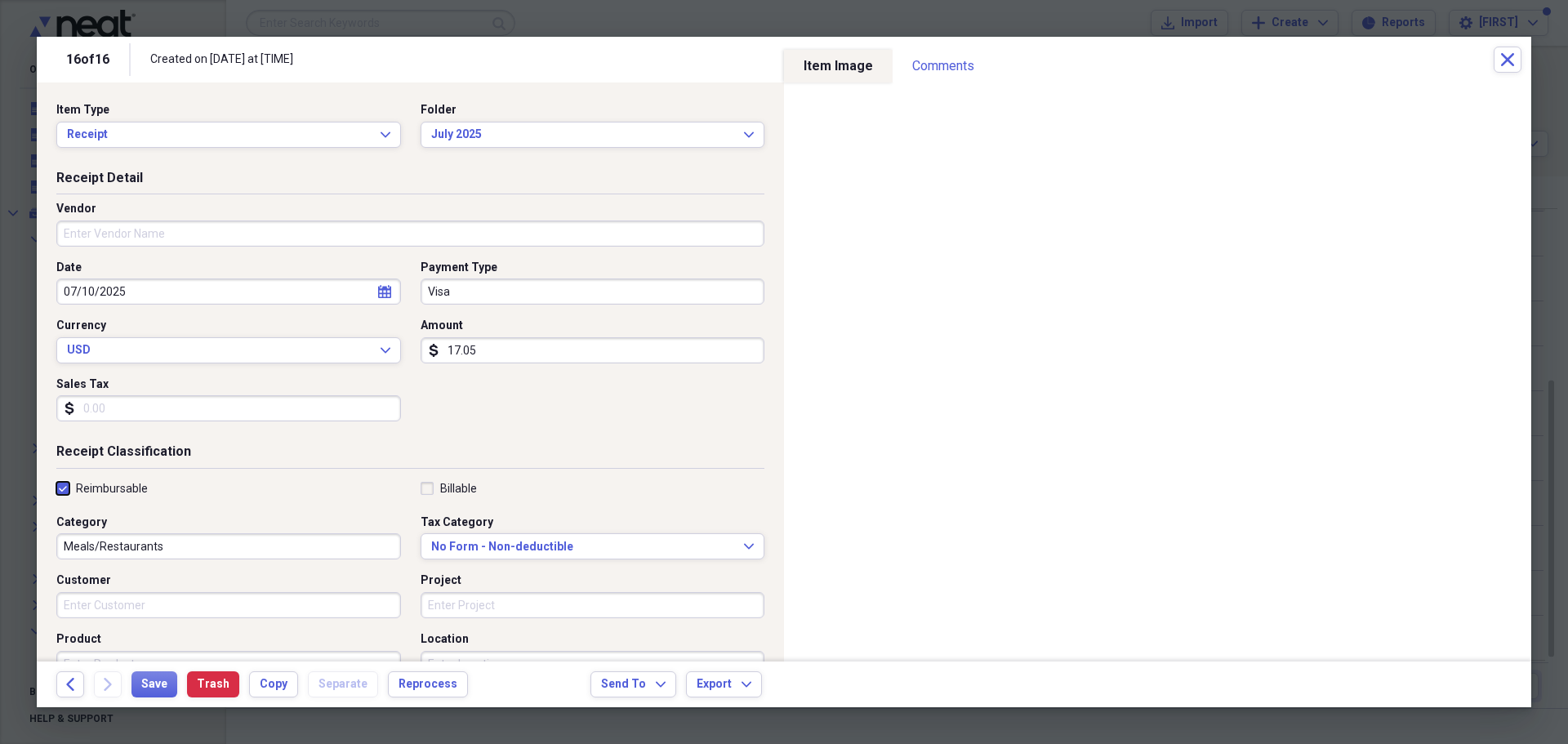 checkbox on "true" 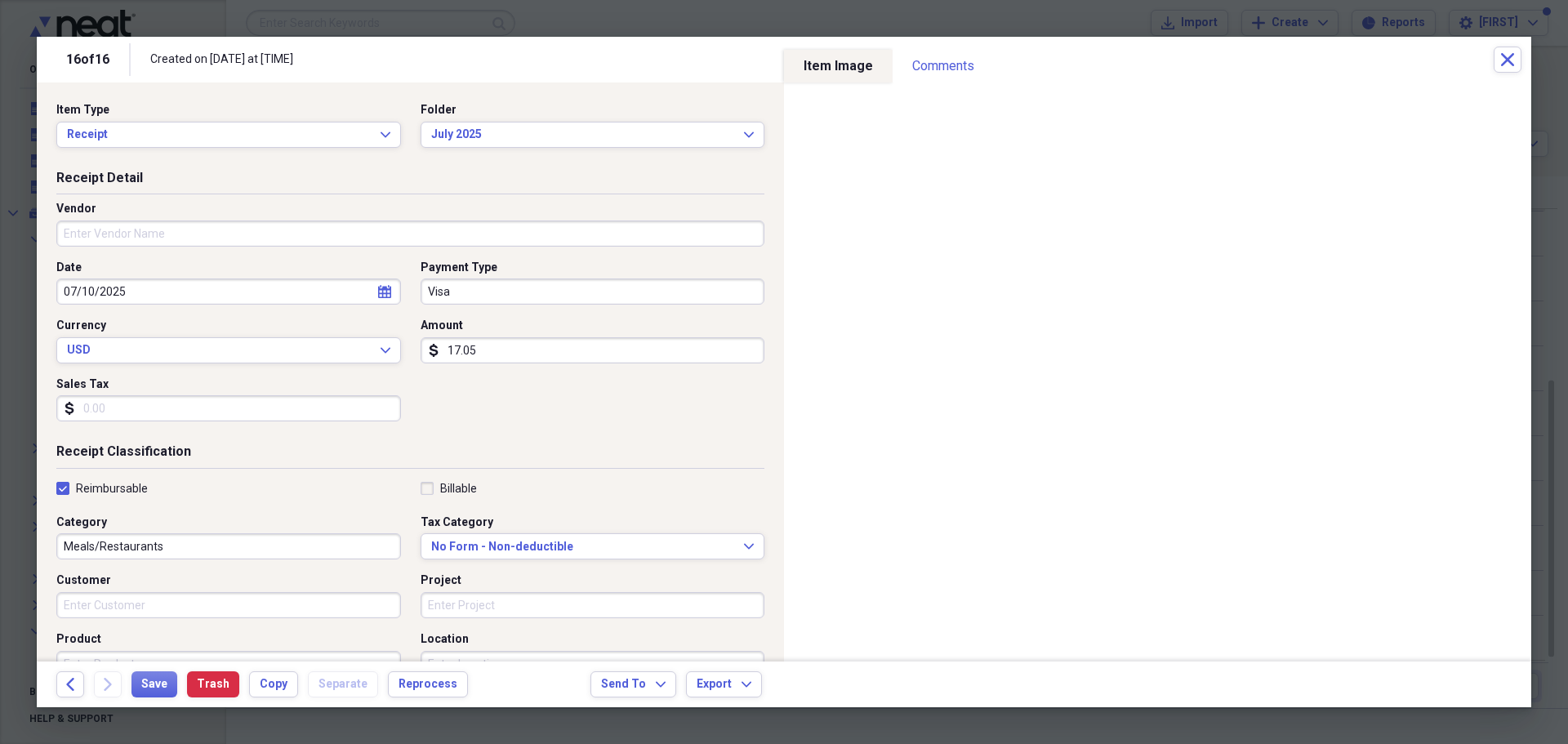 click on "Vendor" at bounding box center (410, 234) 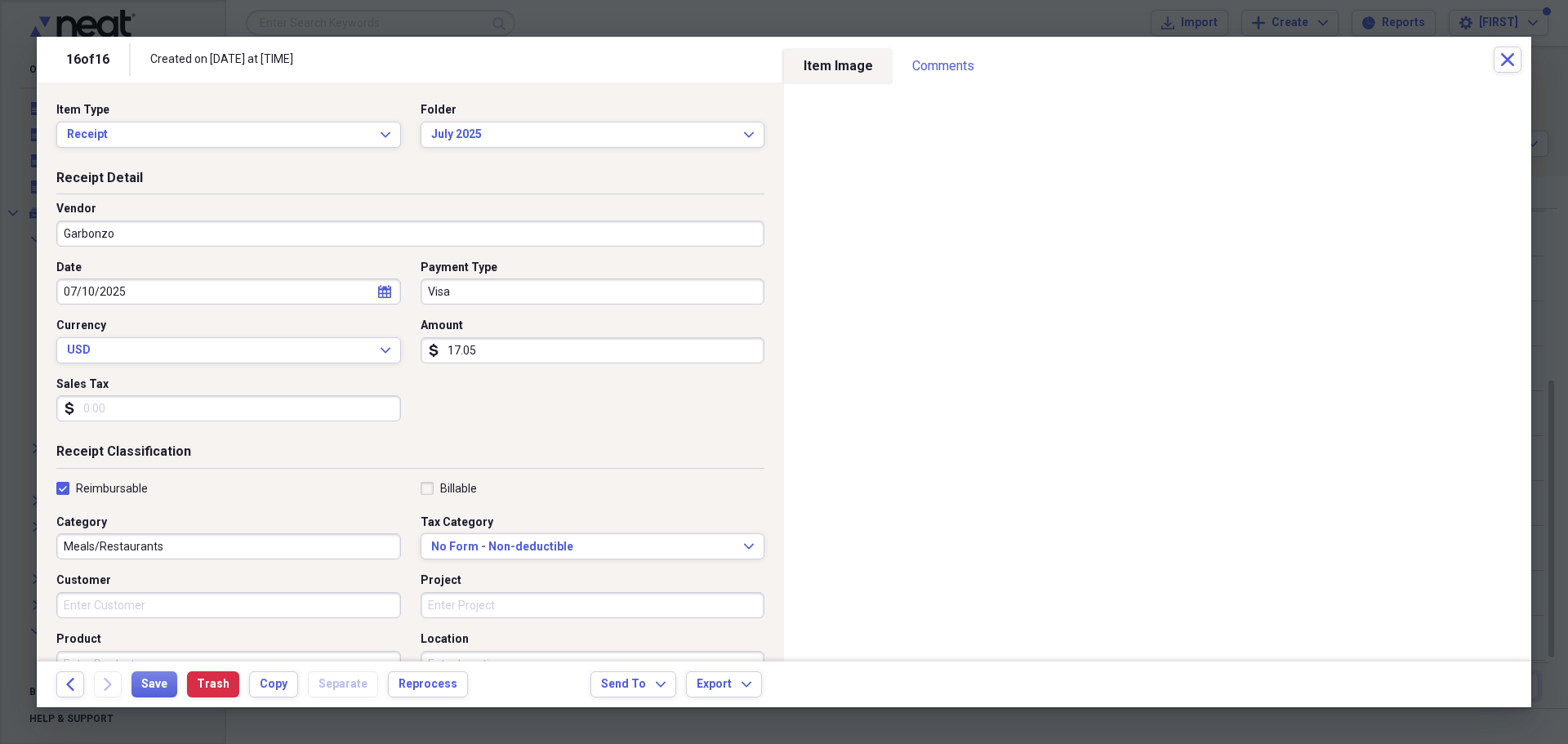 click on "Garbonzo" at bounding box center (410, 234) 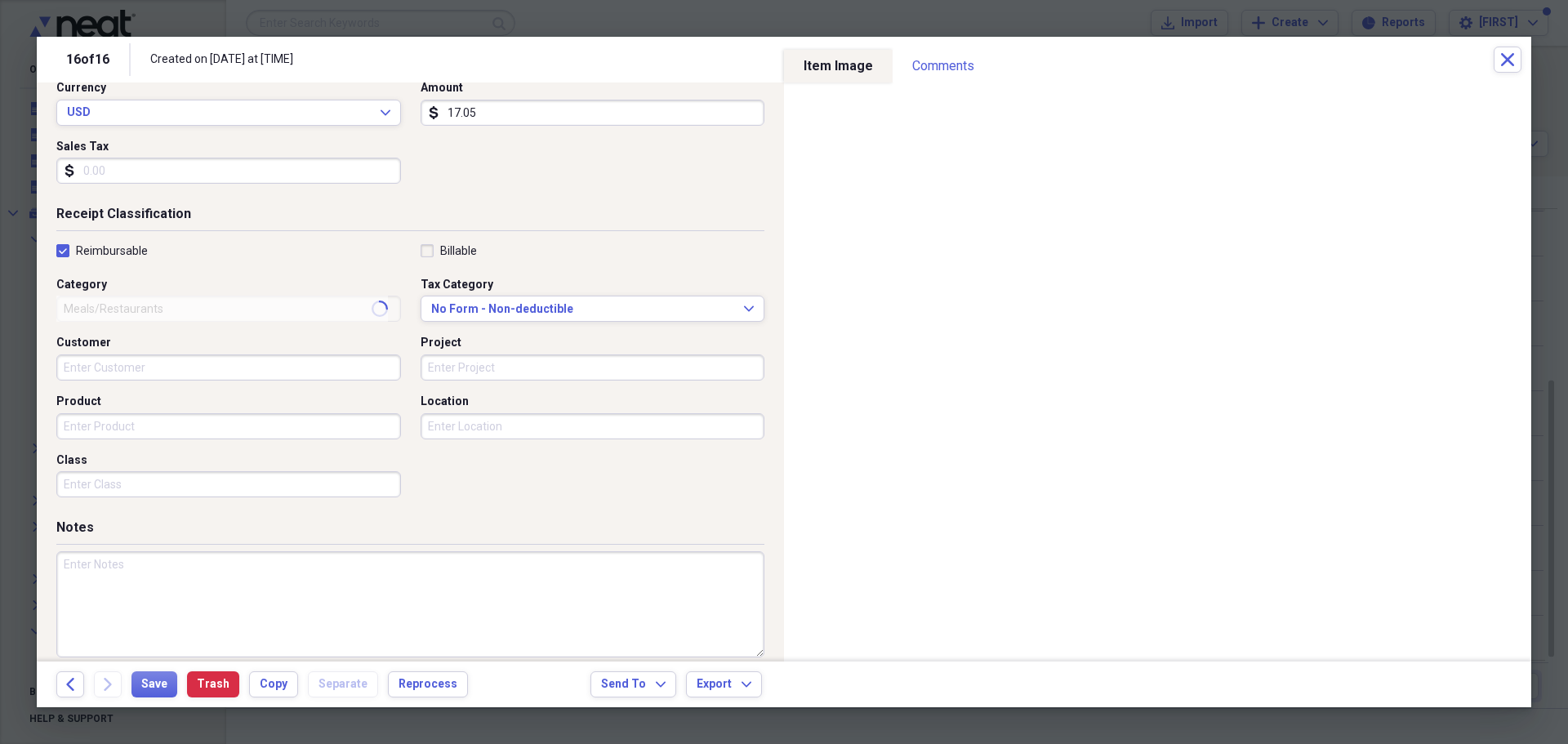 scroll, scrollTop: 245, scrollLeft: 0, axis: vertical 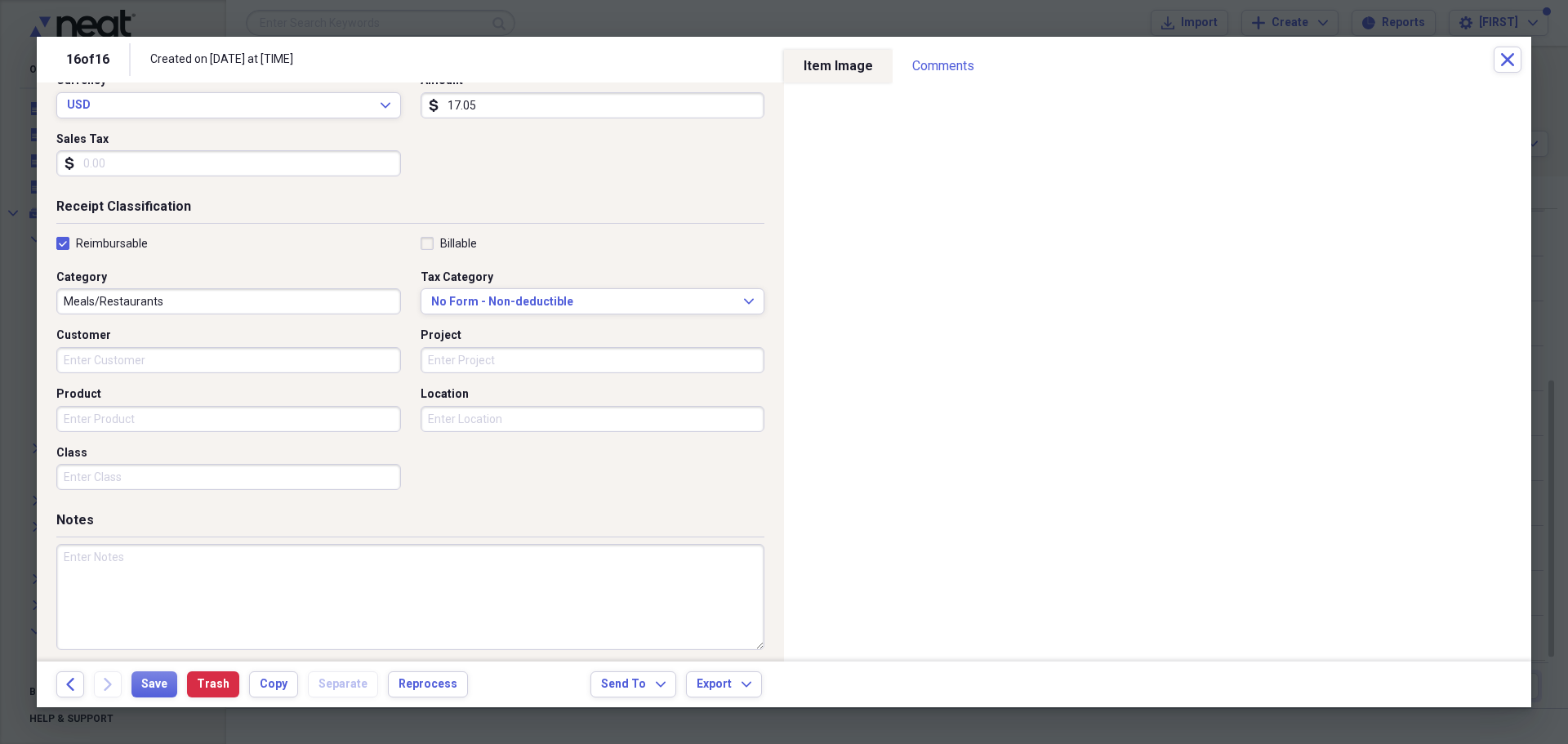 type on "Garbanzo" 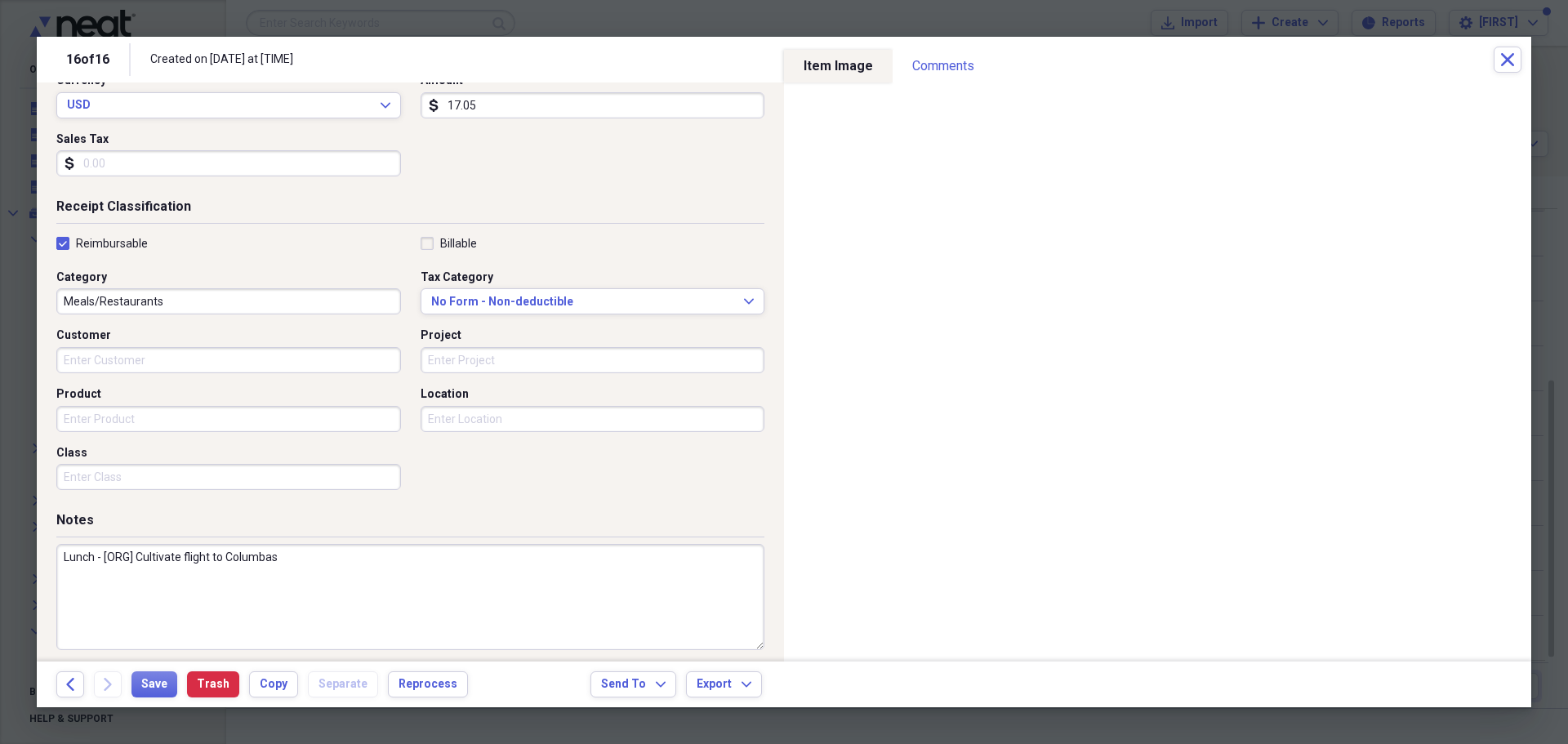 click on "Lunch - [ORG] Cultivate flight to Columbas" at bounding box center (410, 597) 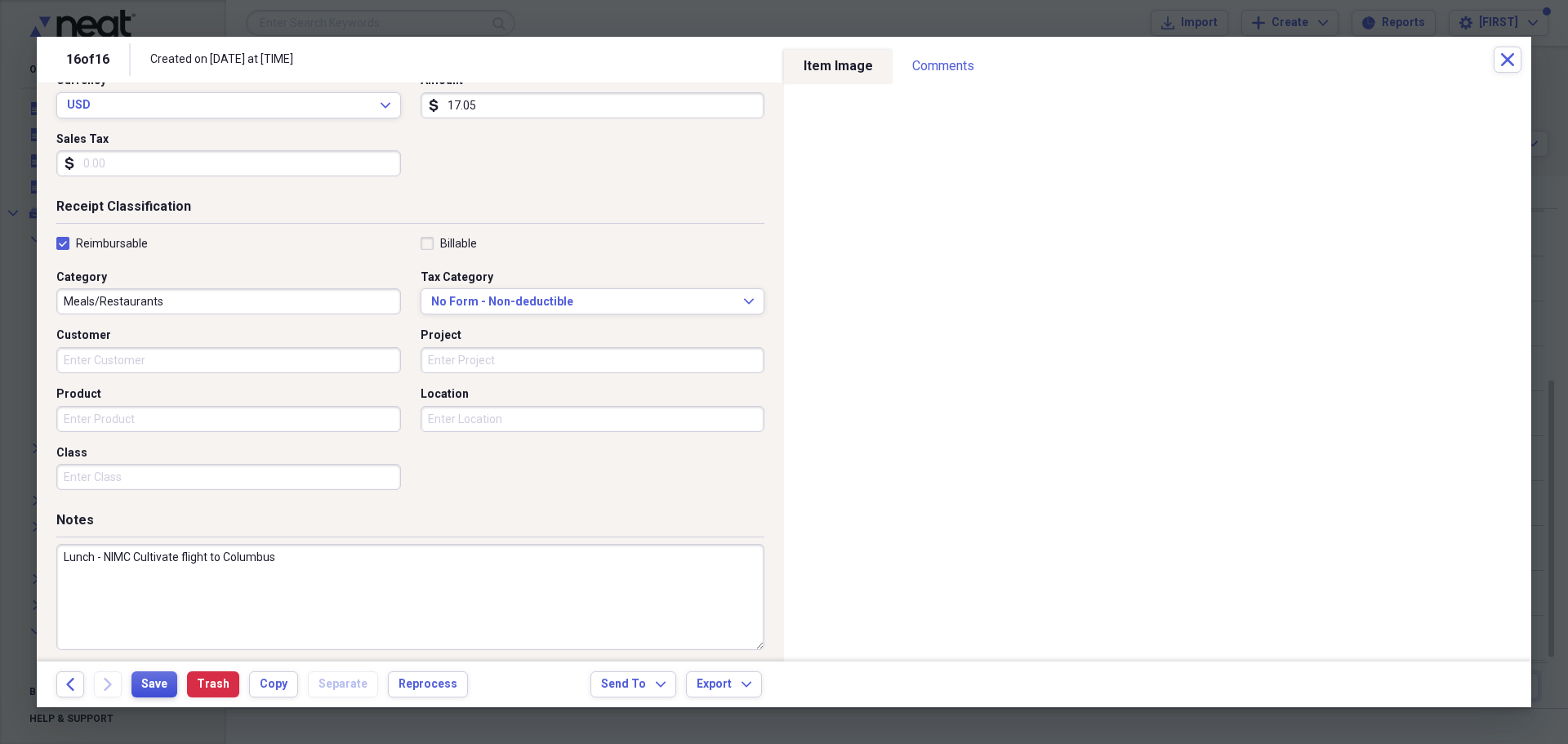 type on "Lunch - NIMC Cultivate flight to Columbus" 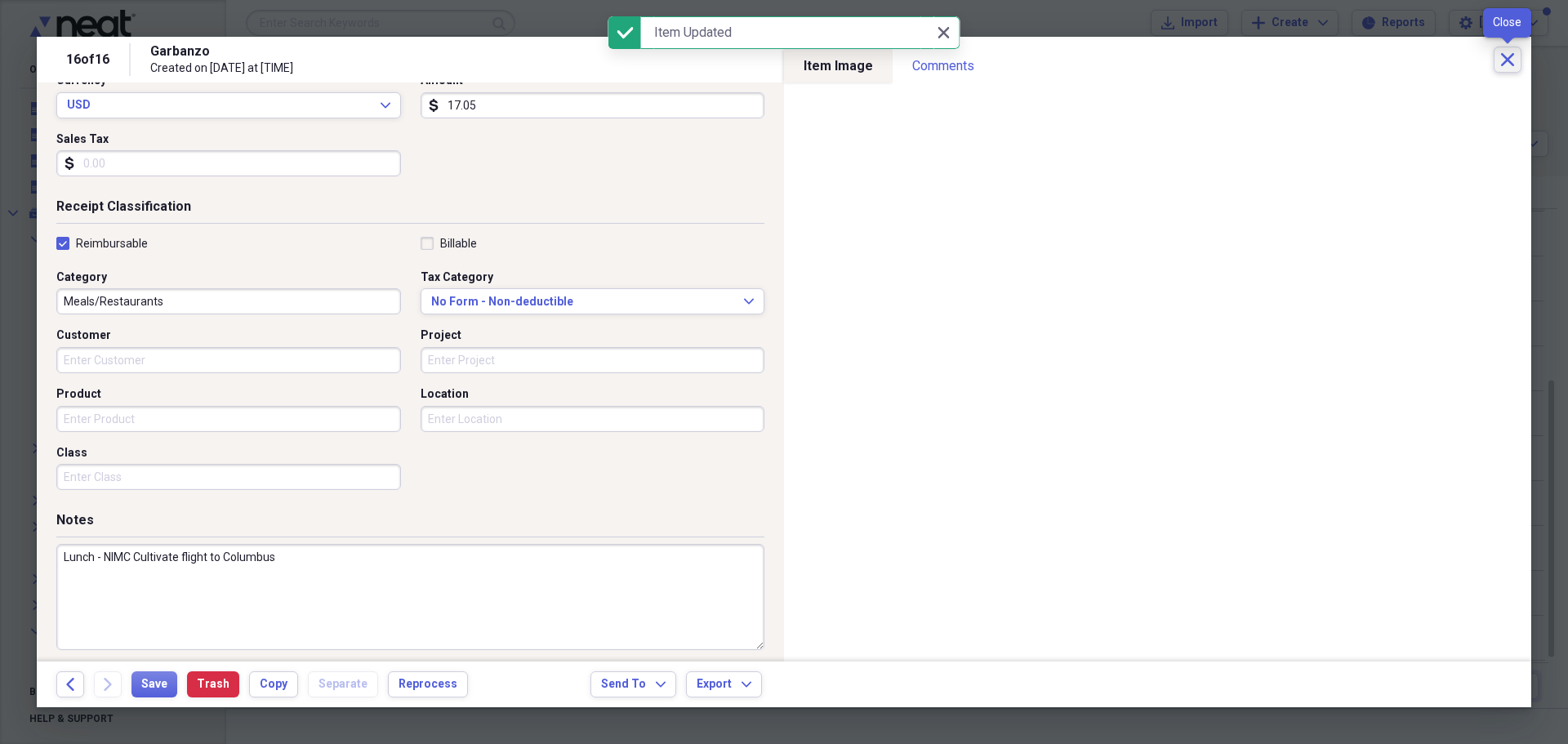 click on "Close" at bounding box center [1508, 60] 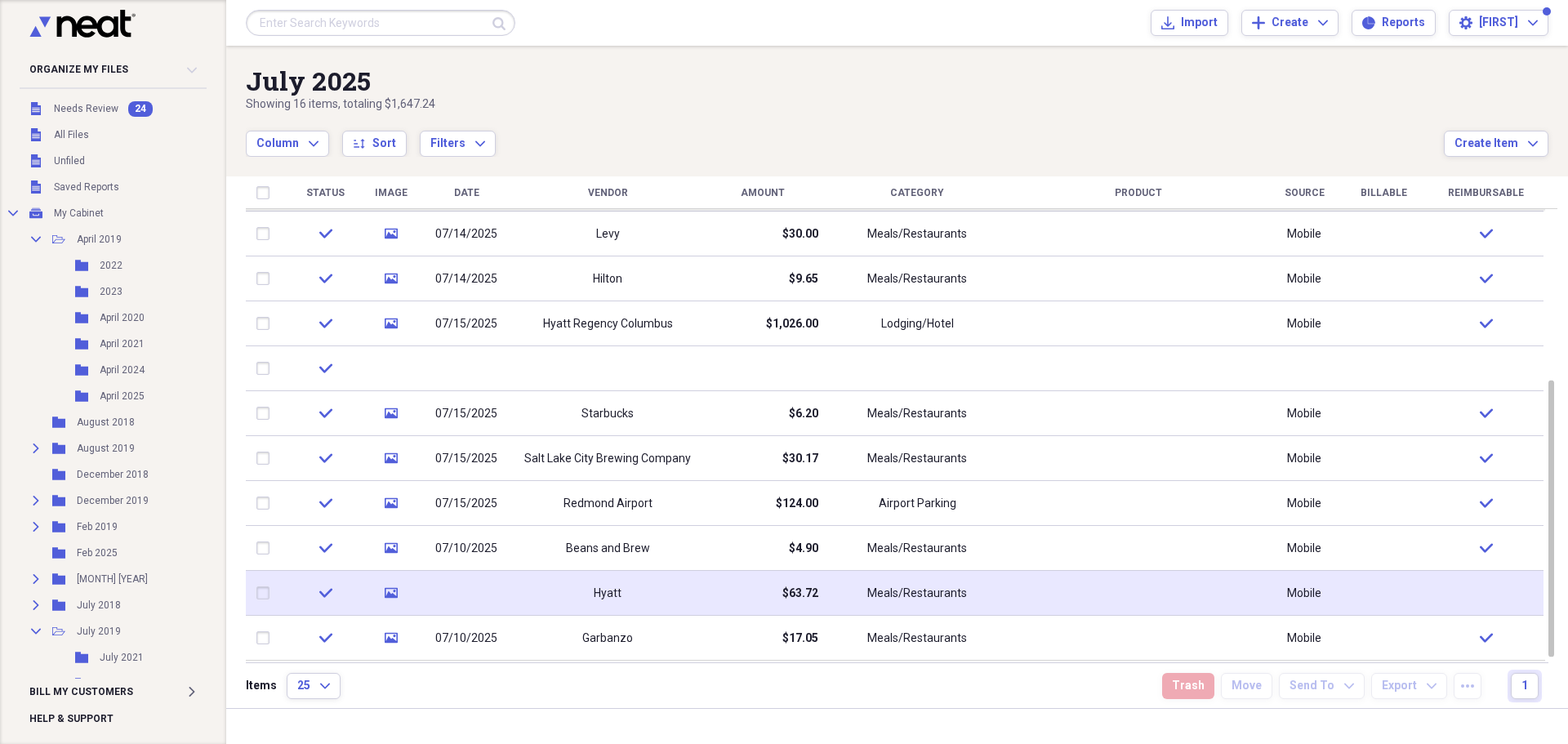 click on "Meals/Restaurants" at bounding box center [917, 594] 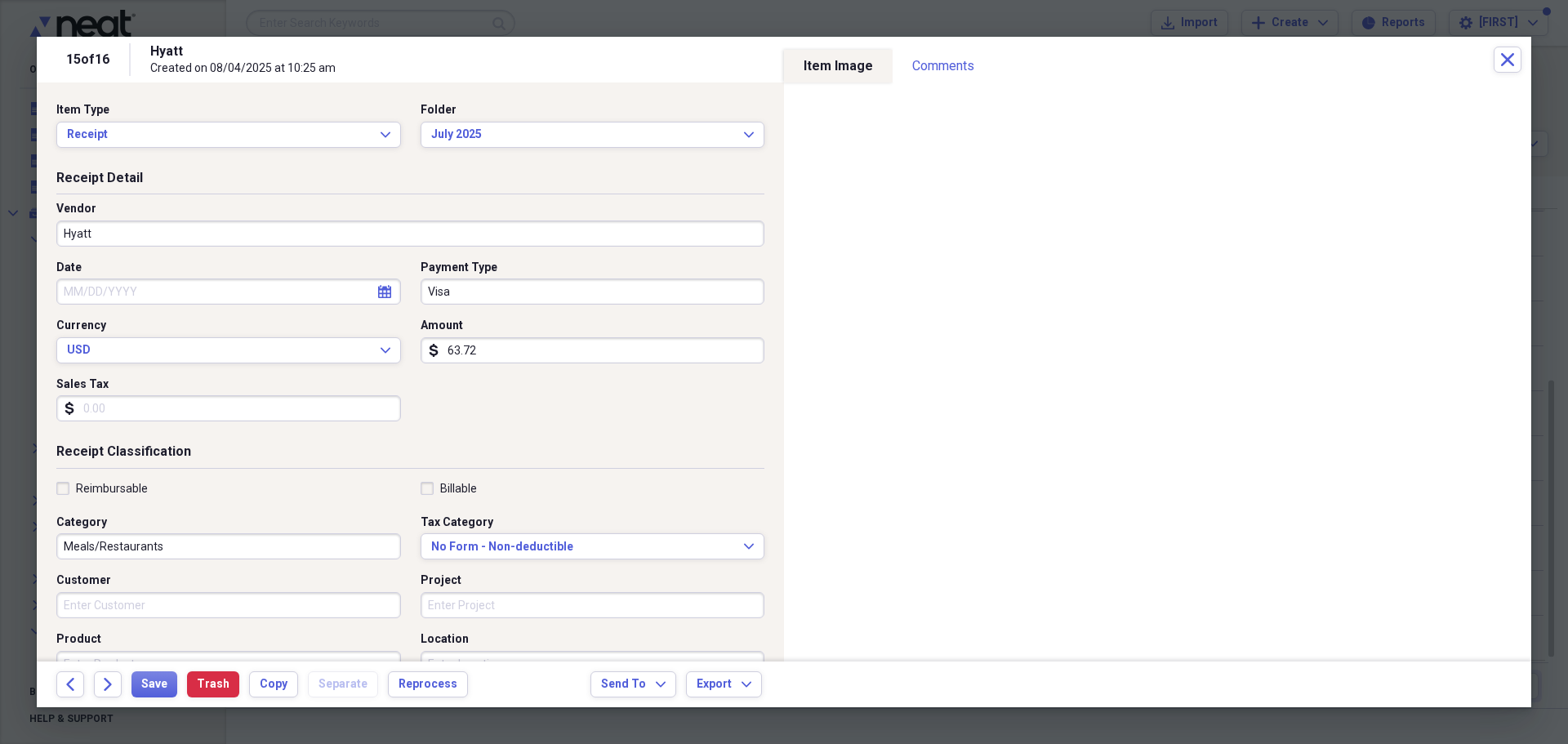 click on "Reimbursable" at bounding box center (102, 488) 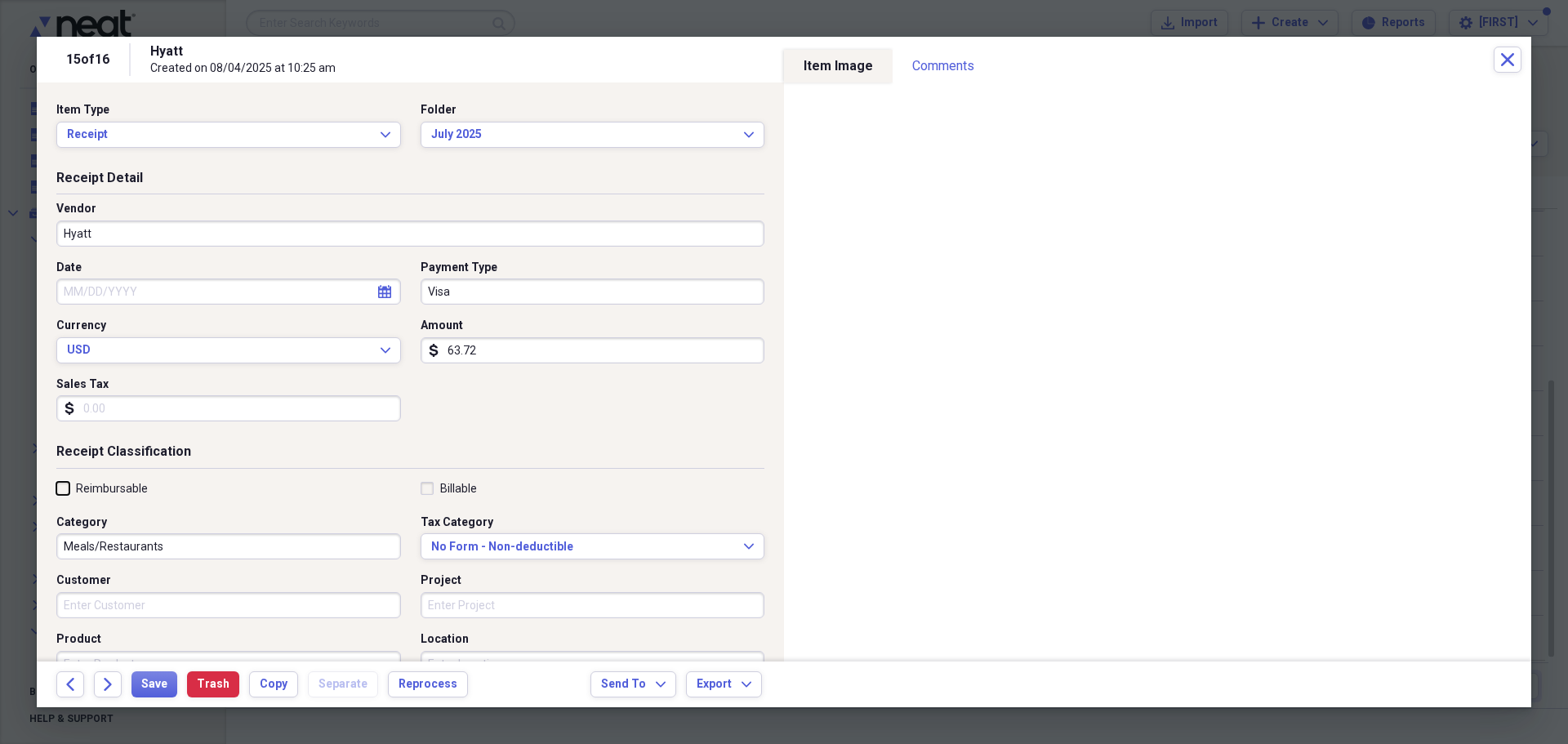 click on "Reimbursable" at bounding box center [56, 488] 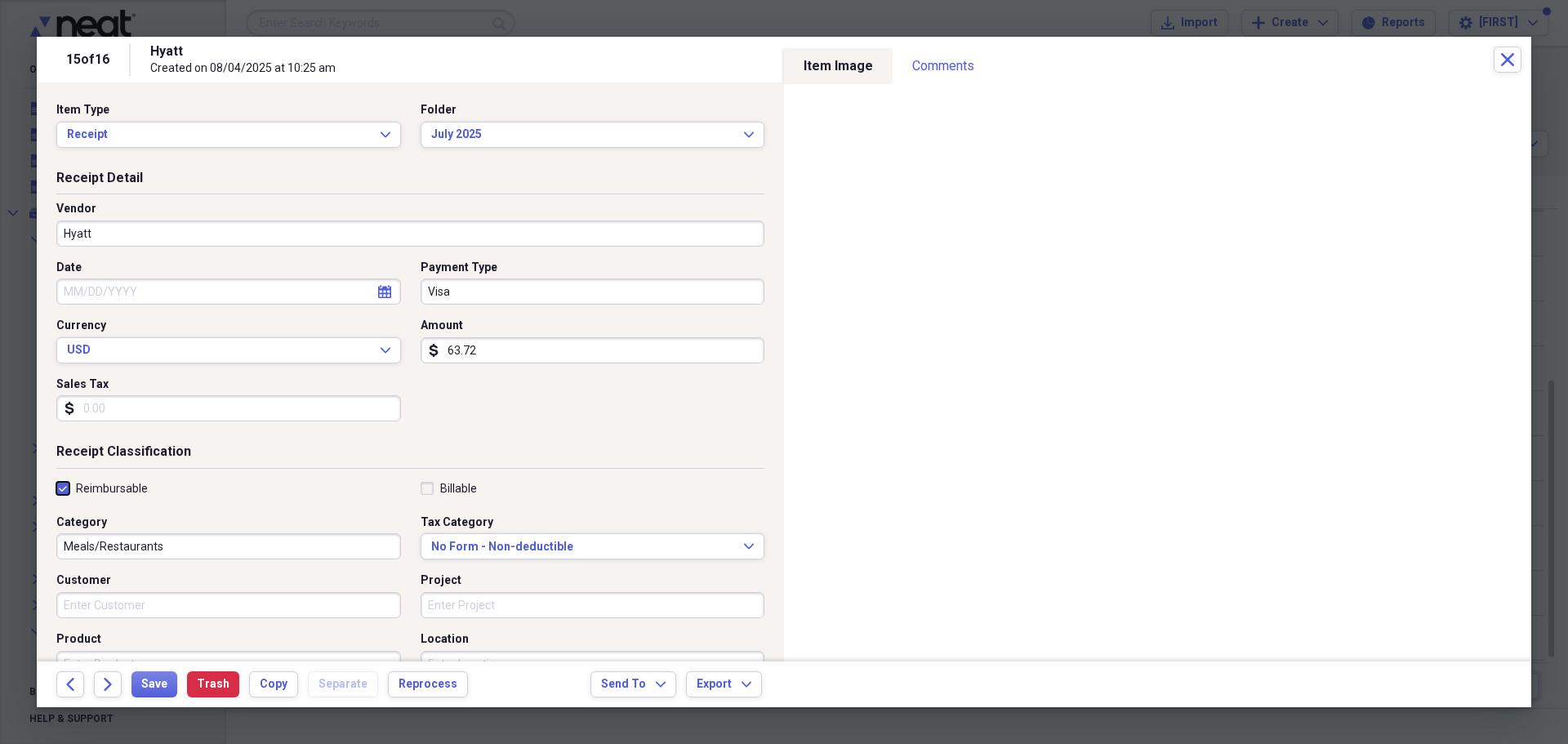 checkbox on "true" 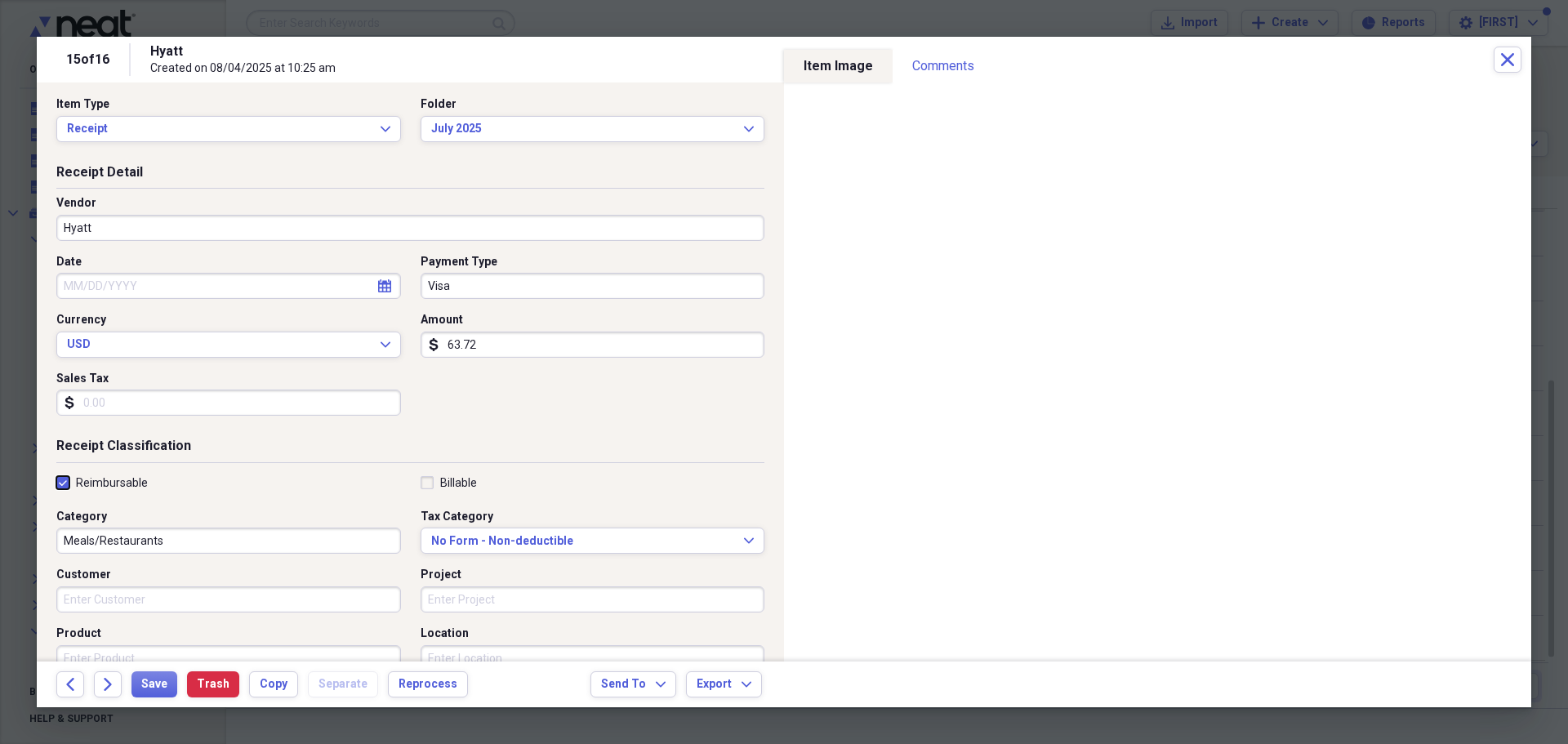 scroll, scrollTop: 0, scrollLeft: 0, axis: both 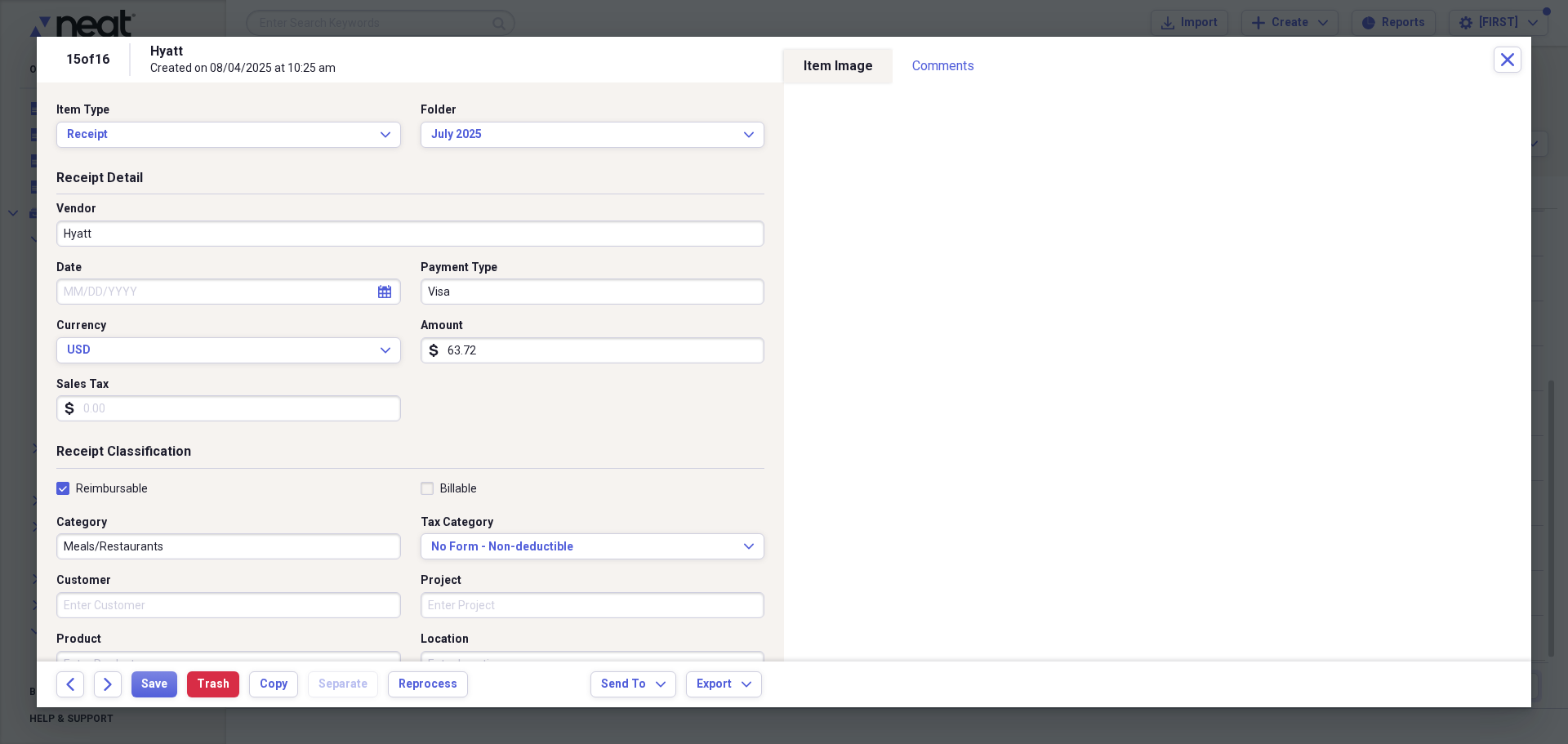 click 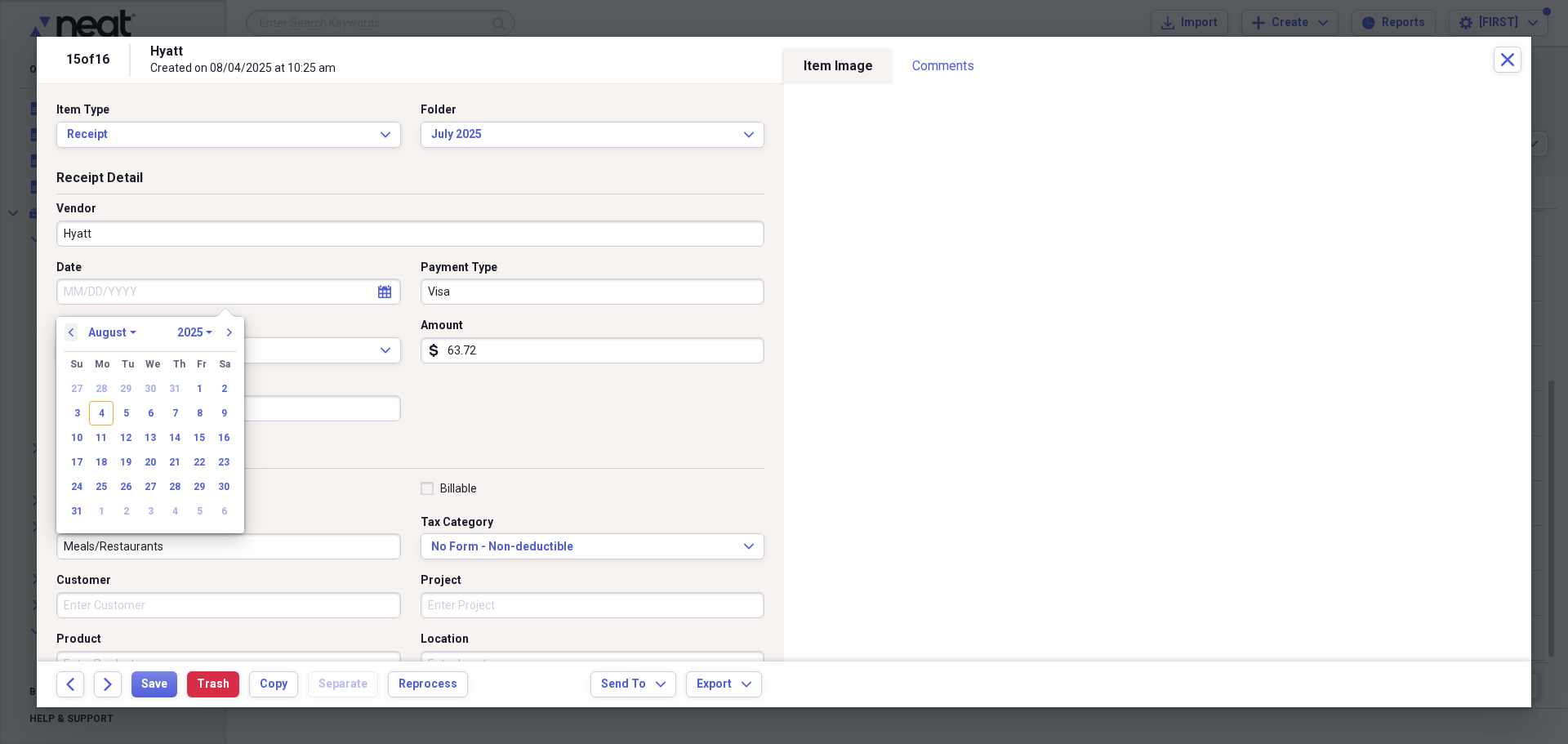 click on "previous" at bounding box center (71, 332) 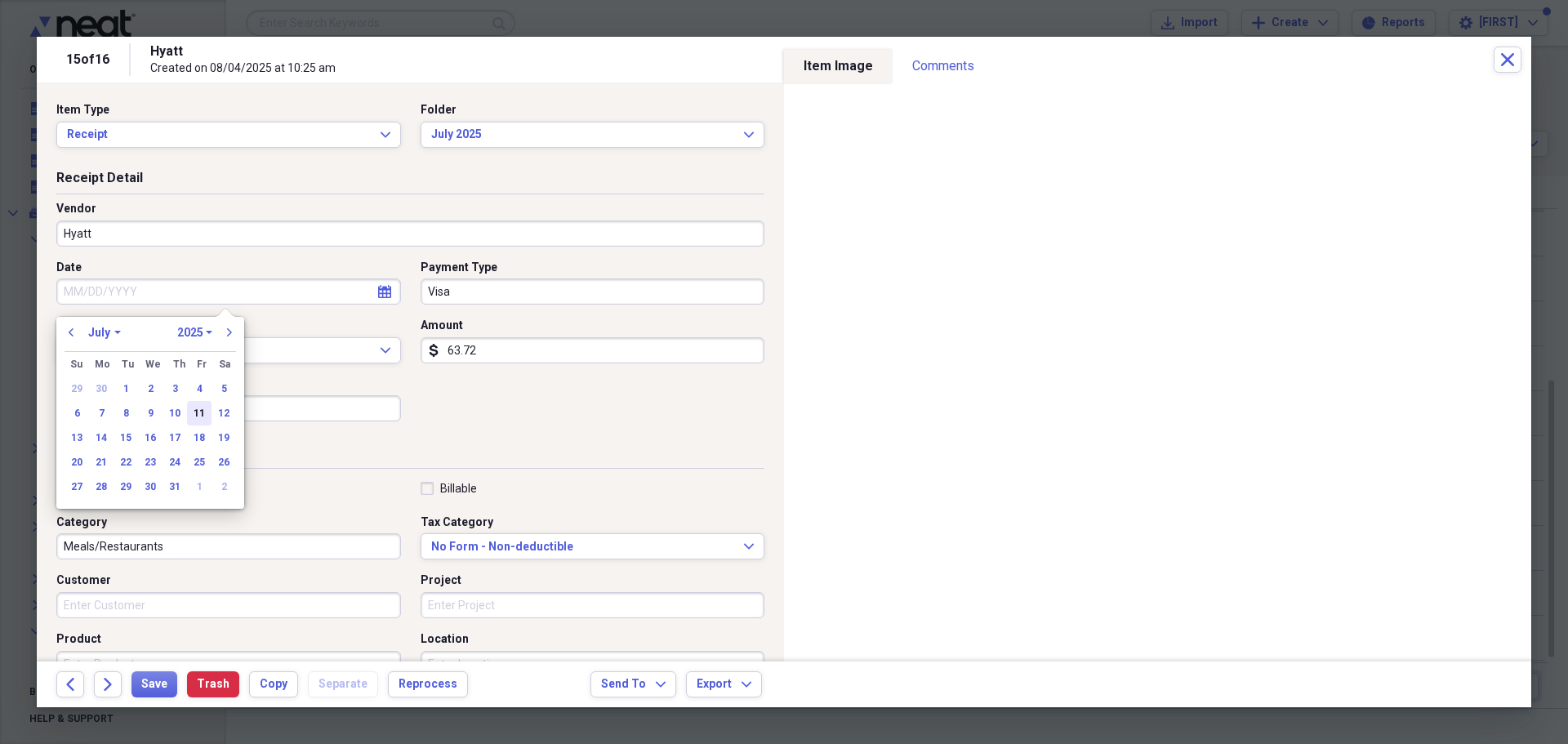 click on "11" at bounding box center (199, 413) 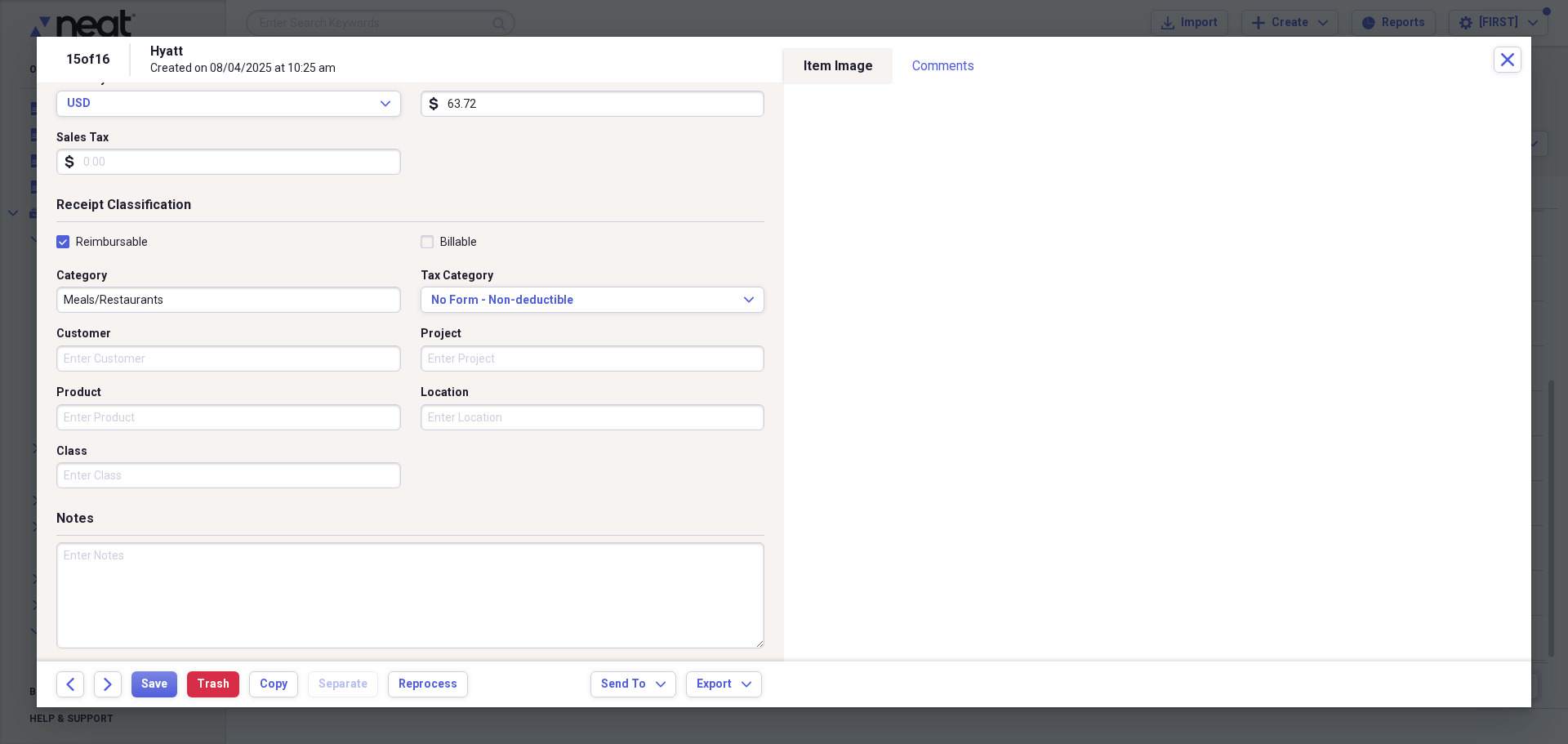 scroll, scrollTop: 255, scrollLeft: 0, axis: vertical 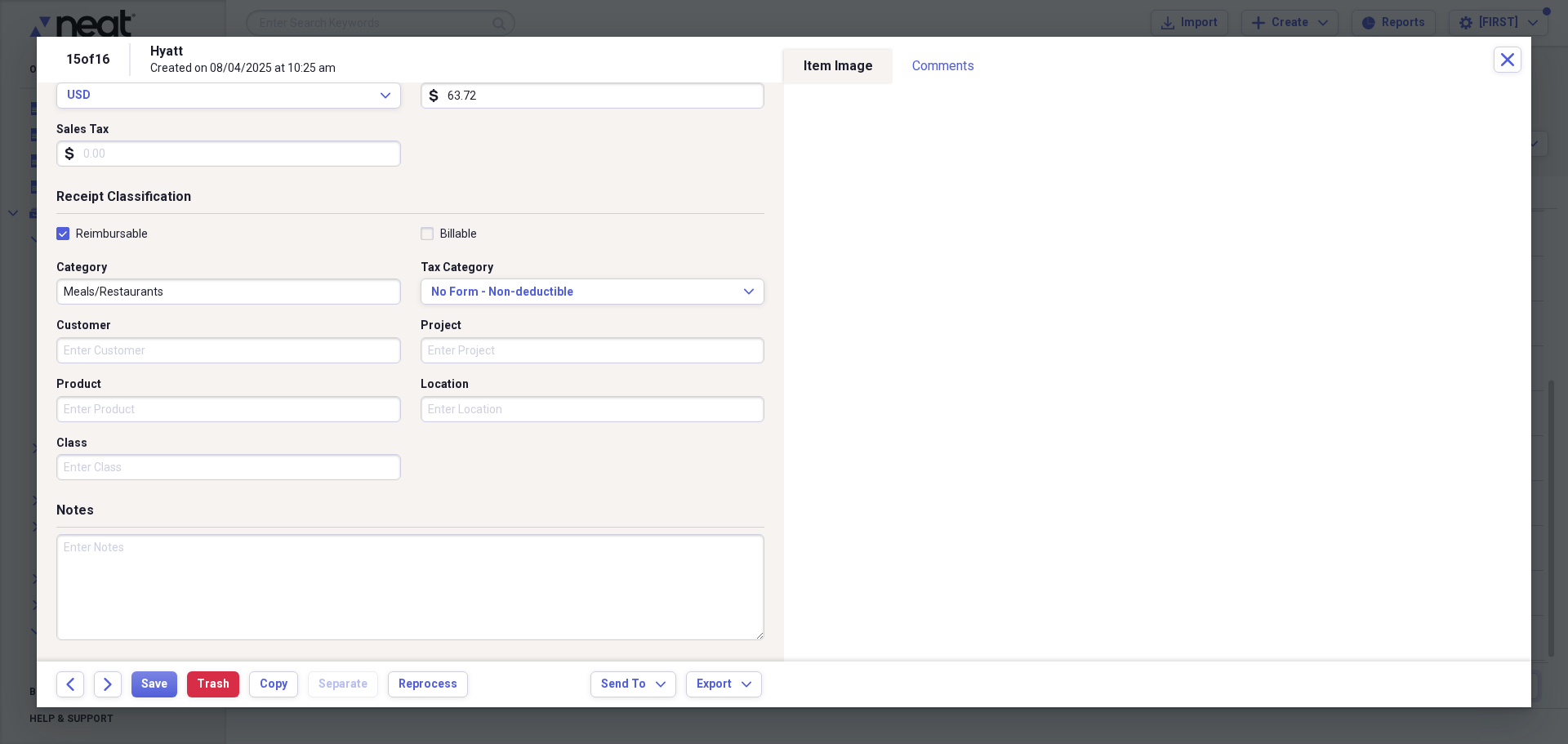 click at bounding box center (410, 587) 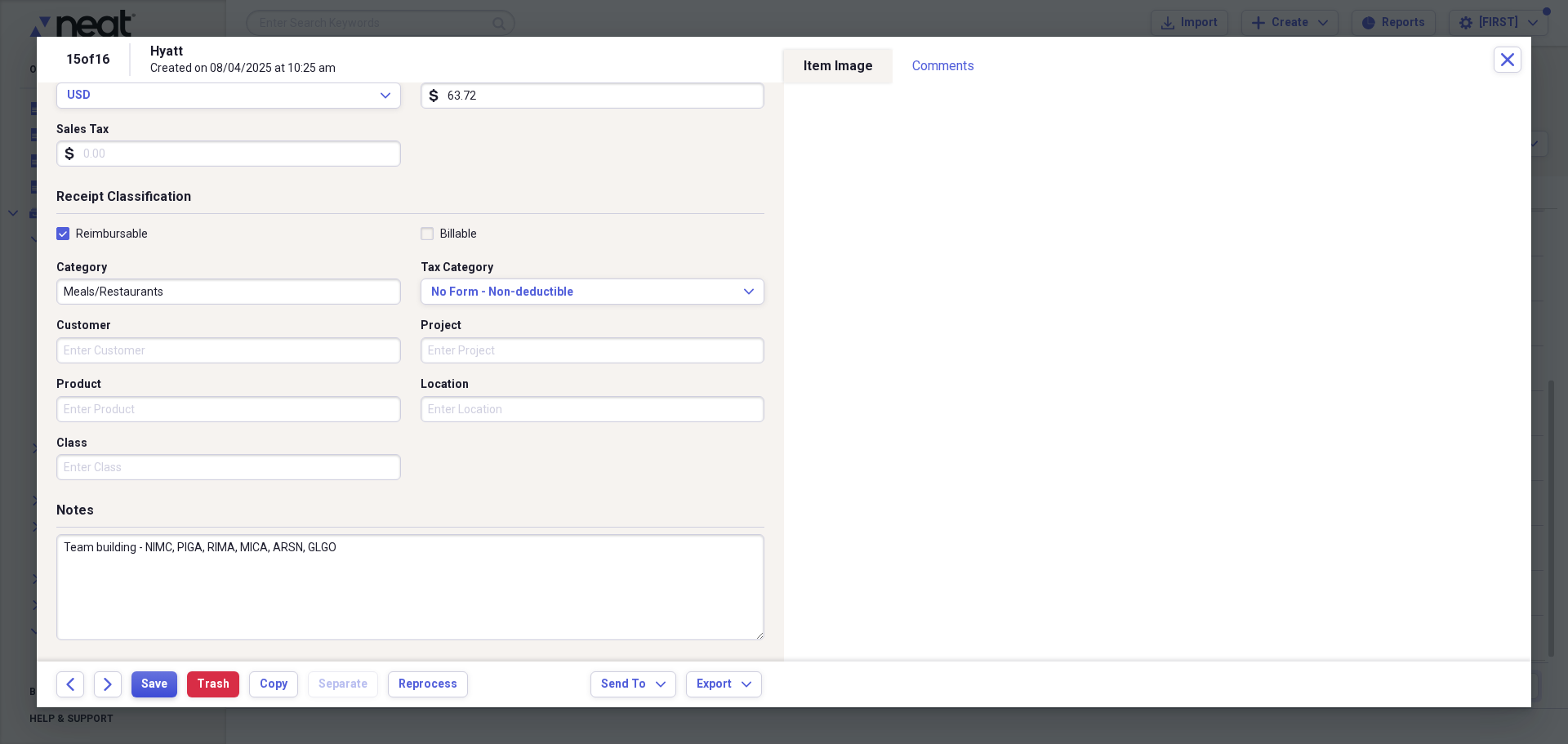 type on "Team building - NIMC, PIGA, RIMA, MICA, ARSN, GLGO" 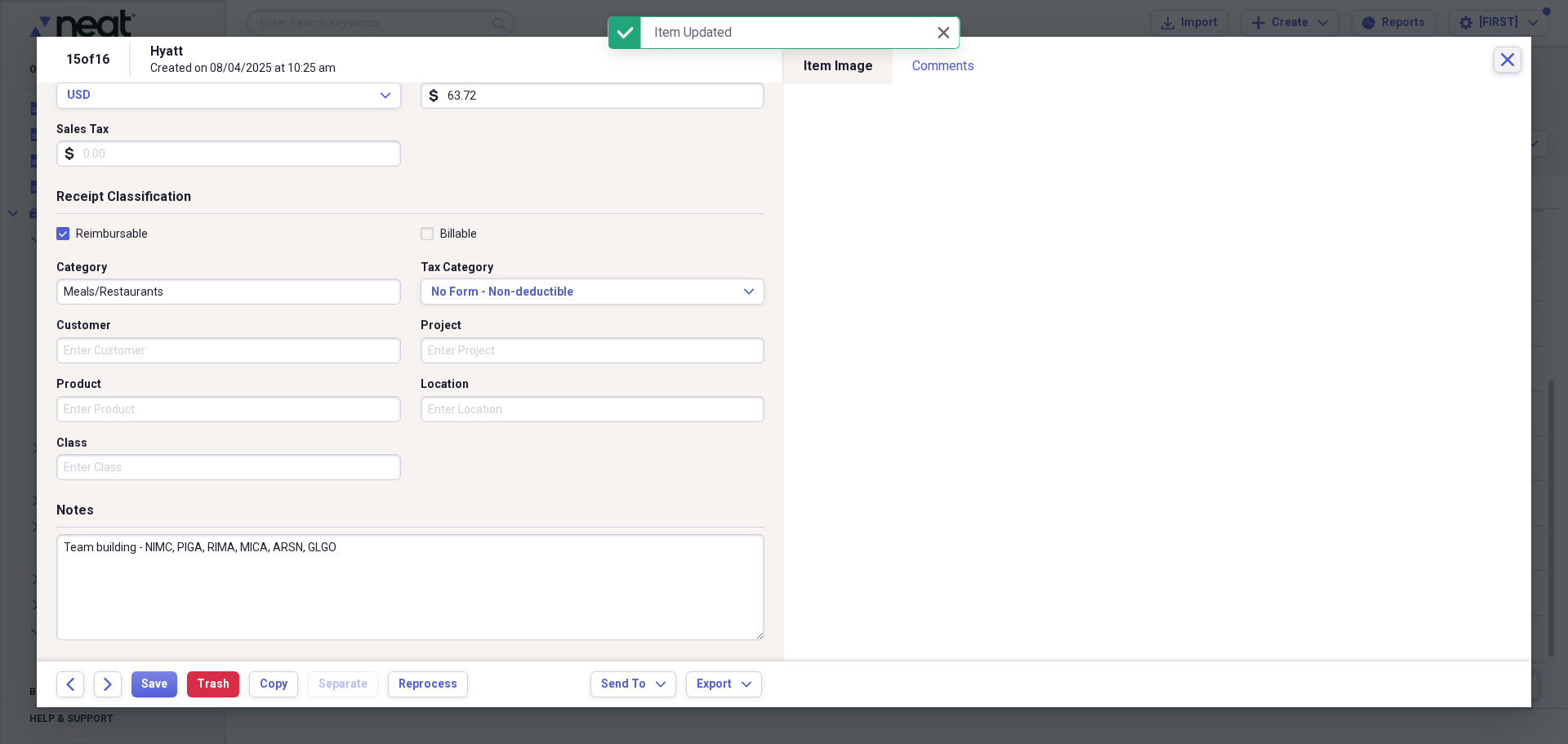 click on "Close" at bounding box center [1508, 60] 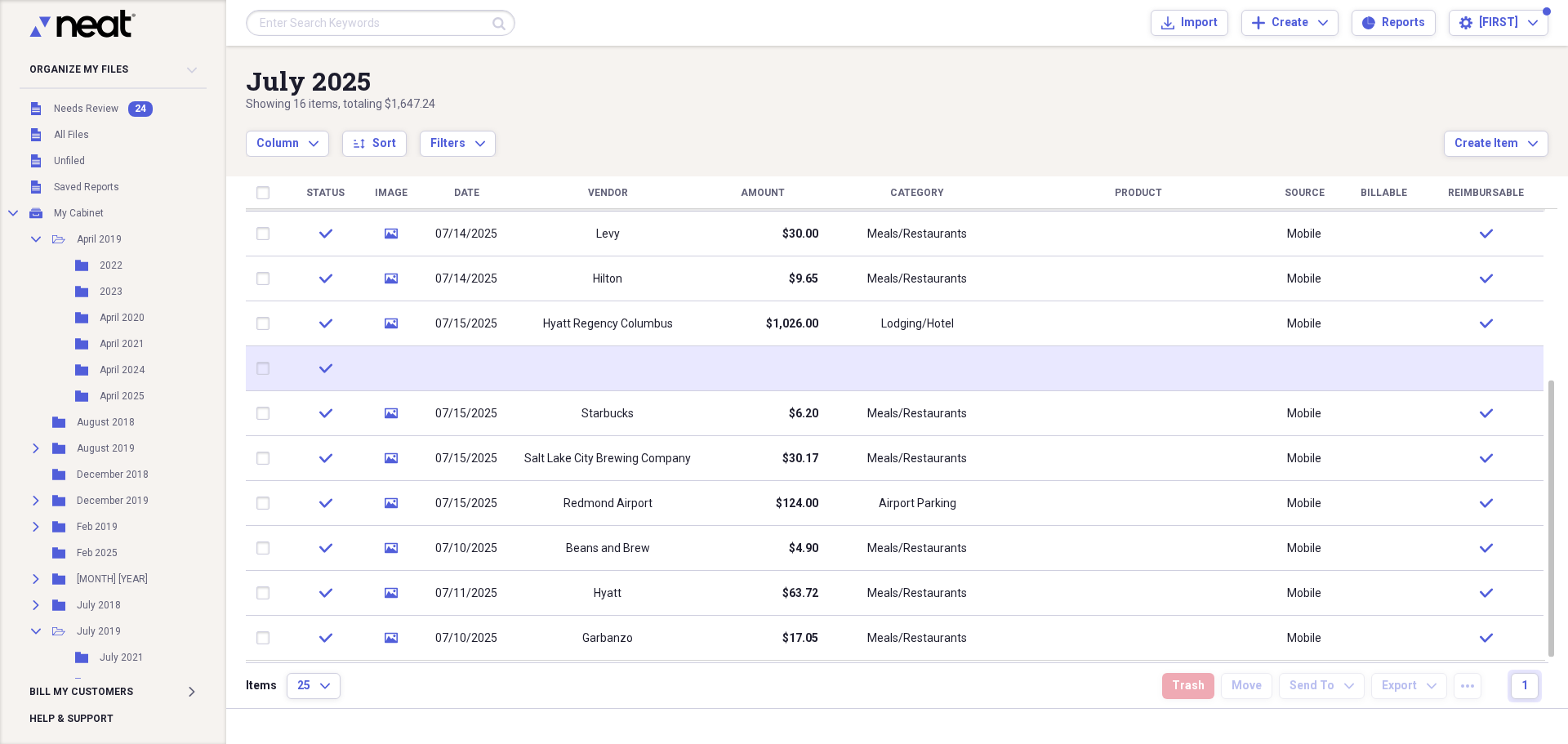 click at bounding box center (266, 368) 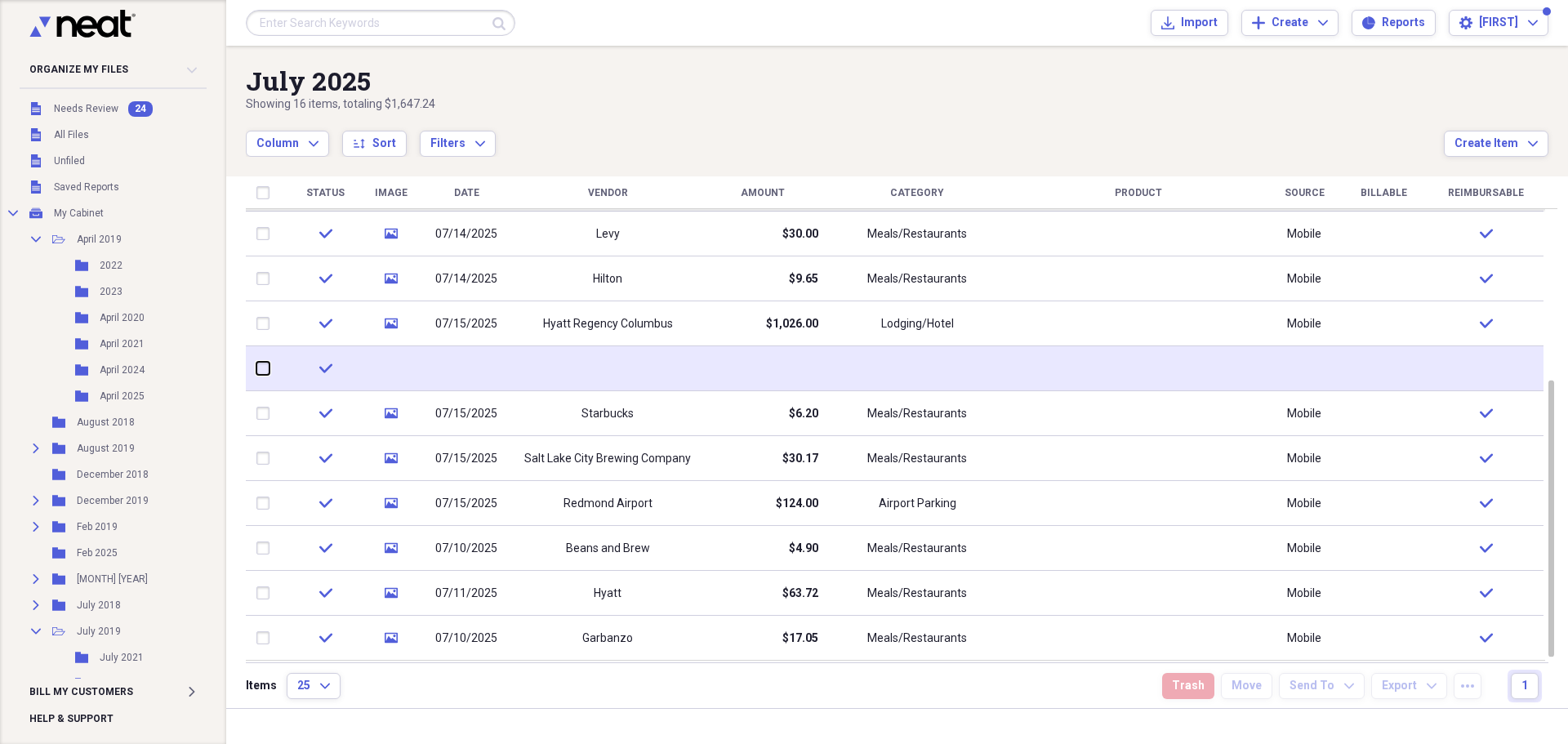 click at bounding box center (256, 368) 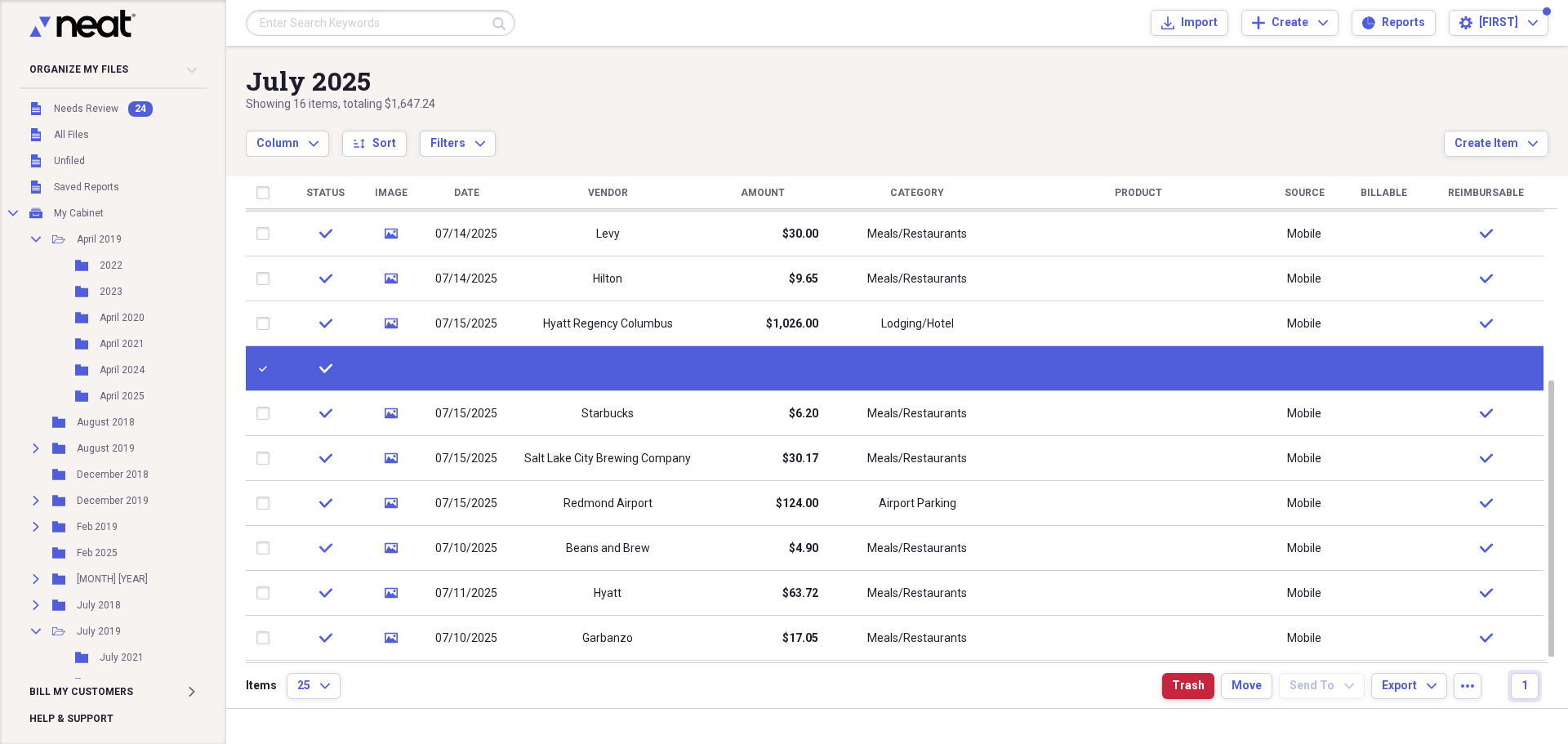 click on "Trash" at bounding box center [1188, 686] 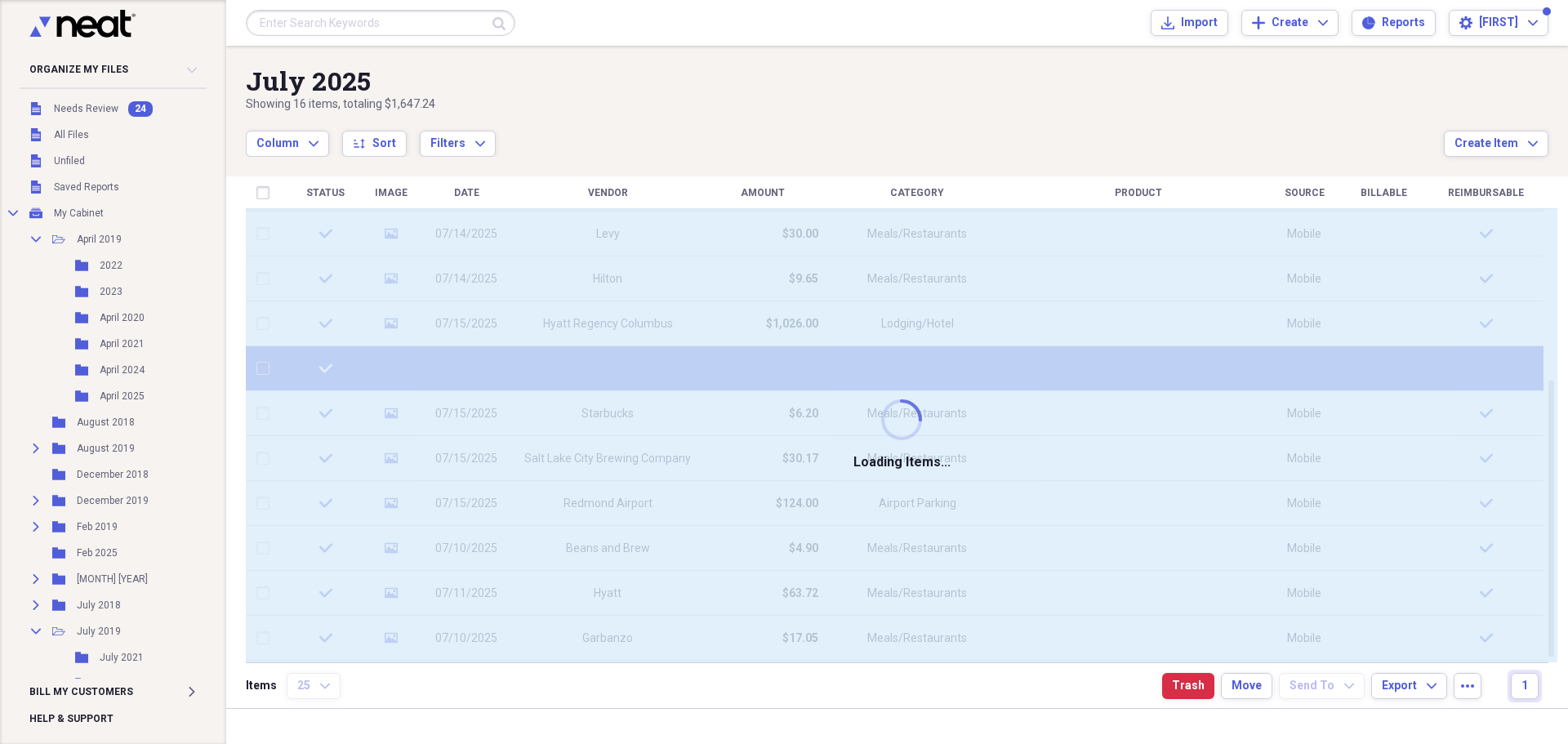 checkbox on "false" 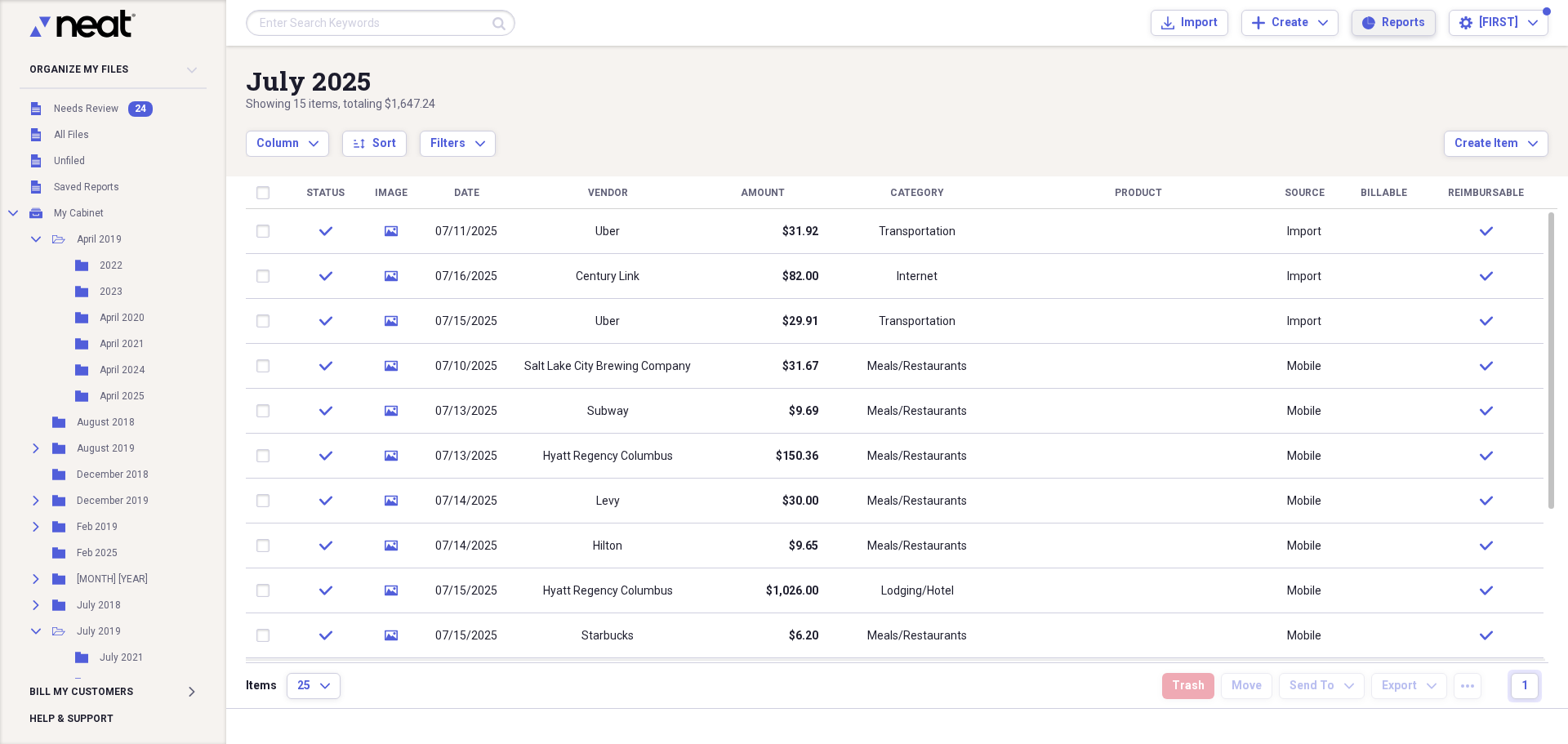 click on "Reports" at bounding box center (1403, 23) 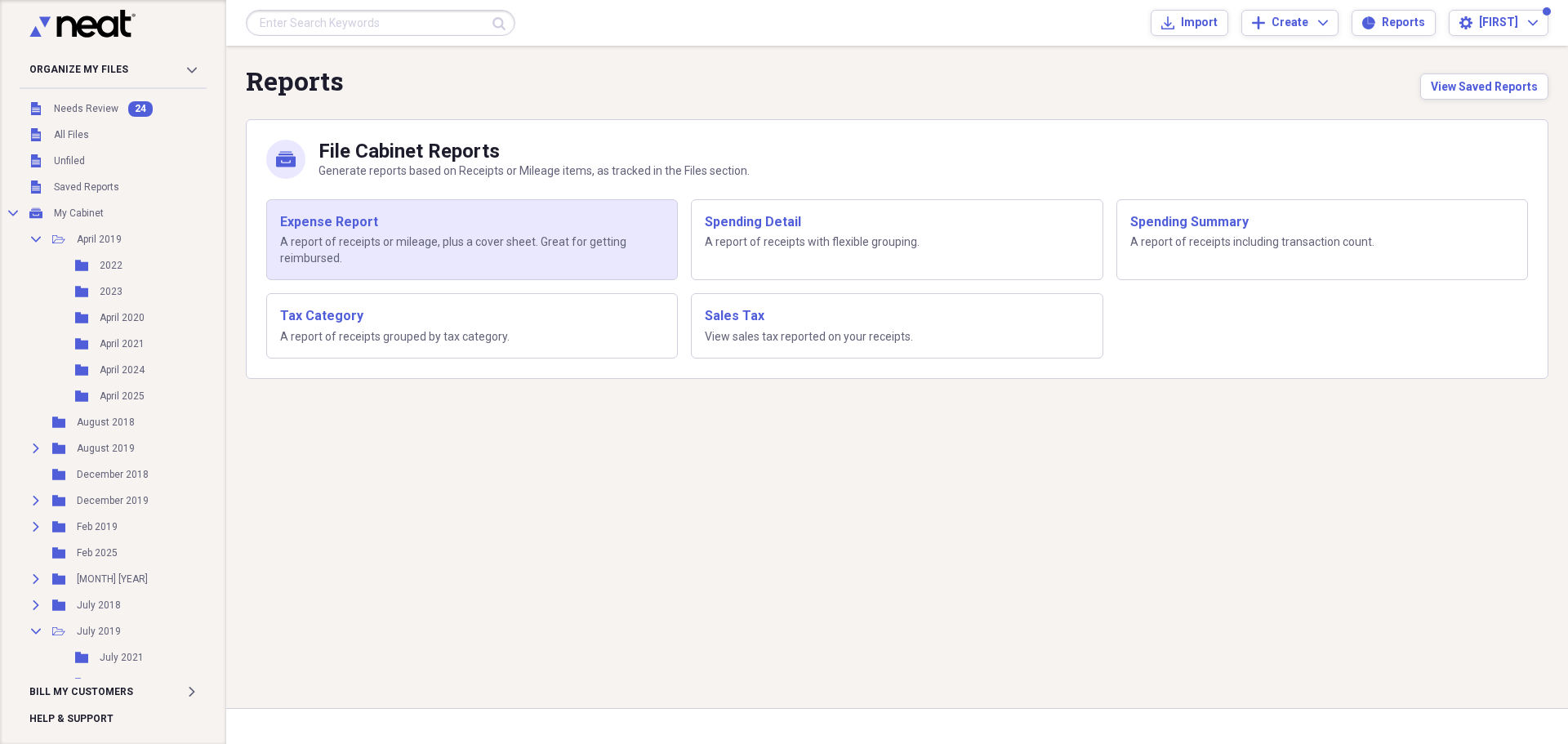 click on "Expense Report" at bounding box center (472, 222) 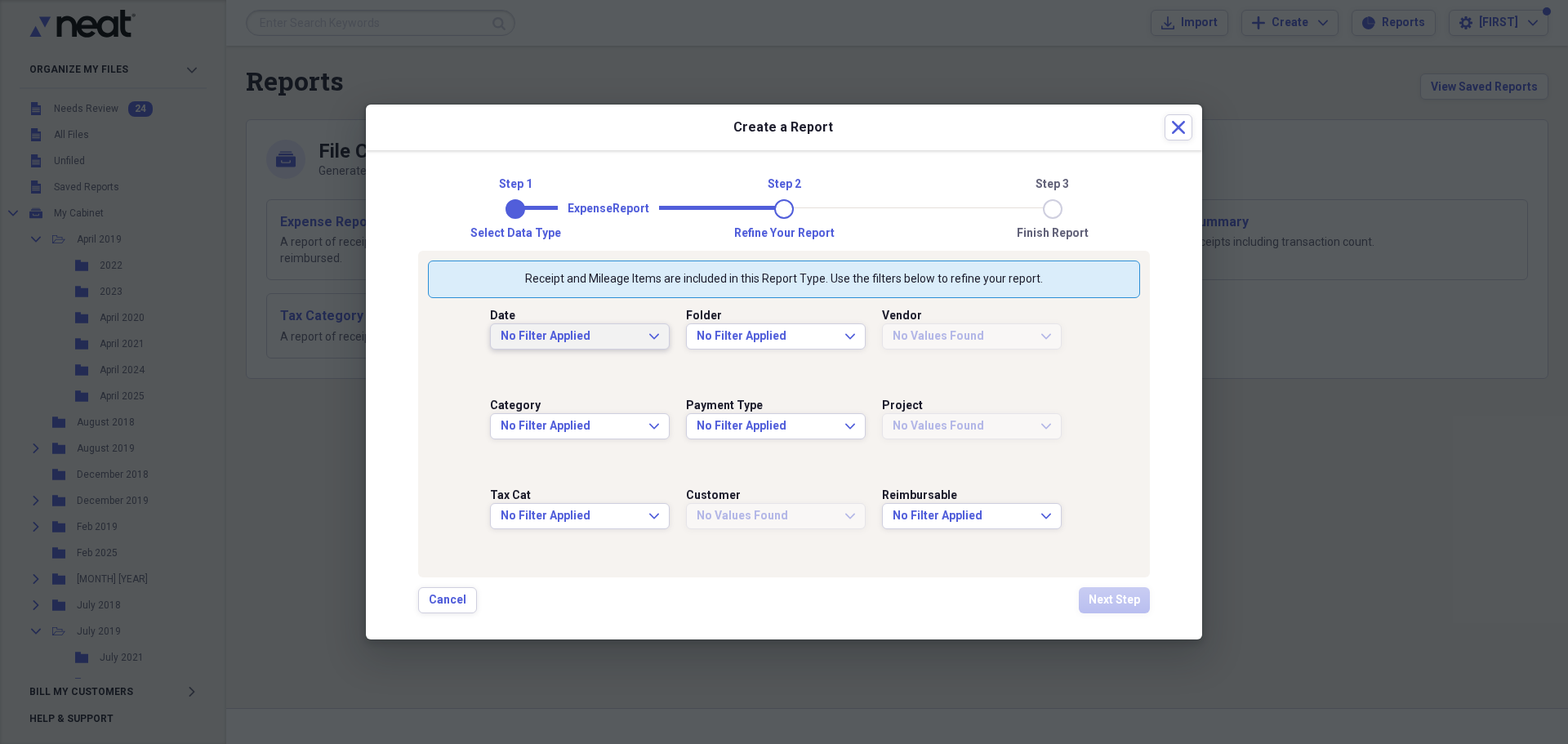 click on "No Filter Applied Expand" at bounding box center [580, 336] 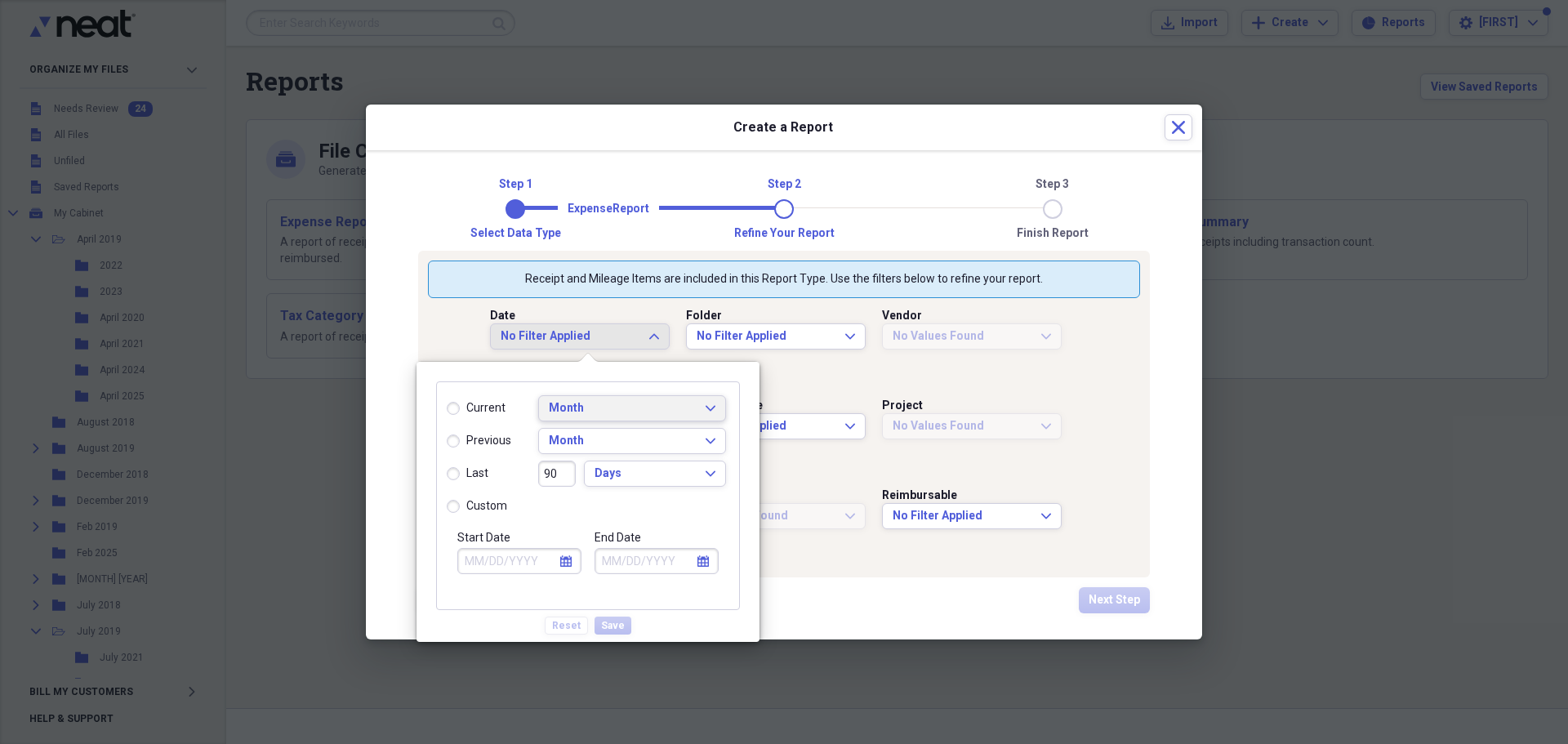 click on "Month Expand" at bounding box center (632, 408) 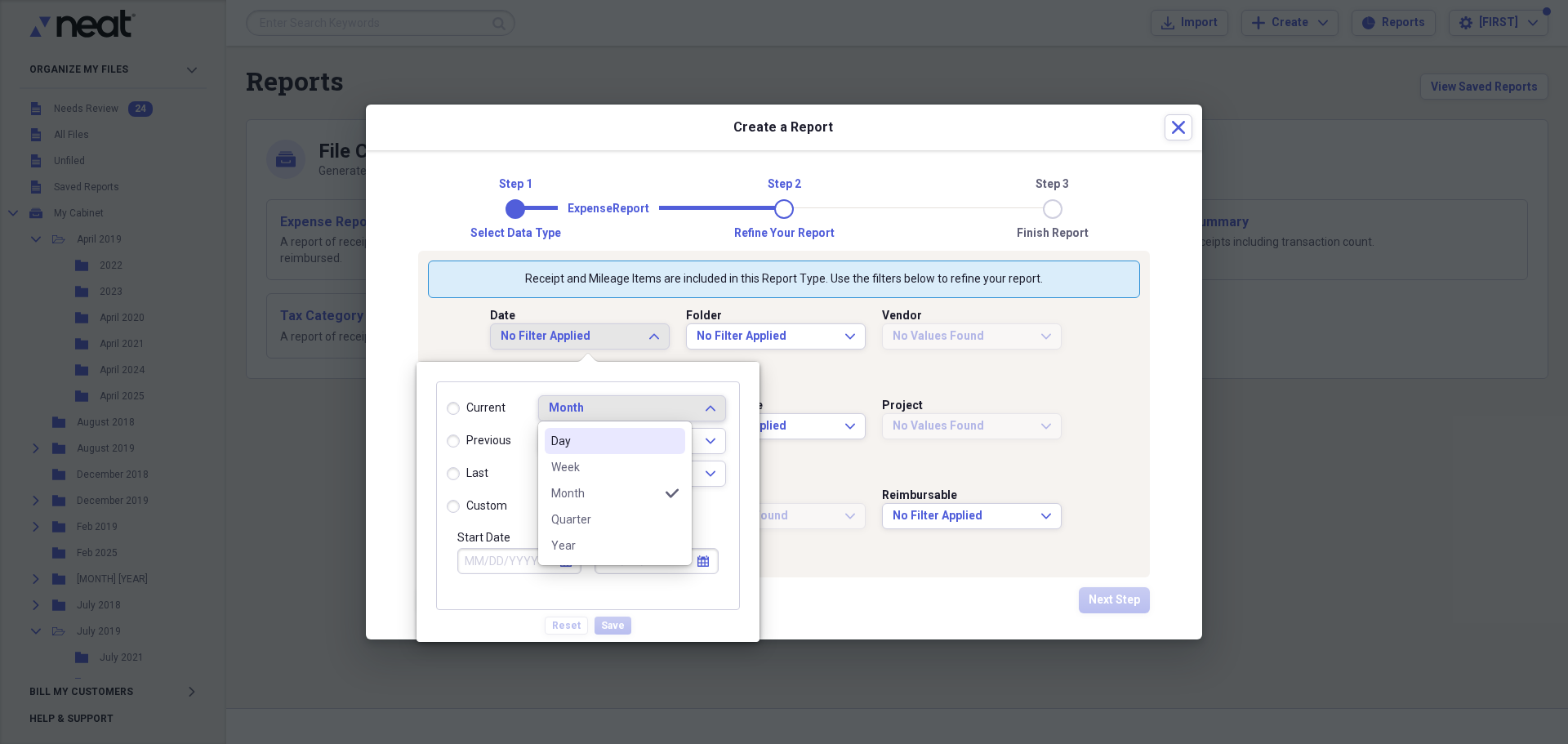 click on "Month Expand" at bounding box center (632, 408) 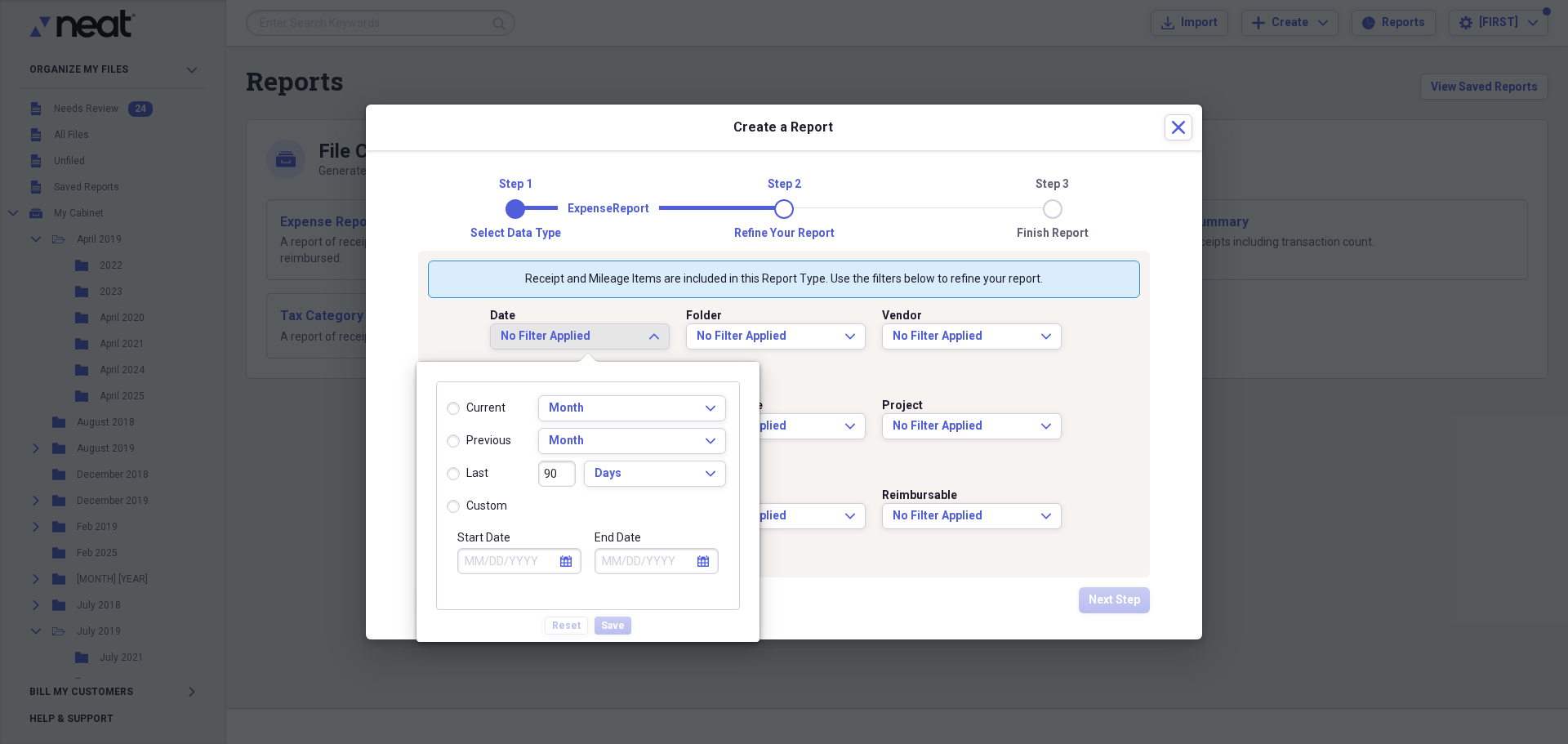 click on "Start Date" at bounding box center [519, 561] 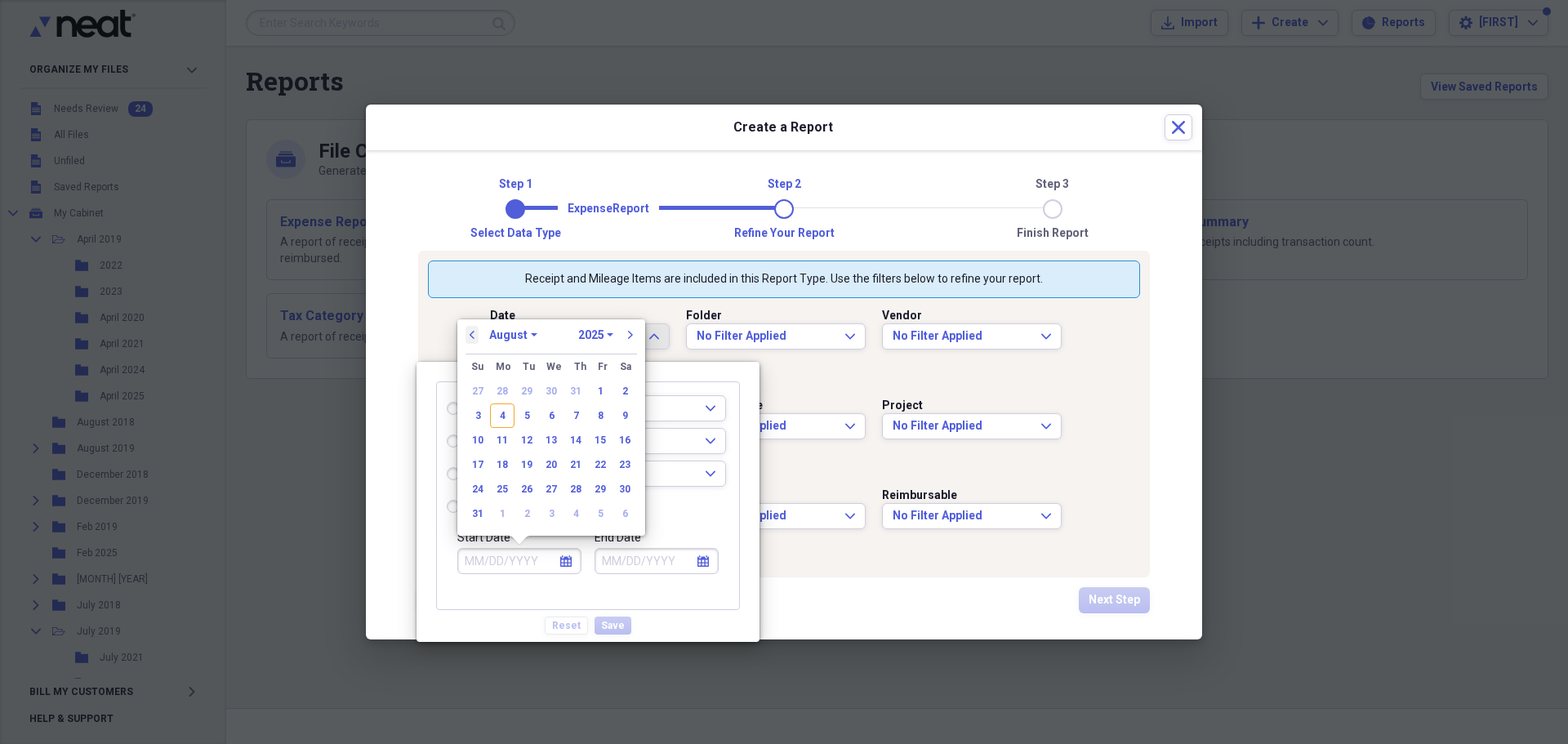 click on "previous January February March April May June July August September October November December 1970 1971 1972 1973 1974 1975 1976 1977 1978 1979 1980 1981 1982 1983 1984 1985 1986 1987 1988 1989 1990 1991 1992 1993 1994 1995 1996 1997 1998 1999 2000 2001 2002 2003 2004 2005 2006 2007 2008 2009 2010 2011 2012 2013 2014 2015 2016 2017 2018 2019 2020 2021 2022 2023 2024 2025 2026 2027 2028 2029 2030 2031 2032 2033 2034 2035 next" at bounding box center [551, 340] 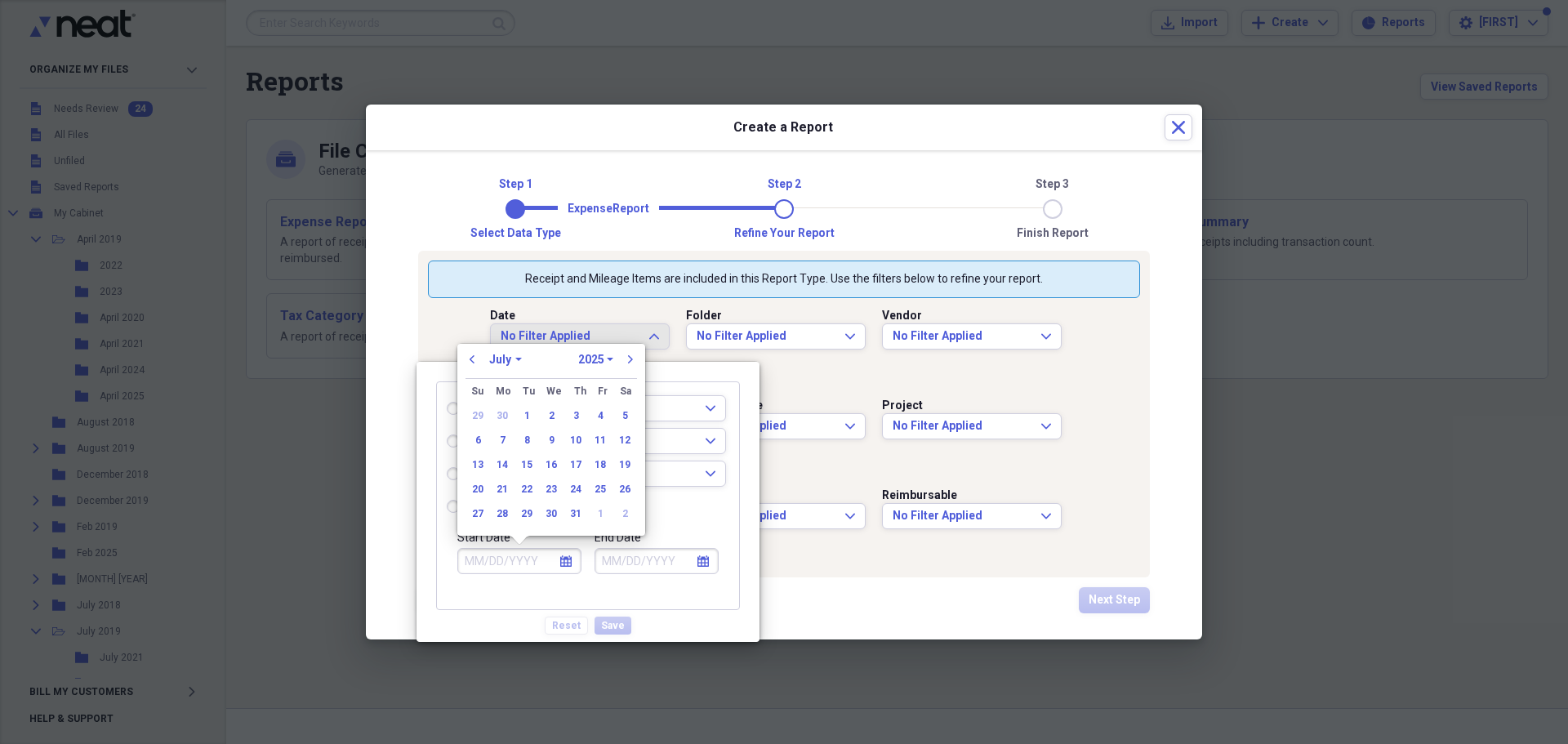 click on "1" at bounding box center [527, 416] 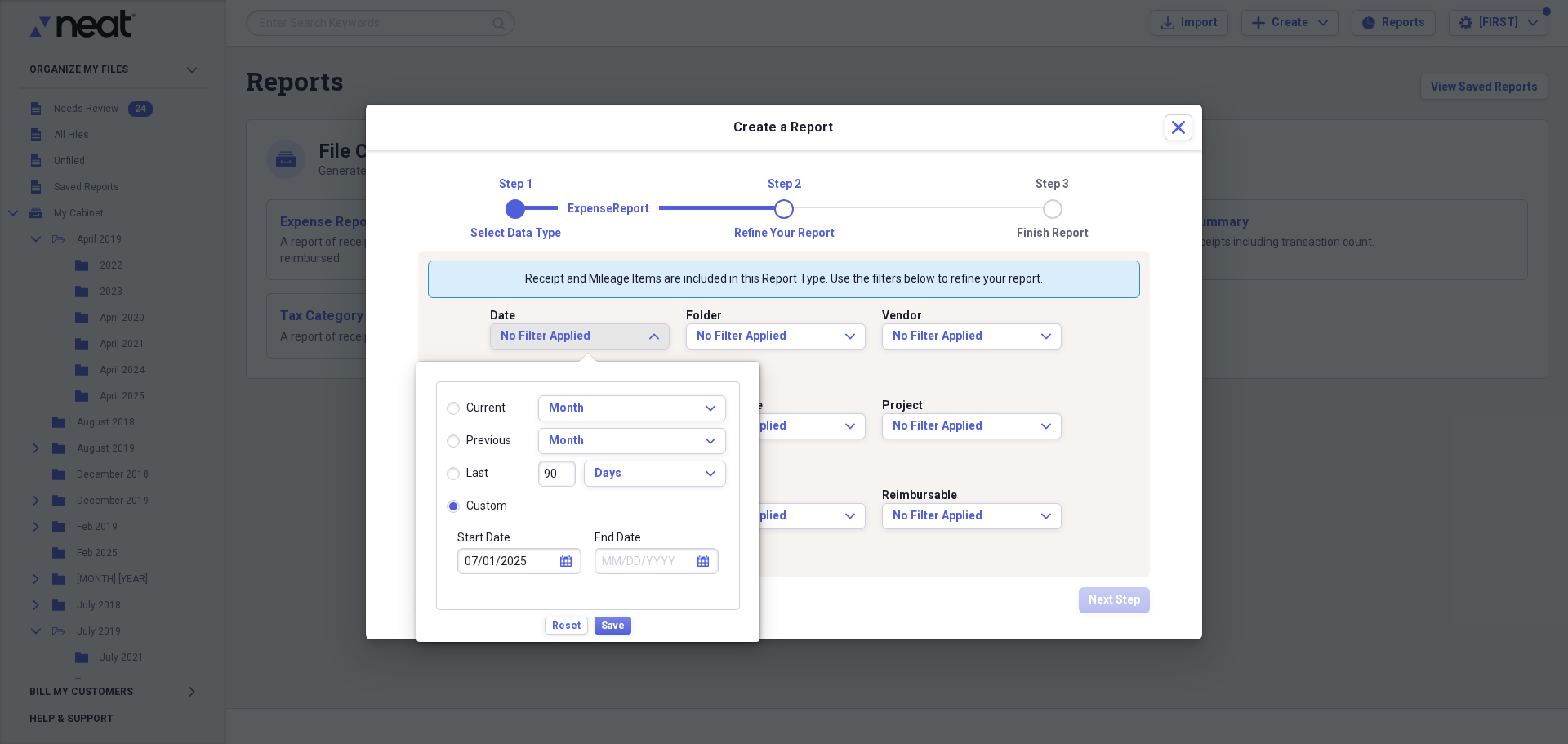 click on "calendar" 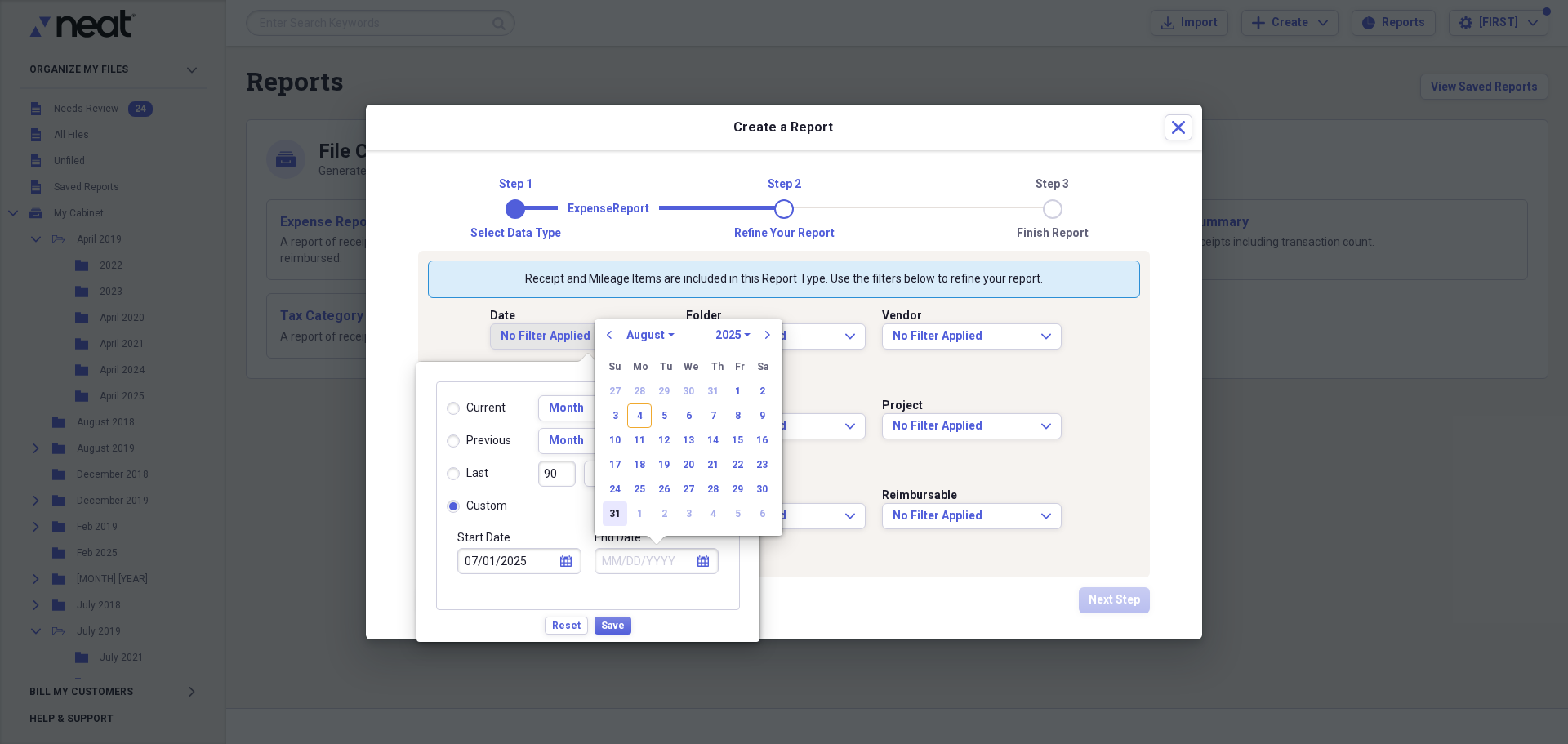 click on "31" at bounding box center [615, 514] 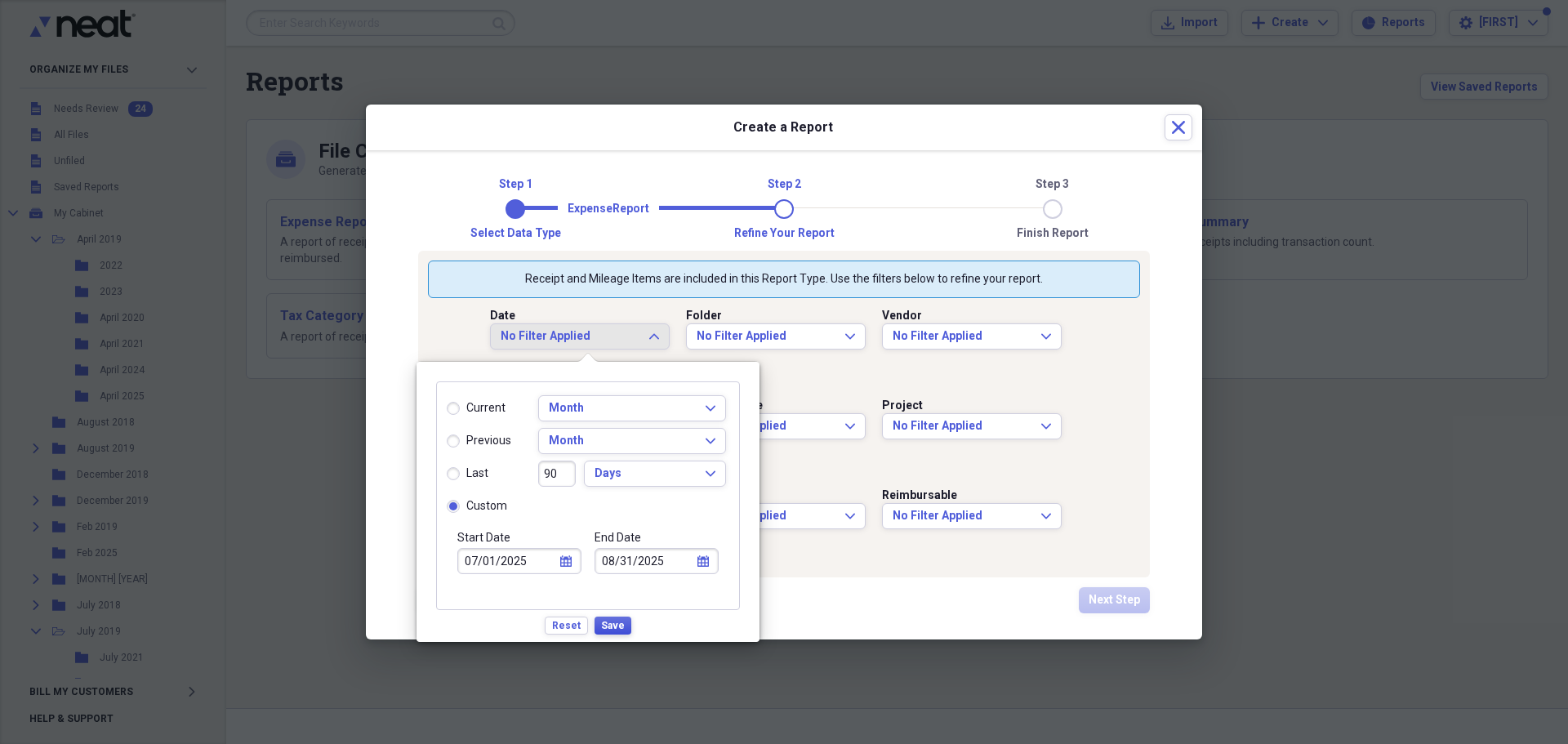click on "Save" at bounding box center (612, 626) 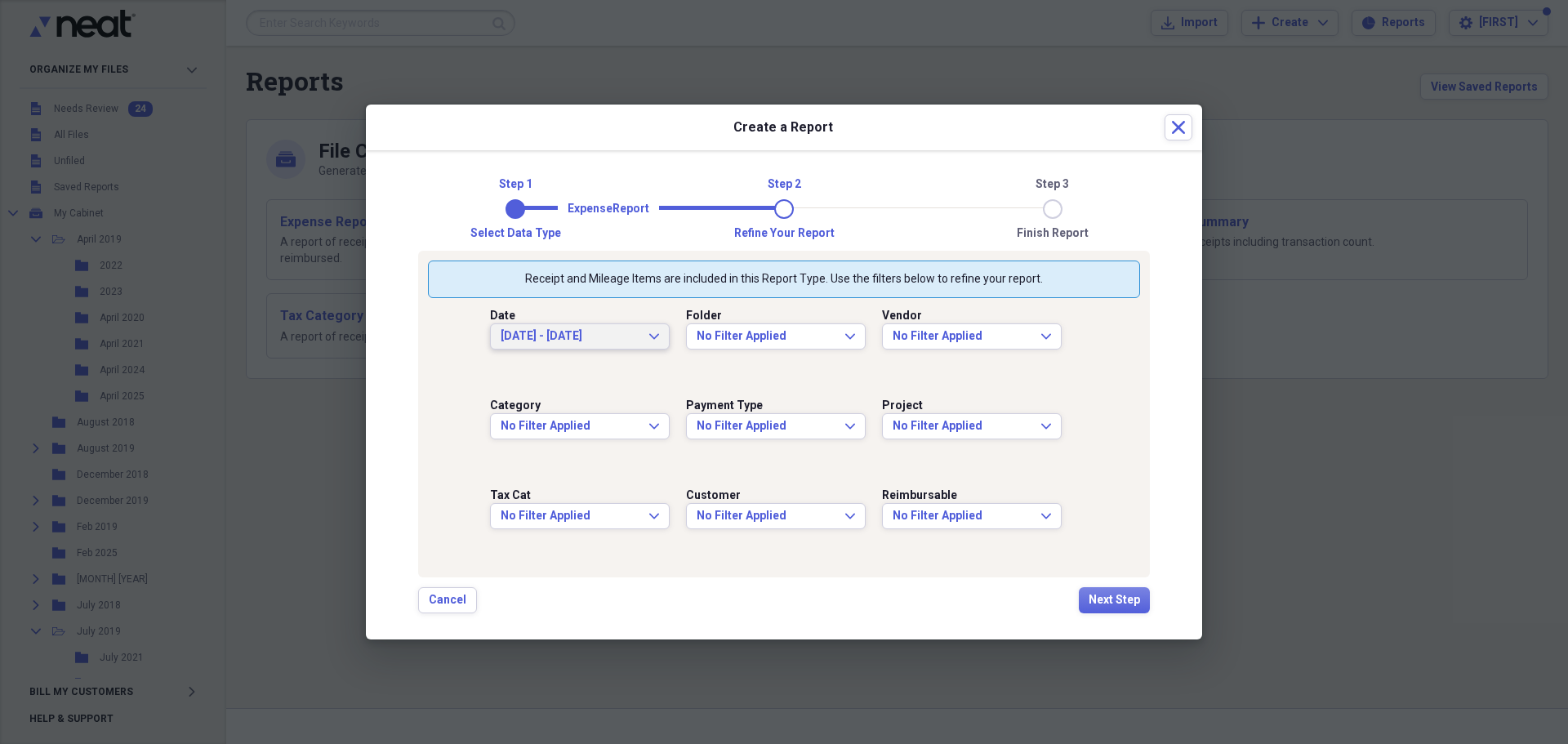 click on "[DATE] - [DATE] Expand" at bounding box center (580, 336) 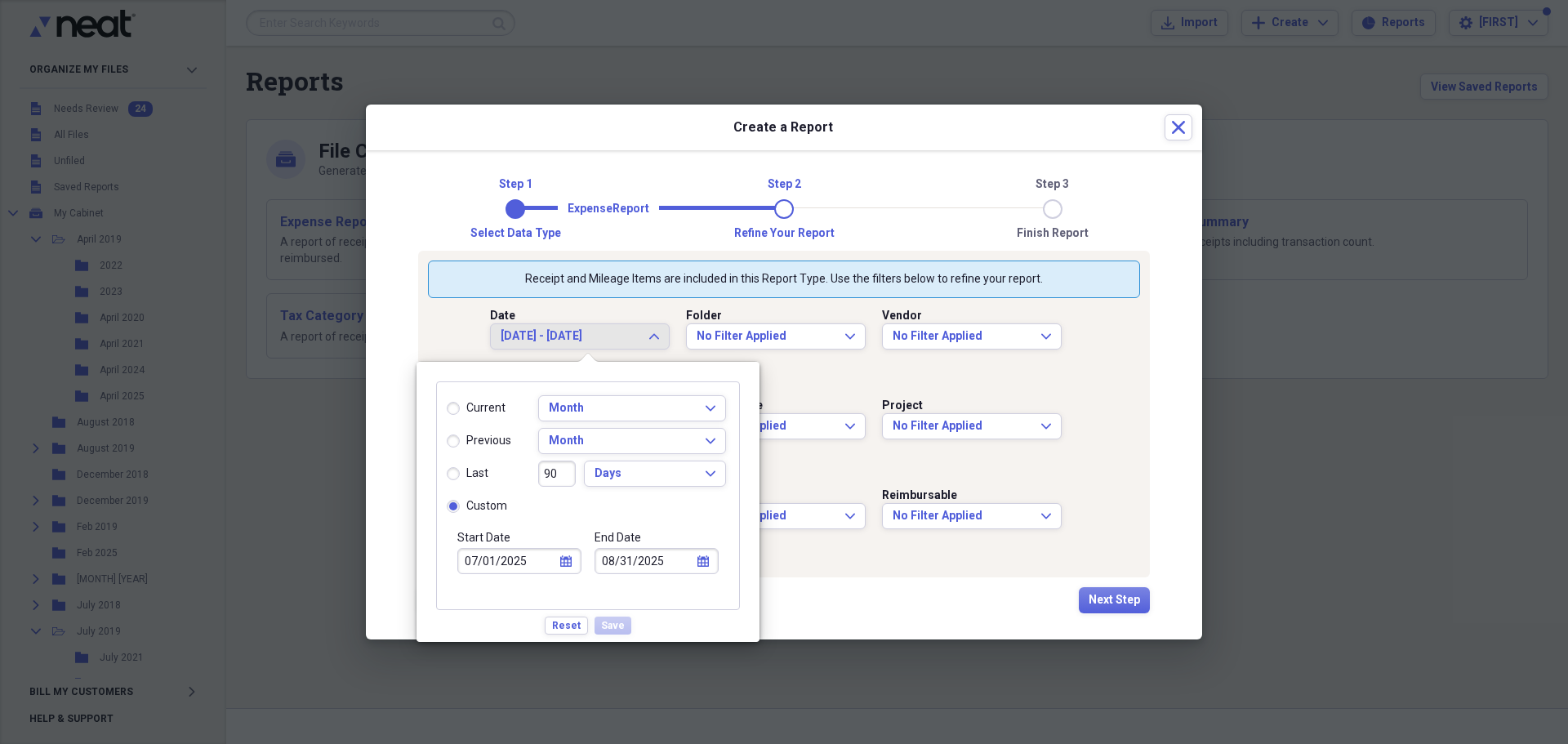 click on "calendar" 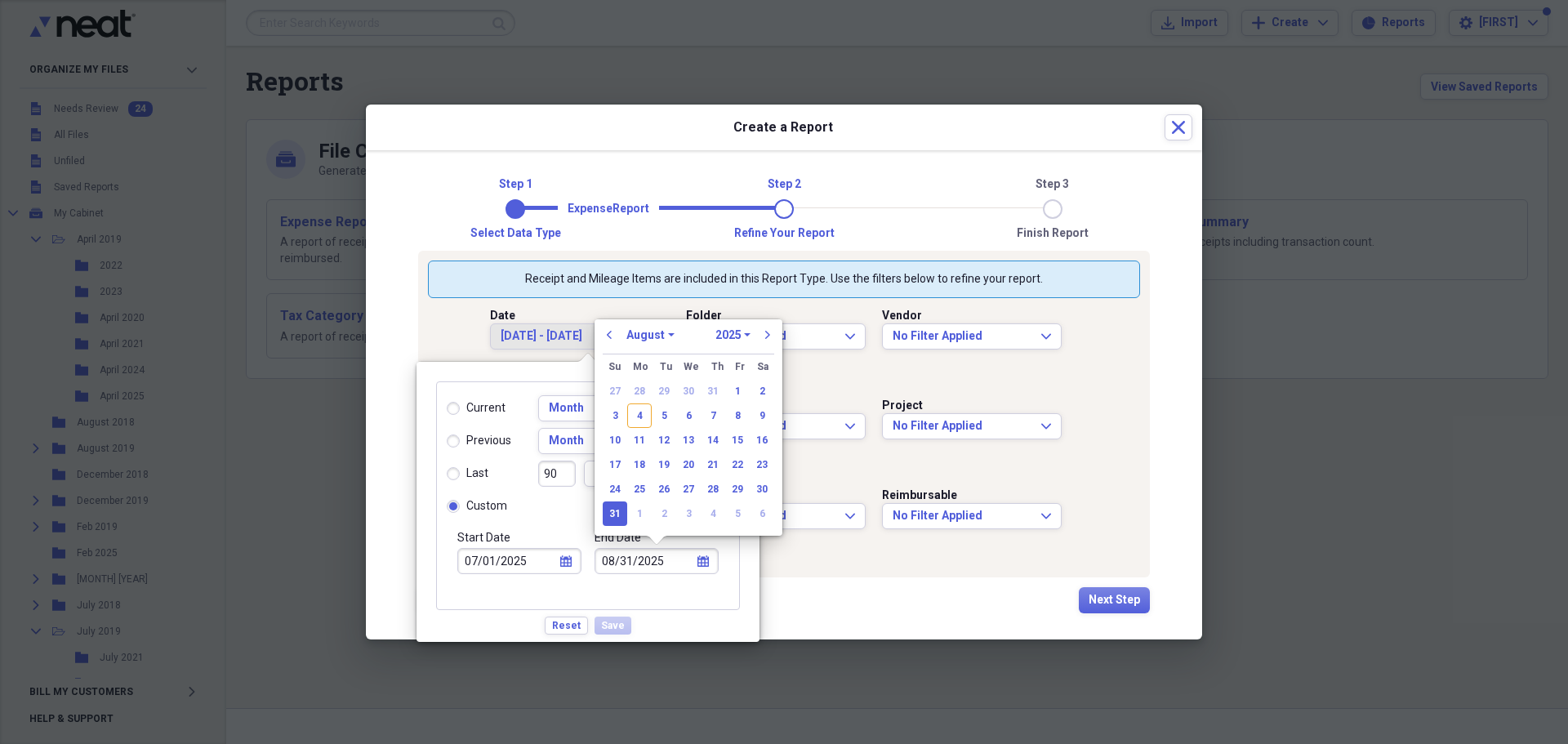 click on "previous January February March April May June July August September October November December 1970 1971 1972 1973 1974 1975 1976 1977 1978 1979 1980 1981 1982 1983 1984 1985 1986 1987 1988 1989 1990 1991 1992 1993 1994 1995 1996 1997 1998 1999 2000 2001 2002 2003 2004 2005 2006 2007 2008 2009 2010 2011 2012 2013 2014 2015 2016 2017 2018 2019 2020 2021 2022 2023 2024 2025 2026 2027 2028 2029 2030 2031 2032 2033 2034 2035 next Su Sunday Mo Monday Tu Tuesday We Wednesday Th Thursday Fr Friday Sa Saturday 27 28 29 30 31 1 2 3 4 5 6 7 8 9 10 11 12 13 14 15 16 17 18 19 20 21 22 23 24 25 26 27 28 29 30 31 1 2 3 4 5 6" at bounding box center (688, 427) 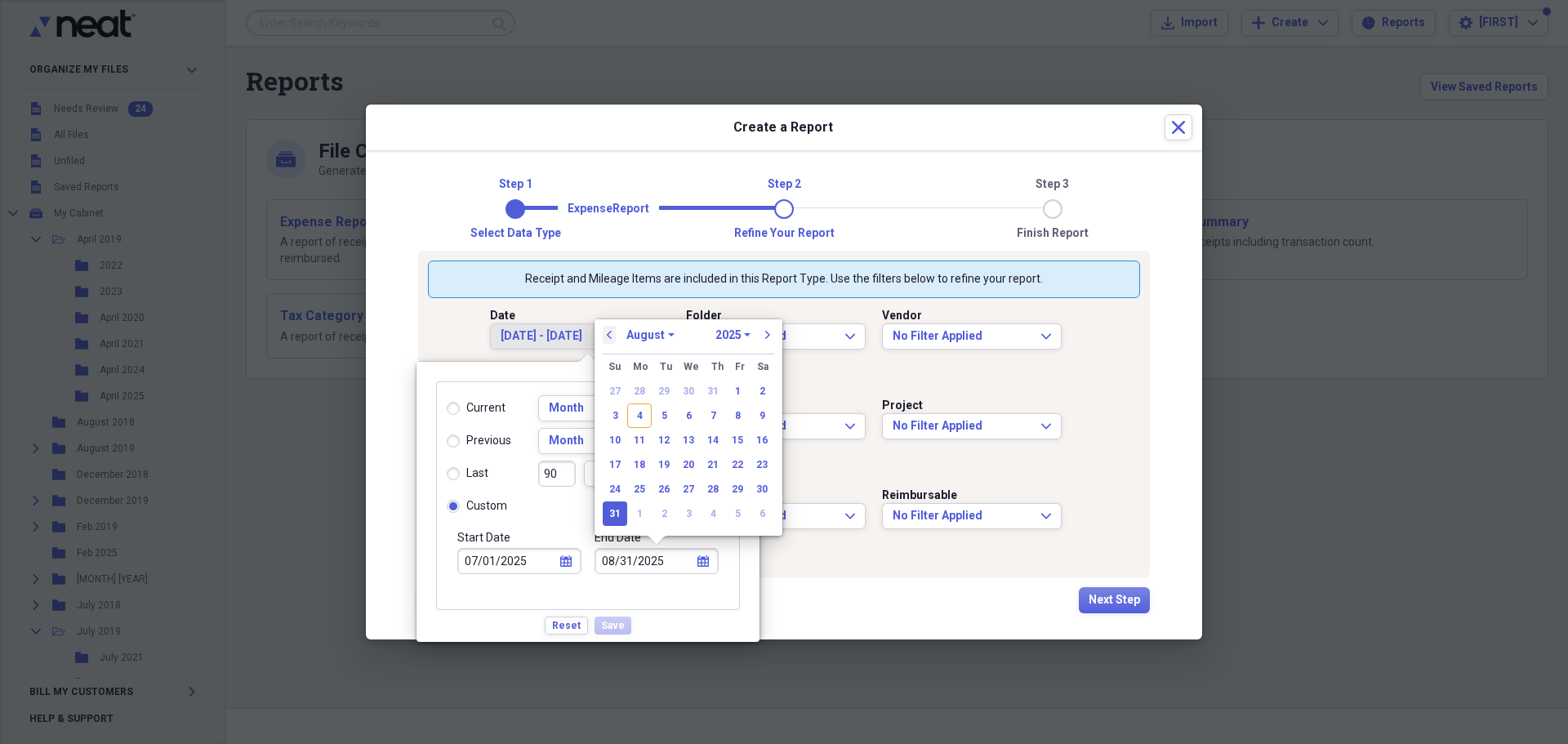 click on "previous" at bounding box center [609, 335] 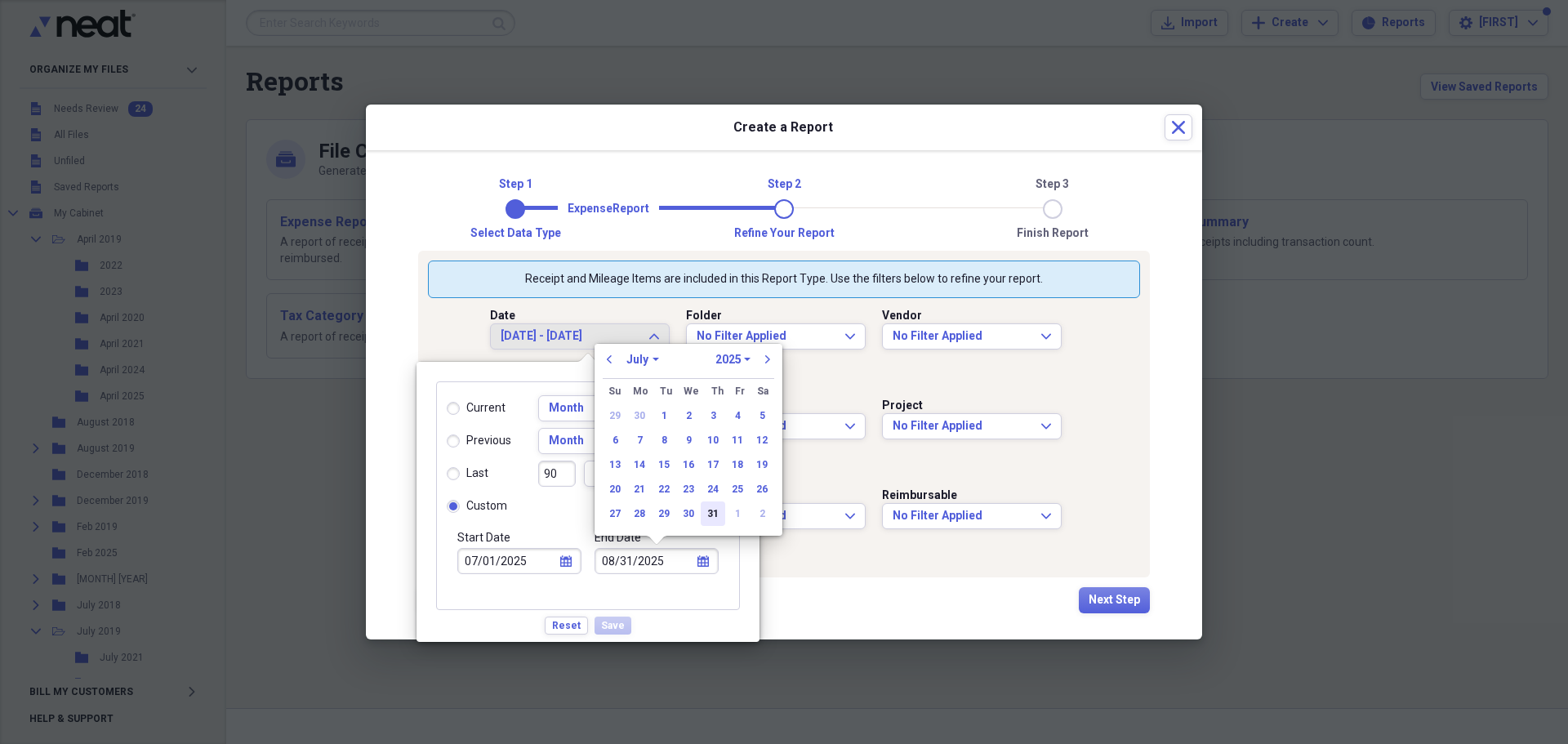 click on "31" at bounding box center (713, 514) 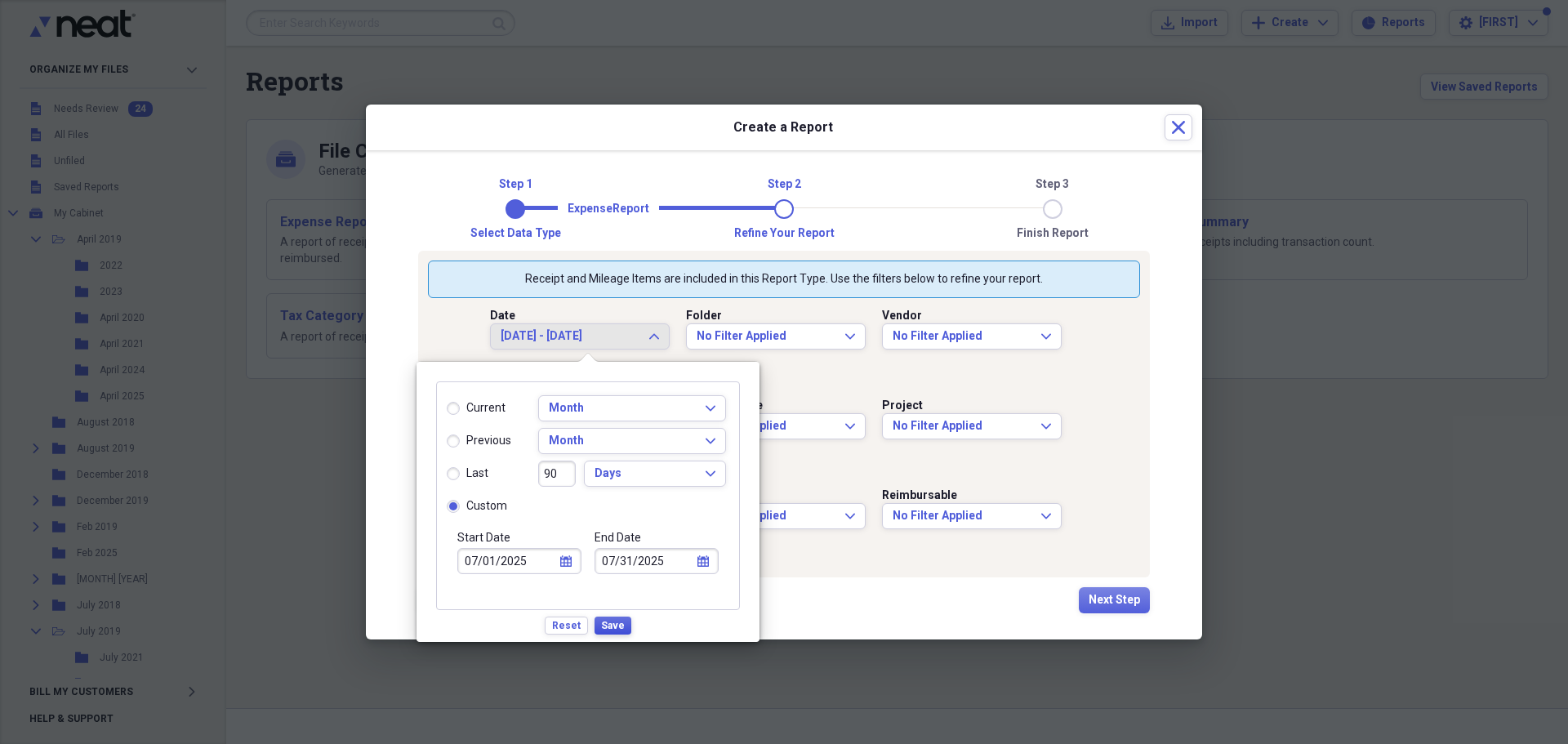 click on "Save" at bounding box center (612, 626) 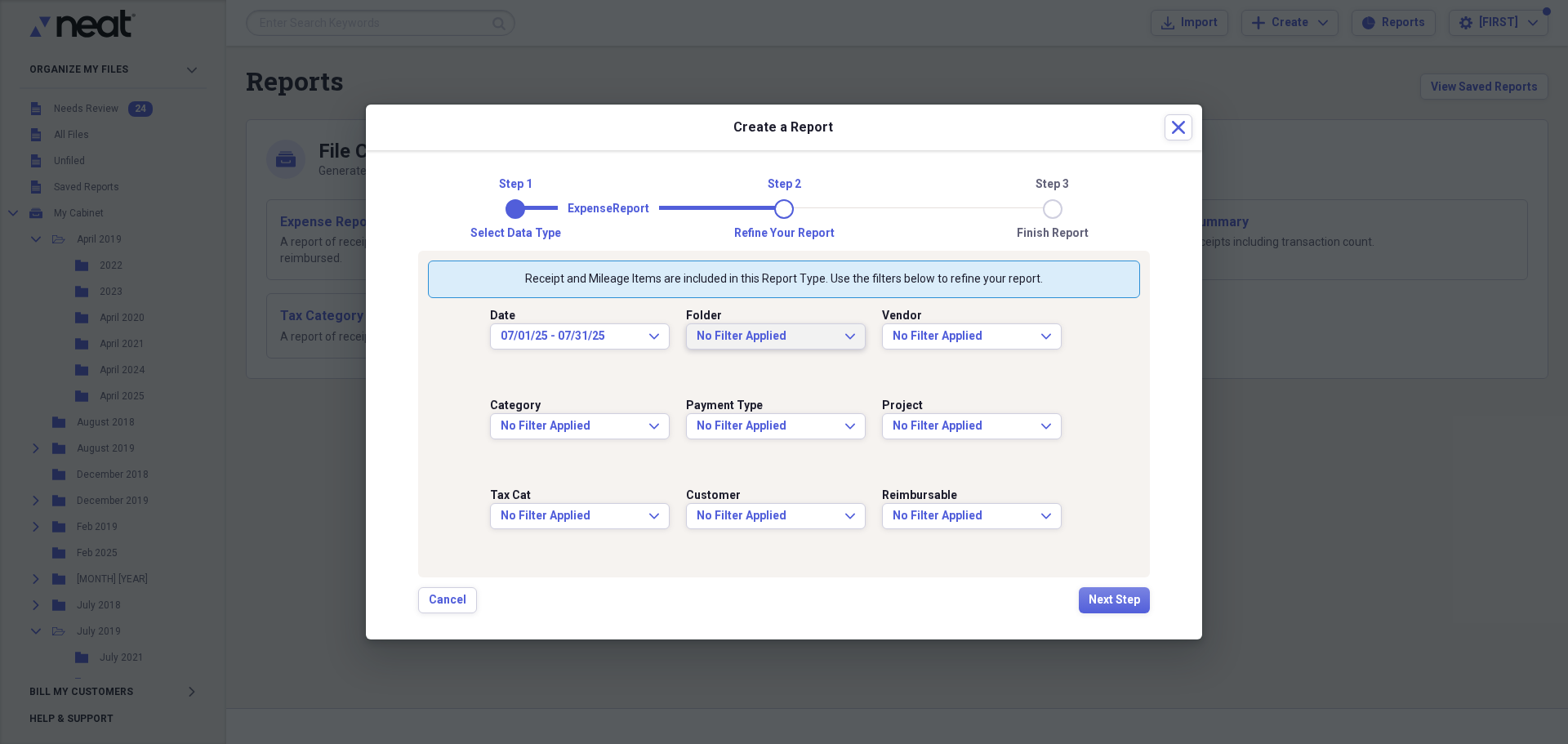 click on "No Filter Applied" at bounding box center [766, 336] 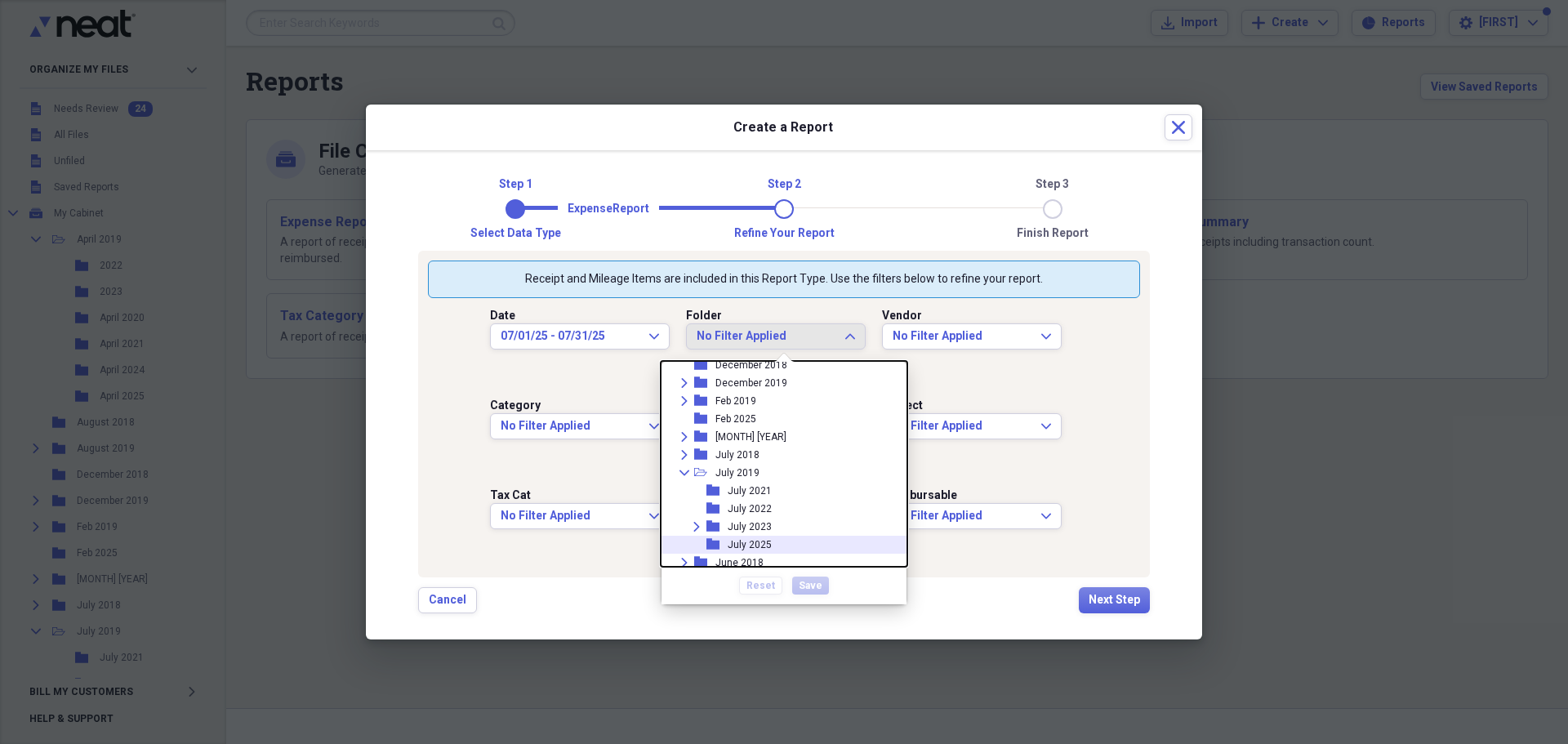scroll, scrollTop: 245, scrollLeft: 0, axis: vertical 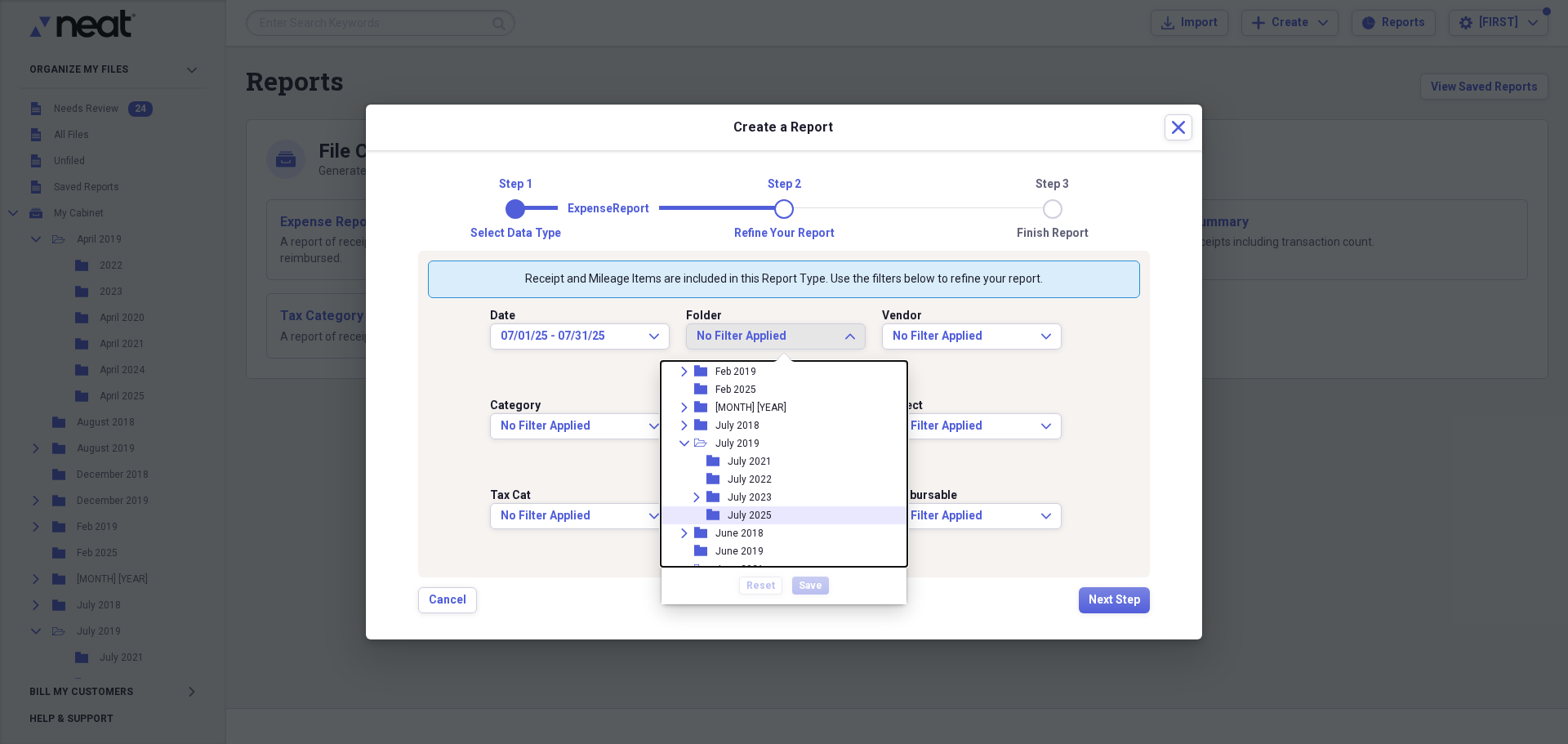 click on "July 2025" at bounding box center (750, 515) 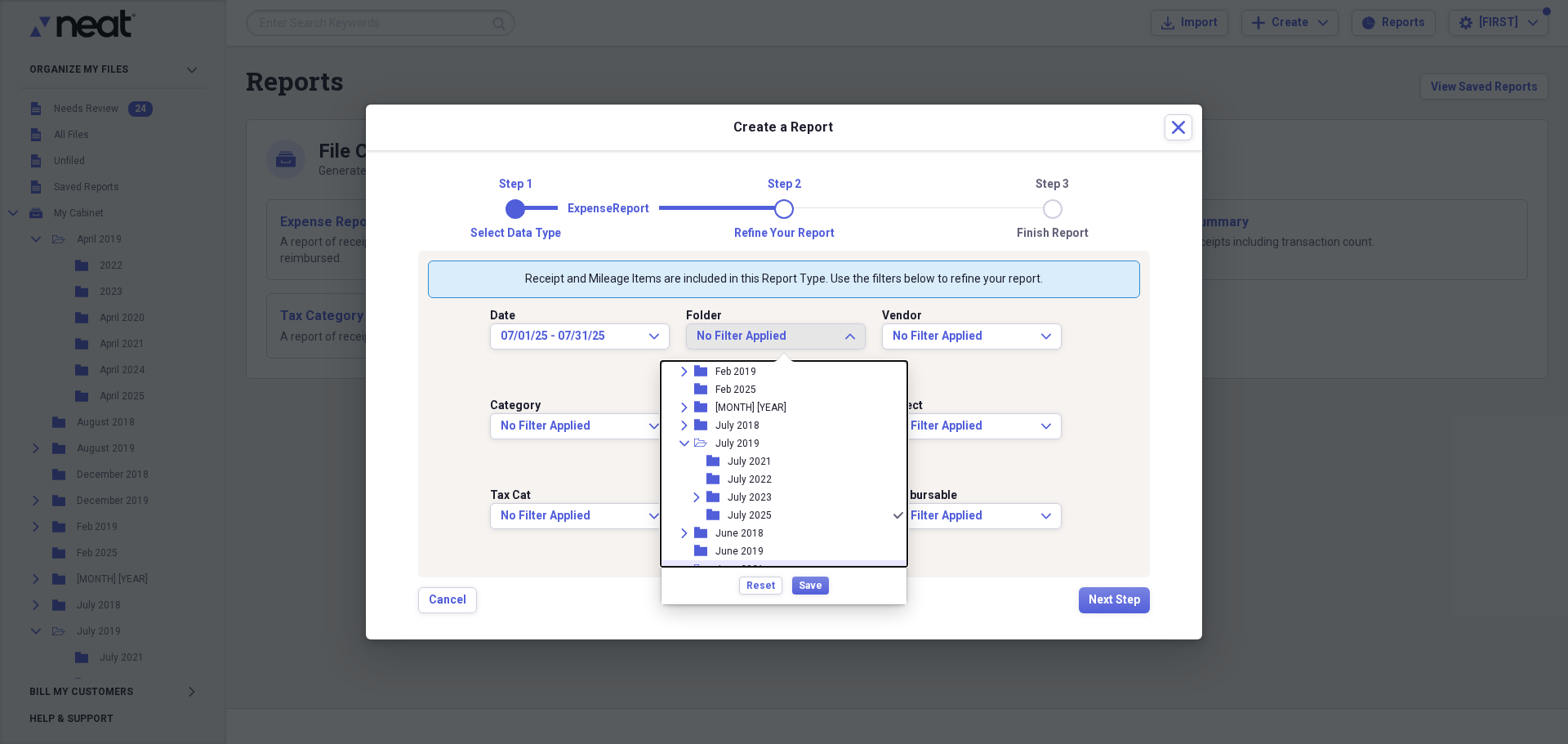 scroll, scrollTop: 0, scrollLeft: 0, axis: both 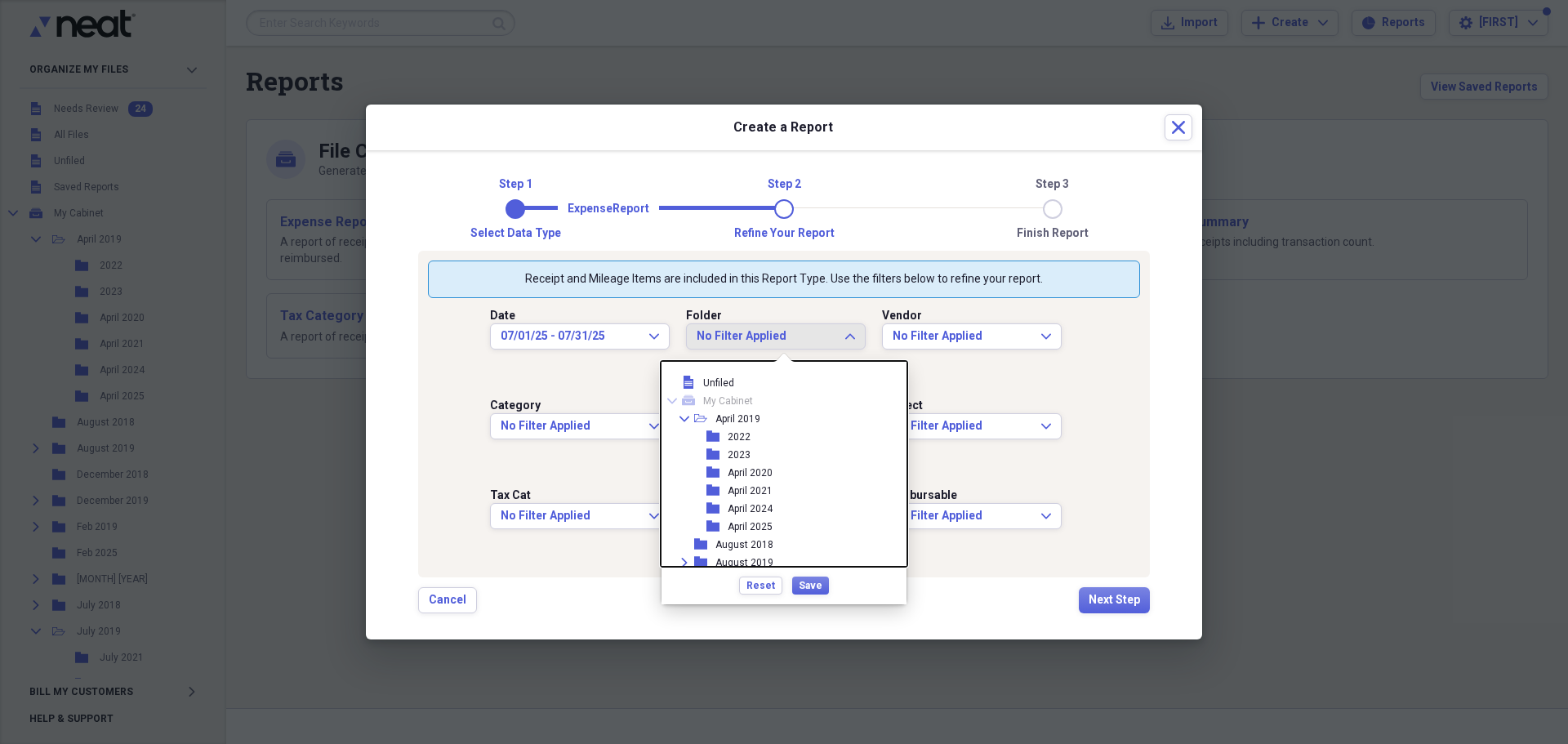 click on "Reset Save" at bounding box center [784, 585] 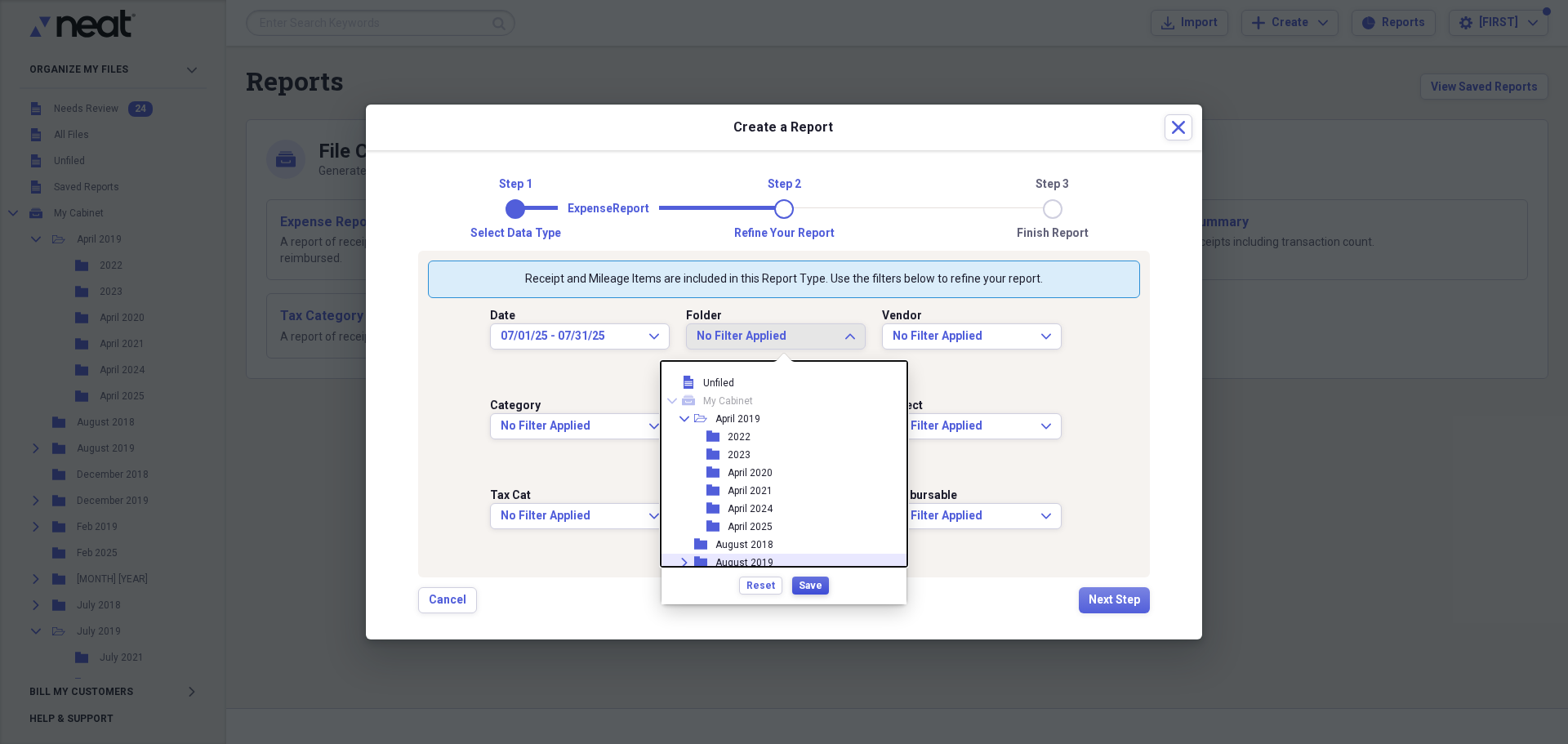 click on "Save" at bounding box center [810, 586] 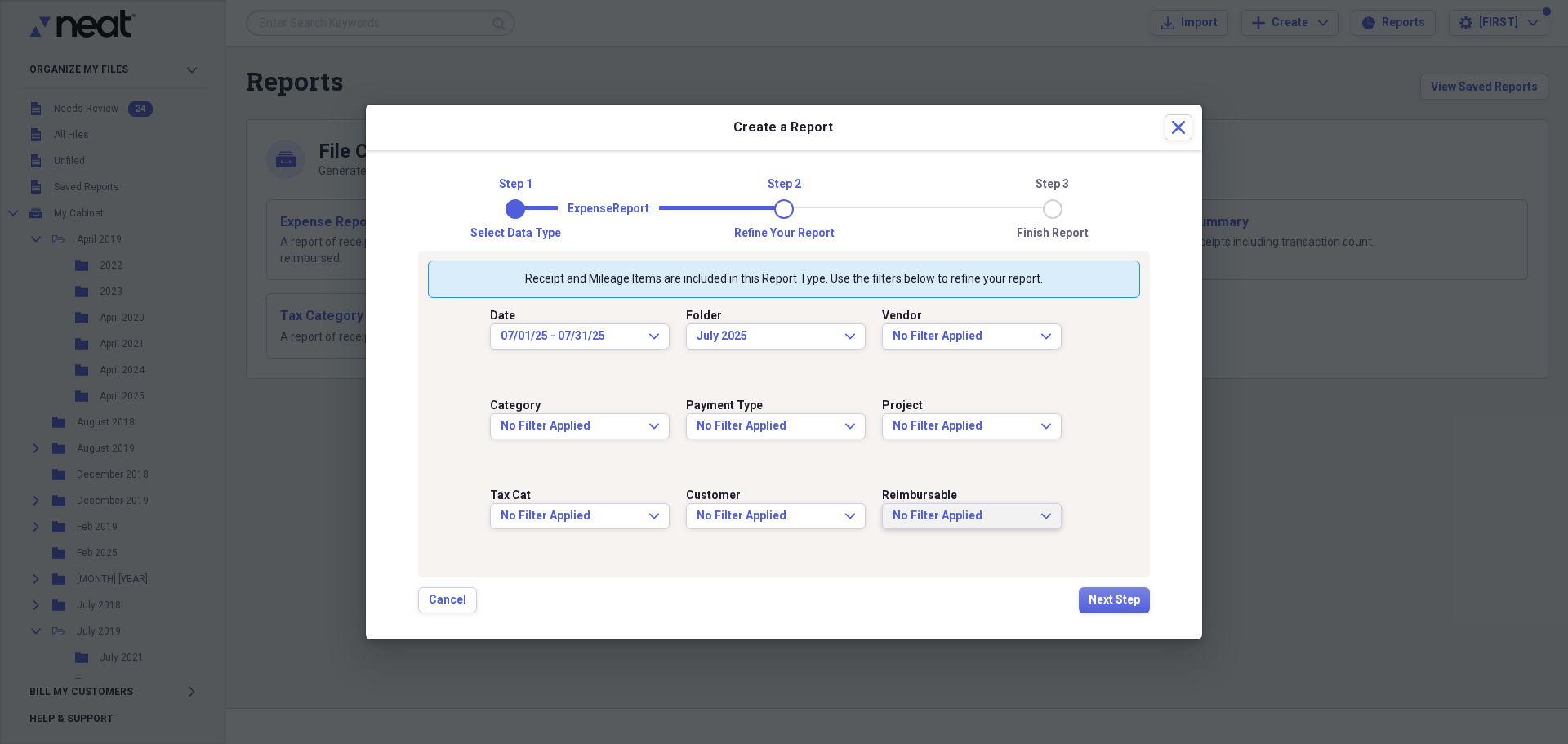 click on "No Filter Applied Expand" at bounding box center (972, 516) 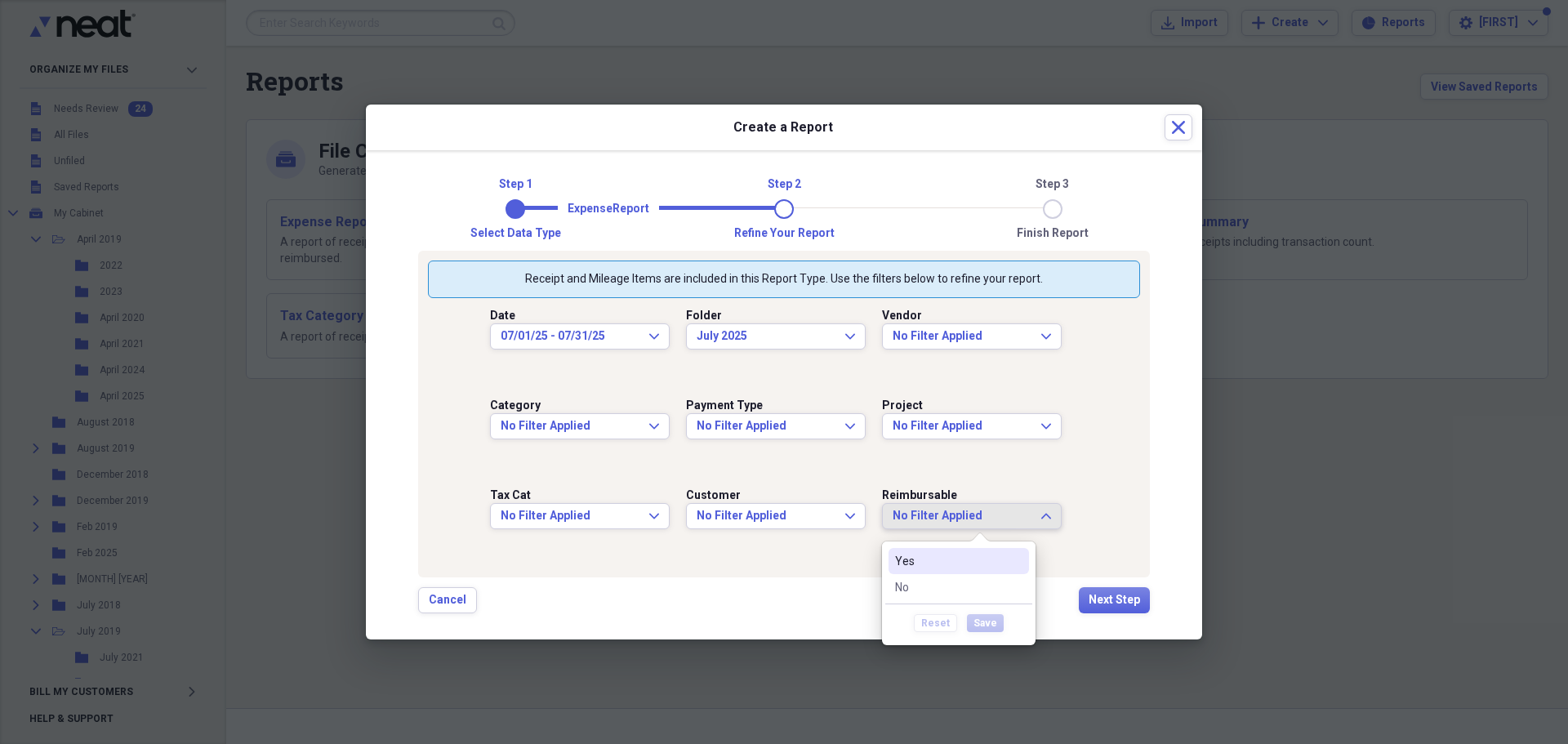 click on "Yes" at bounding box center [949, 561] 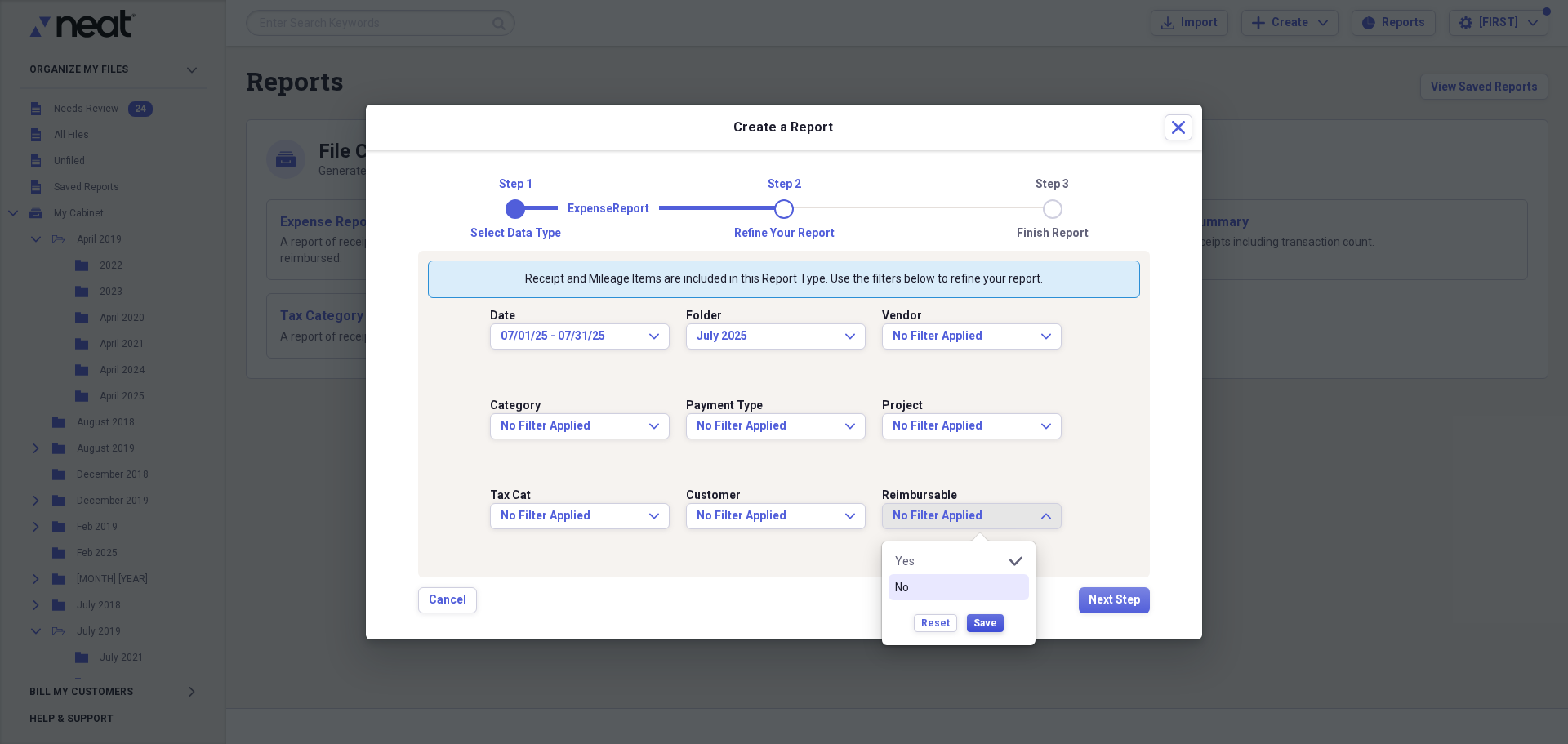 click on "Save" at bounding box center [985, 623] 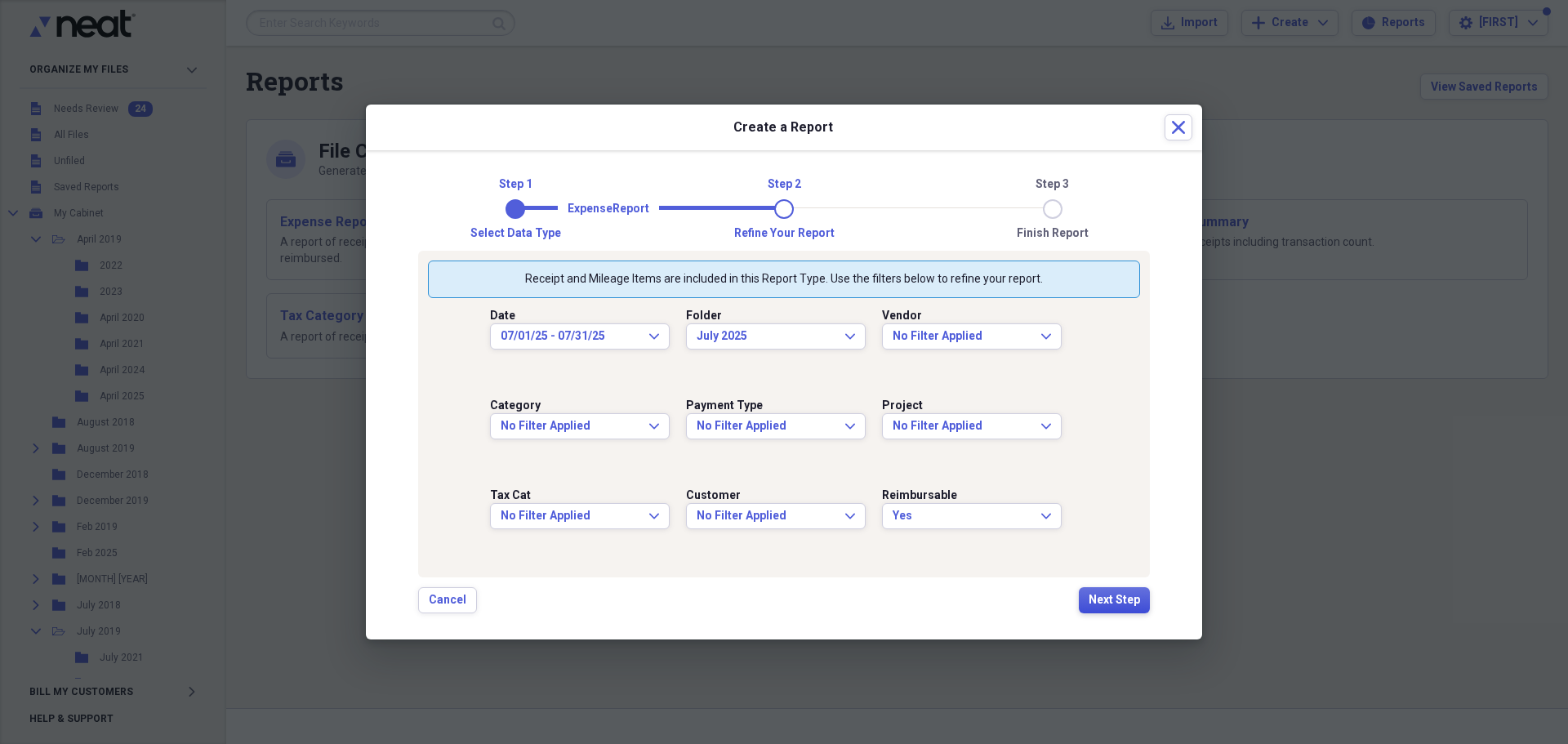 click on "Next Step" at bounding box center [1114, 600] 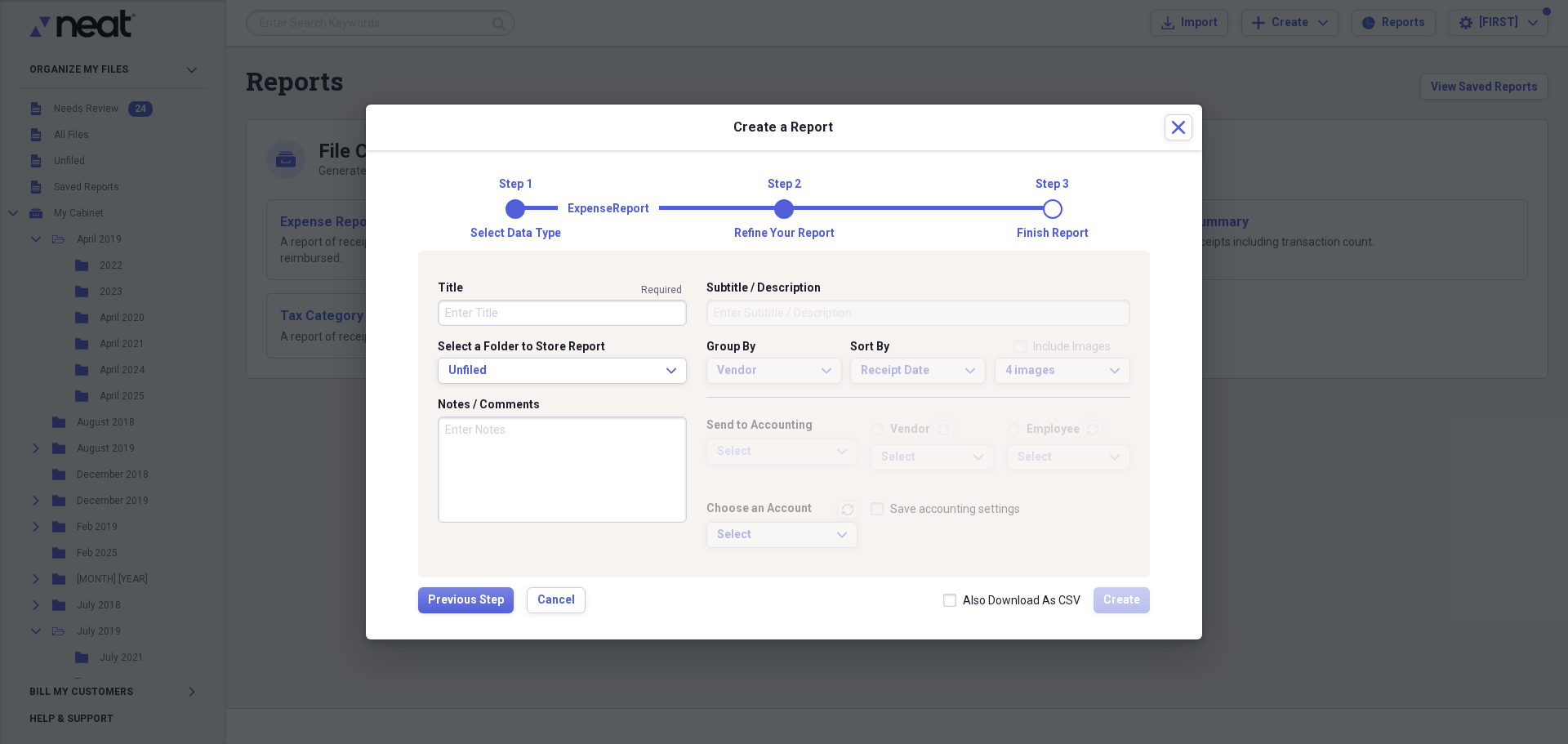 click on "Title" at bounding box center [562, 313] 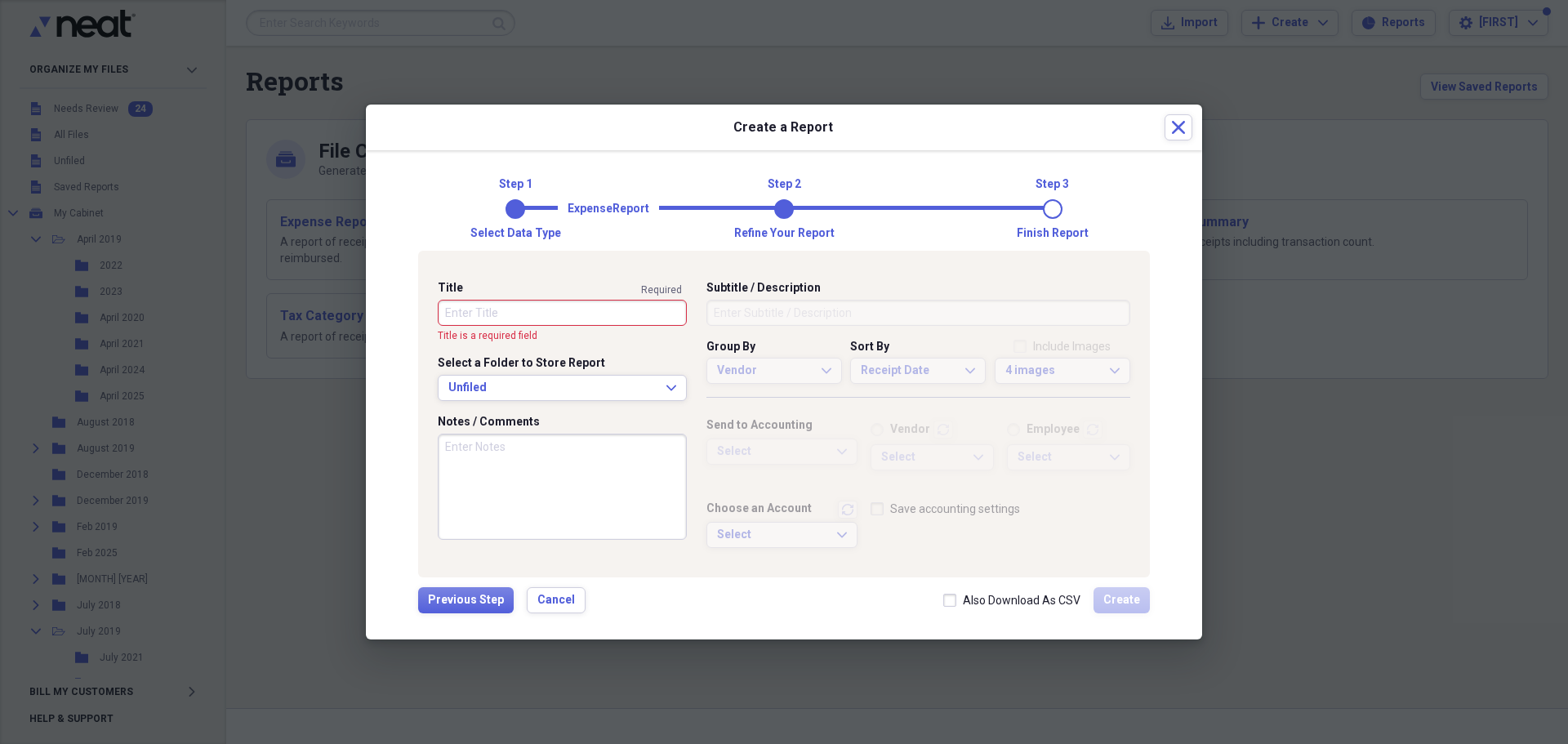 click on "Title" at bounding box center [562, 313] 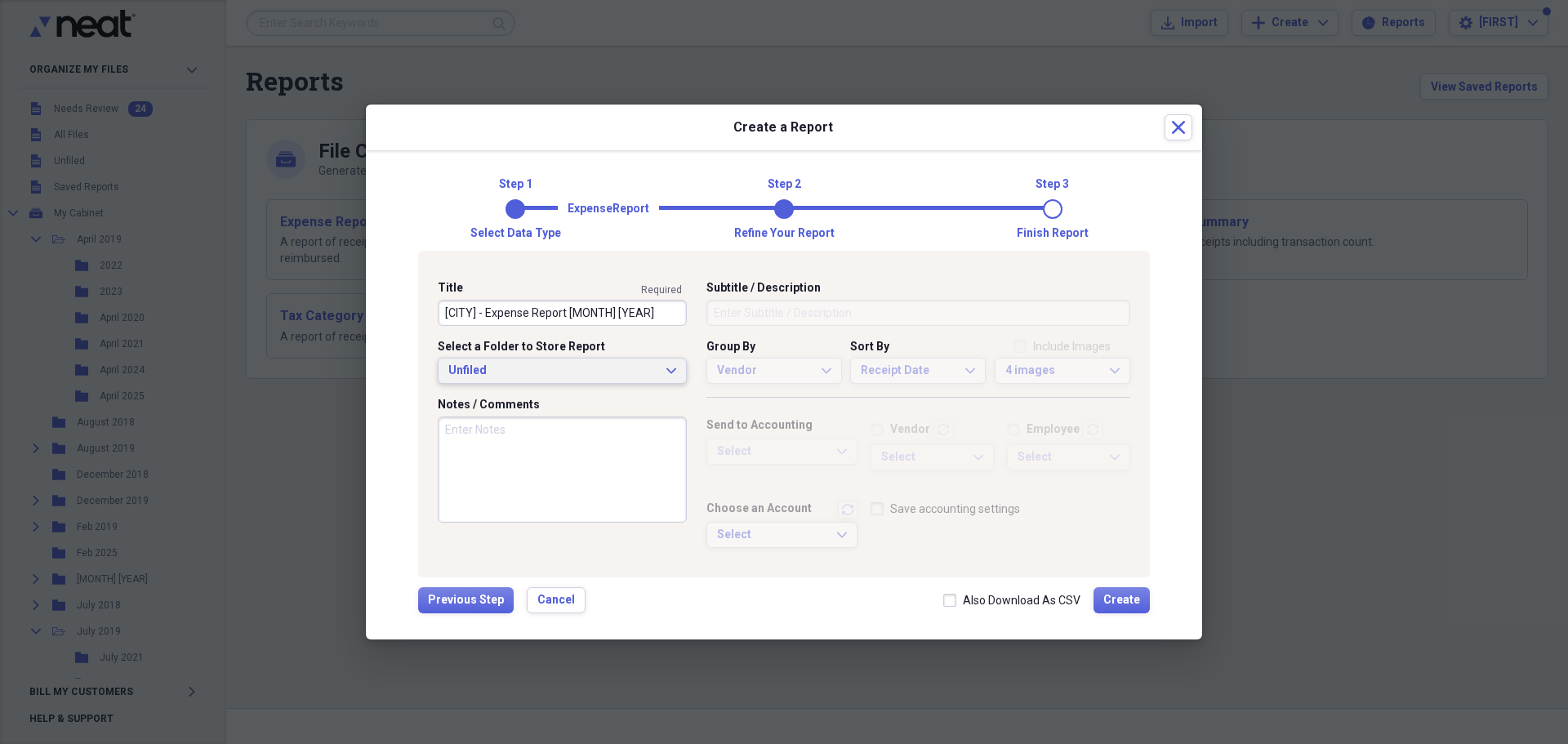 type on "[CITY] - Expense Report [MONTH] [YEAR]" 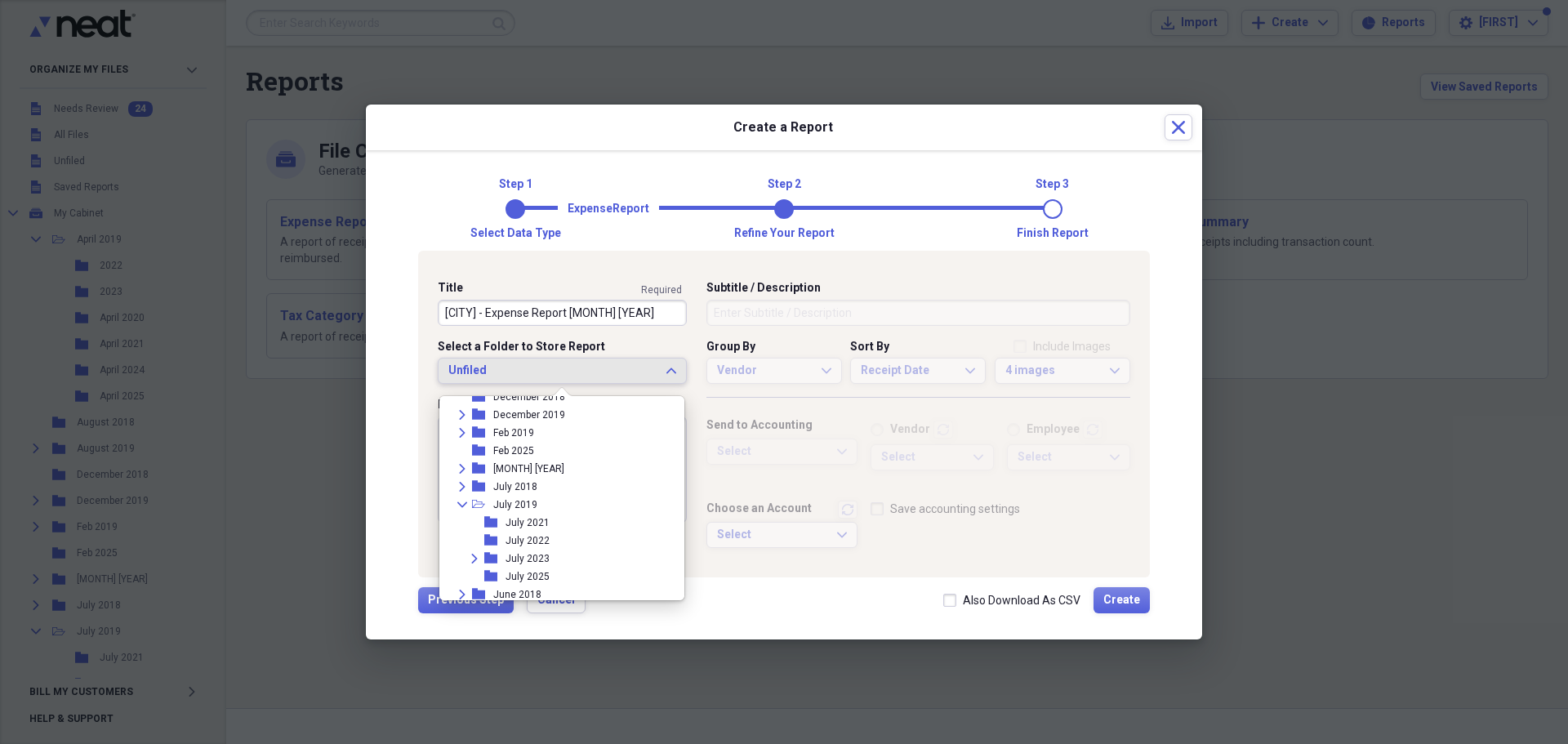 scroll, scrollTop: 245, scrollLeft: 0, axis: vertical 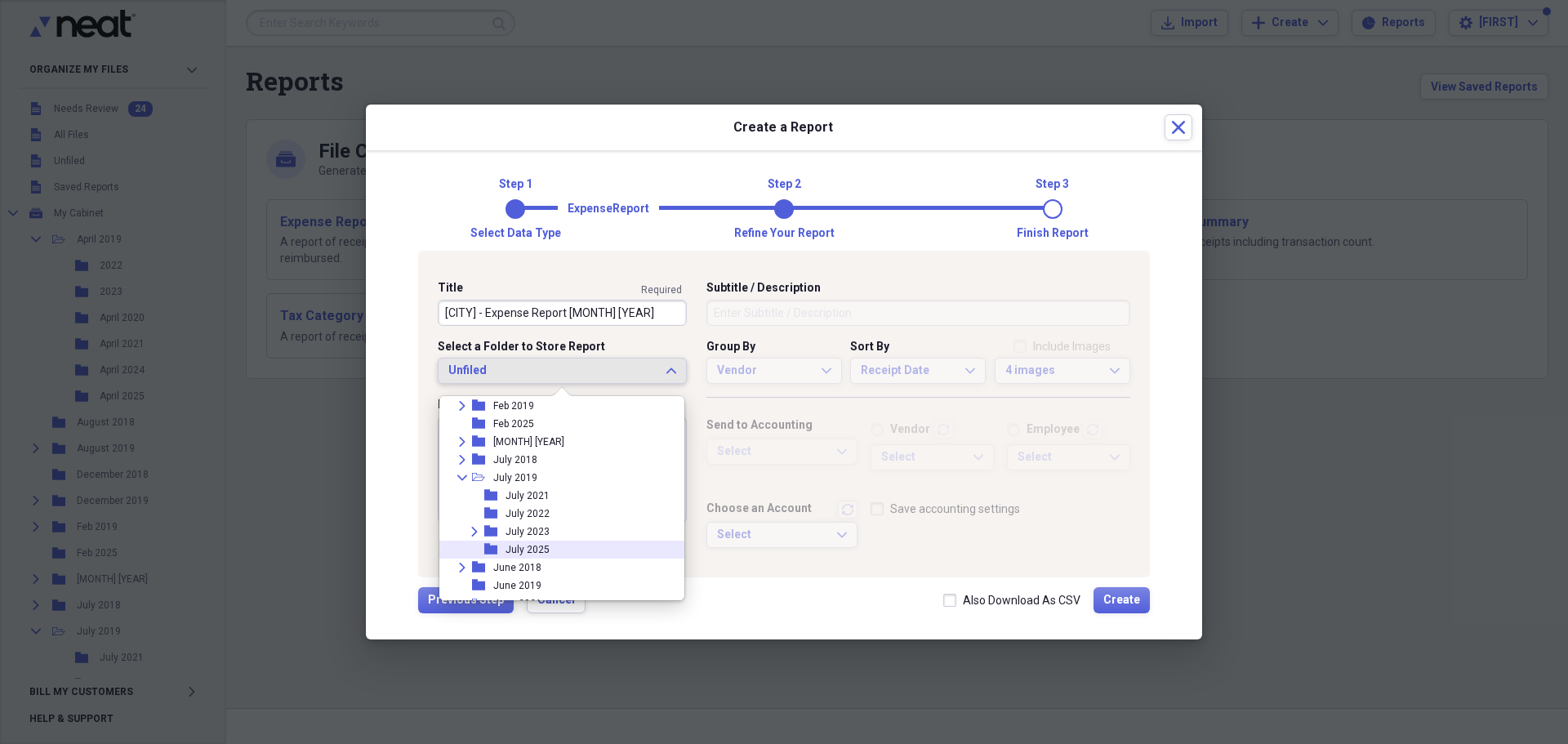 click on "July 2025" at bounding box center (528, 550) 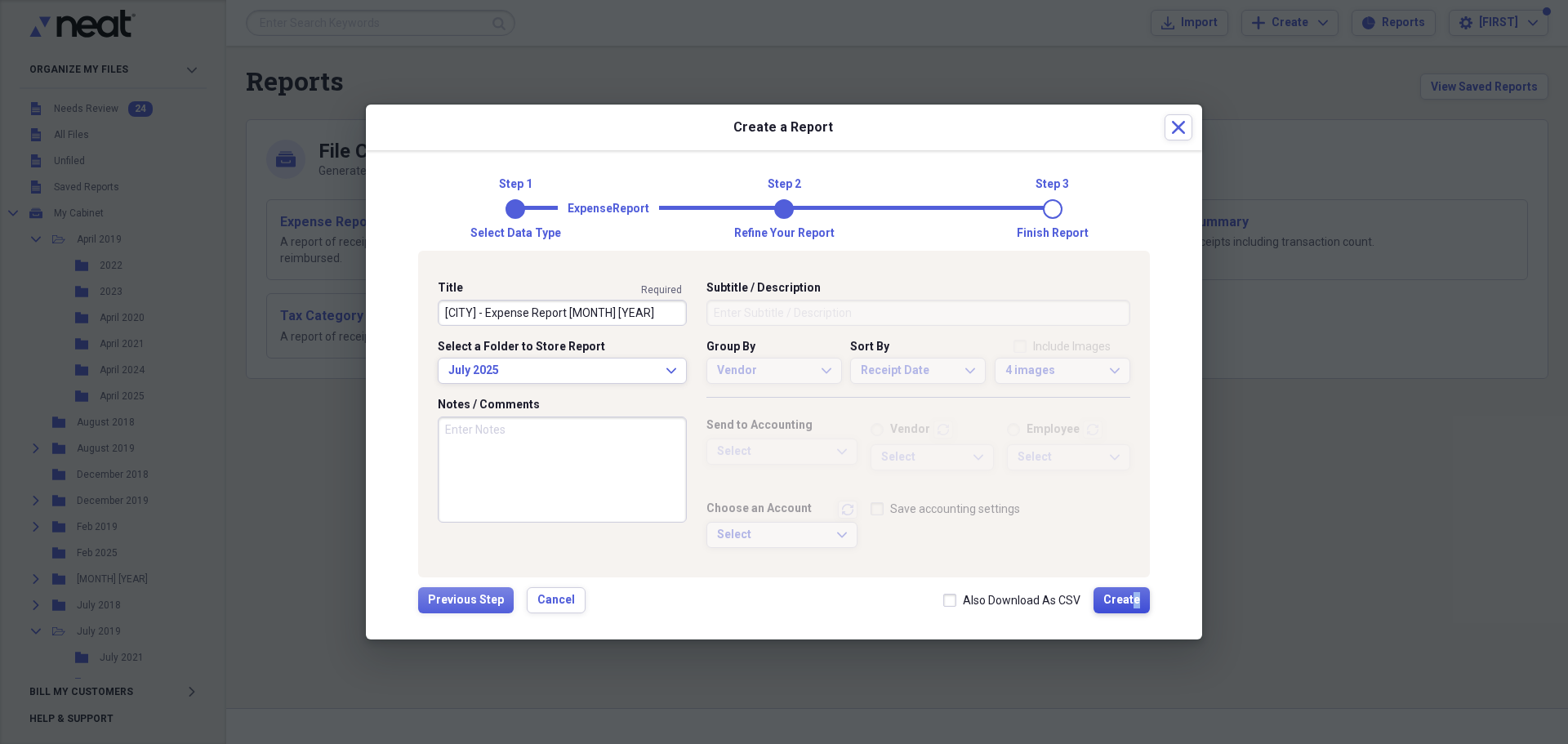 click on "Create" at bounding box center (1121, 600) 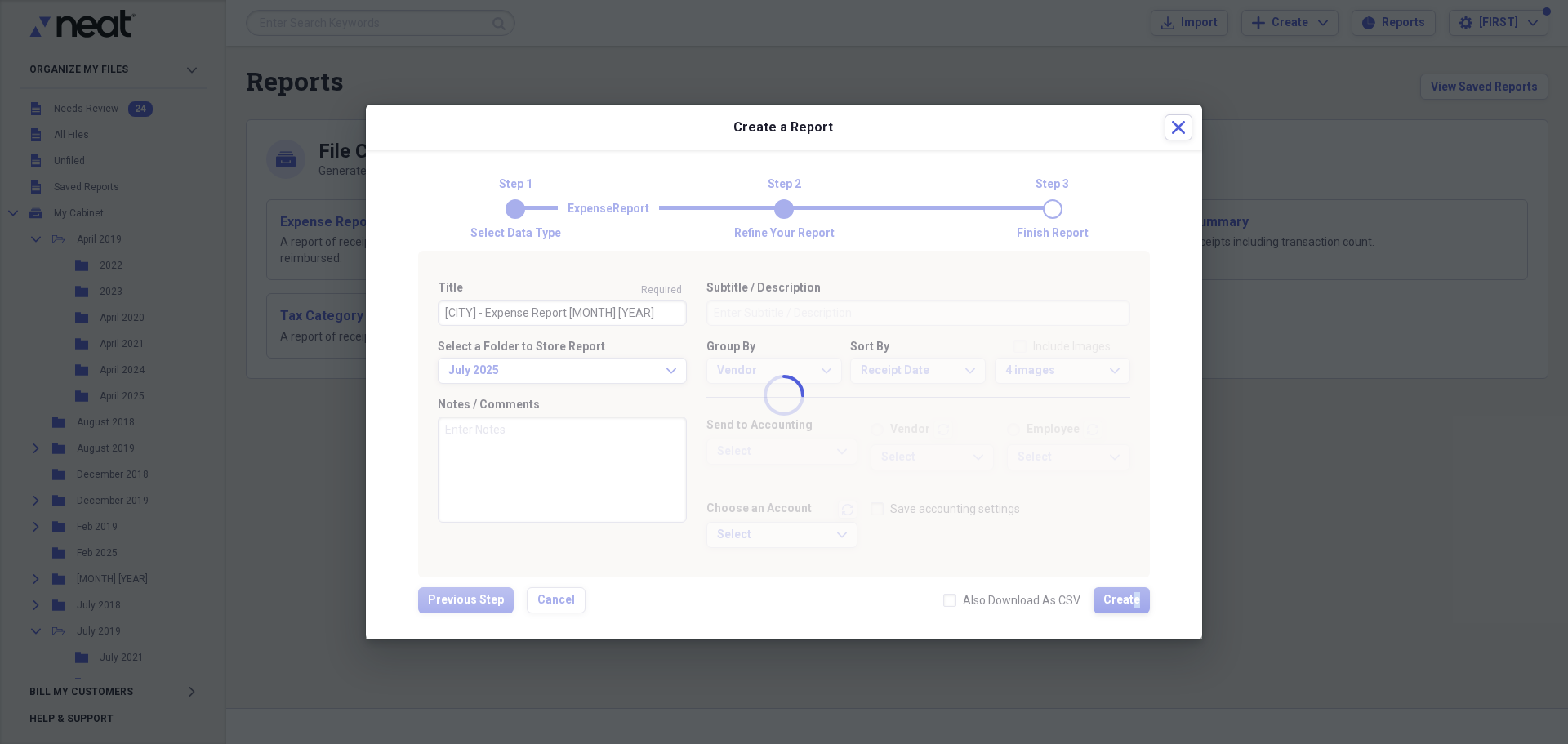 type 